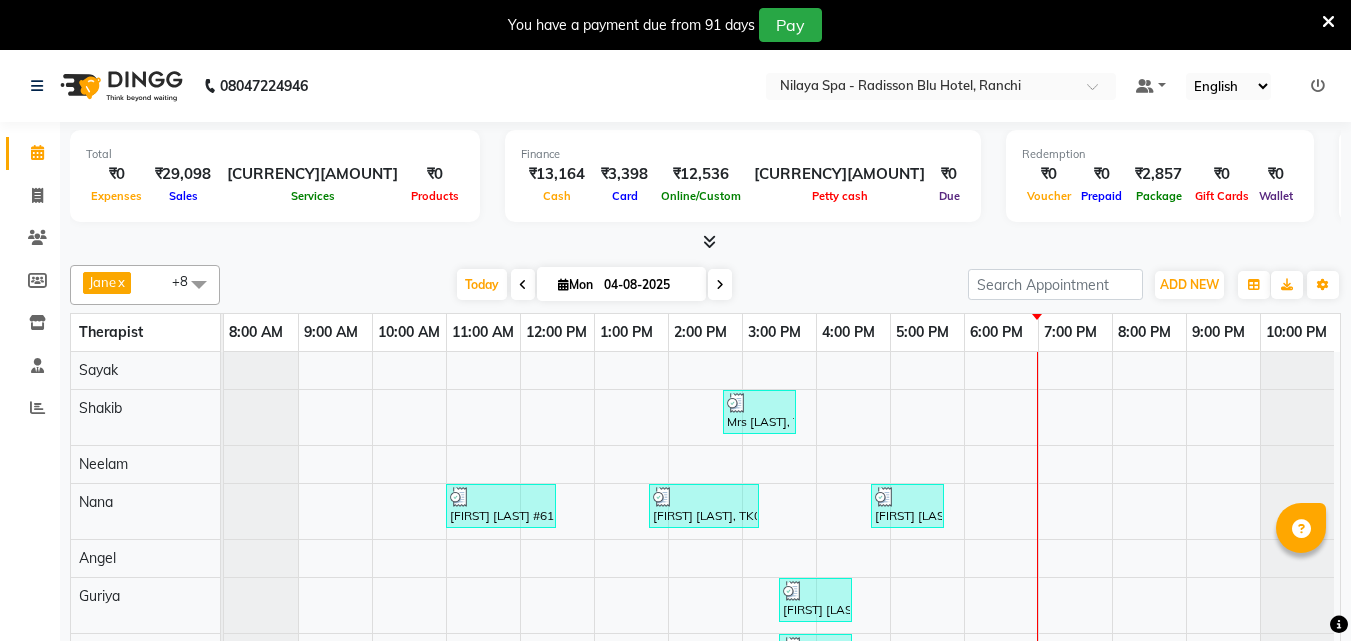 scroll, scrollTop: 50, scrollLeft: 0, axis: vertical 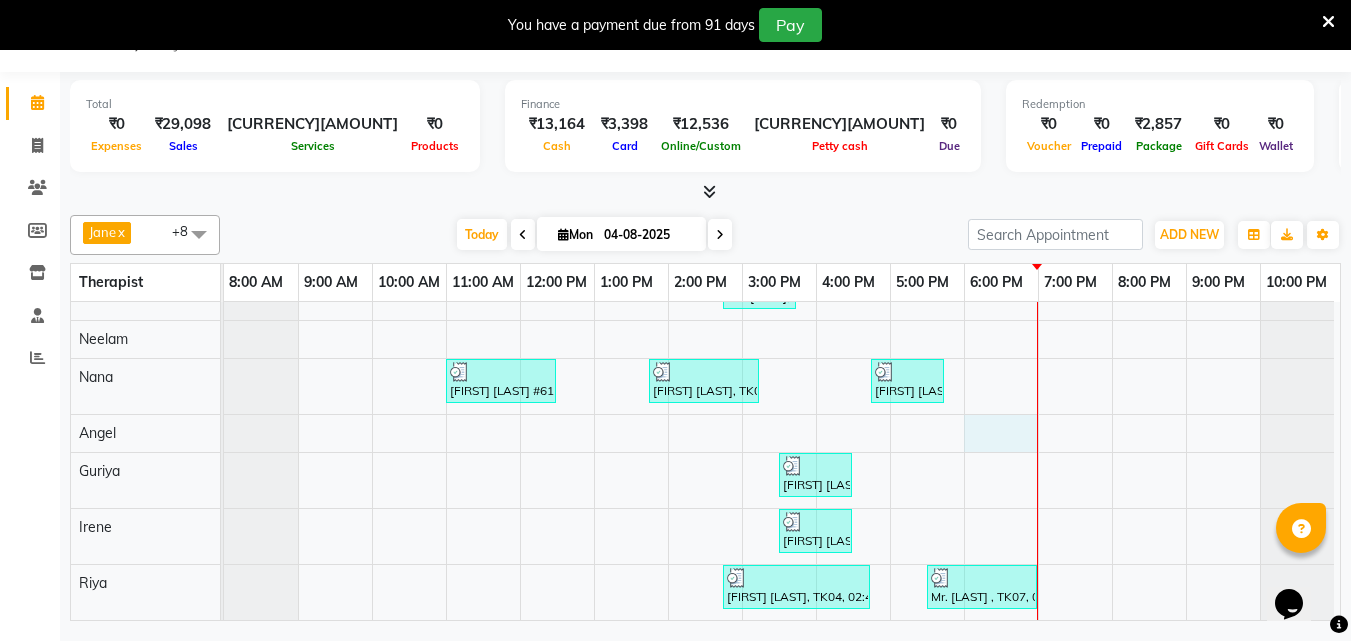 click on "Mrs [LAST], TK03, 02:45 PM-03:45 PM, Mens Special - Shaving,Bleach - Face Detan     [FIRST] [LAST]  #614, TK01, 11:00 AM-12:30 PM, Deep Tissue Repair Therapy(Male) 90 Min     [FIRST] [LAST], TK02, 01:45 PM-03:15 PM, Balinese Massage Therapy(Male) 90 Min     [FIRST] [LAST], TK06, 04:45 PM-05:45 PM, Deep Tissue Repair Therapy(Male) 60 Min     [FIRST] [LAST] MEMBER, TK05, 03:30 PM-04:30 PM, Deep Tissue Repair Therapy(Male) 60 Min     [FIRST] [LAST] MEMBER, TK05, 03:30 PM-04:30 PM, Deep Tissue Repair Therapy(Male) 60 Min     [FIRST] [LAST], TK04, 02:45 PM-04:45 PM, Harmony (Stress Relieving Ritual) Male     Mr. [LAST] , TK07, 05:30 PM-07:00 PM, Deep Tissue Repair Therapy(Male) 90 Min" at bounding box center (782, 423) 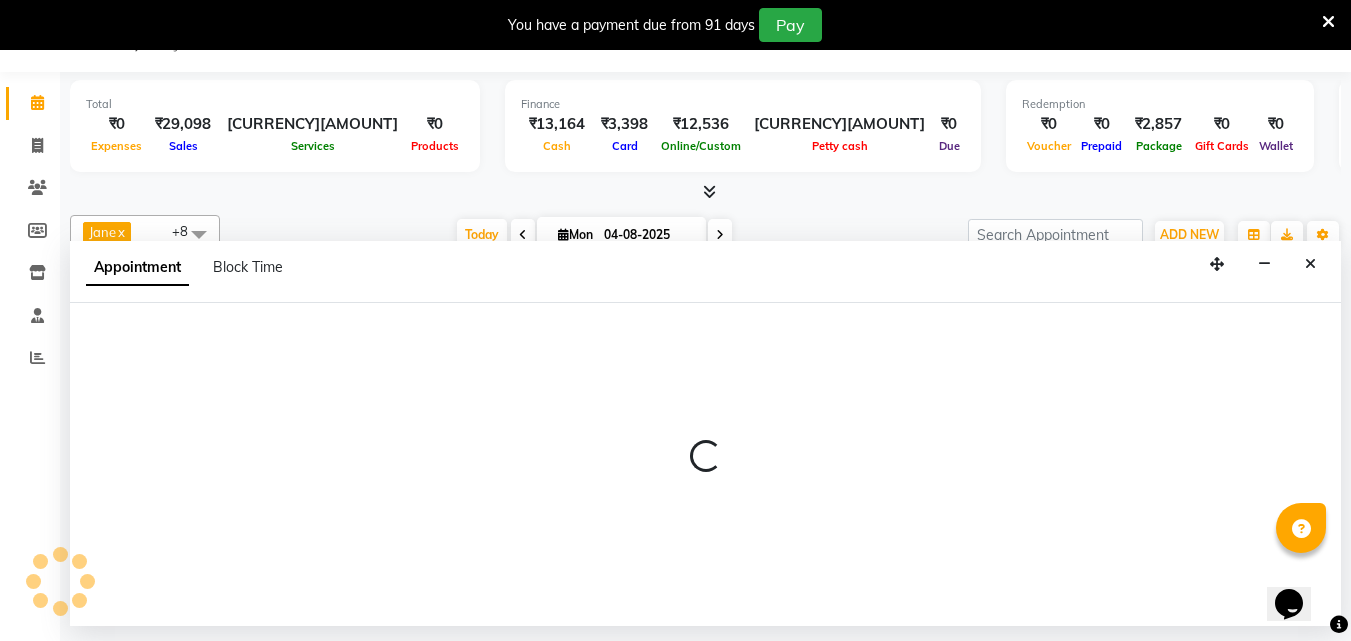 select on "78966" 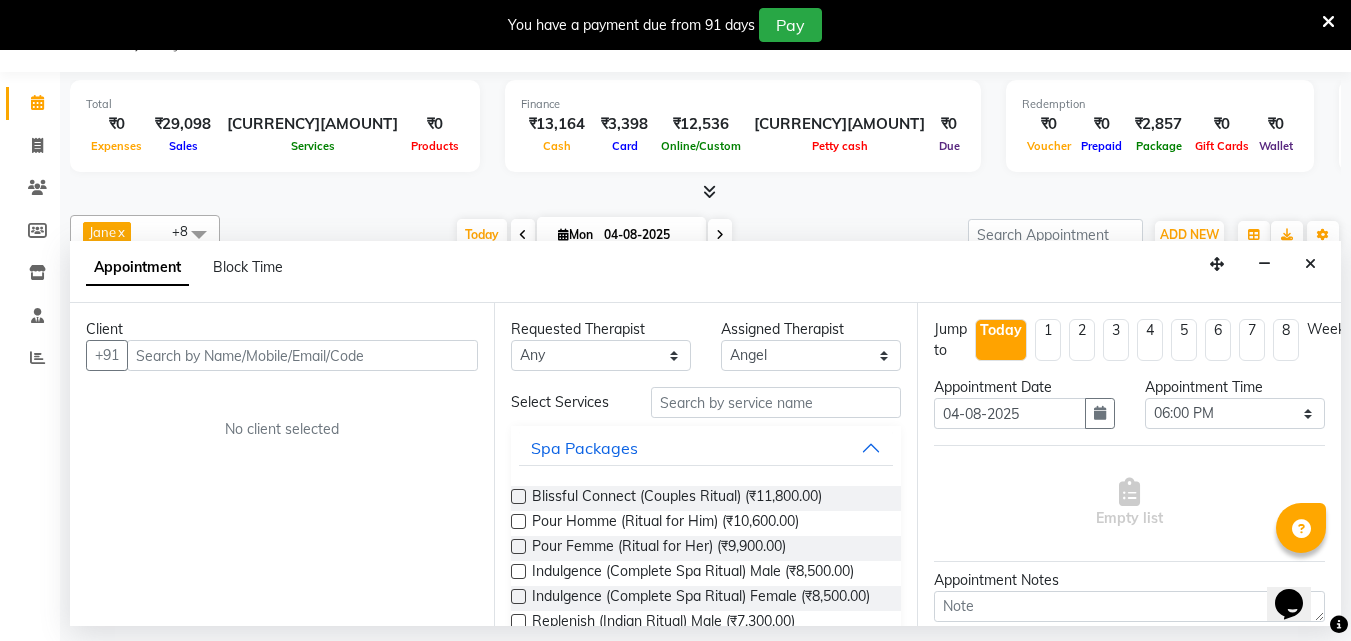 click at bounding box center [302, 355] 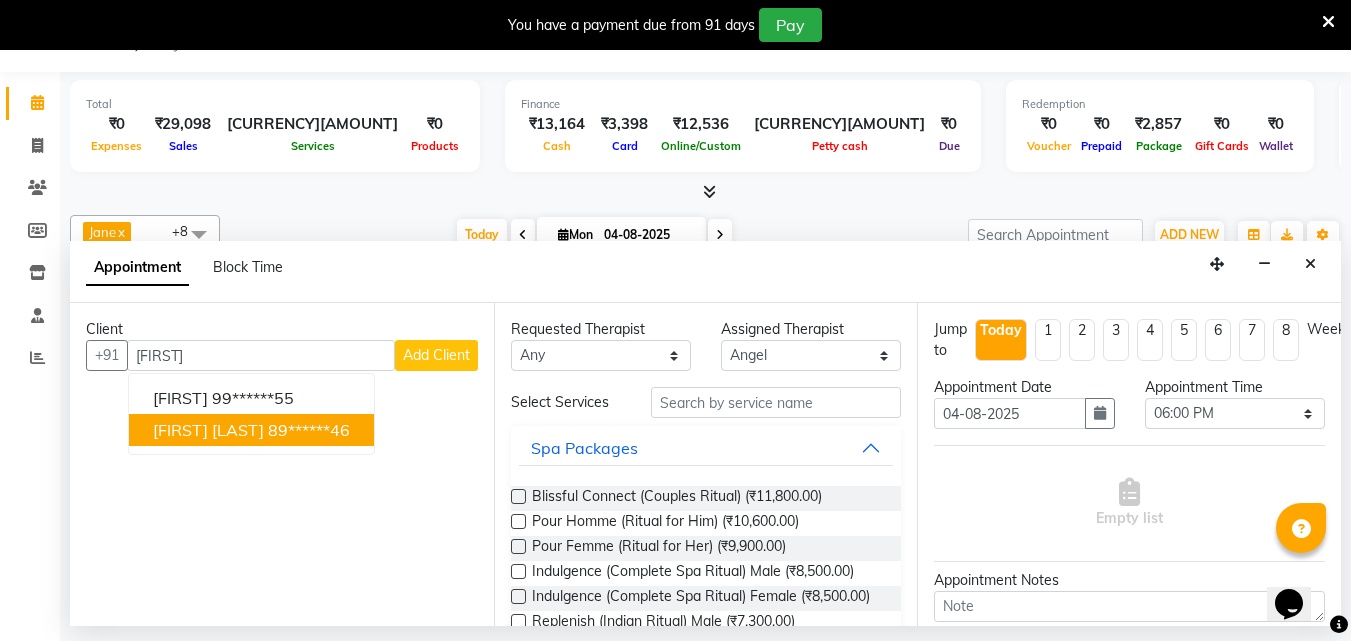 click on "89******46" at bounding box center (309, 430) 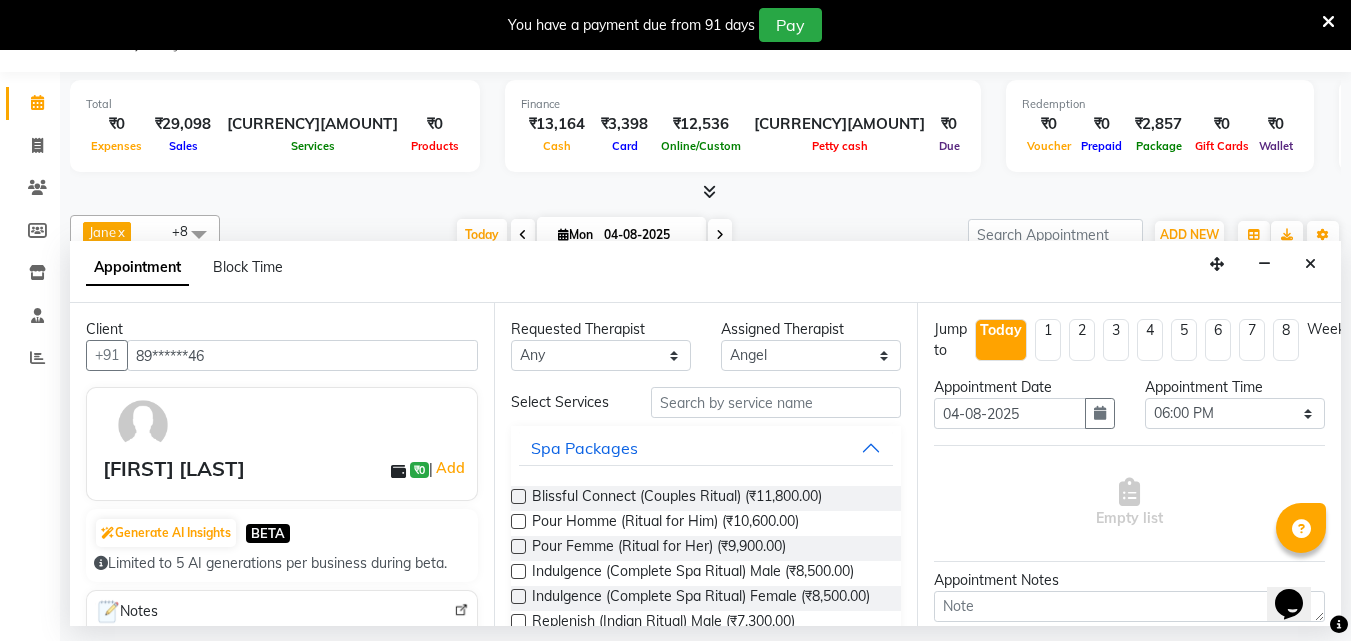 type on "89******46" 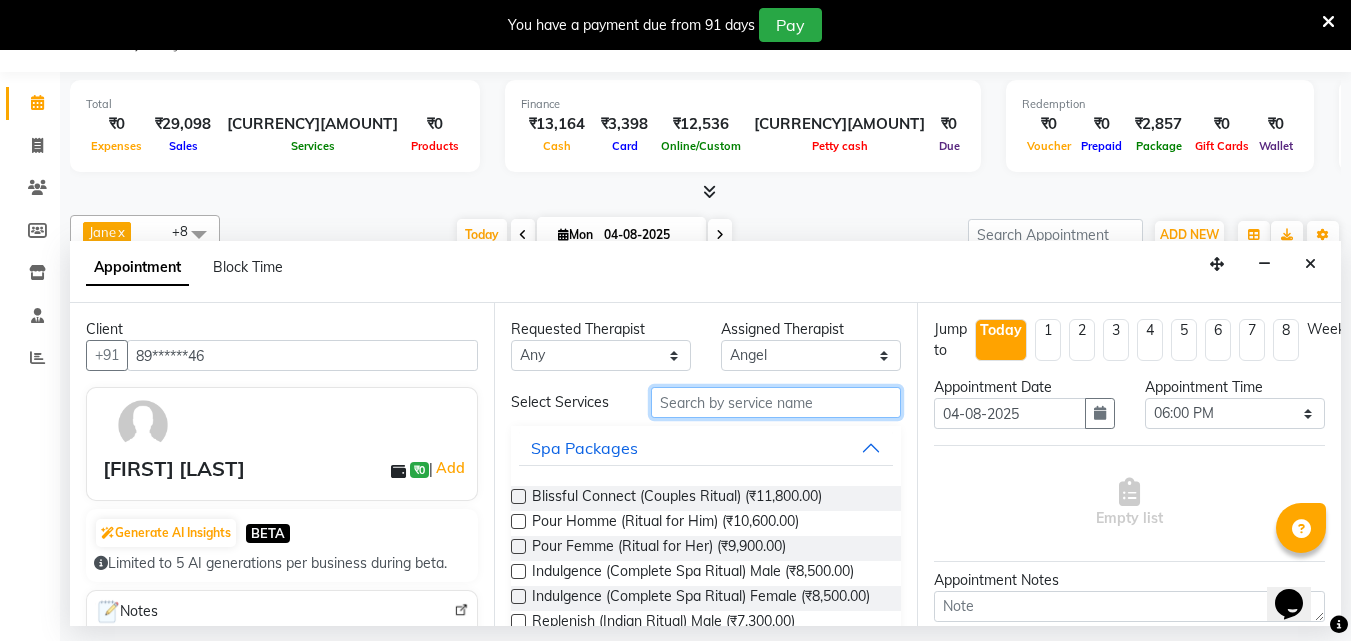 click at bounding box center (776, 402) 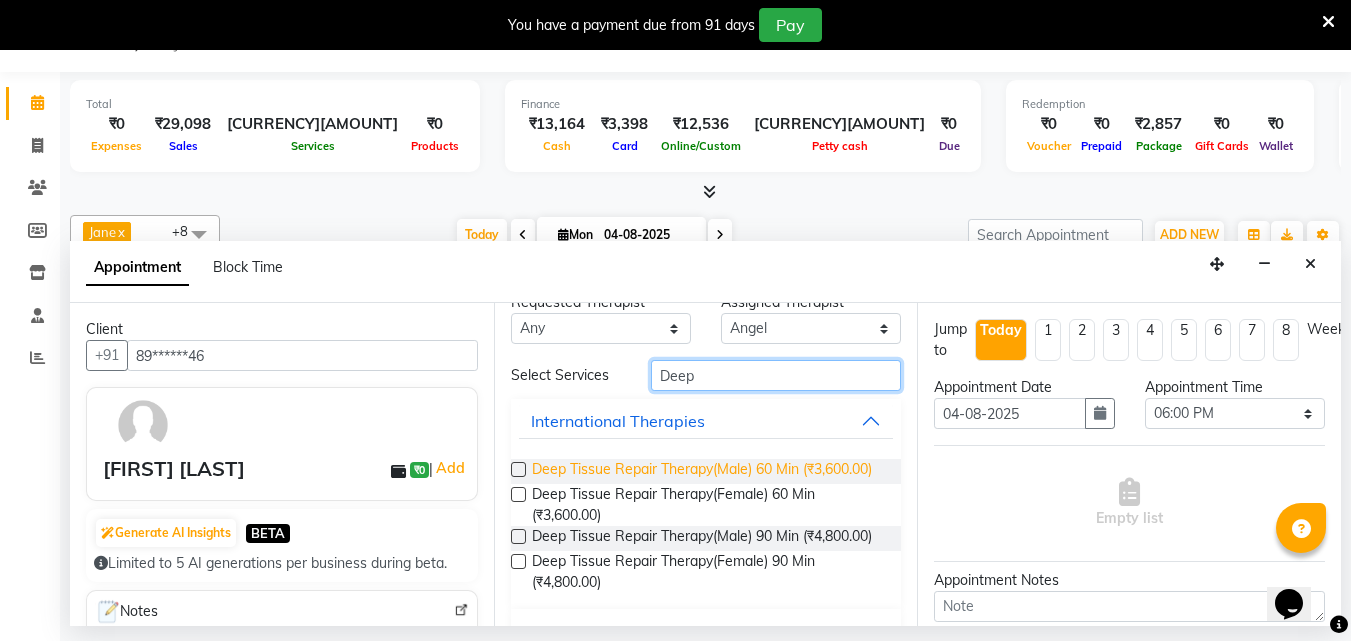 scroll, scrollTop: 0, scrollLeft: 0, axis: both 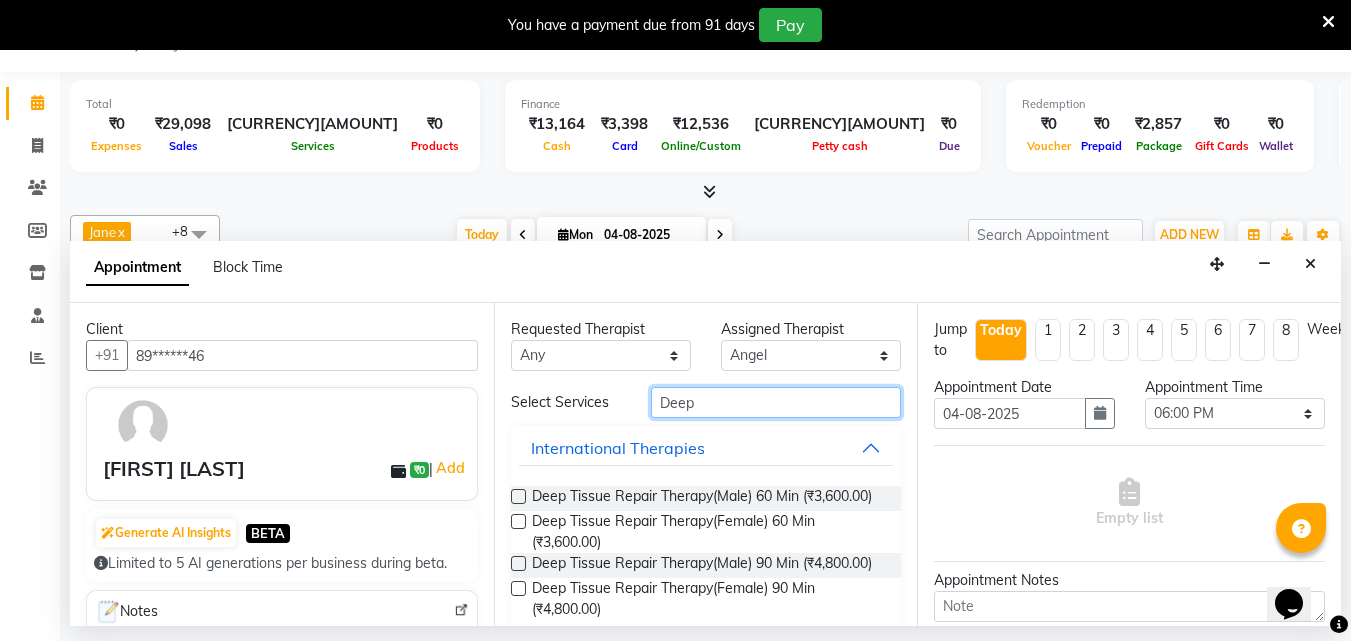 type on "Deep" 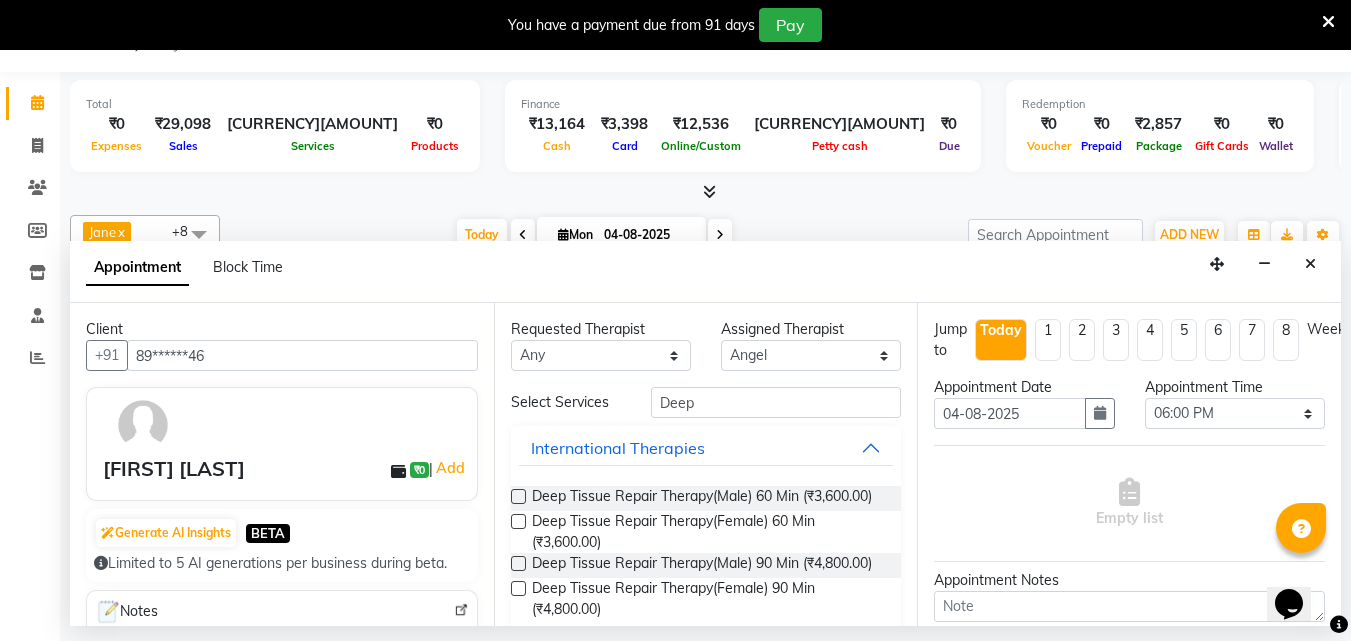 click at bounding box center [518, 496] 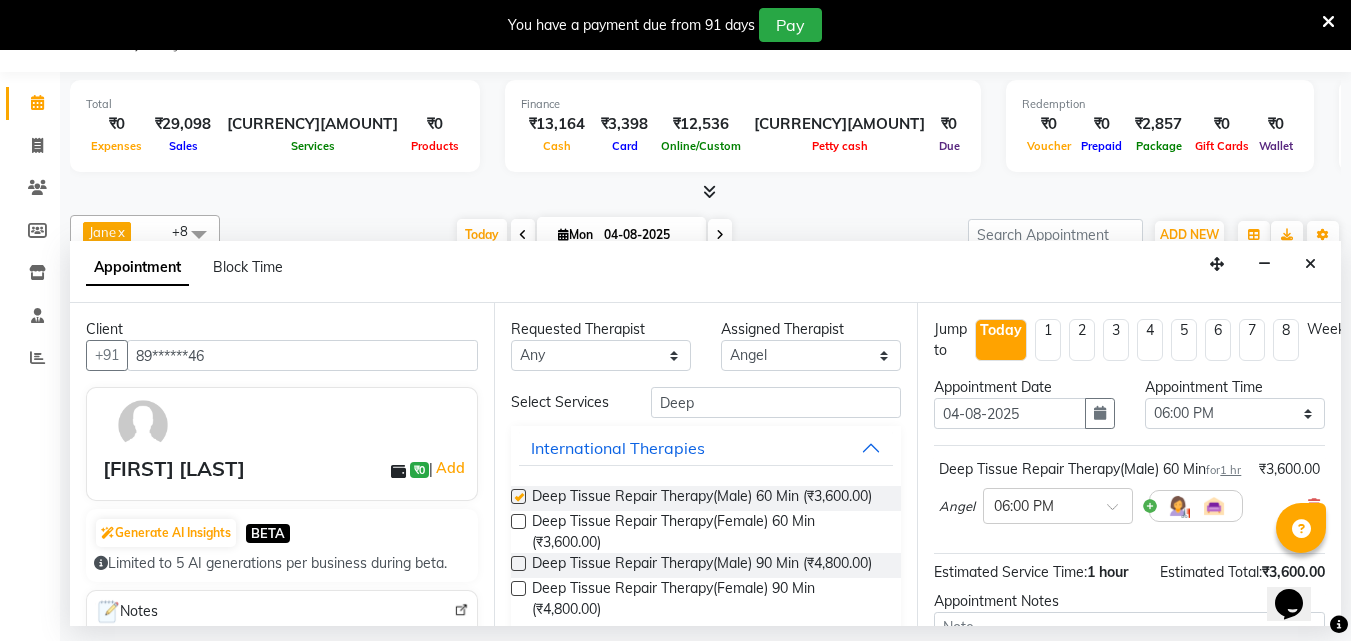 checkbox on "false" 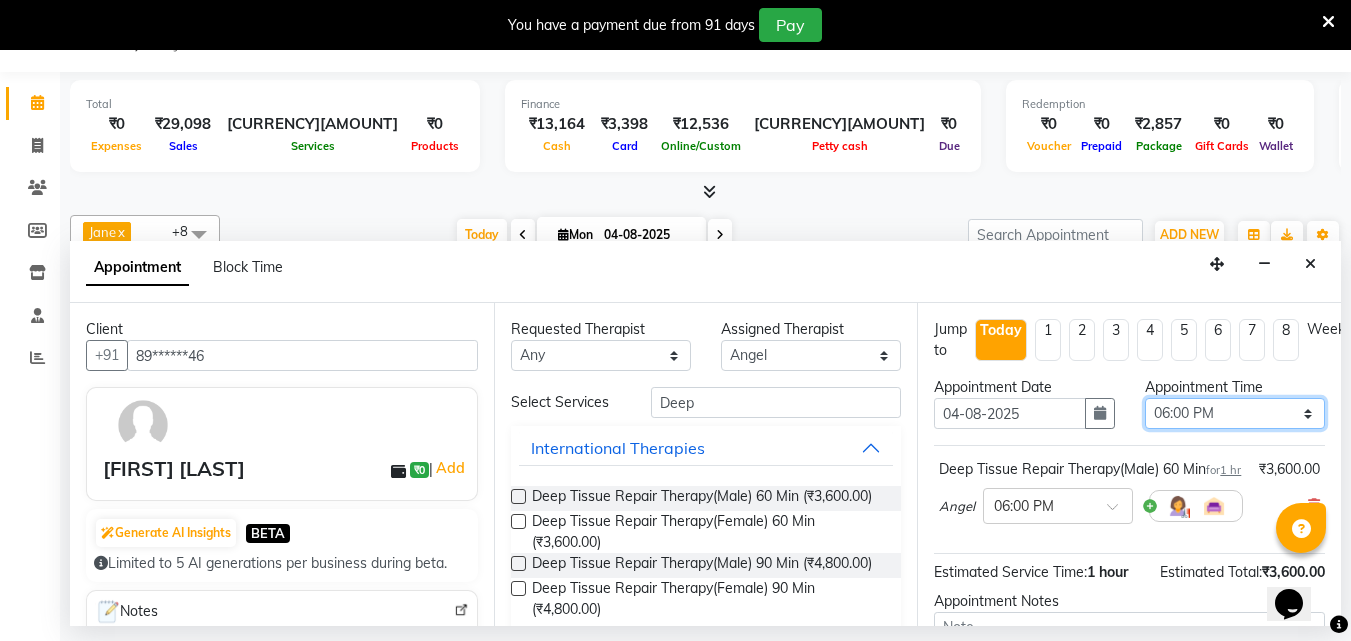 click on "Select 09:00 AM 09:15 AM 09:30 AM 09:45 AM 10:00 AM 10:15 AM 10:30 AM 10:45 AM 11:00 AM 11:15 AM 11:30 AM 11:45 AM 12:00 PM 12:15 PM 12:30 PM 12:45 PM 01:00 PM 01:15 PM 01:30 PM 01:45 PM 02:00 PM 02:15 PM 02:30 PM 02:45 PM 03:00 PM 03:15 PM 03:30 PM 03:45 PM 04:00 PM 04:15 PM 04:30 PM 04:45 PM 05:00 PM 05:15 PM 05:30 PM 05:45 PM 06:00 PM 06:15 PM 06:30 PM 06:45 PM 07:00 PM 07:15 PM 07:30 PM 07:45 PM 08:00 PM 08:15 PM 08:30 PM 08:45 PM 09:00 PM 09:15 PM 09:30 PM 09:45 PM 10:00 PM" at bounding box center [1235, 413] 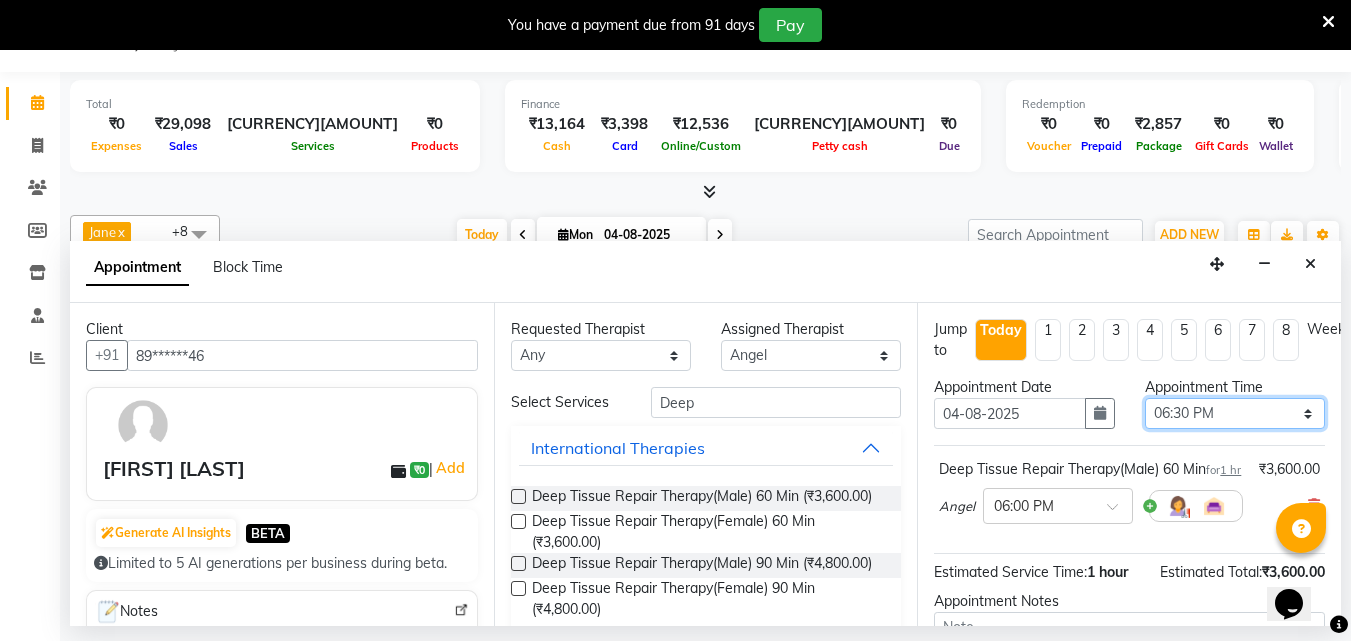click on "Select 09:00 AM 09:15 AM 09:30 AM 09:45 AM 10:00 AM 10:15 AM 10:30 AM 10:45 AM 11:00 AM 11:15 AM 11:30 AM 11:45 AM 12:00 PM 12:15 PM 12:30 PM 12:45 PM 01:00 PM 01:15 PM 01:30 PM 01:45 PM 02:00 PM 02:15 PM 02:30 PM 02:45 PM 03:00 PM 03:15 PM 03:30 PM 03:45 PM 04:00 PM 04:15 PM 04:30 PM 04:45 PM 05:00 PM 05:15 PM 05:30 PM 05:45 PM 06:00 PM 06:15 PM 06:30 PM 06:45 PM 07:00 PM 07:15 PM 07:30 PM 07:45 PM 08:00 PM 08:15 PM 08:30 PM 08:45 PM 09:00 PM 09:15 PM 09:30 PM 09:45 PM 10:00 PM" at bounding box center (1235, 413) 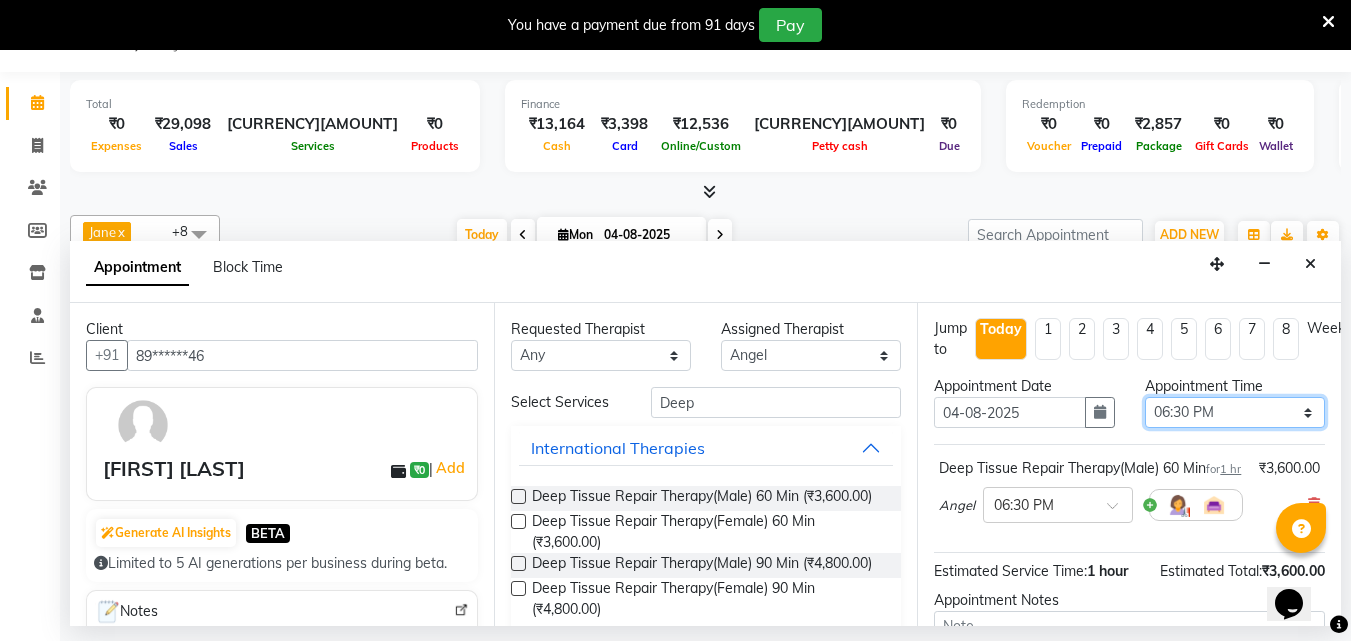 scroll, scrollTop: 0, scrollLeft: 0, axis: both 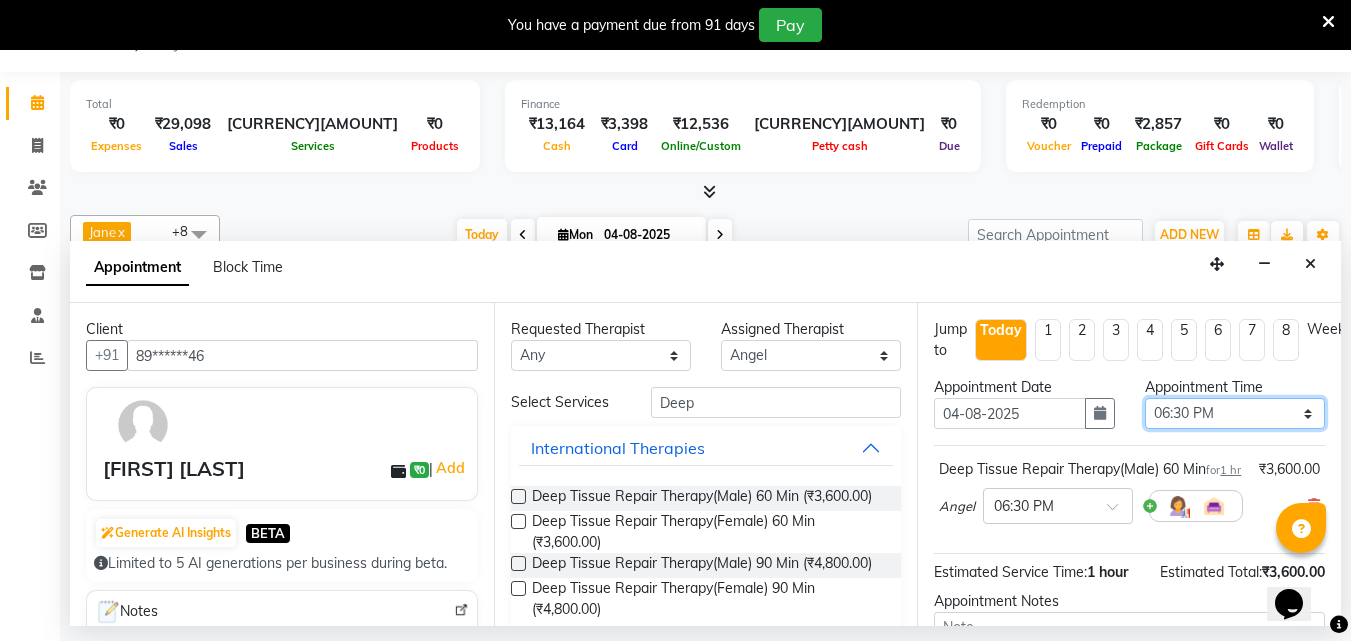 click on "Select 09:00 AM 09:15 AM 09:30 AM 09:45 AM 10:00 AM 10:15 AM 10:30 AM 10:45 AM 11:00 AM 11:15 AM 11:30 AM 11:45 AM 12:00 PM 12:15 PM 12:30 PM 12:45 PM 01:00 PM 01:15 PM 01:30 PM 01:45 PM 02:00 PM 02:15 PM 02:30 PM 02:45 PM 03:00 PM 03:15 PM 03:30 PM 03:45 PM 04:00 PM 04:15 PM 04:30 PM 04:45 PM 05:00 PM 05:15 PM 05:30 PM 05:45 PM 06:00 PM 06:15 PM 06:30 PM 06:45 PM 07:00 PM 07:15 PM 07:30 PM 07:45 PM 08:00 PM 08:15 PM 08:30 PM 08:45 PM 09:00 PM 09:15 PM 09:30 PM 09:45 PM 10:00 PM" at bounding box center [1235, 413] 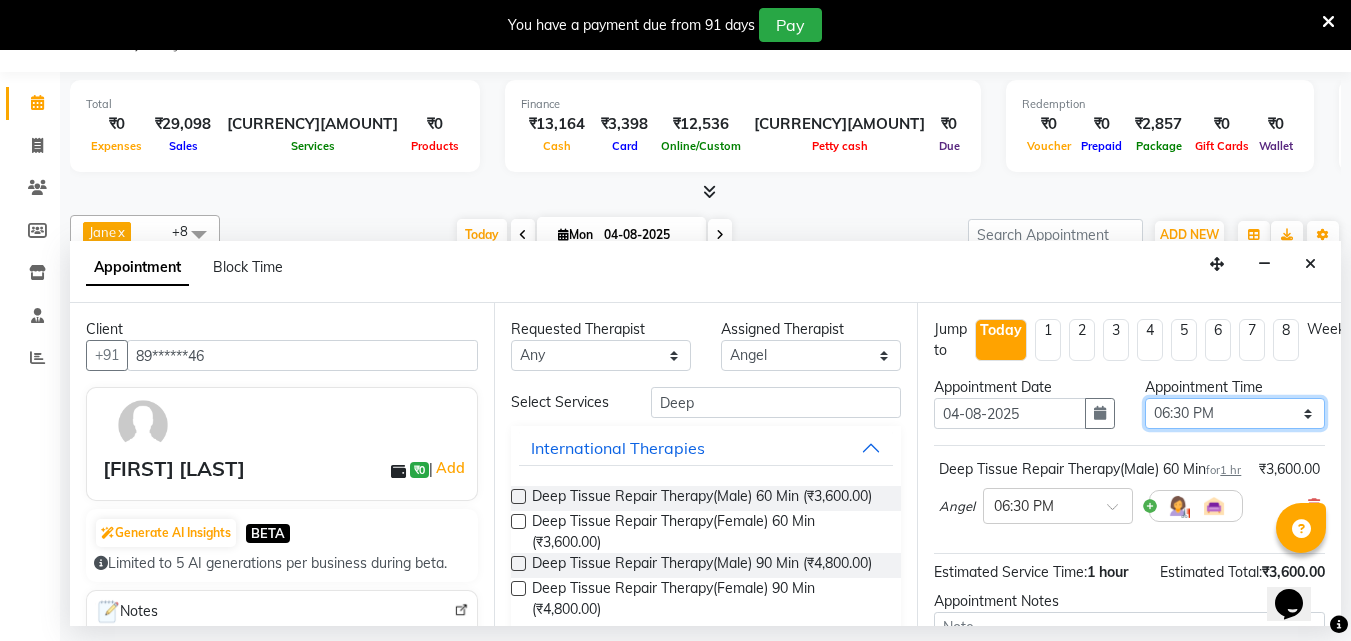 select on "1125" 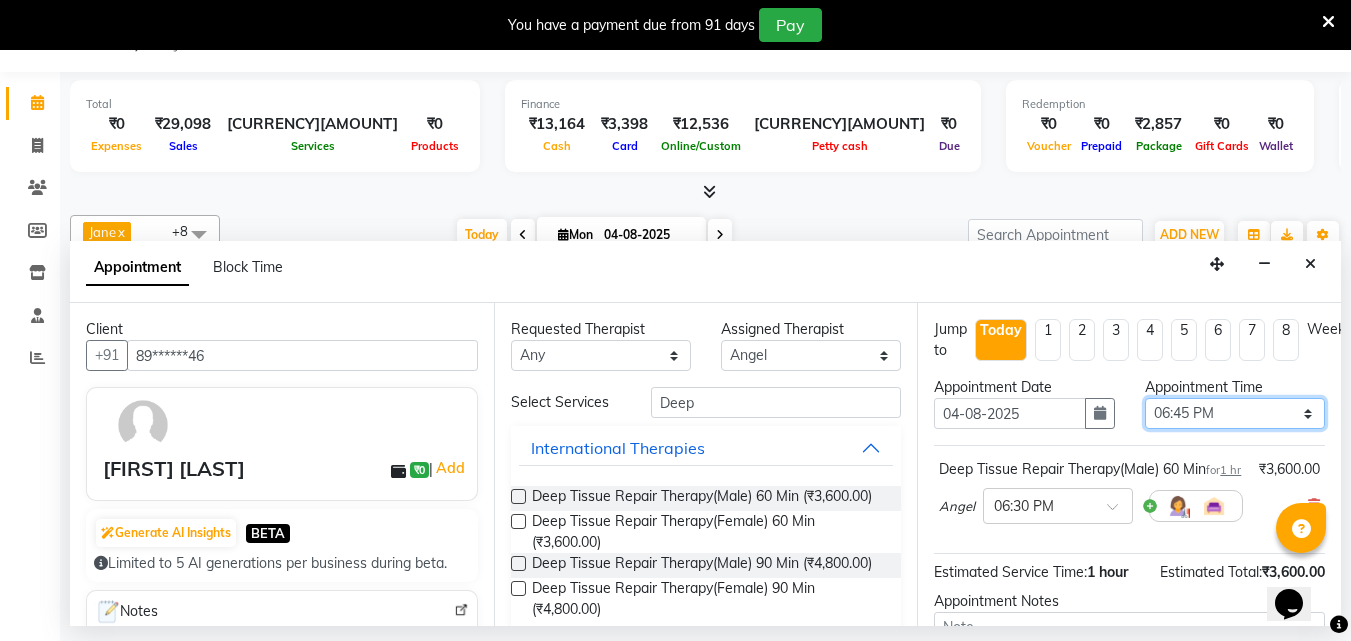 click on "Select 09:00 AM 09:15 AM 09:30 AM 09:45 AM 10:00 AM 10:15 AM 10:30 AM 10:45 AM 11:00 AM 11:15 AM 11:30 AM 11:45 AM 12:00 PM 12:15 PM 12:30 PM 12:45 PM 01:00 PM 01:15 PM 01:30 PM 01:45 PM 02:00 PM 02:15 PM 02:30 PM 02:45 PM 03:00 PM 03:15 PM 03:30 PM 03:45 PM 04:00 PM 04:15 PM 04:30 PM 04:45 PM 05:00 PM 05:15 PM 05:30 PM 05:45 PM 06:00 PM 06:15 PM 06:30 PM 06:45 PM 07:00 PM 07:15 PM 07:30 PM 07:45 PM 08:00 PM 08:15 PM 08:30 PM 08:45 PM 09:00 PM 09:15 PM 09:30 PM 09:45 PM 10:00 PM" at bounding box center (1235, 413) 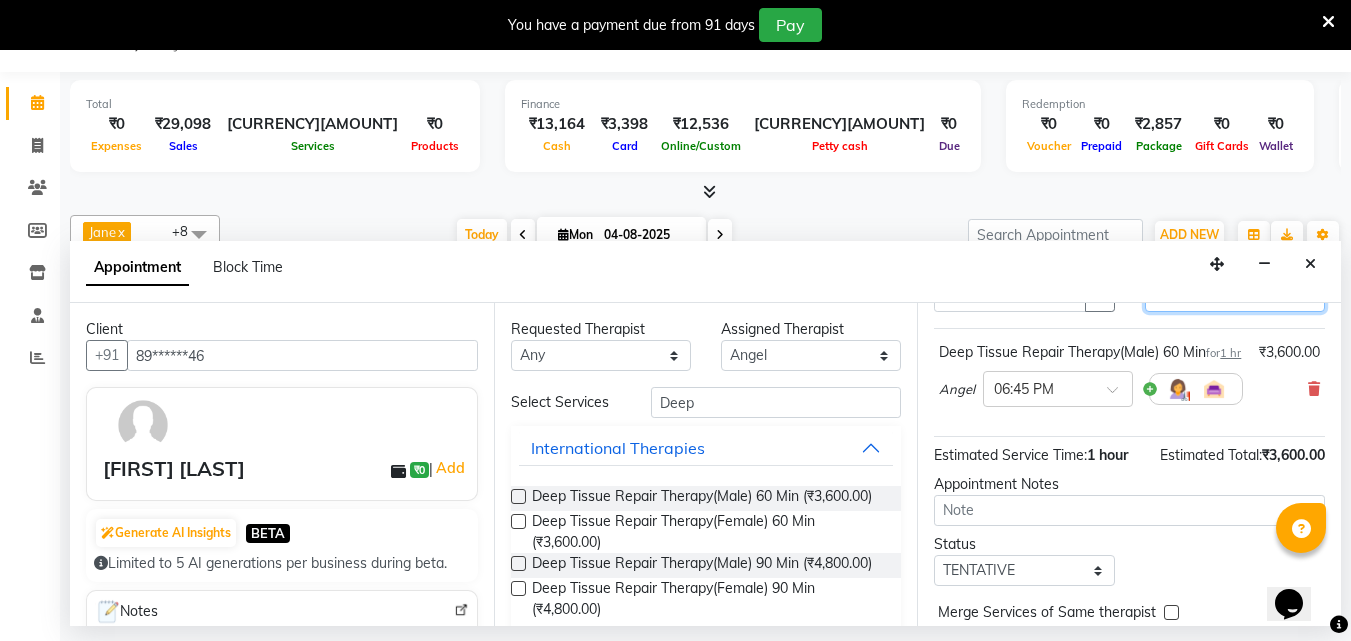scroll, scrollTop: 239, scrollLeft: 0, axis: vertical 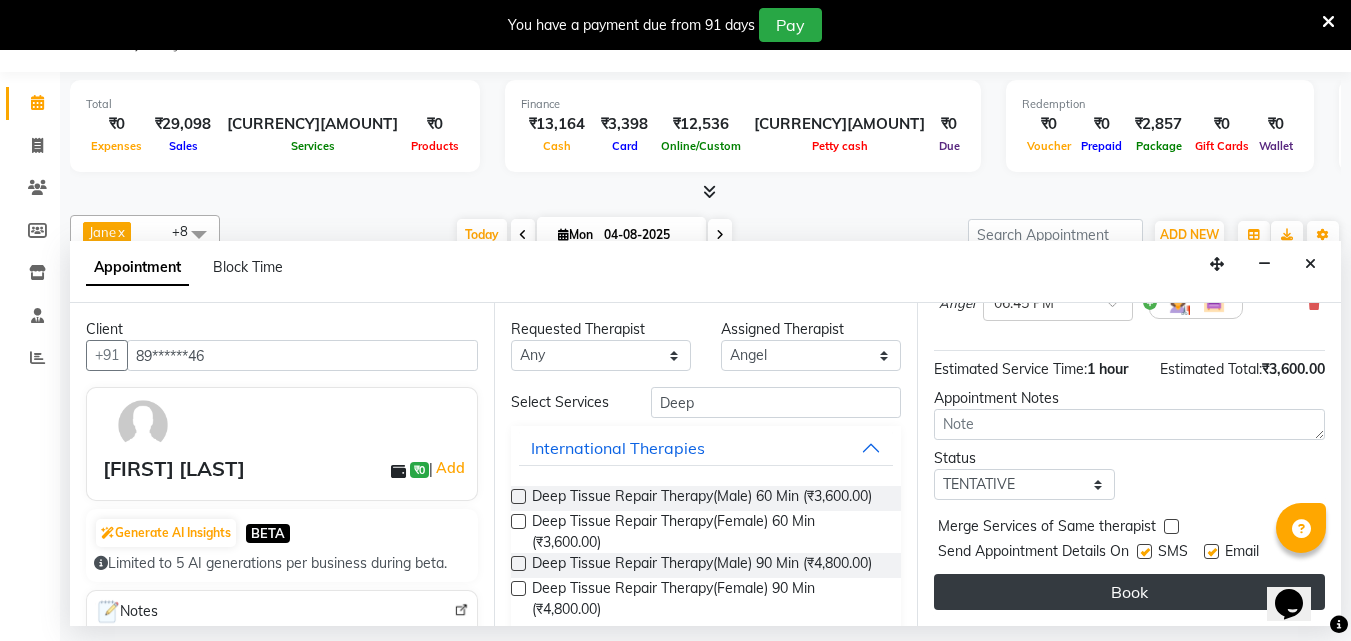 click on "Book" at bounding box center [1129, 592] 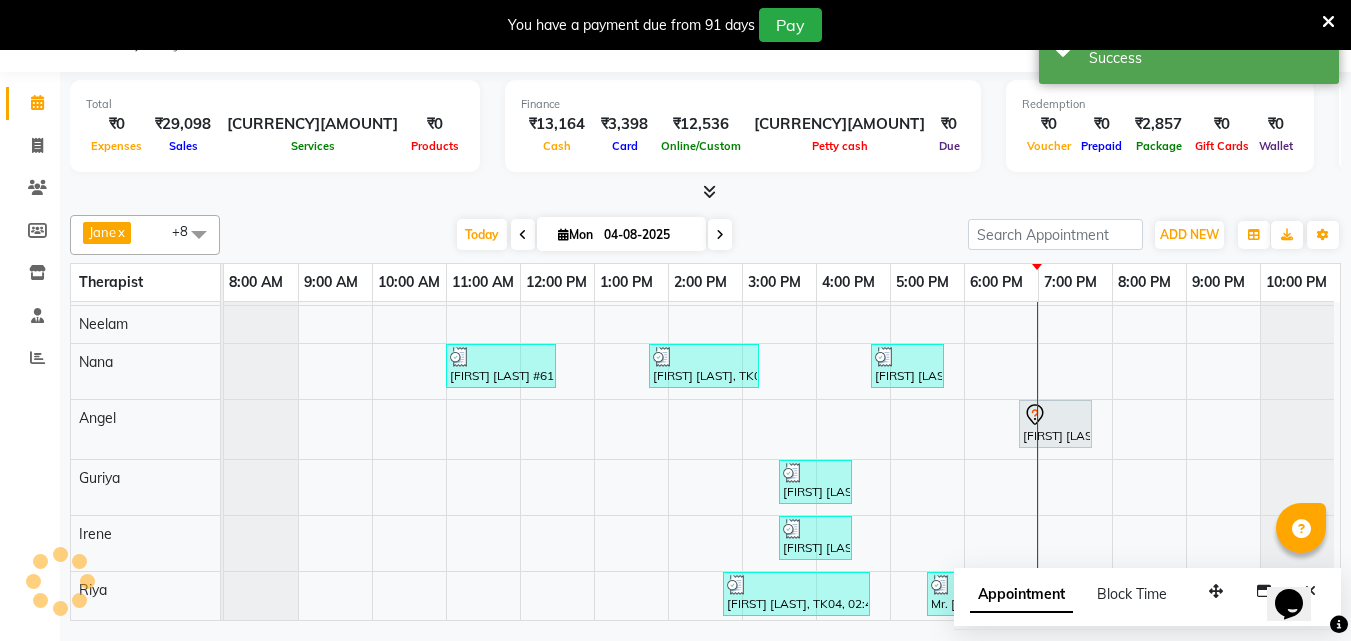 scroll, scrollTop: 0, scrollLeft: 0, axis: both 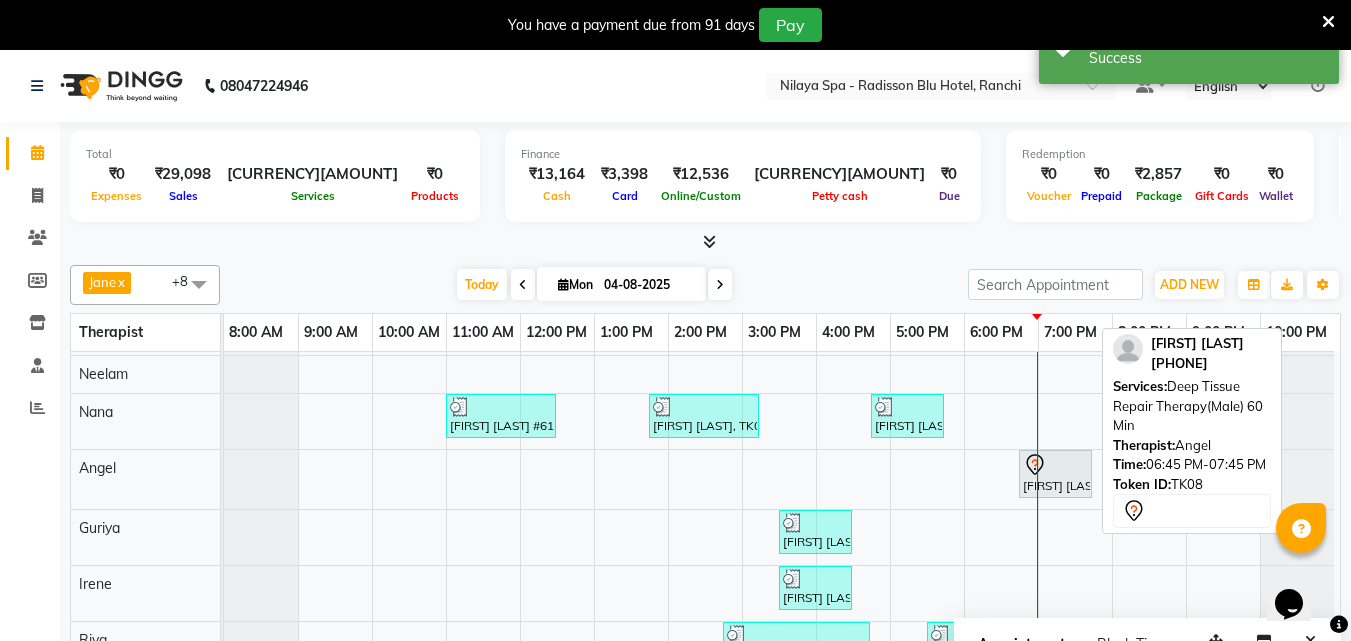 click at bounding box center [1055, 465] 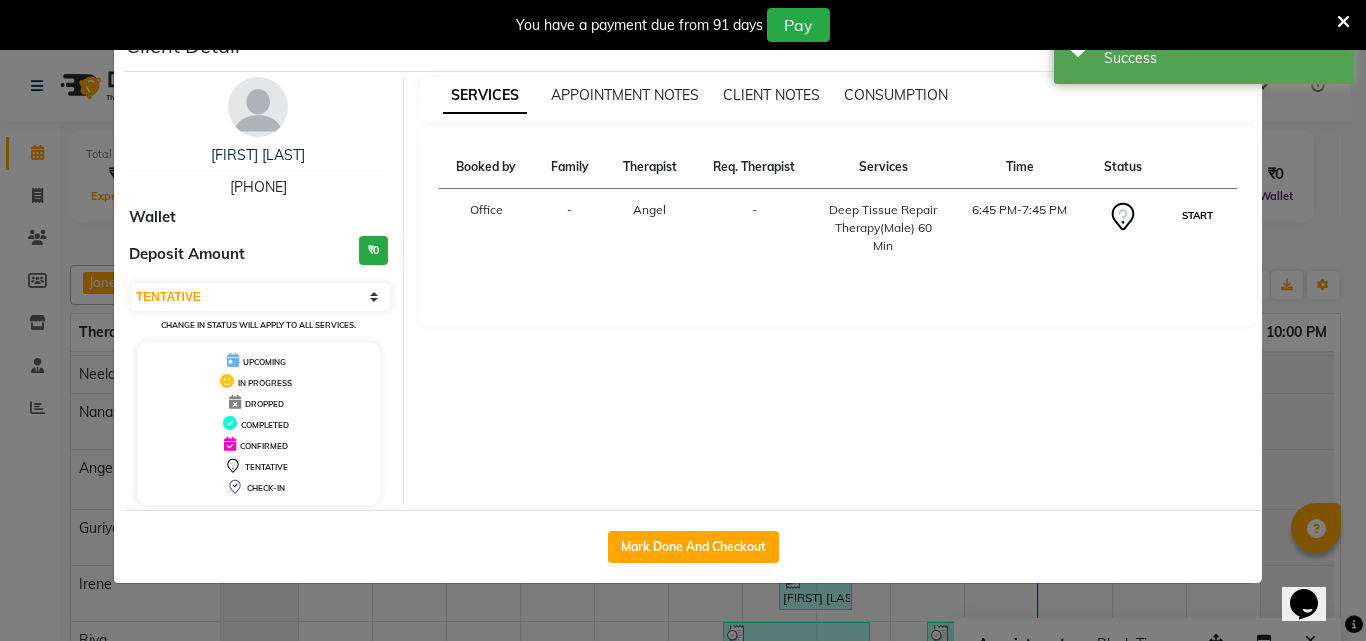 click on "START" at bounding box center [1197, 215] 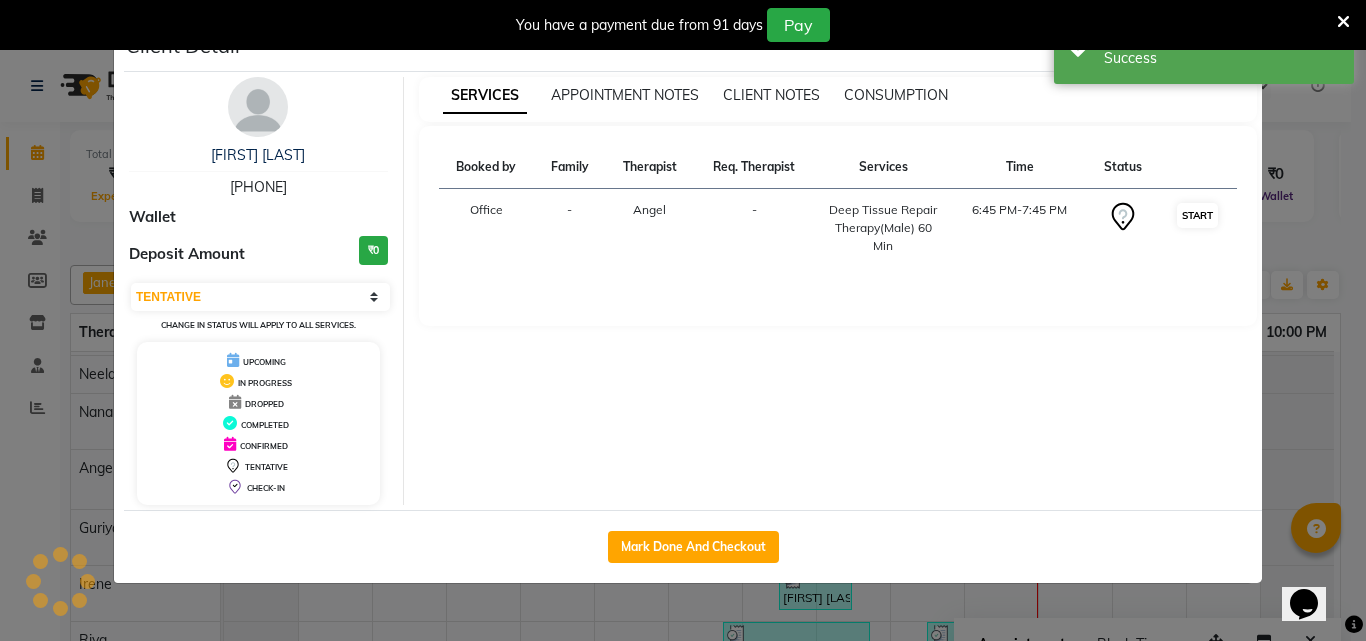 select on "1" 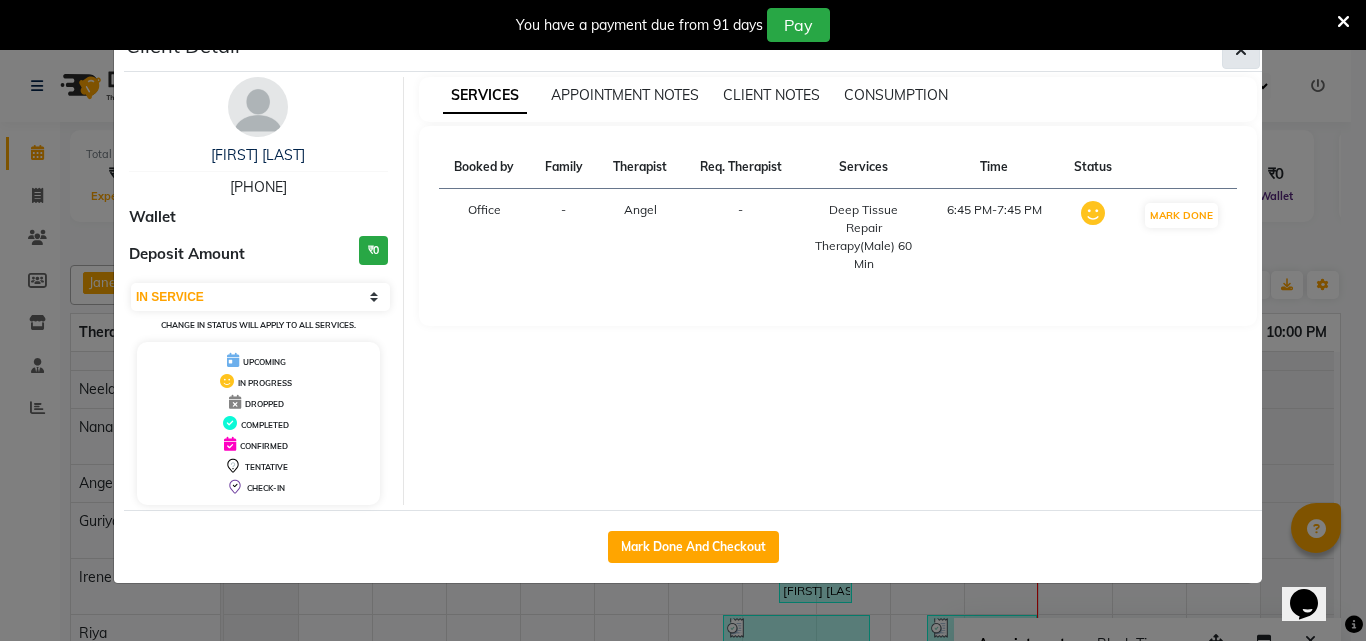click 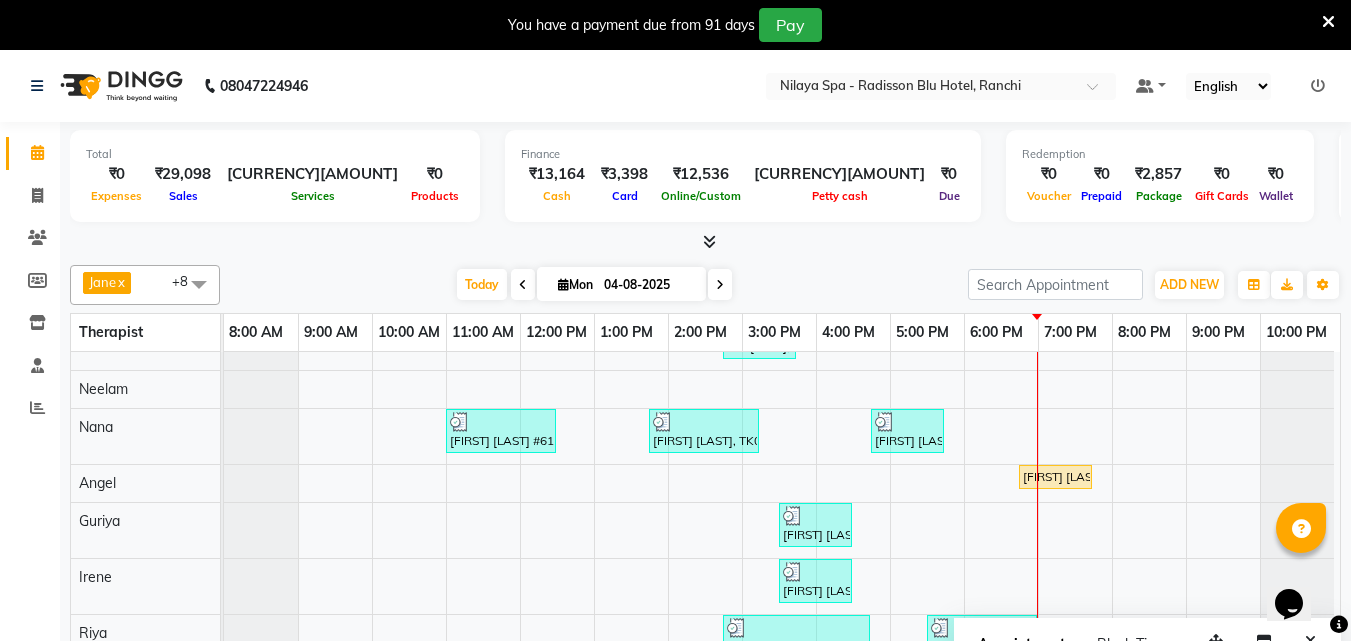 scroll, scrollTop: 50, scrollLeft: 0, axis: vertical 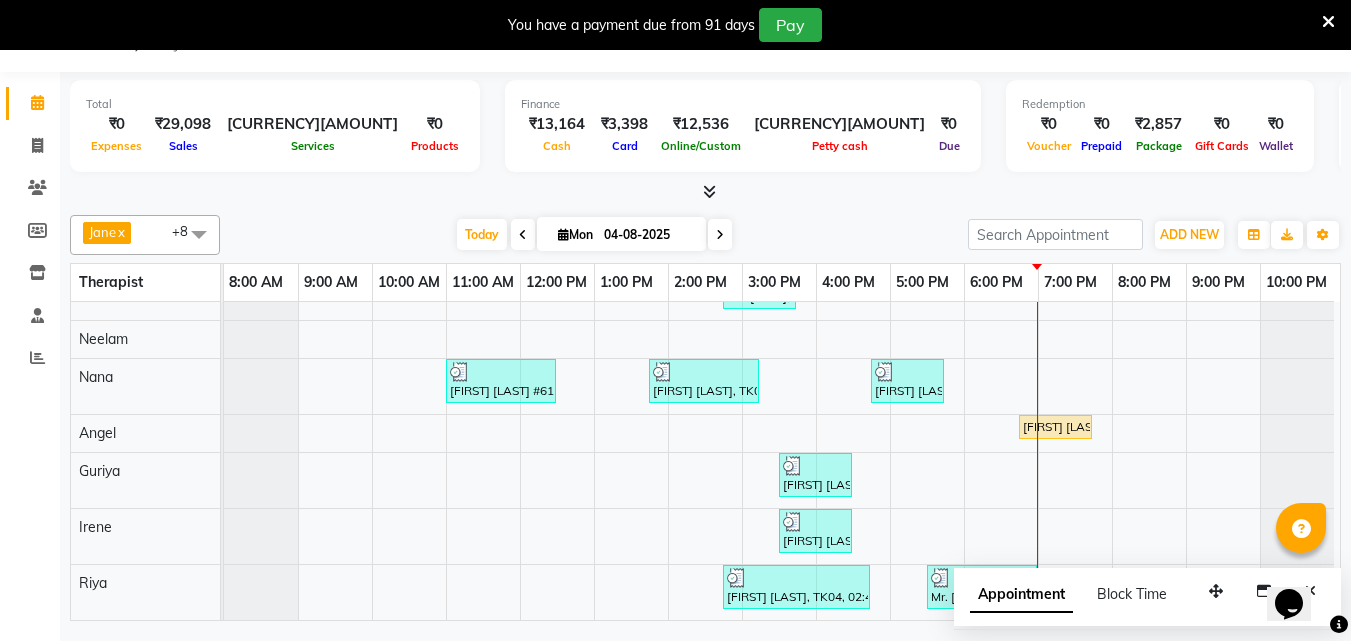 click on "Mrs [LAST], TK03, 02:45 PM-03:45 PM, Mens Special - Shaving,Bleach - Face Detan     [FIRST] [LAST]  #614, TK01, 11:00 AM-12:30 PM, Deep Tissue Repair Therapy(Male) 90 Min     [FIRST] [LAST], TK02, 01:45 PM-03:15 PM, Balinese Massage Therapy(Male) 90 Min     [FIRST] [LAST], TK06, 04:45 PM-05:45 PM, Deep Tissue Repair Therapy(Male) 60 Min    [FIRST] [LAST] , TK08, 06:45 PM-07:45 PM, Deep Tissue Repair Therapy(Male) 60 Min     [FIRST] [LAST] MEMBER, TK05, 03:30 PM-04:30 PM, Deep Tissue Repair Therapy(Male) 60 Min     [FIRST] [LAST] MEMBER, TK05, 03:30 PM-04:30 PM, Deep Tissue Repair Therapy(Male) 60 Min     [FIRST] [LAST], TK04, 02:45 PM-04:45 PM, Harmony (Stress Relieving Ritual) Male     Mr. [LAST] , TK07, 05:30 PM-07:00 PM, Deep Tissue Repair Therapy(Male) 90 Min" at bounding box center [782, 423] 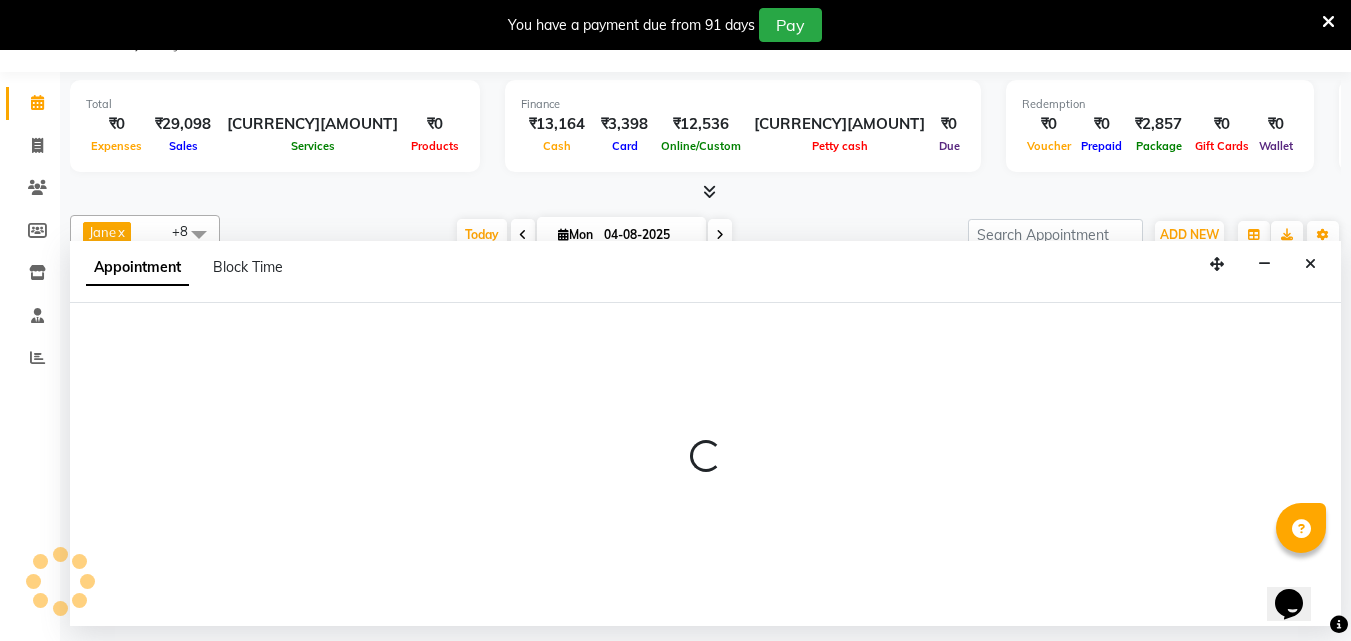 select on "78999" 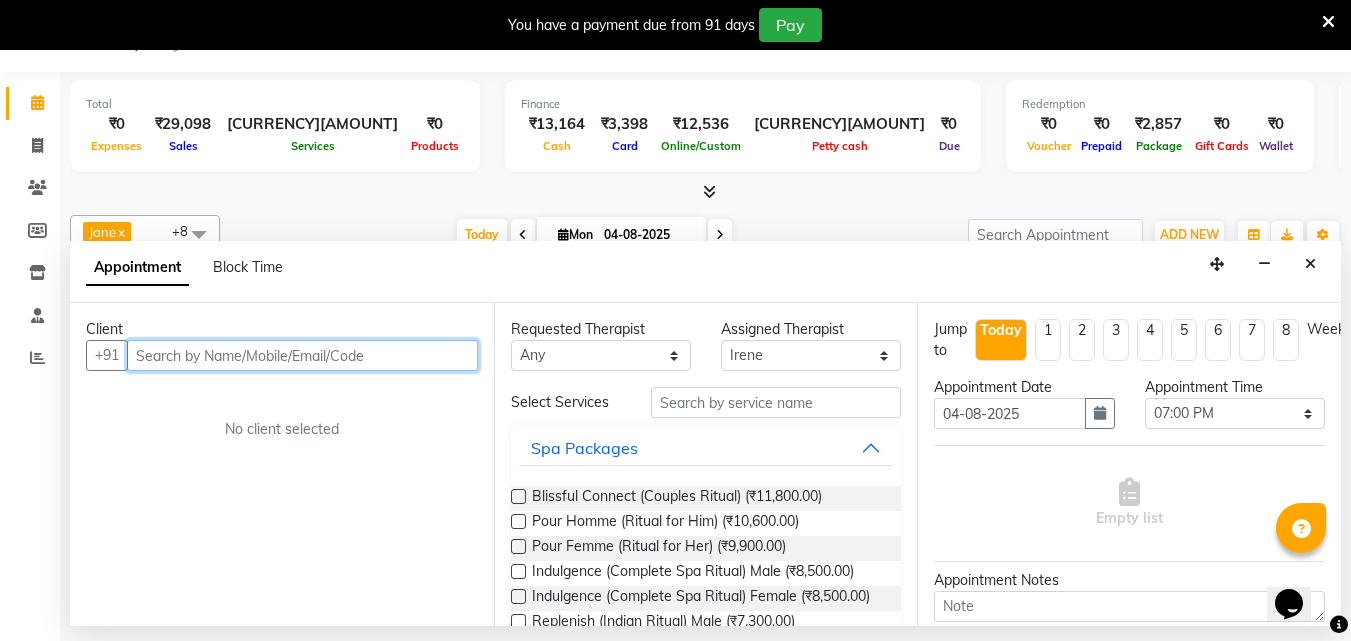 click at bounding box center (302, 355) 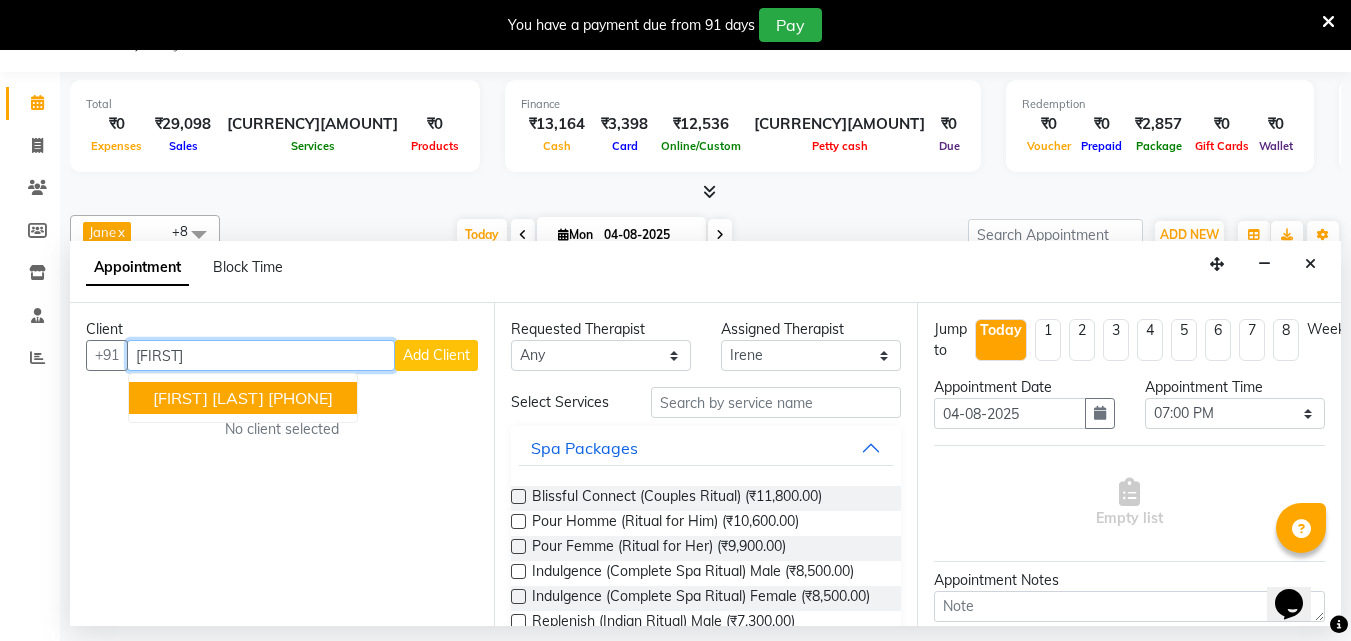 click on "[PHONE]" at bounding box center [300, 398] 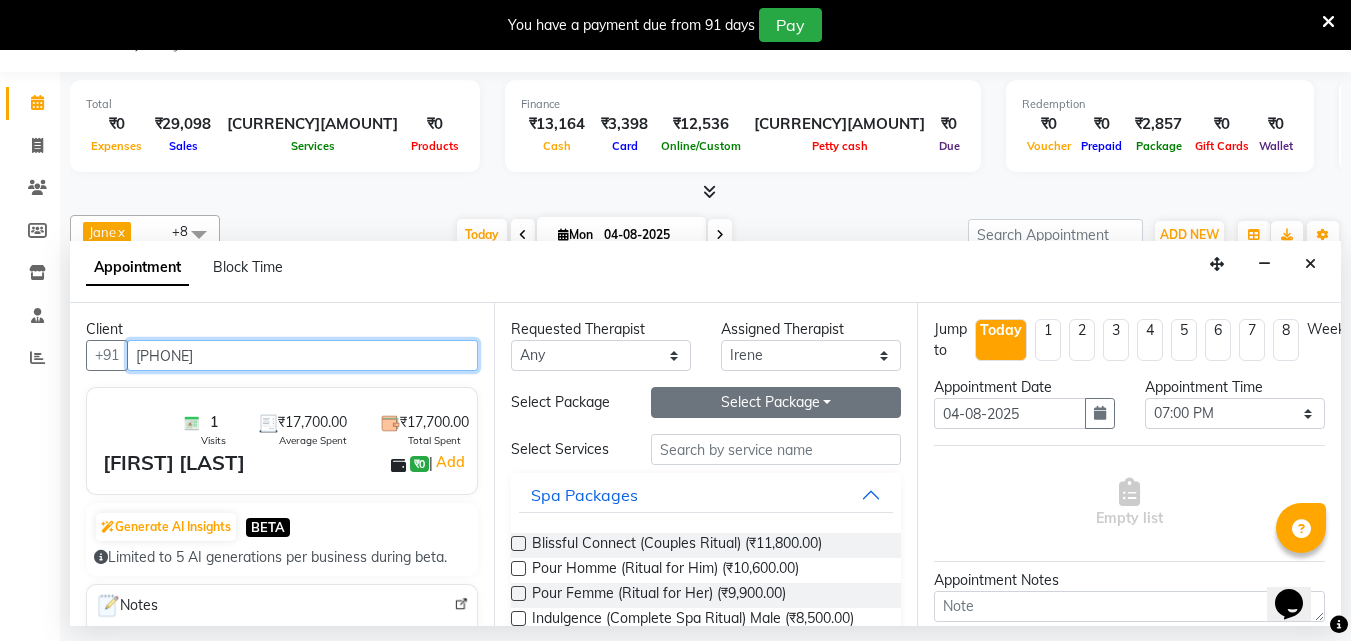 type on "[PHONE]" 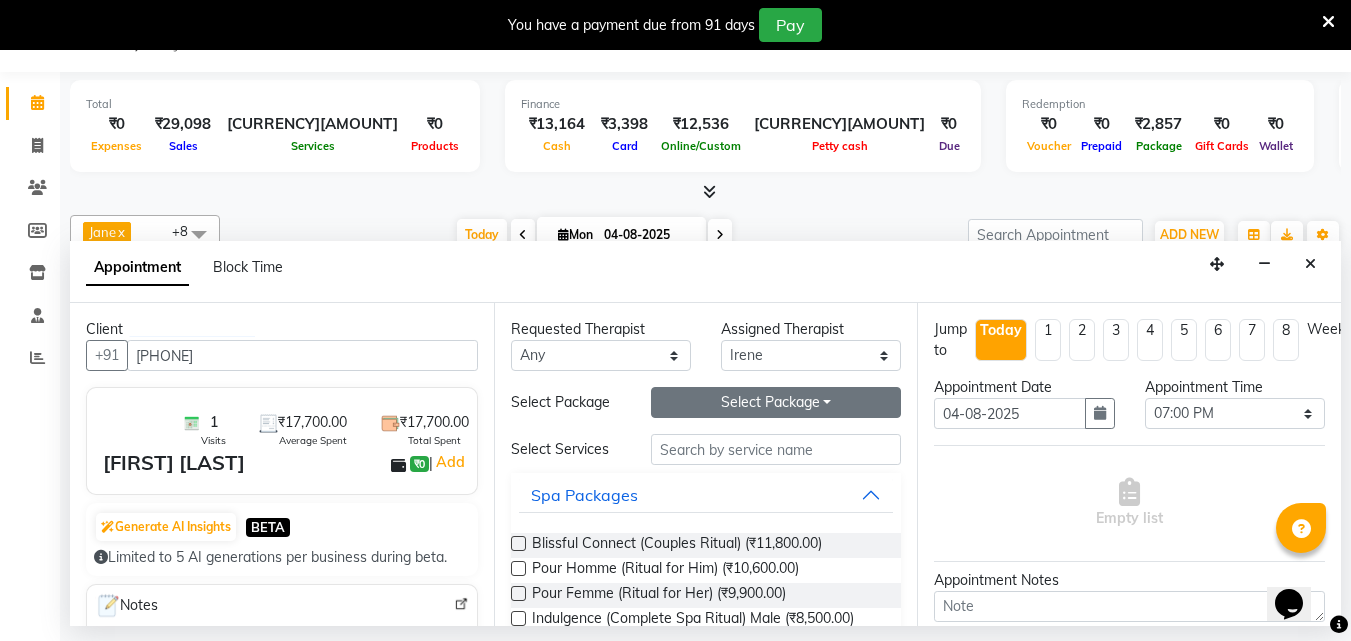 click on "Select Package  Toggle Dropdown" at bounding box center (776, 402) 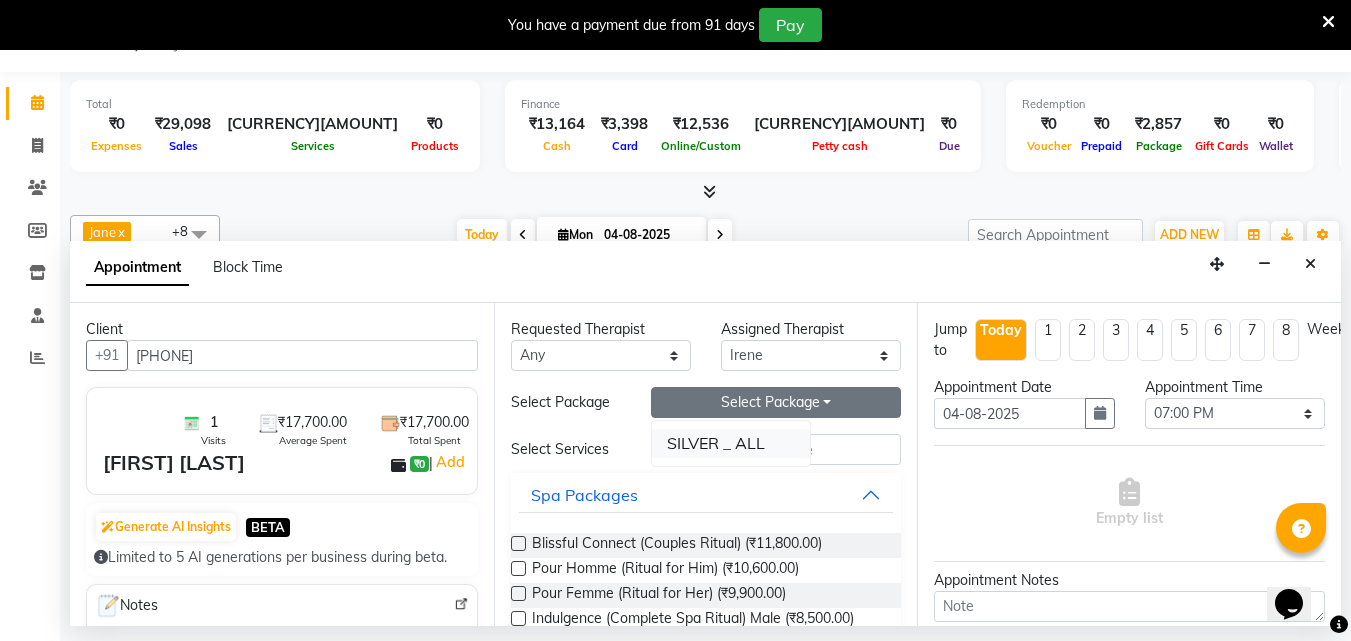 click on "SILVER _ ALL" at bounding box center (731, 443) 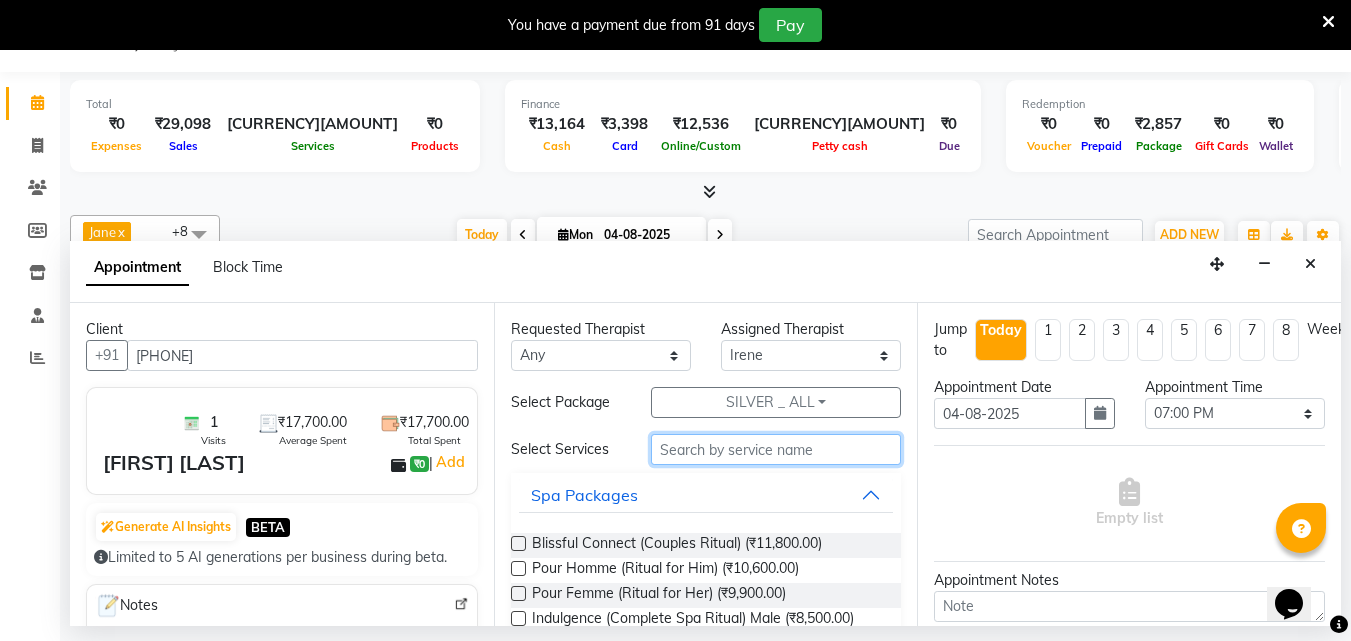 click at bounding box center (776, 449) 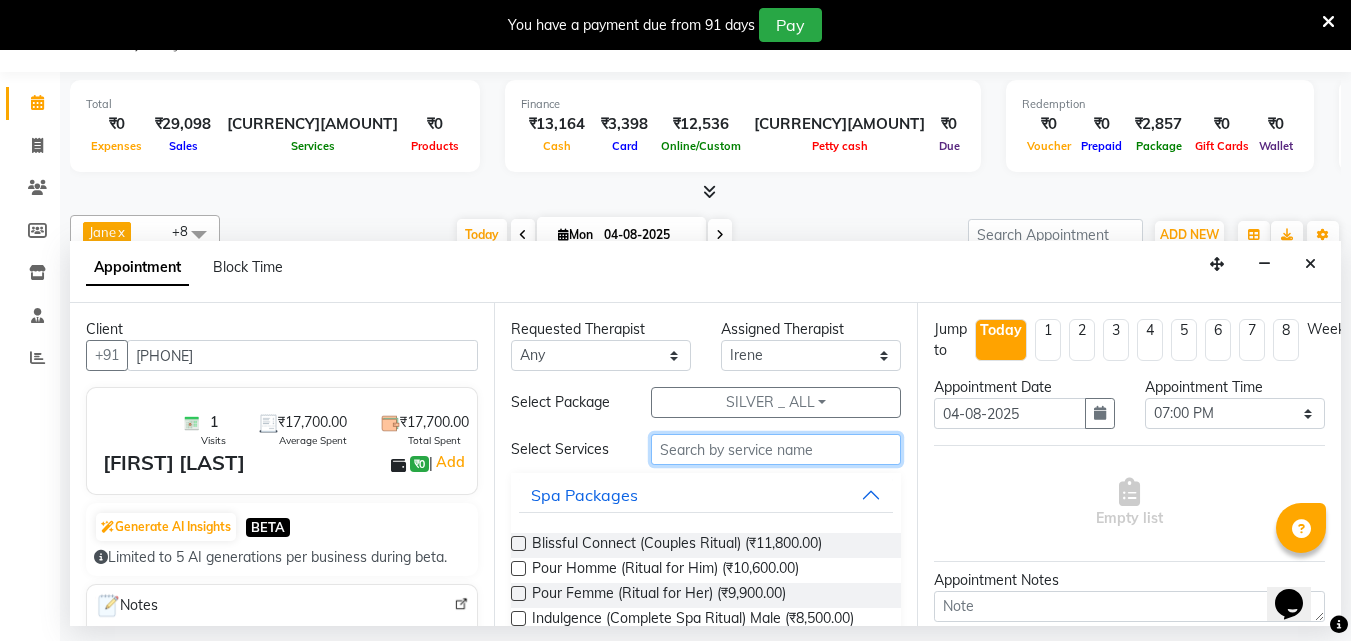 type on "D" 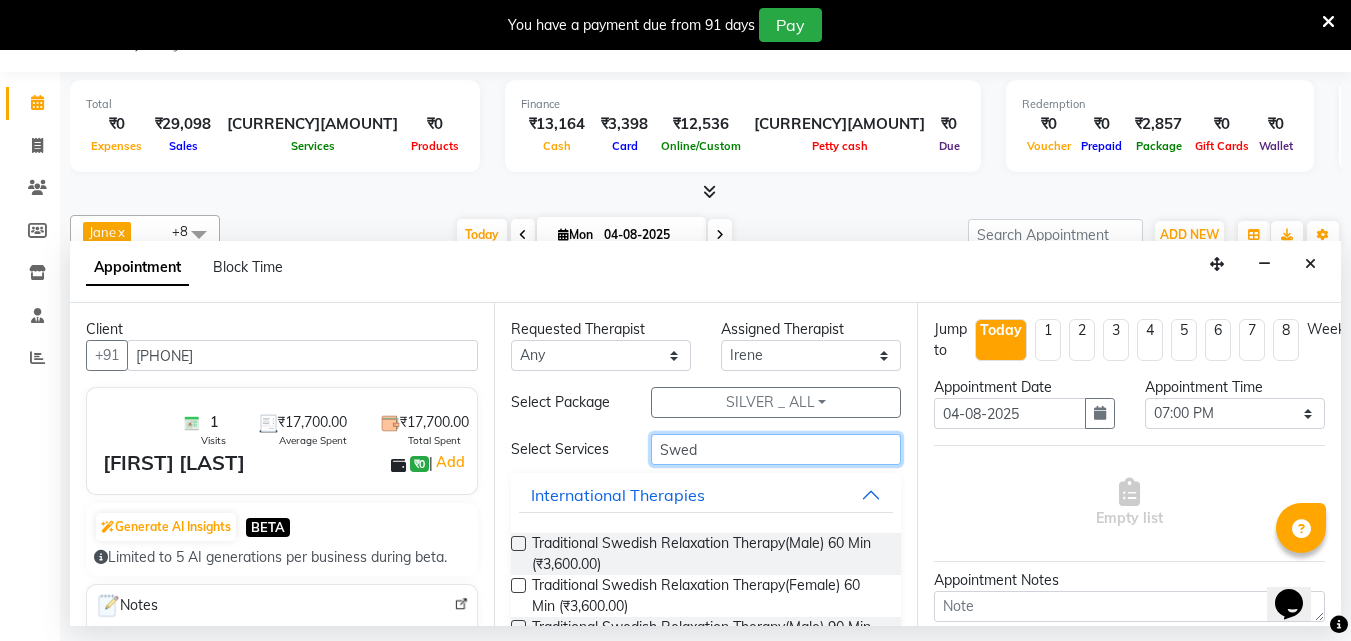 type on "Swed" 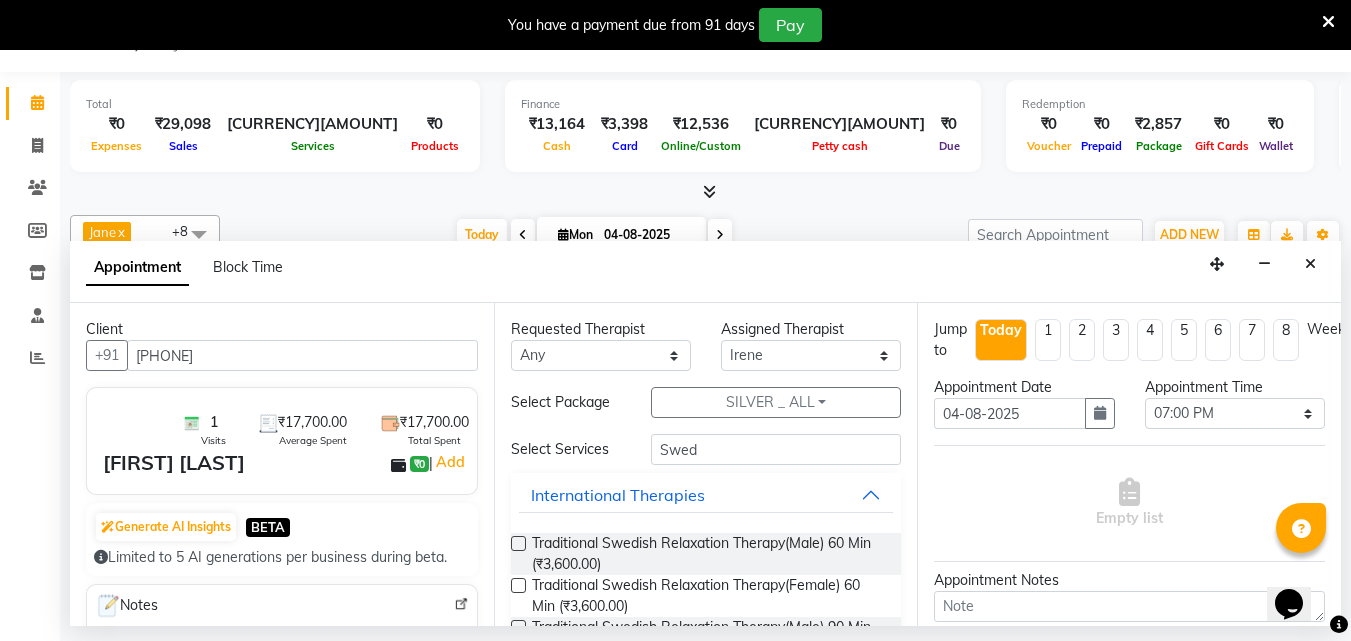 click at bounding box center (518, 543) 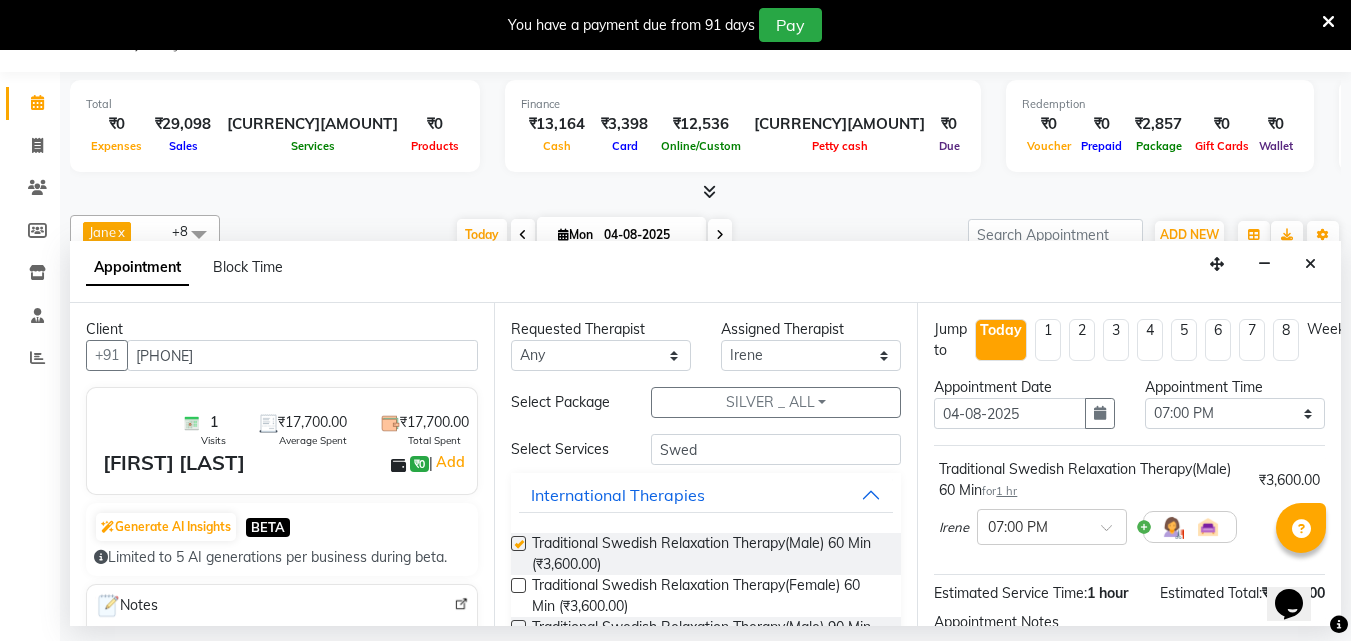 checkbox on "false" 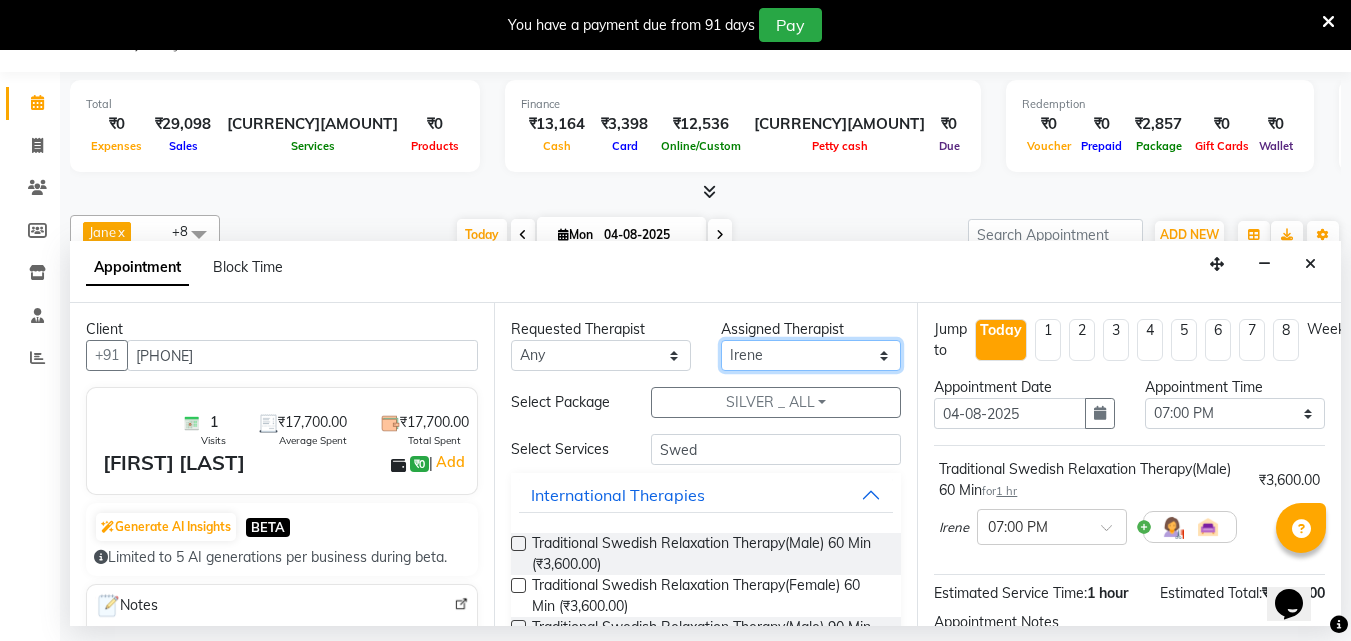 click on "Select [FIRST] [FIRST] [FIRST] [FIRST] [FIRST] [FIRST] [FIRST] [FIRST] [FIRST] +8 UnSelect All [FIRST] [FIRST] [FIRST] [FIRST] [FIRST]  [FIRST] [FIRST] [FIRST] [FIRST] Today  Mon 04-08-2025 Toggle Dropdown Add Appointment Add Invoice Add Expense Add Attendance Add Client Toggle Dropdown Add Appointment Add Invoice Add Expense Add Attendance Add Client ADD NEW Toggle Dropdown Add Appointment Add Invoice Add Expense Add Attendance Add Client [FIRST]  [FIRST] [FIRST] [FIRST] [FIRST] [FIRST] [FIRST] [FIRST] [FIRST] +8 UnSelect All [FIRST] [FIRST] [FIRST] [FIRST] [FIRST]  [FIRST] [FIRST] [FIRST] [FIRST] Group By" at bounding box center (811, 355) 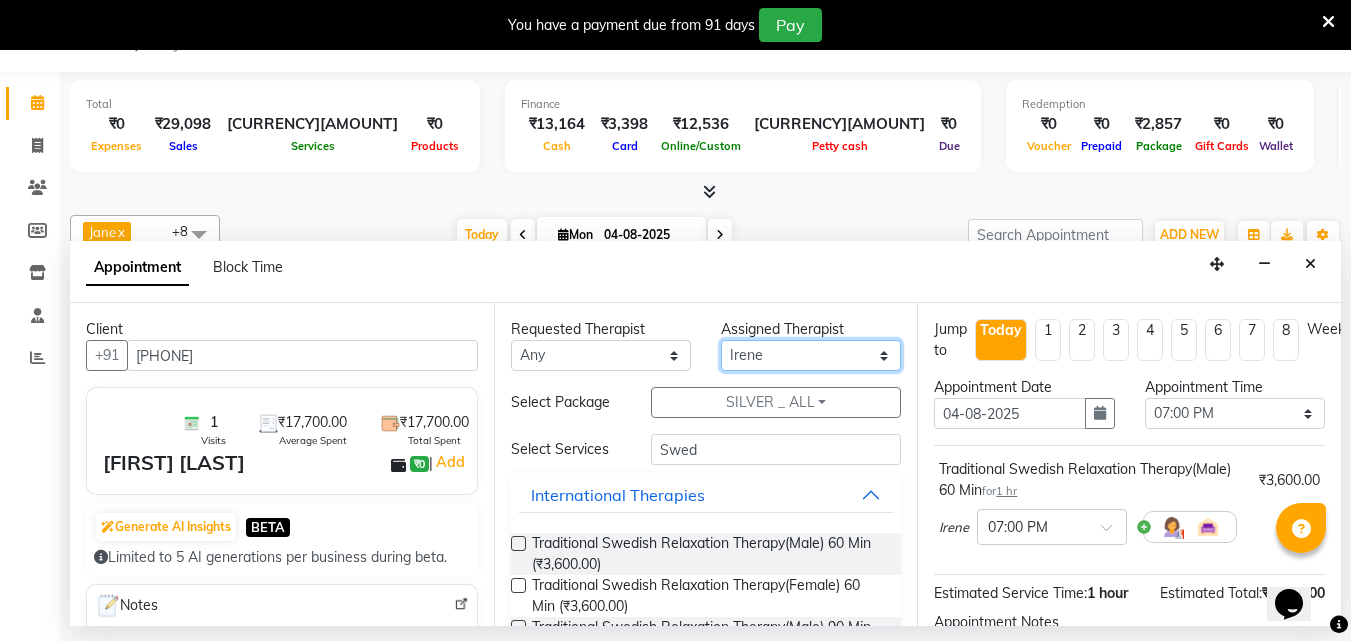 select on "80439" 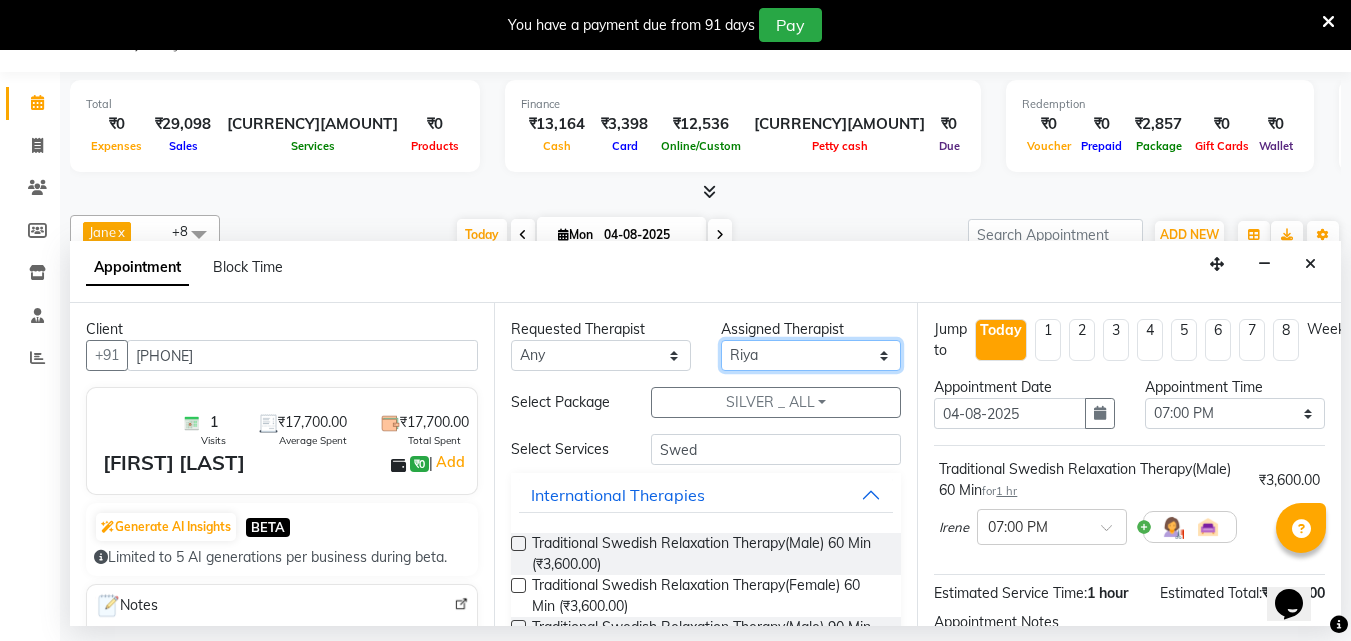 click on "Select [FIRST] [FIRST] [FIRST] [FIRST] [FIRST] [FIRST] [FIRST] [FIRST] [FIRST] +8 UnSelect All [FIRST] [FIRST] [FIRST] [FIRST] [FIRST]  [FIRST] [FIRST] [FIRST] [FIRST] Today  Mon 04-08-2025 Toggle Dropdown Add Appointment Add Invoice Add Expense Add Attendance Add Client Toggle Dropdown Add Appointment Add Invoice Add Expense Add Attendance Add Client ADD NEW Toggle Dropdown Add Appointment Add Invoice Add Expense Add Attendance Add Client [FIRST]  [FIRST] [FIRST] [FIRST] [FIRST] [FIRST] [FIRST] [FIRST] [FIRST] +8 UnSelect All [FIRST] [FIRST] [FIRST] [FIRST] [FIRST]  [FIRST] [FIRST] [FIRST] [FIRST] Group By" at bounding box center [811, 355] 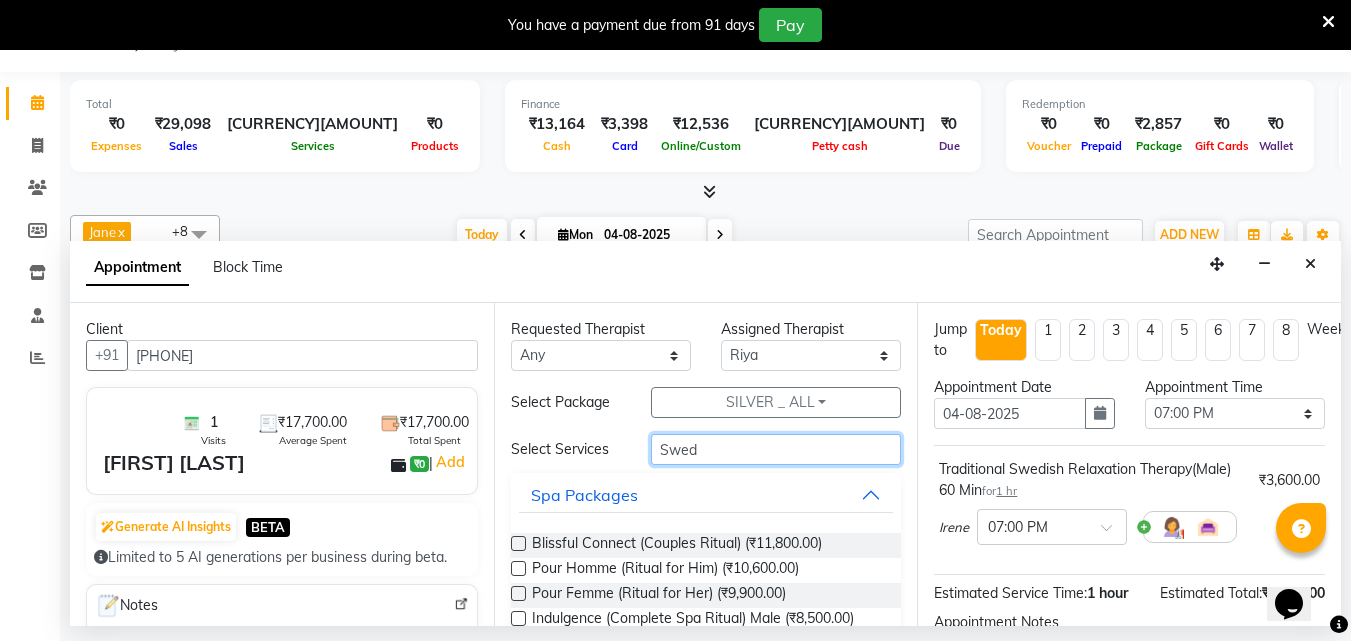 click on "Swed" at bounding box center [776, 449] 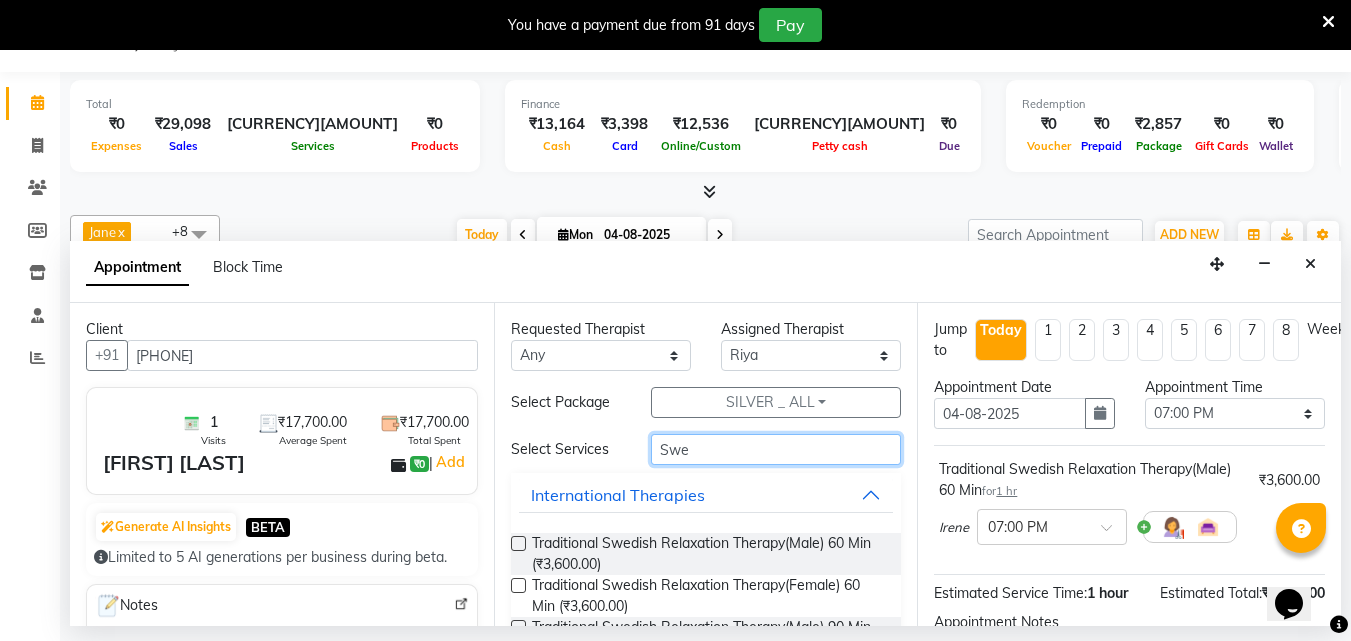 type on "Swed" 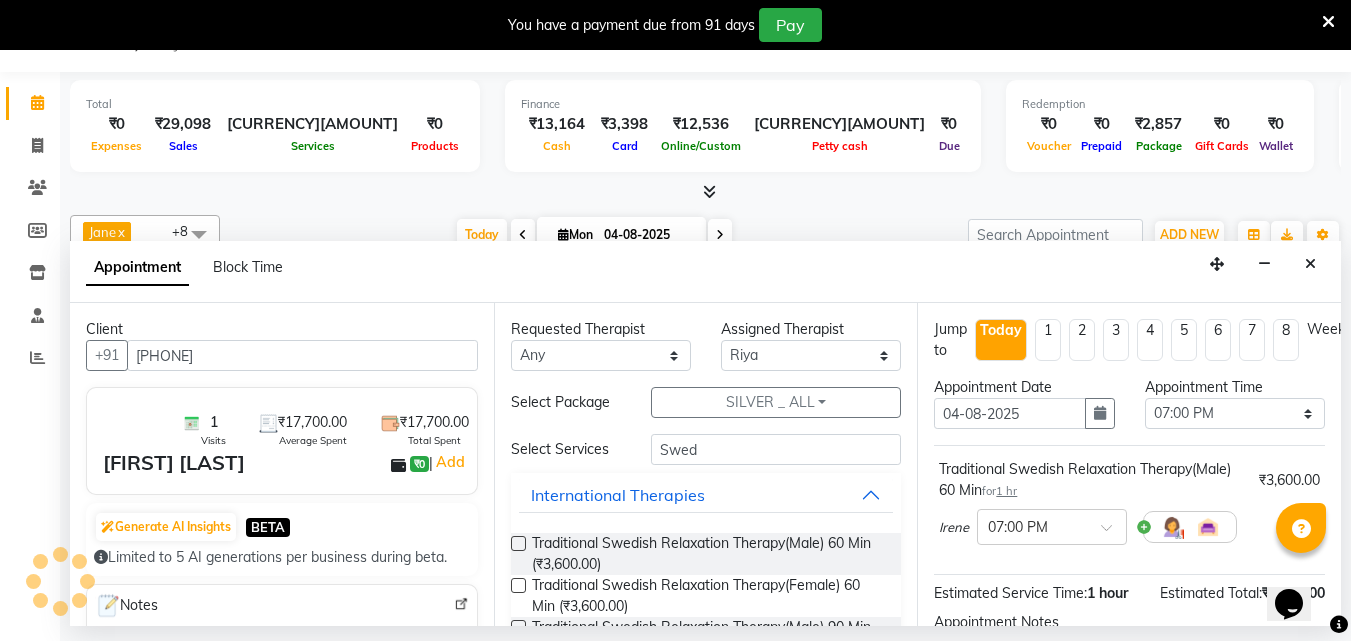 click at bounding box center [518, 543] 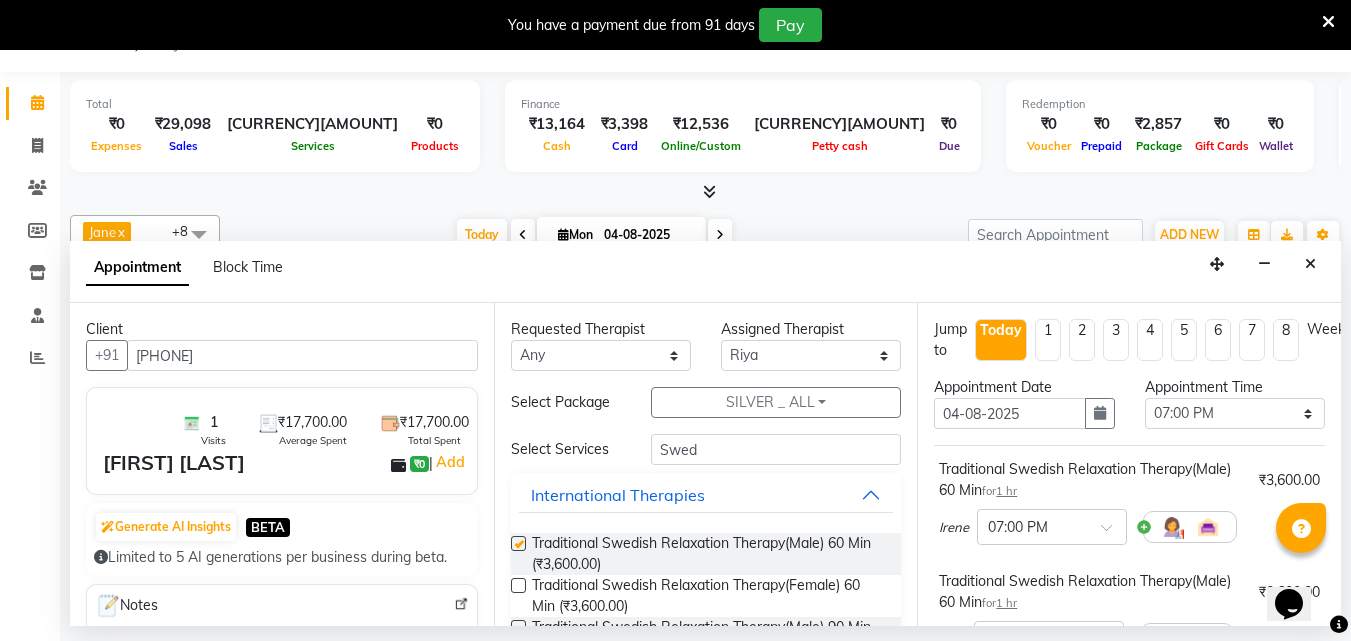 checkbox on "false" 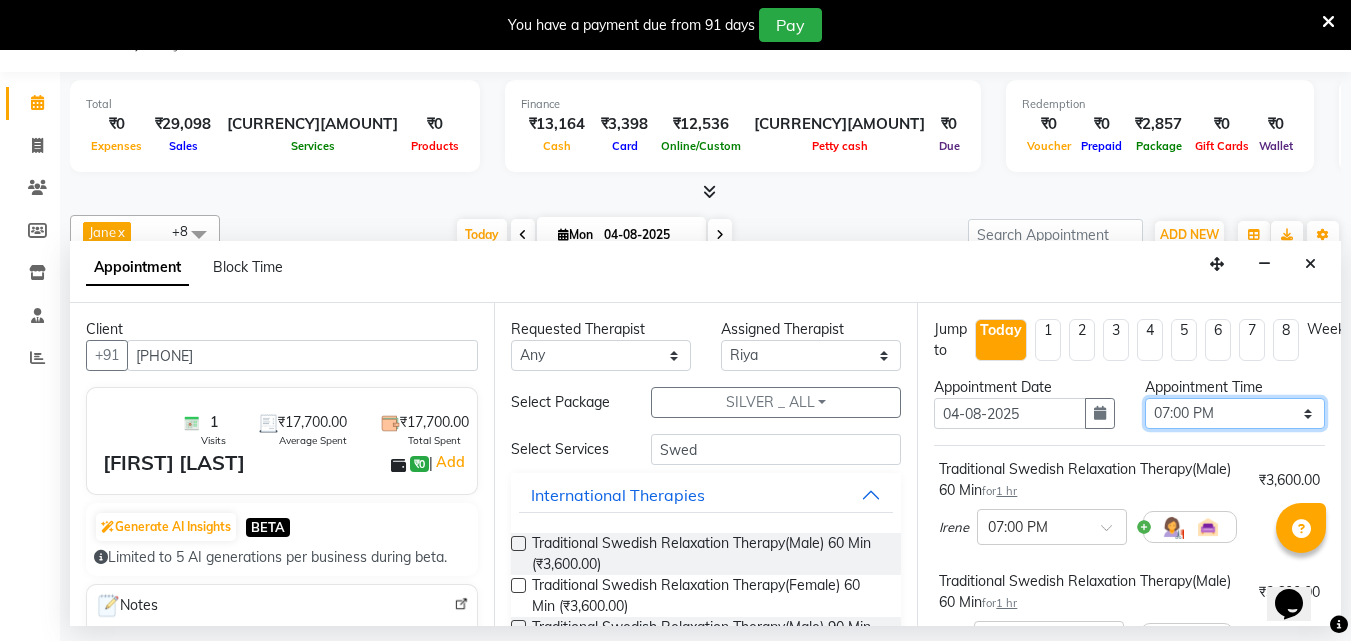 click on "Select 09:00 AM 09:15 AM 09:30 AM 09:45 AM 10:00 AM 10:15 AM 10:30 AM 10:45 AM 11:00 AM 11:15 AM 11:30 AM 11:45 AM 12:00 PM 12:15 PM 12:30 PM 12:45 PM 01:00 PM 01:15 PM 01:30 PM 01:45 PM 02:00 PM 02:15 PM 02:30 PM 02:45 PM 03:00 PM 03:15 PM 03:30 PM 03:45 PM 04:00 PM 04:15 PM 04:30 PM 04:45 PM 05:00 PM 05:15 PM 05:30 PM 05:45 PM 06:00 PM 06:15 PM 06:30 PM 06:45 PM 07:00 PM 07:15 PM 07:30 PM 07:45 PM 08:00 PM 08:15 PM 08:30 PM 08:45 PM 09:00 PM 09:15 PM 09:30 PM 09:45 PM 10:00 PM" at bounding box center (1235, 413) 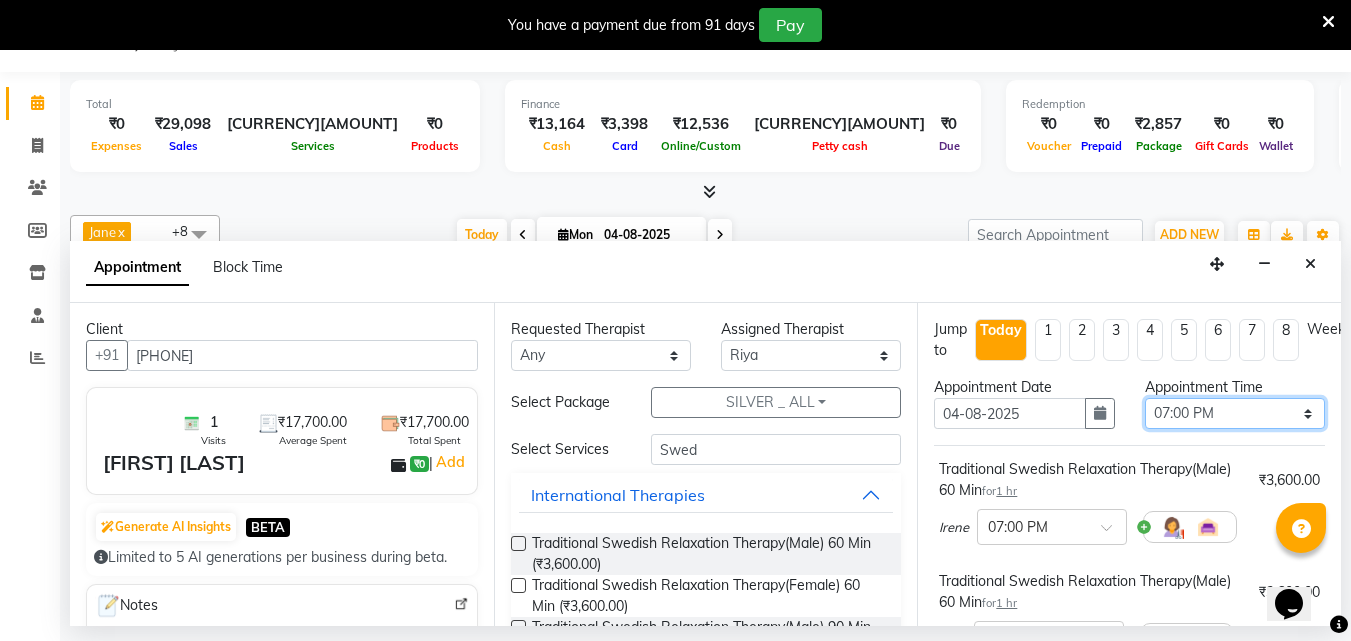 select on "1155" 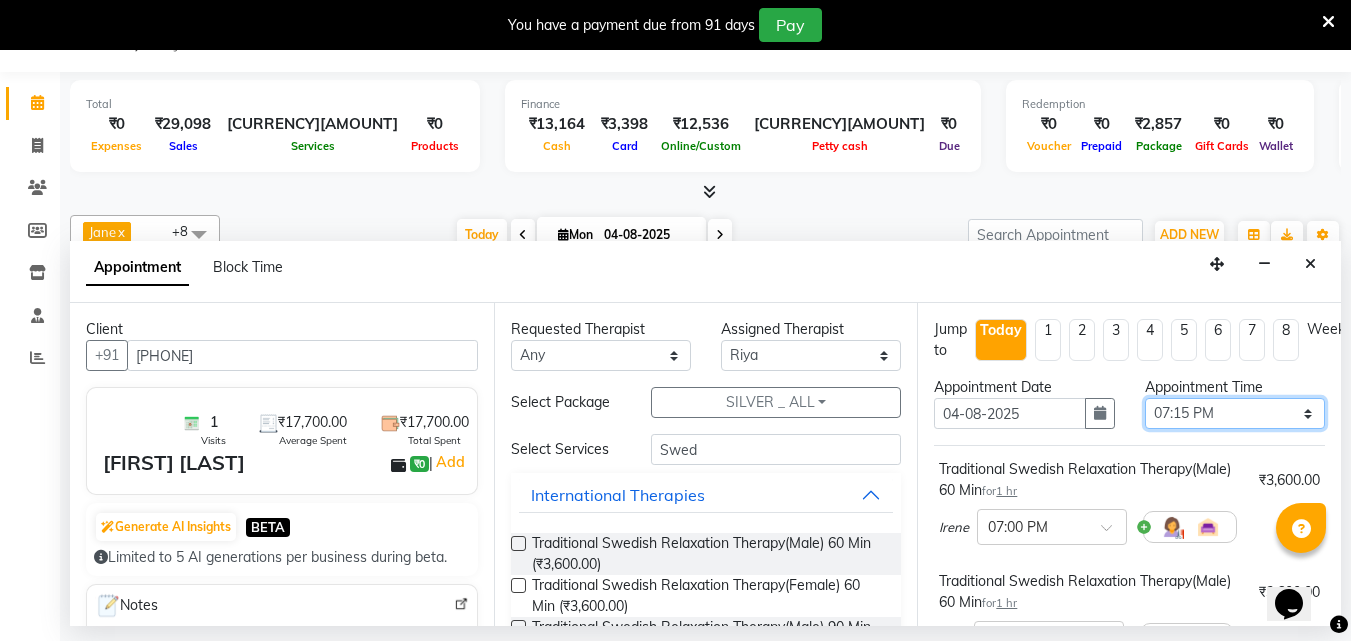 click on "Select 09:00 AM 09:15 AM 09:30 AM 09:45 AM 10:00 AM 10:15 AM 10:30 AM 10:45 AM 11:00 AM 11:15 AM 11:30 AM 11:45 AM 12:00 PM 12:15 PM 12:30 PM 12:45 PM 01:00 PM 01:15 PM 01:30 PM 01:45 PM 02:00 PM 02:15 PM 02:30 PM 02:45 PM 03:00 PM 03:15 PM 03:30 PM 03:45 PM 04:00 PM 04:15 PM 04:30 PM 04:45 PM 05:00 PM 05:15 PM 05:30 PM 05:45 PM 06:00 PM 06:15 PM 06:30 PM 06:45 PM 07:00 PM 07:15 PM 07:30 PM 07:45 PM 08:00 PM 08:15 PM 08:30 PM 08:45 PM 09:00 PM 09:15 PM 09:30 PM 09:45 PM 10:00 PM" at bounding box center (1235, 413) 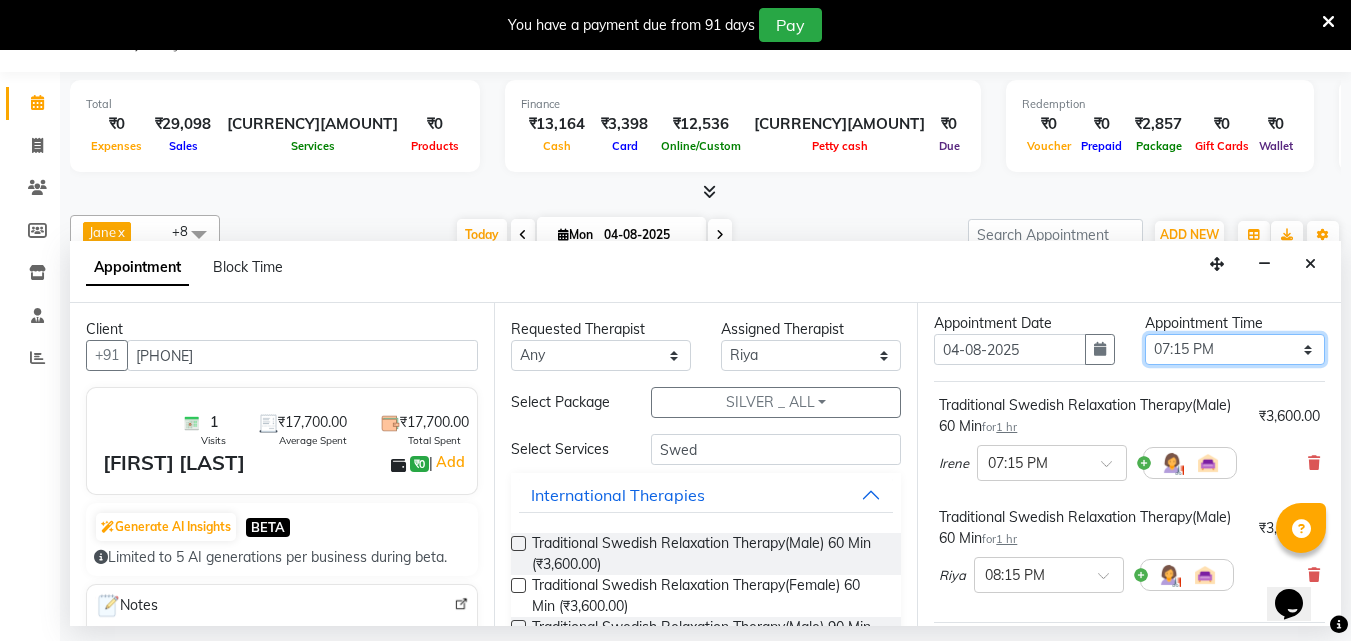scroll, scrollTop: 200, scrollLeft: 0, axis: vertical 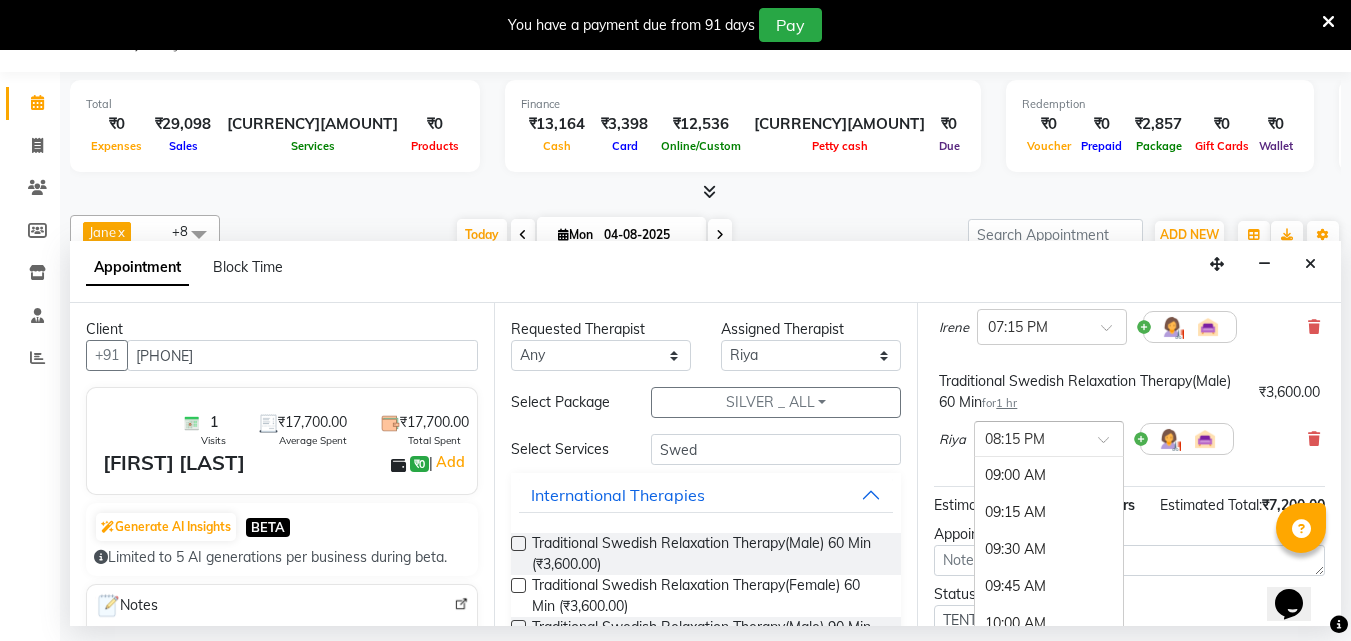 click at bounding box center [1110, 445] 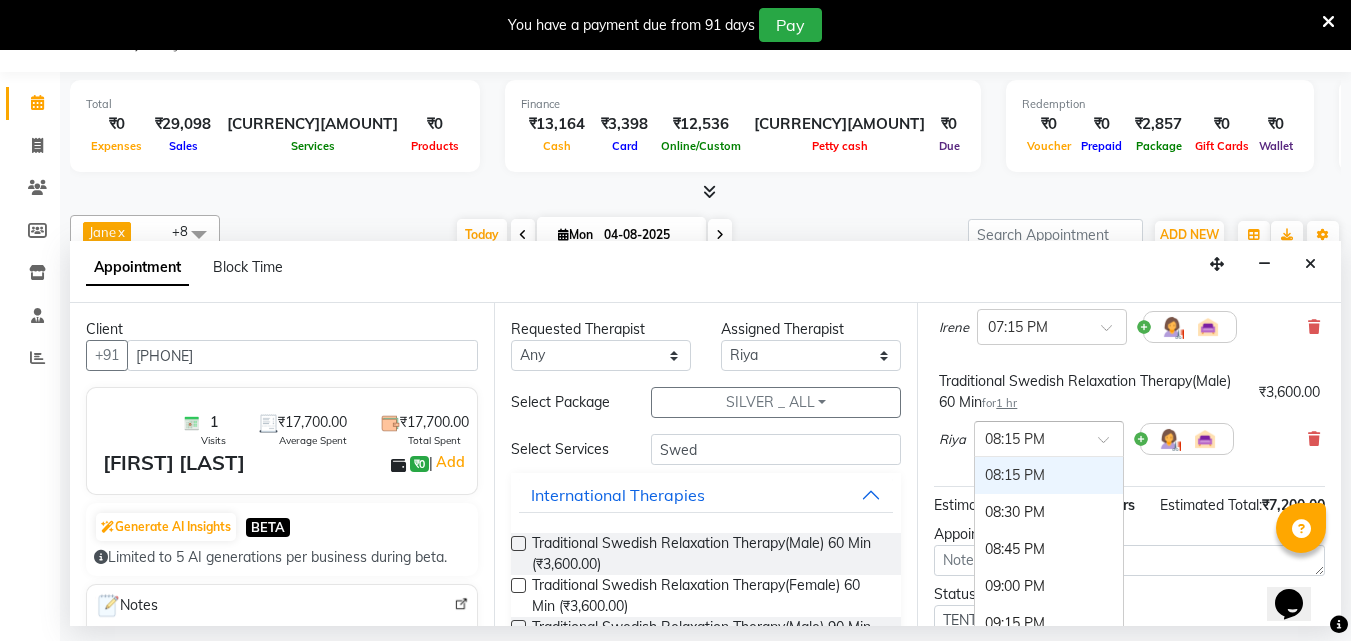 click on "09:00 AM   09:15 AM   09:30 AM   09:45 AM   10:00 AM   10:15 AM   10:30 AM   10:45 AM   11:00 AM   11:15 AM   11:30 AM   11:45 AM   12:00 PM   12:15 PM   12:30 PM   12:45 PM   01:00 PM   01:15 PM   01:30 PM   01:45 PM   02:00 PM   02:15 PM   02:30 PM   02:45 PM   (Booked)  03:00 PM   (Booked)  03:15 PM   (Booked)  03:30 PM   (Booked)  03:45 PM   (Booked)  04:00 PM   (Booked)  04:15 PM   (Booked)  04:30 PM   (Booked)  04:45 PM   05:00 PM   05:15 PM   05:30 PM   (Booked)  05:45 PM   (Booked)  06:00 PM   (Booked)  06:15 PM   (Booked)  06:30 PM   (Booked)  06:45 PM   (Booked)  07:00 PM   07:15 PM   07:30 PM   07:45 PM   08:00 PM   08:15 PM   08:30 PM   08:45 PM   09:00 PM   09:15 PM   09:30 PM   09:45 PM   10:00 PM   (No Shift)" at bounding box center (1049, 577) 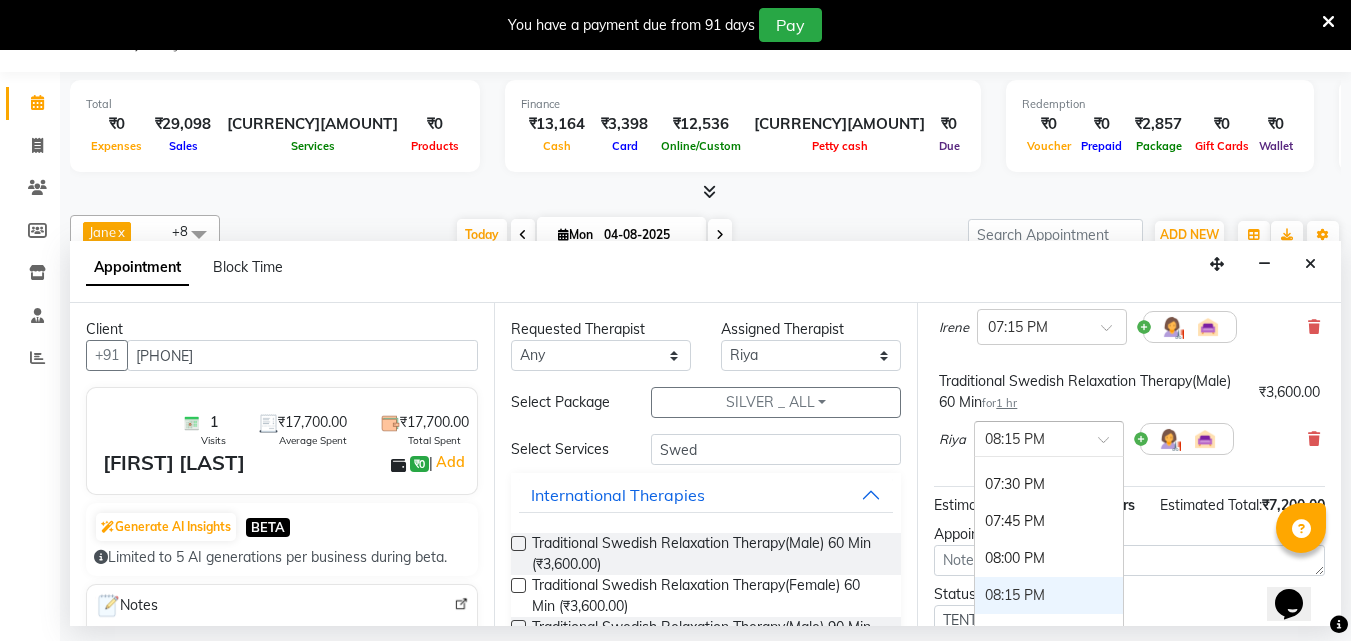 scroll, scrollTop: 1533, scrollLeft: 0, axis: vertical 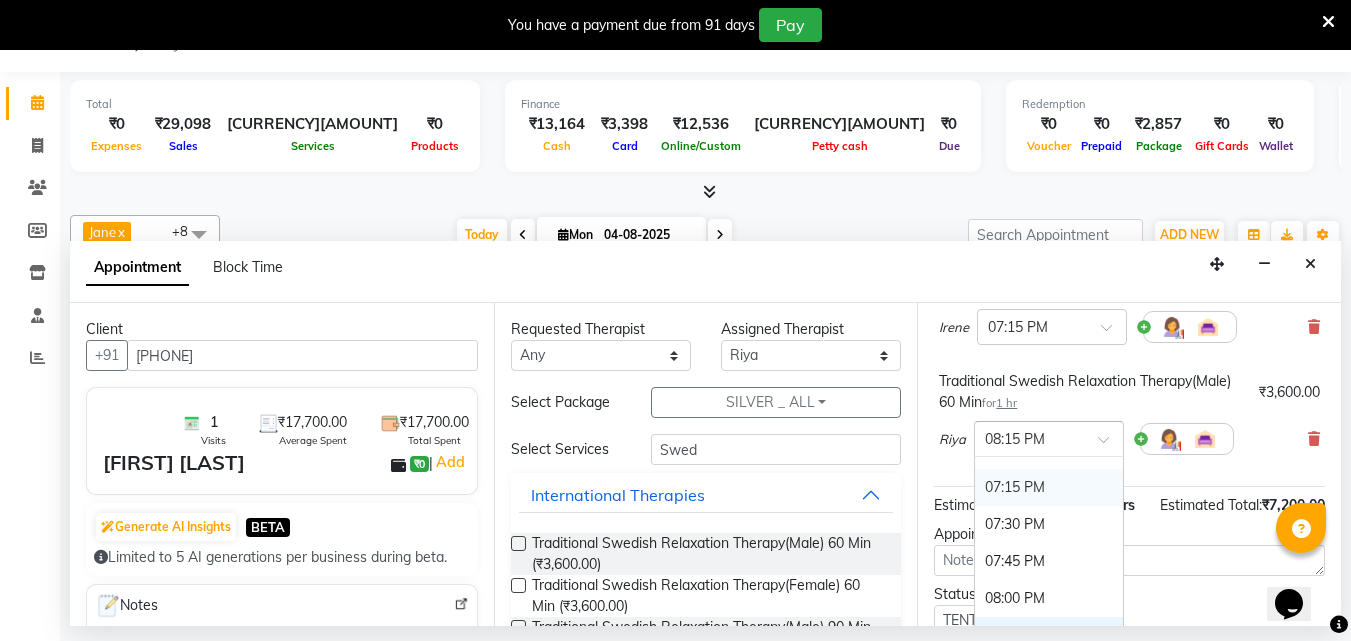 click on "07:15 PM" at bounding box center [1049, 487] 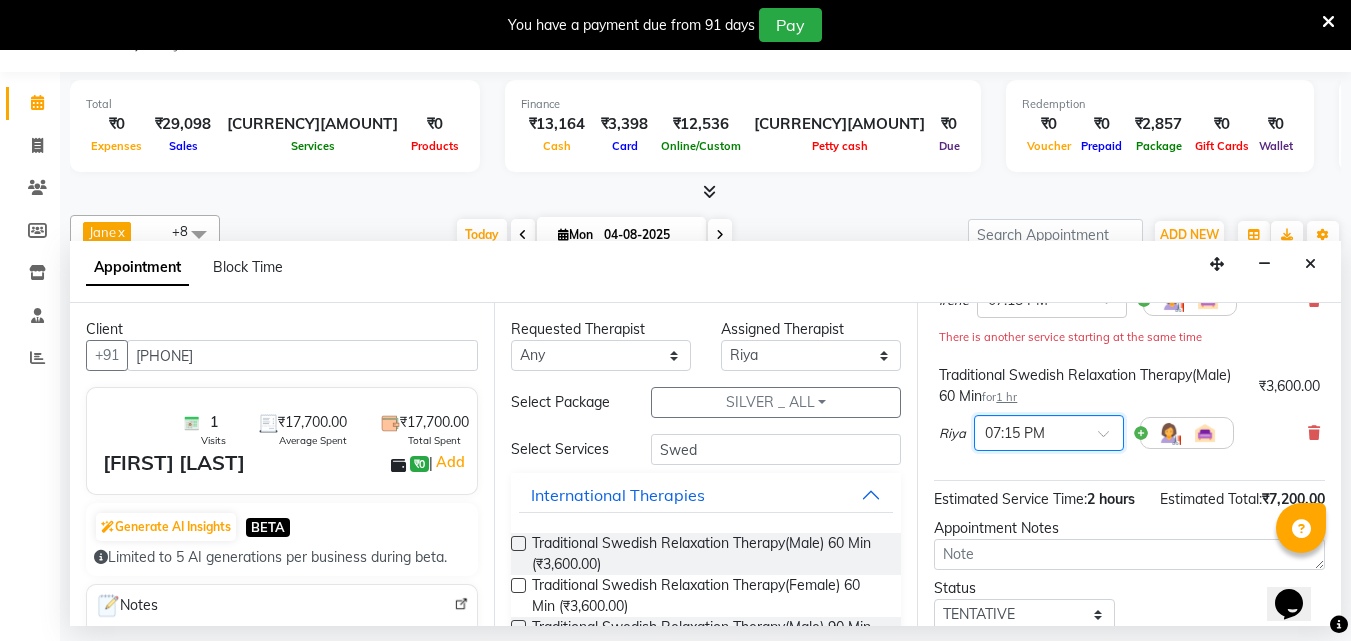scroll, scrollTop: 393, scrollLeft: 0, axis: vertical 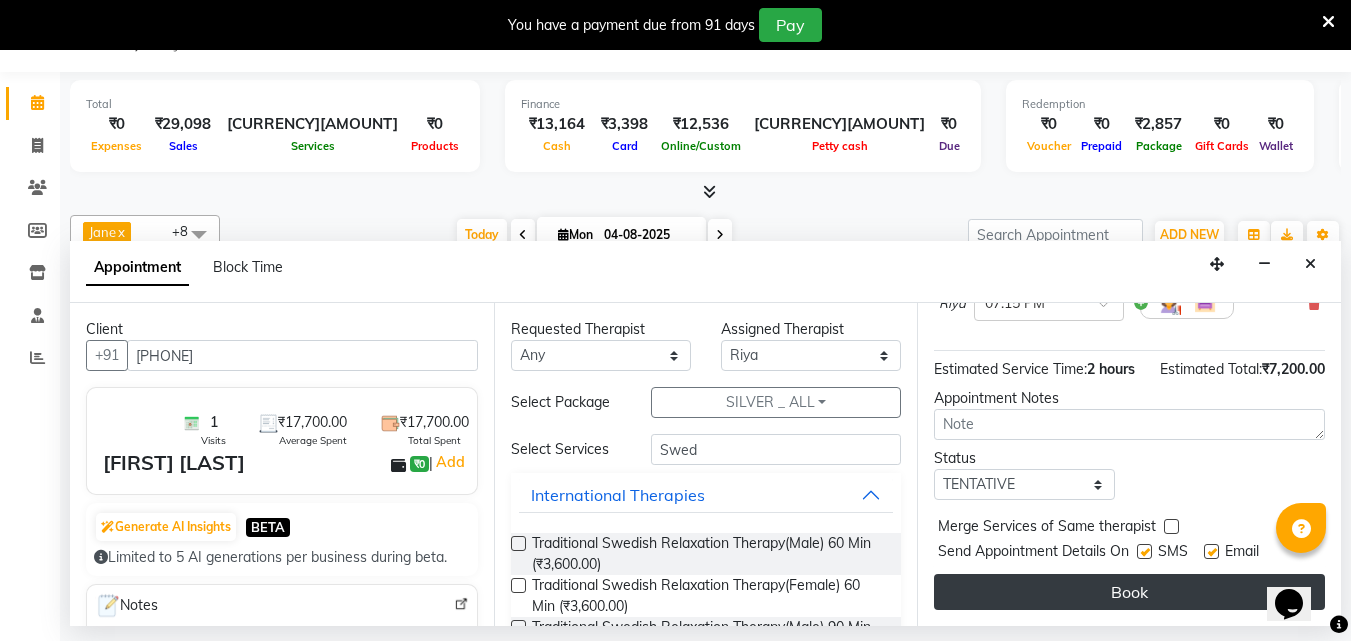 click on "Book" at bounding box center [1129, 592] 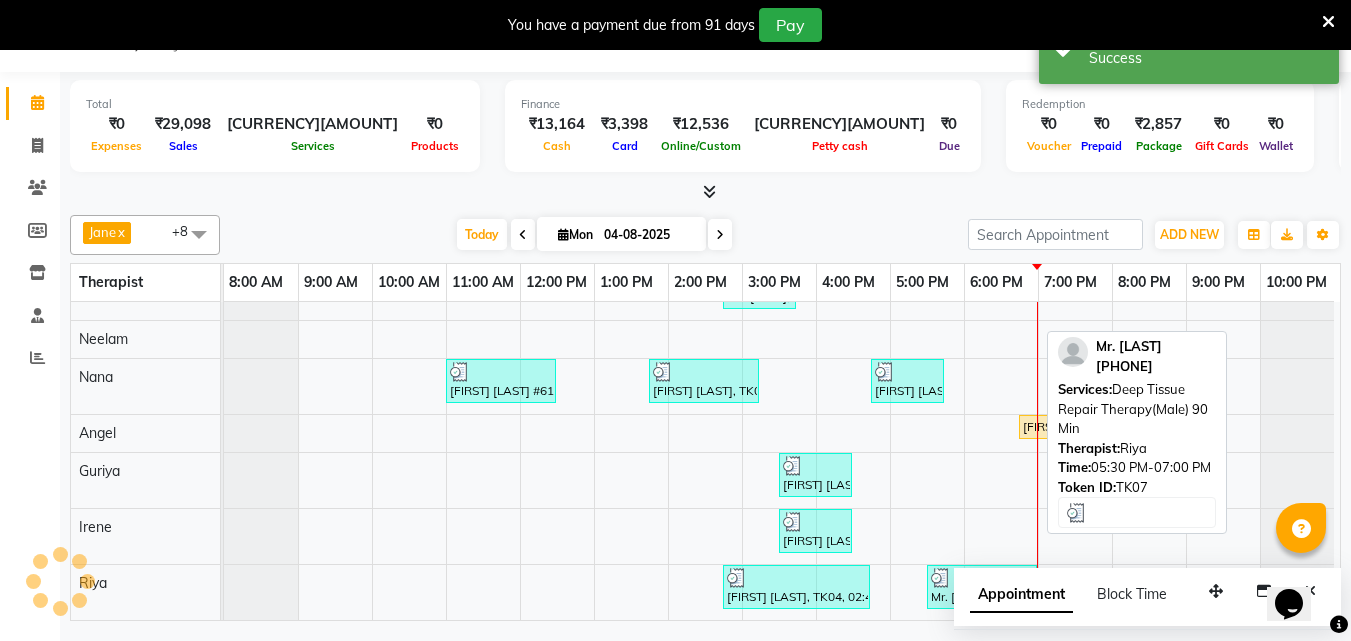 scroll, scrollTop: 0, scrollLeft: 0, axis: both 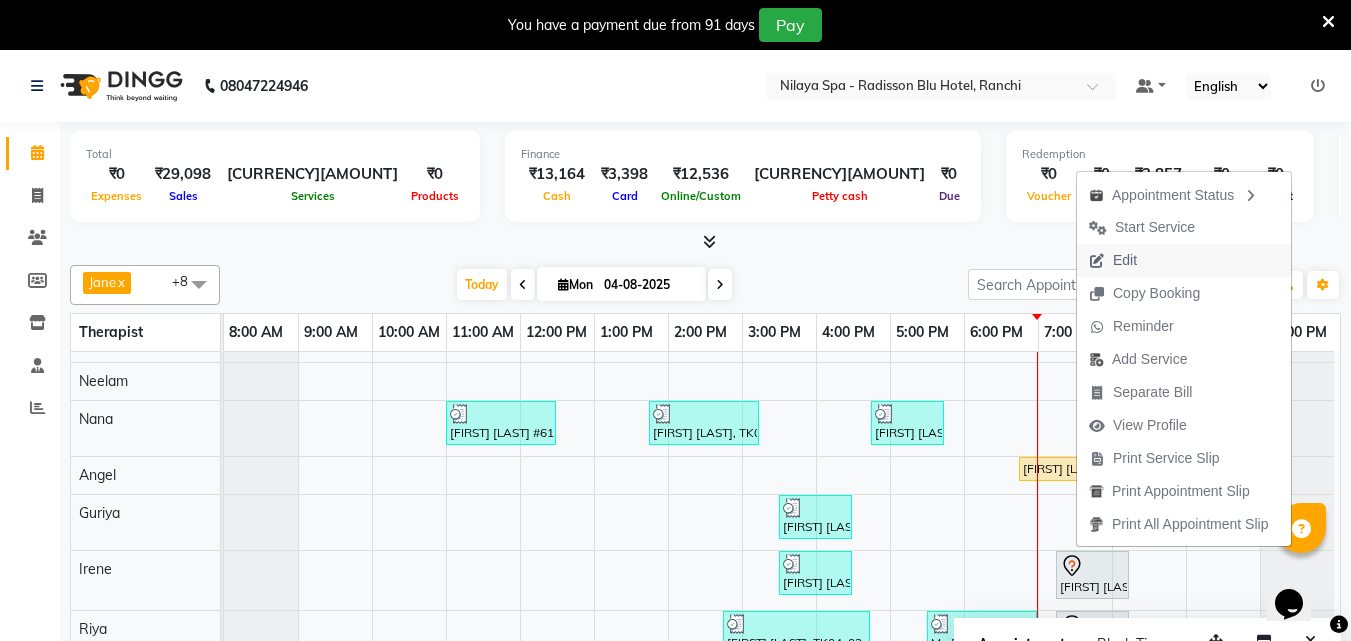 click on "Edit" at bounding box center [1125, 260] 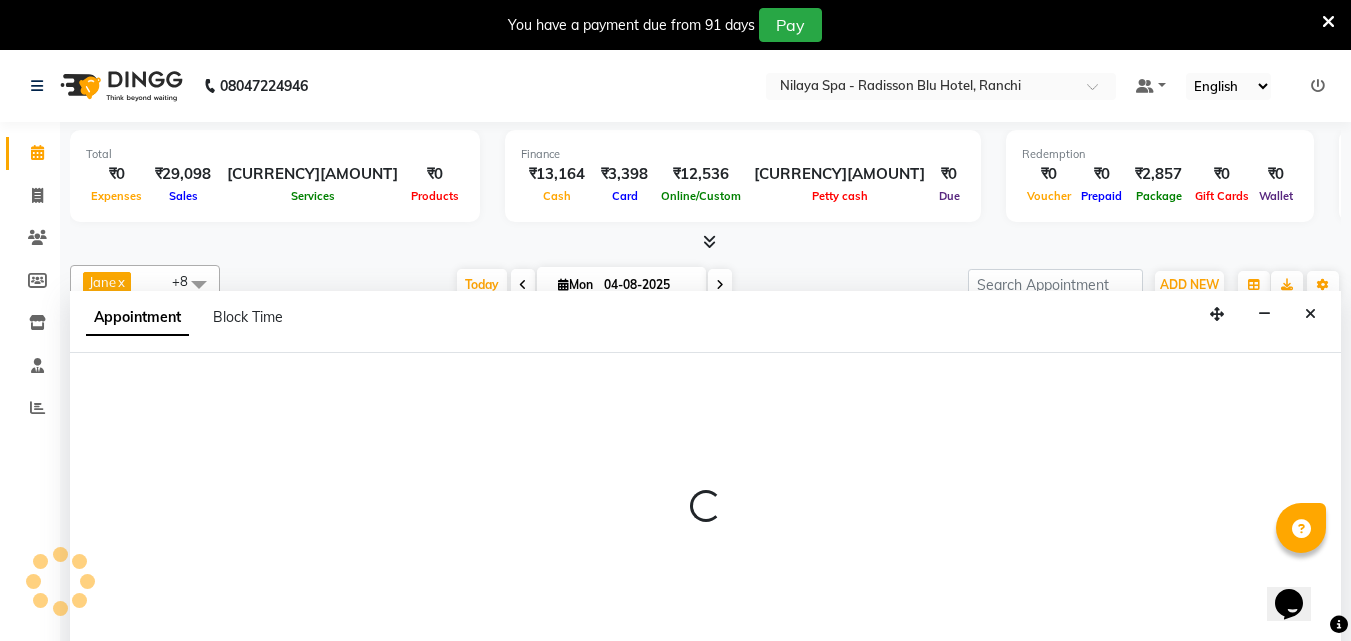 scroll, scrollTop: 50, scrollLeft: 0, axis: vertical 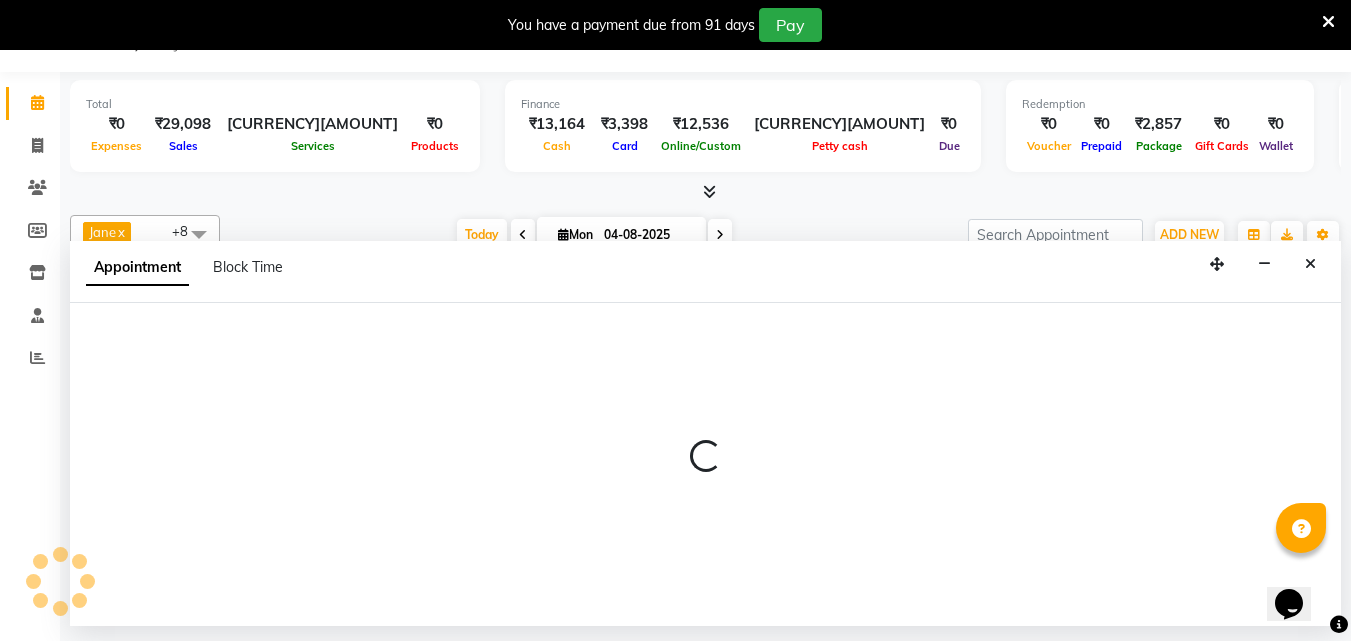 select on "tentative" 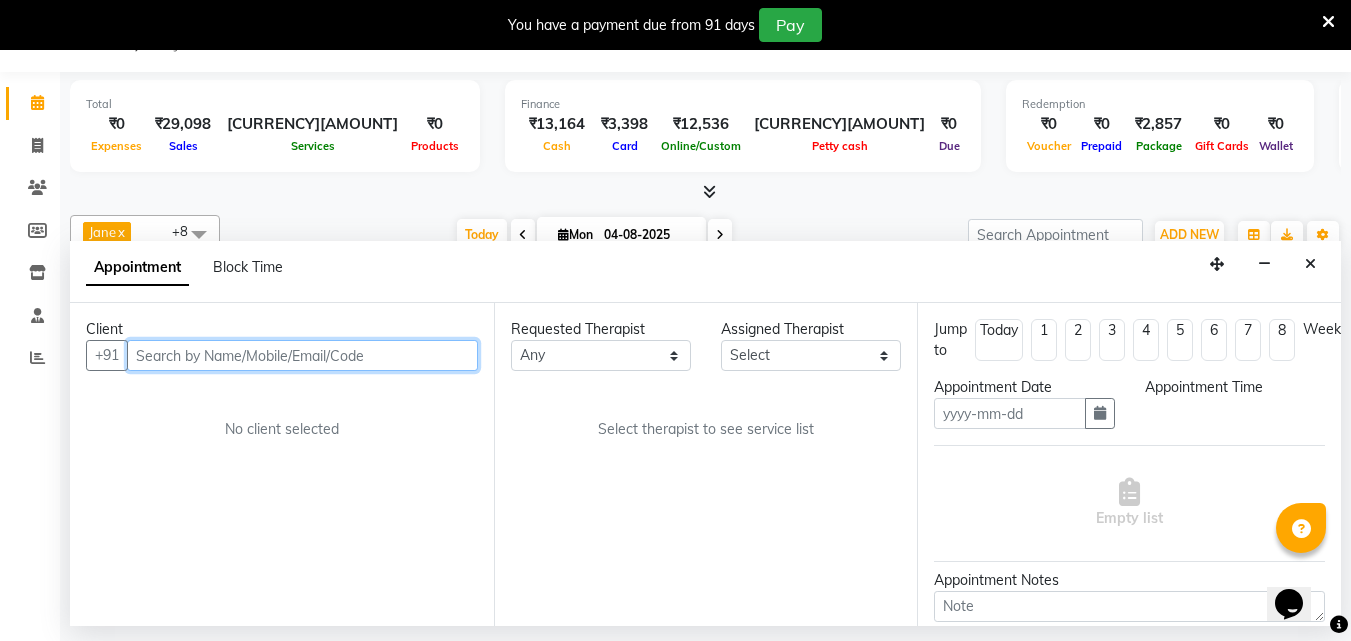 type on "04-08-2025" 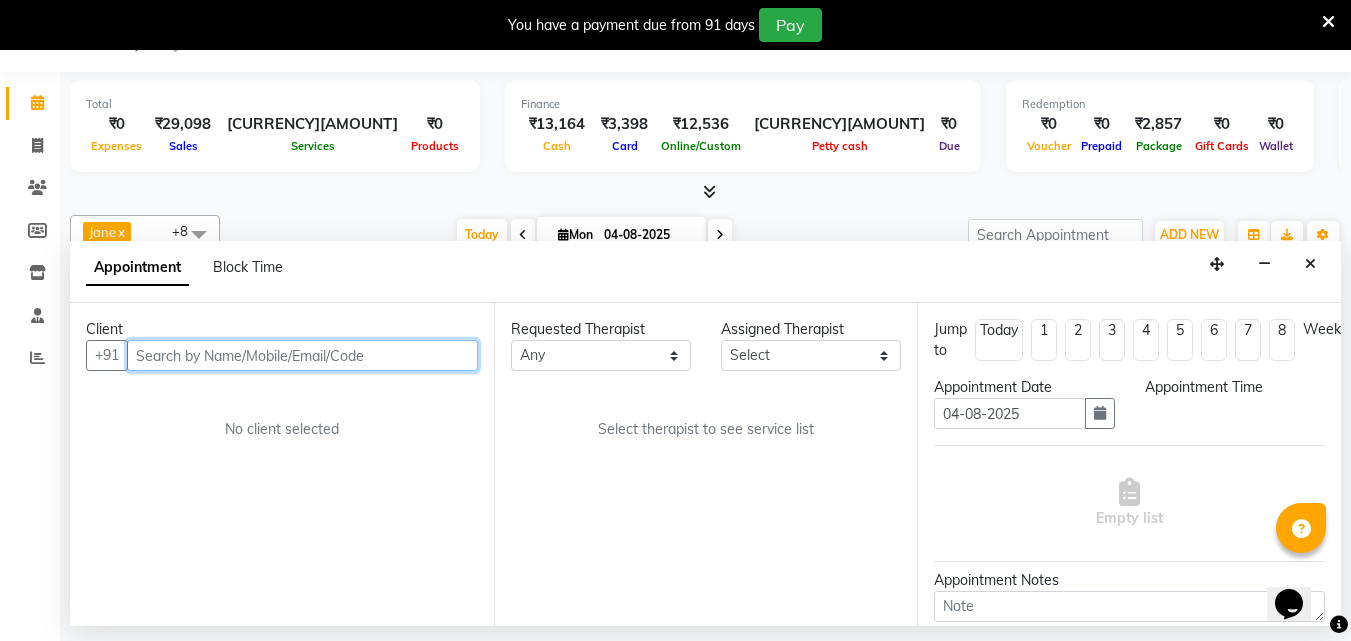 select on "1155" 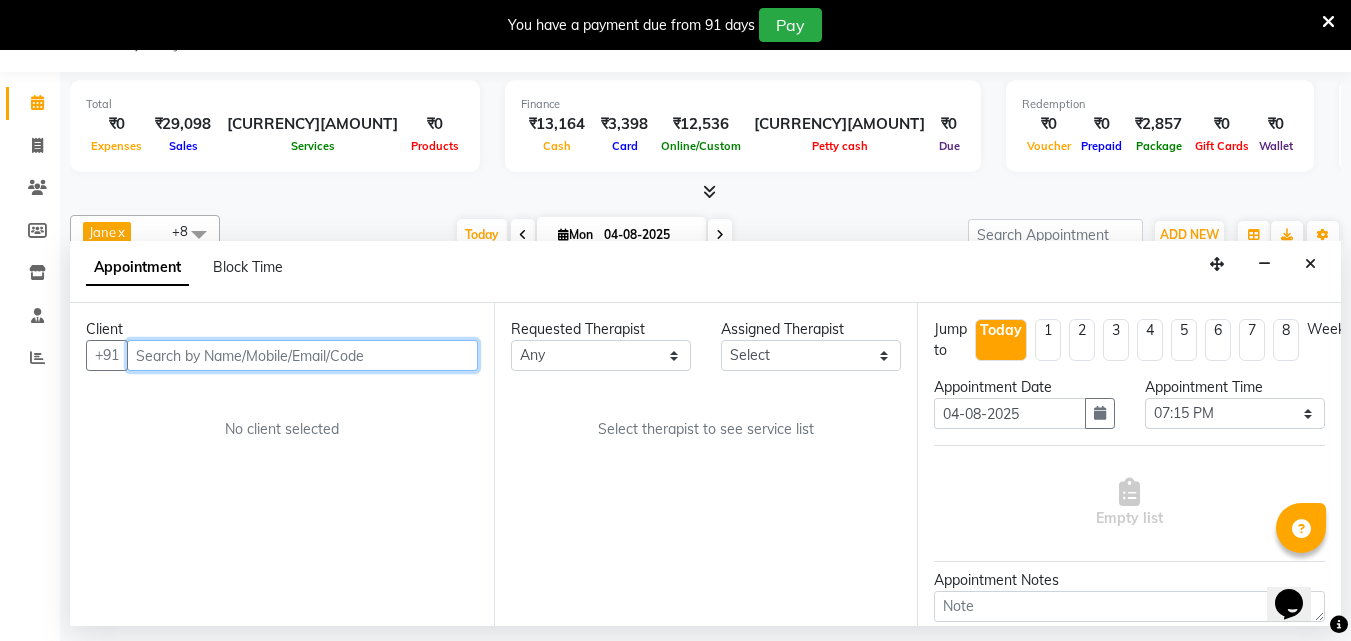 select on "80439" 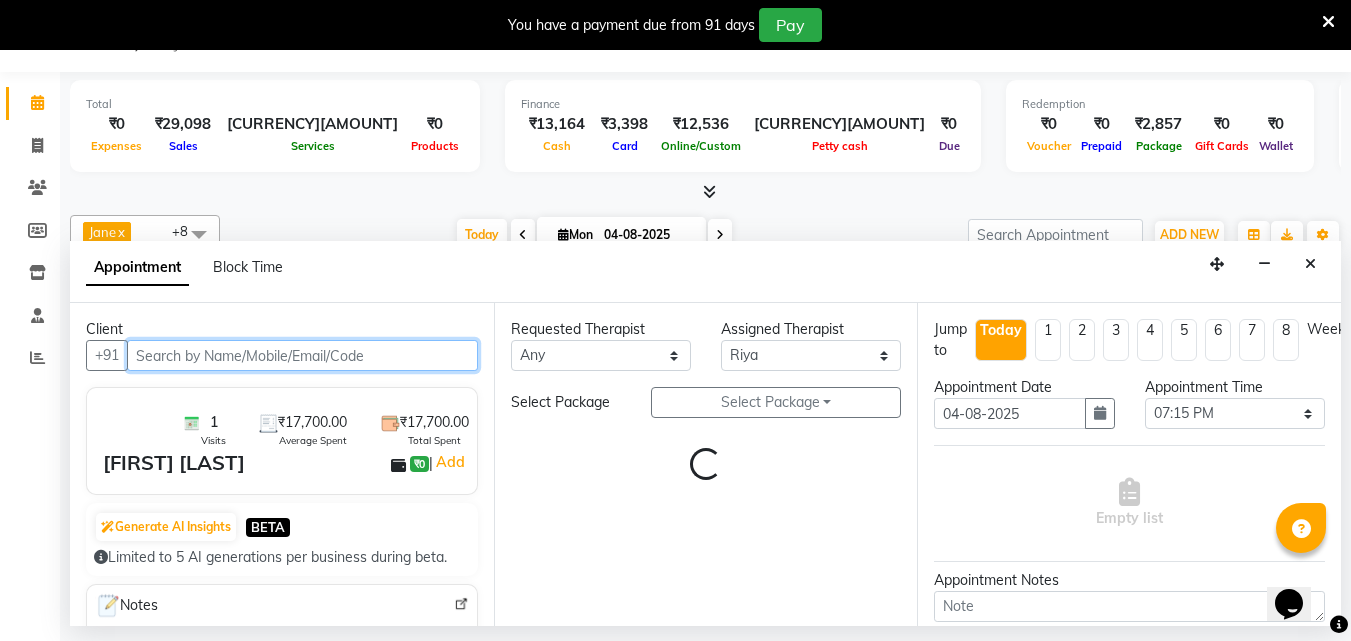 select on "4058" 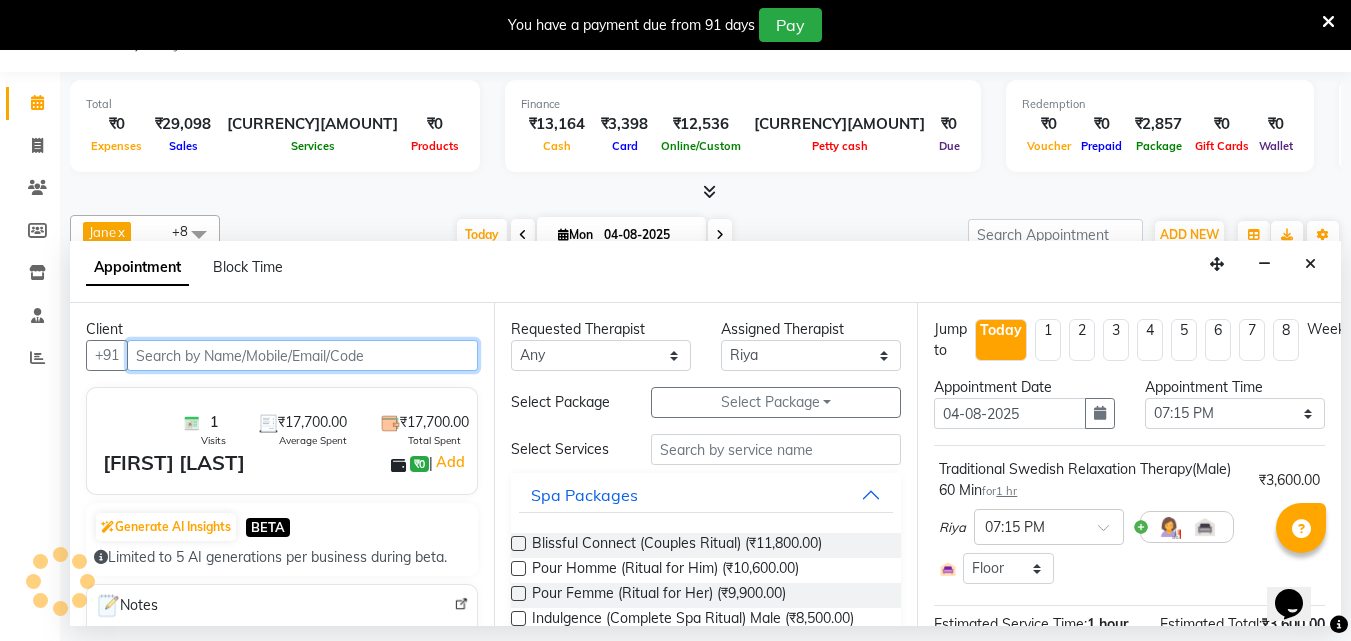 select on "4058" 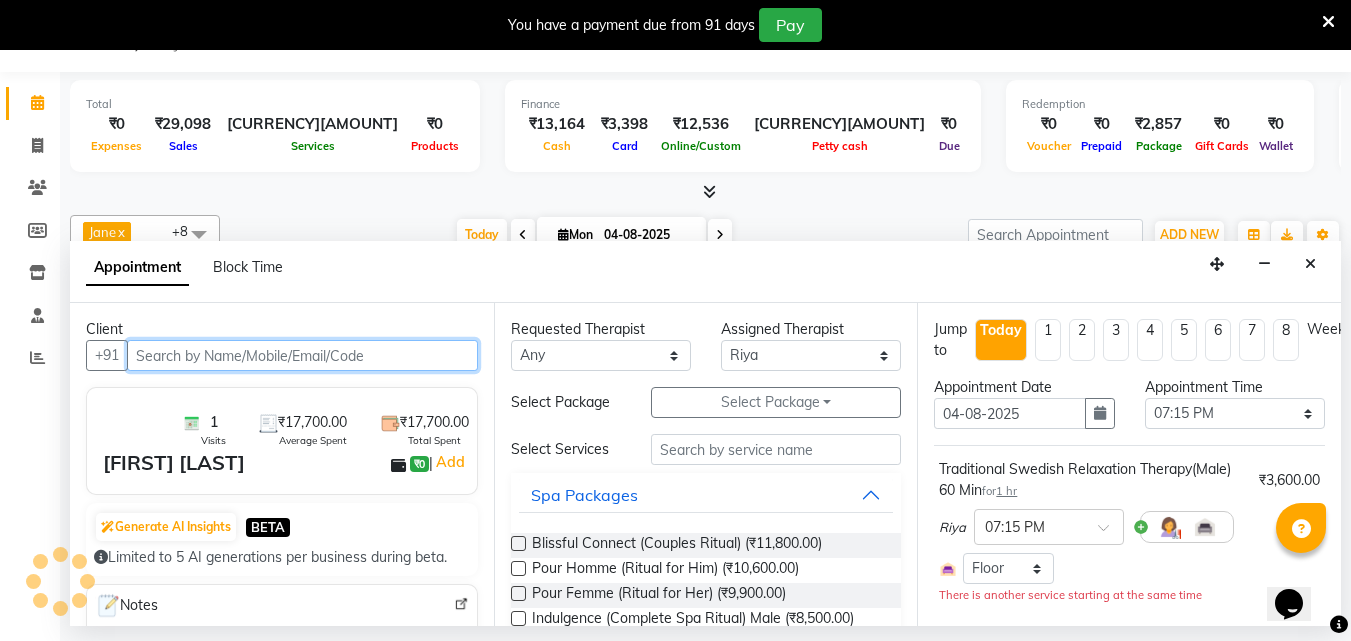scroll, scrollTop: 98, scrollLeft: 9, axis: both 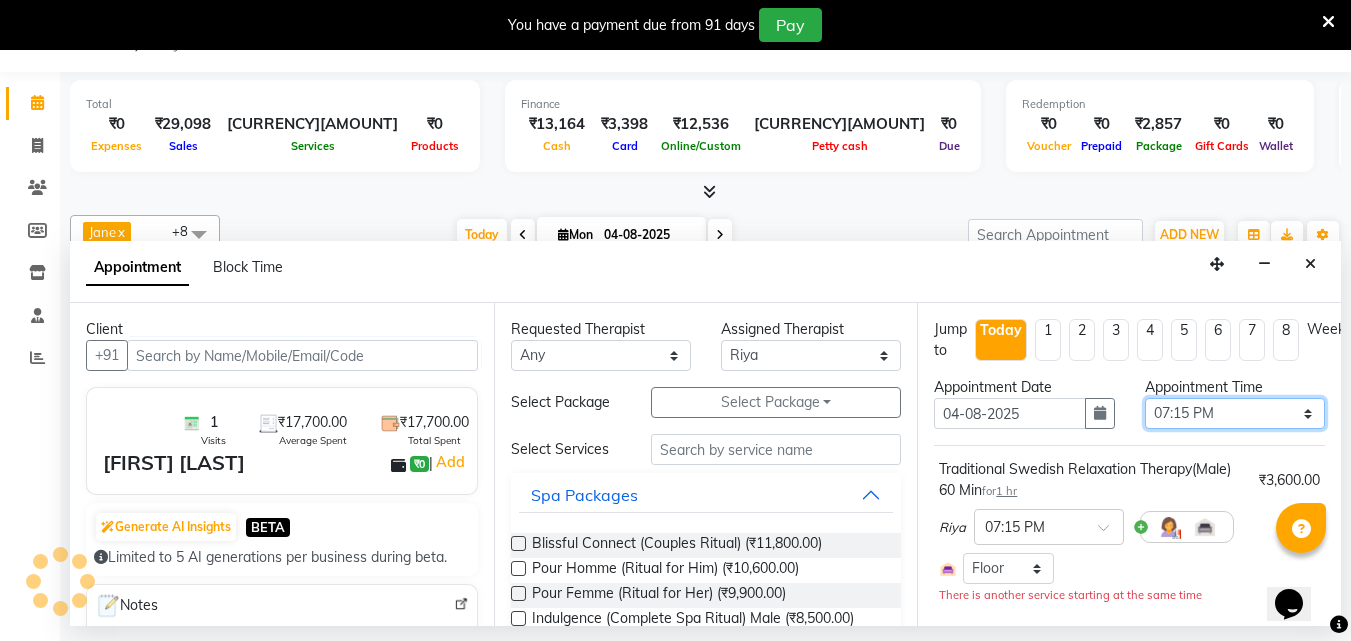 click on "Select 09:00 AM 09:15 AM 09:30 AM 09:45 AM 10:00 AM 10:15 AM 10:30 AM 10:45 AM 11:00 AM 11:15 AM 11:30 AM 11:45 AM 12:00 PM 12:15 PM 12:30 PM 12:45 PM 01:00 PM 01:15 PM 01:30 PM 01:45 PM 02:00 PM 02:15 PM 02:30 PM 02:45 PM 03:00 PM 03:15 PM 03:30 PM 03:45 PM 04:00 PM 04:15 PM 04:30 PM 04:45 PM 05:00 PM 05:15 PM 05:30 PM 05:45 PM 06:00 PM 06:15 PM 06:30 PM 06:45 PM 07:00 PM 07:15 PM 07:30 PM 07:45 PM 08:00 PM 08:15 PM 08:30 PM 08:45 PM 09:00 PM 09:15 PM 09:30 PM 09:45 PM 10:00 PM" at bounding box center (1235, 413) 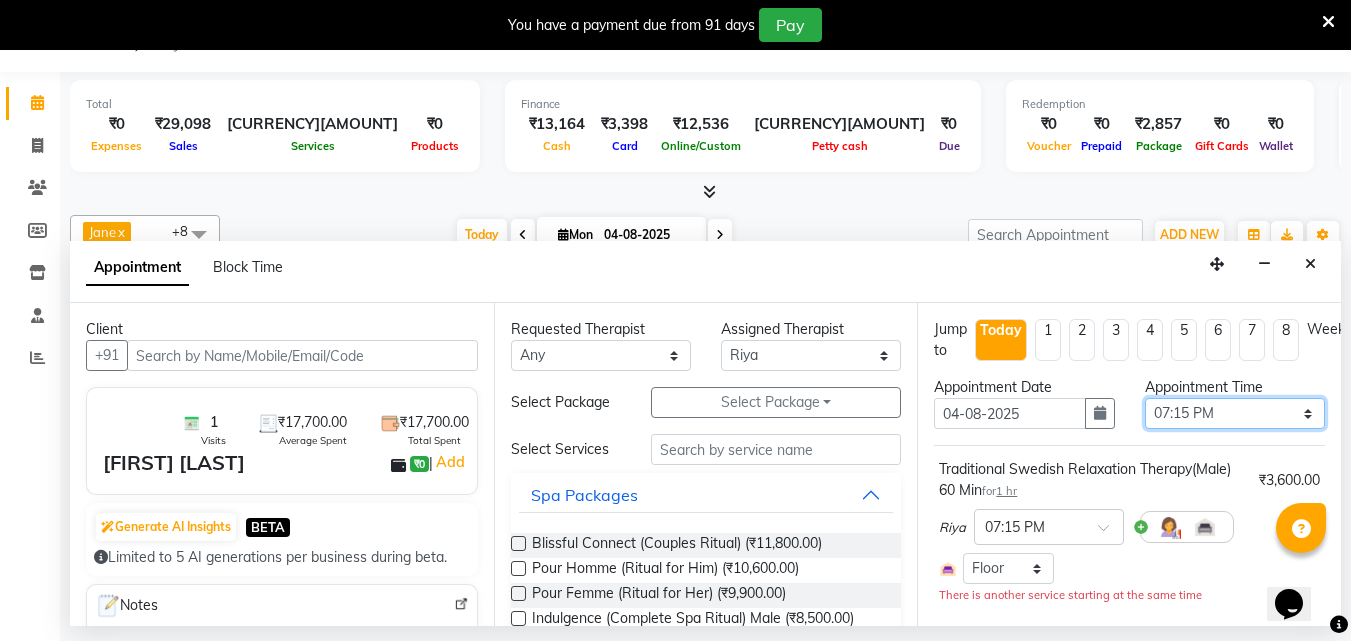 select on "1170" 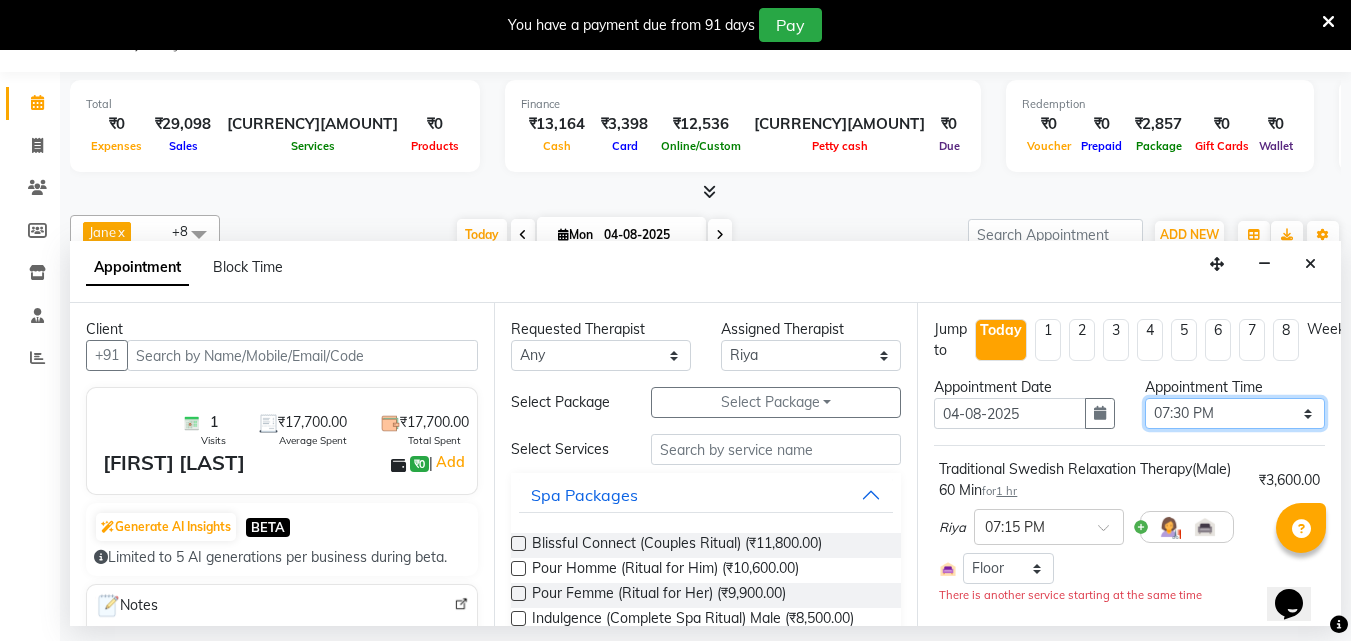 click on "Select 09:00 AM 09:15 AM 09:30 AM 09:45 AM 10:00 AM 10:15 AM 10:30 AM 10:45 AM 11:00 AM 11:15 AM 11:30 AM 11:45 AM 12:00 PM 12:15 PM 12:30 PM 12:45 PM 01:00 PM 01:15 PM 01:30 PM 01:45 PM 02:00 PM 02:15 PM 02:30 PM 02:45 PM 03:00 PM 03:15 PM 03:30 PM 03:45 PM 04:00 PM 04:15 PM 04:30 PM 04:45 PM 05:00 PM 05:15 PM 05:30 PM 05:45 PM 06:00 PM 06:15 PM 06:30 PM 06:45 PM 07:00 PM 07:15 PM 07:30 PM 07:45 PM 08:00 PM 08:15 PM 08:30 PM 08:45 PM 09:00 PM 09:15 PM 09:30 PM 09:45 PM 10:00 PM" at bounding box center [1235, 413] 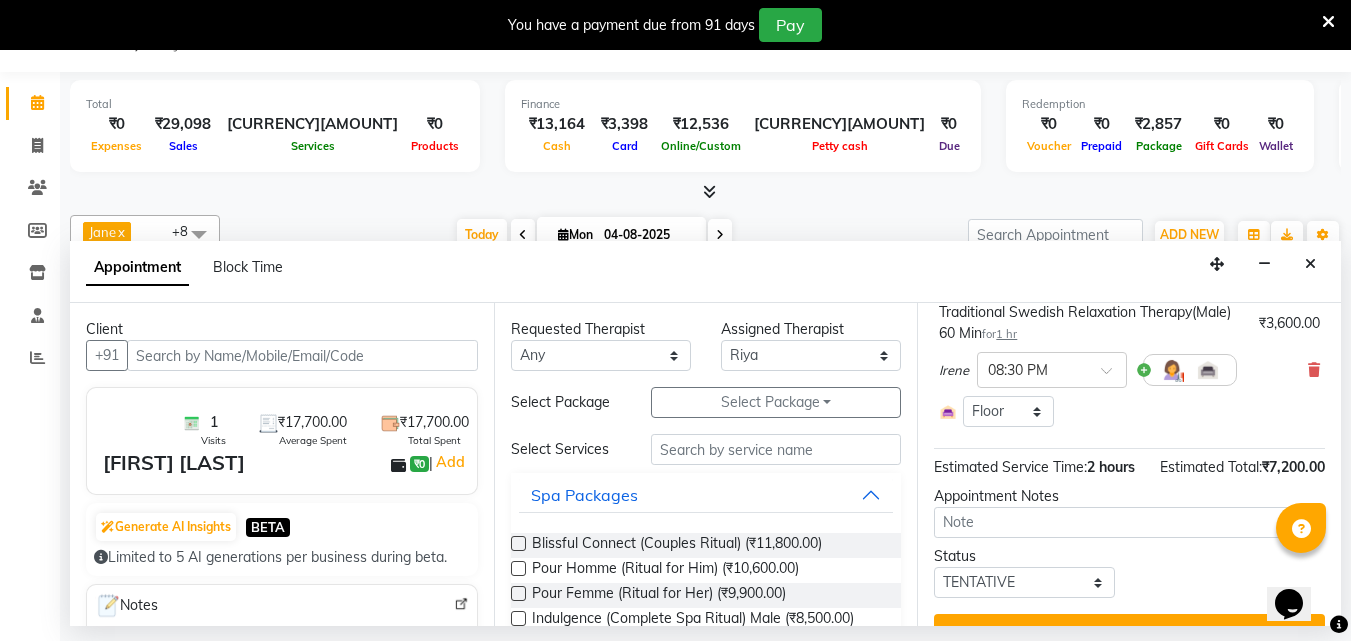 scroll, scrollTop: 200, scrollLeft: 0, axis: vertical 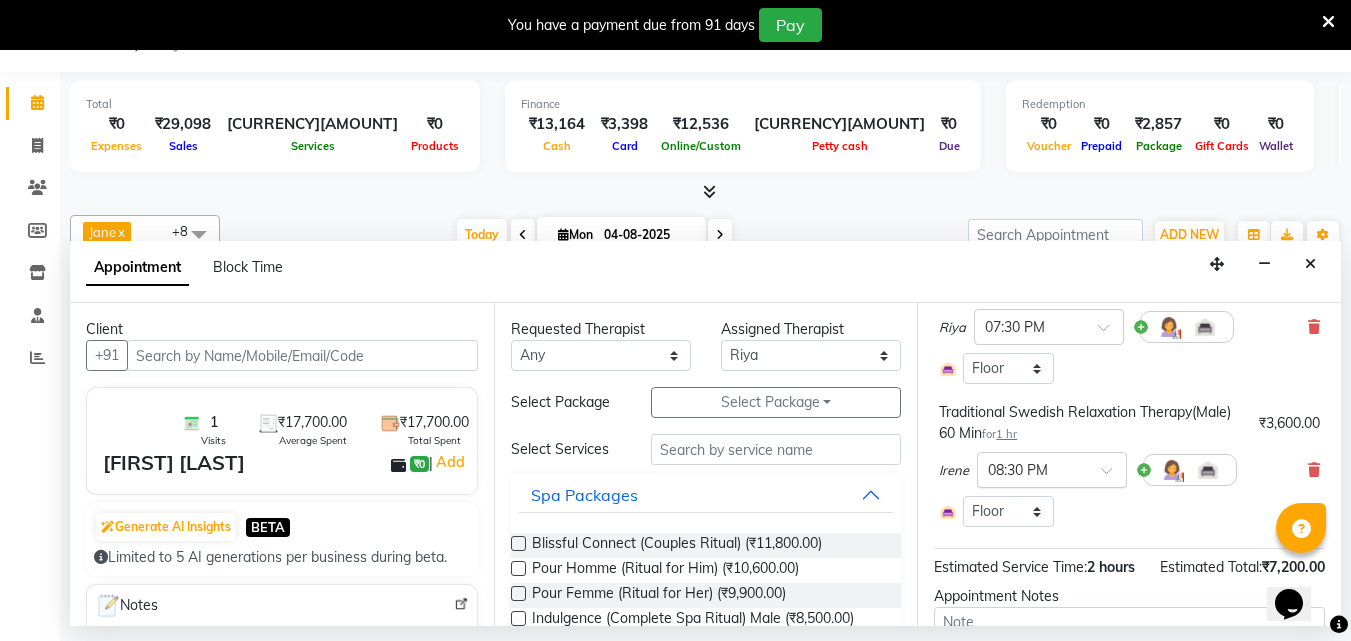 click at bounding box center (1113, 476) 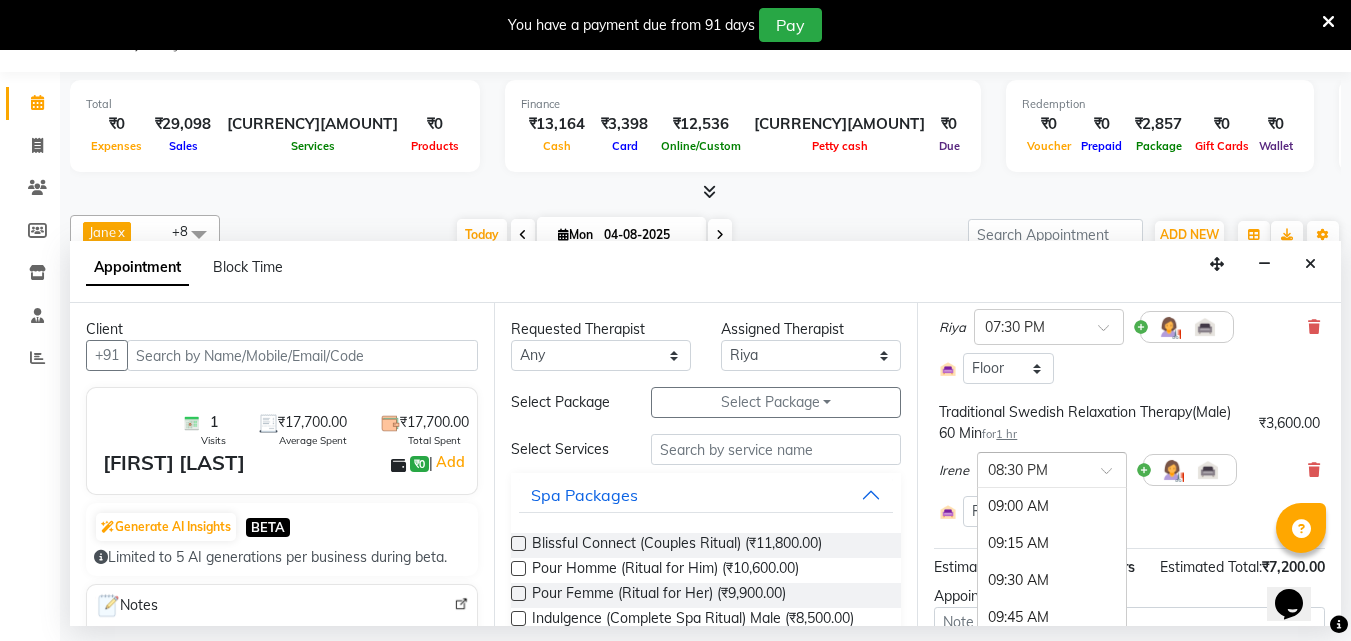 scroll, scrollTop: 1710, scrollLeft: 0, axis: vertical 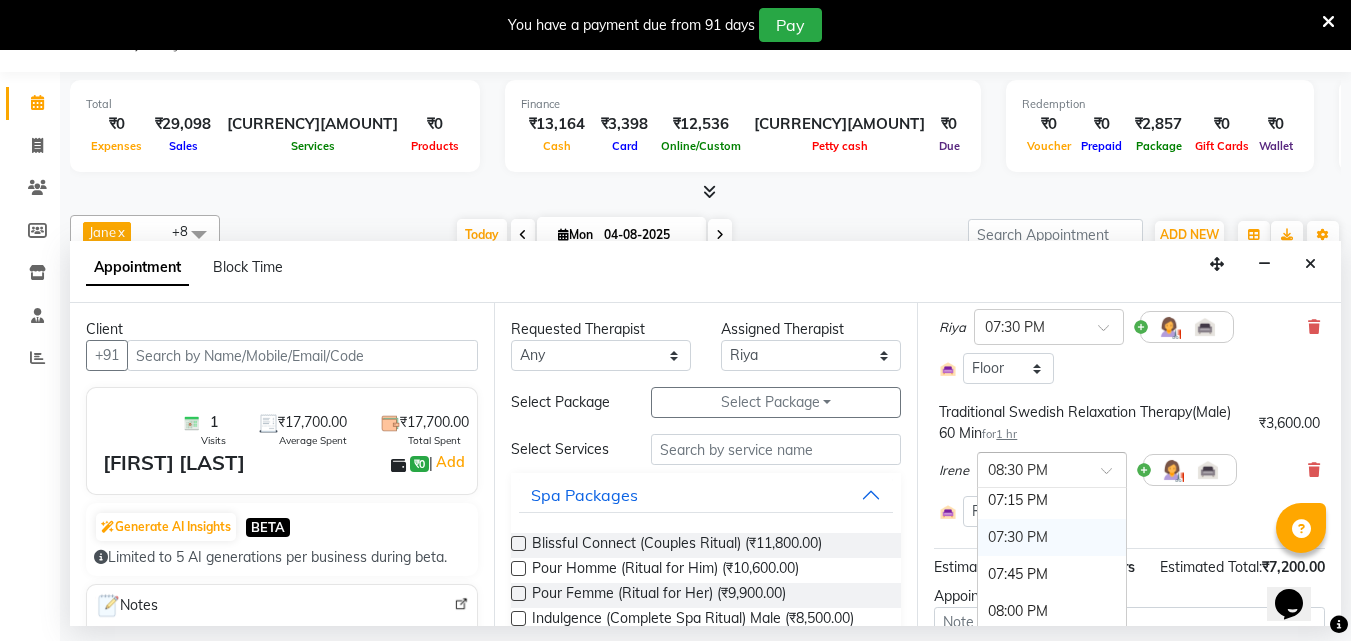 click on "07:30 PM" at bounding box center (1052, 537) 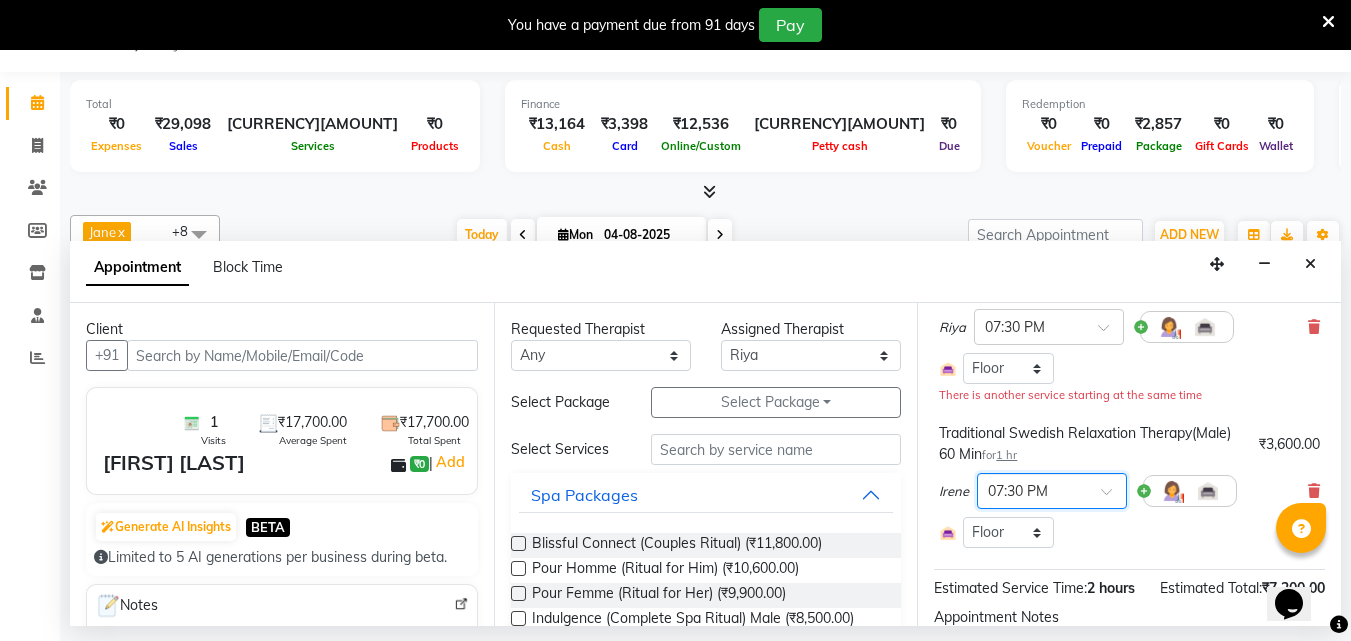 scroll, scrollTop: 397, scrollLeft: 0, axis: vertical 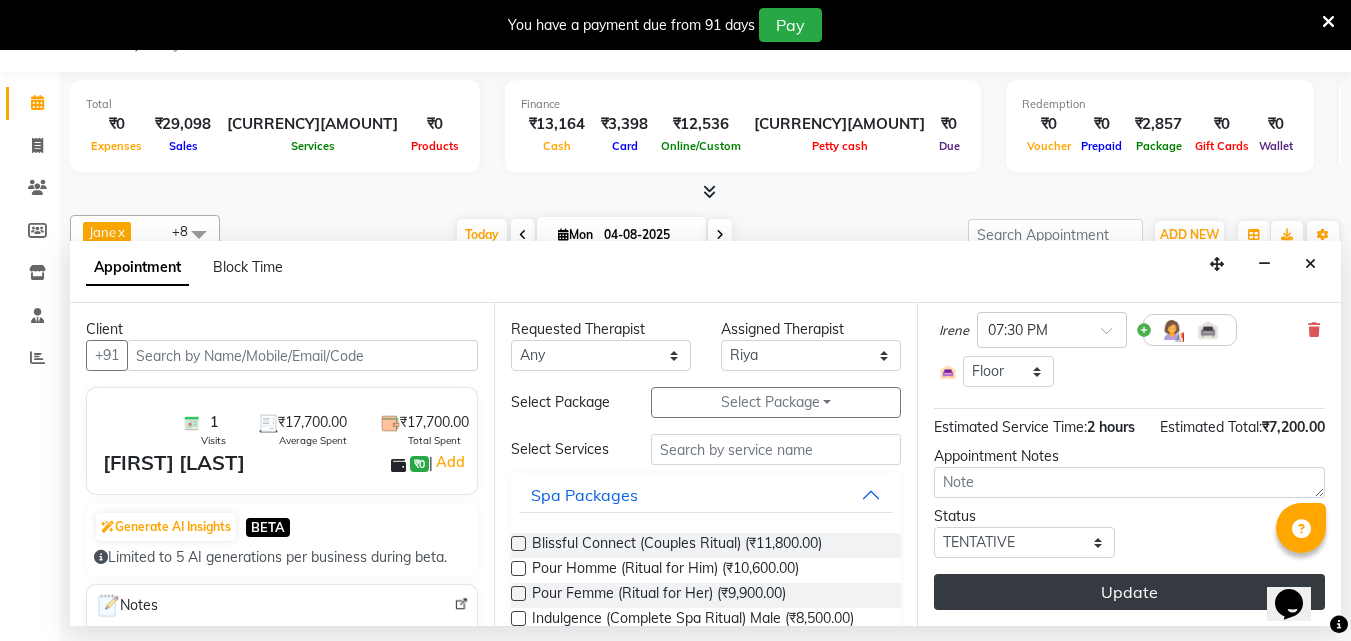 click on "Update" at bounding box center [1129, 592] 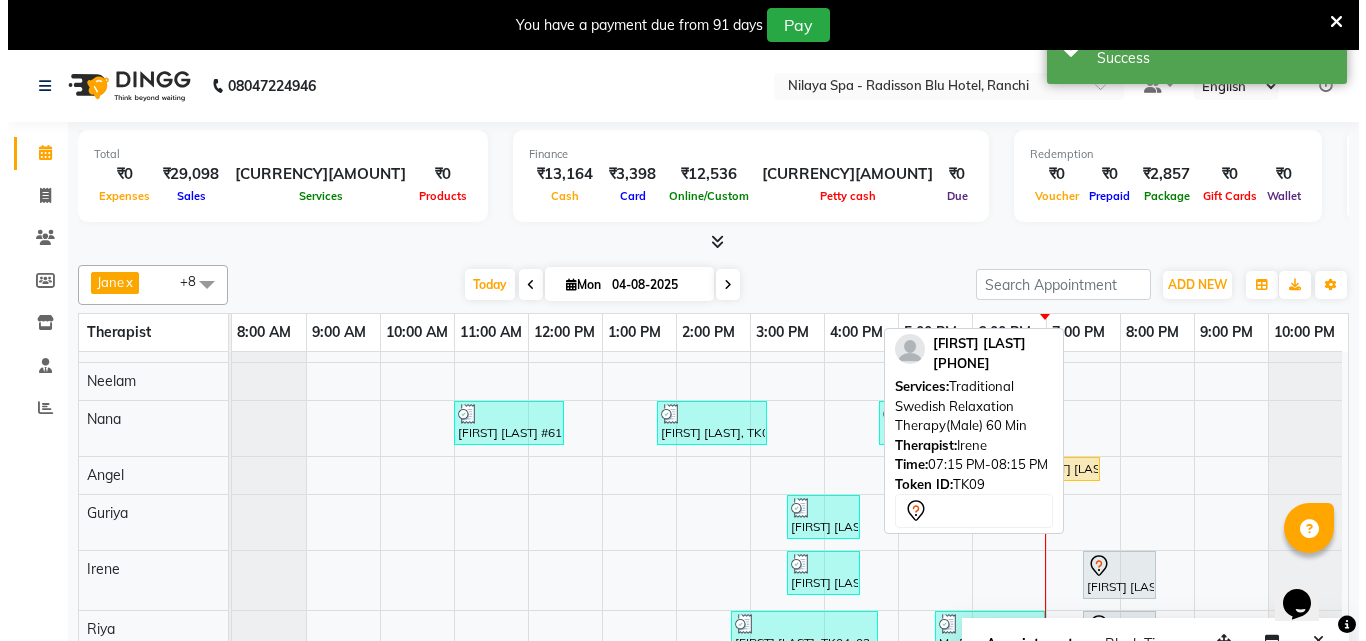 scroll, scrollTop: 50, scrollLeft: 0, axis: vertical 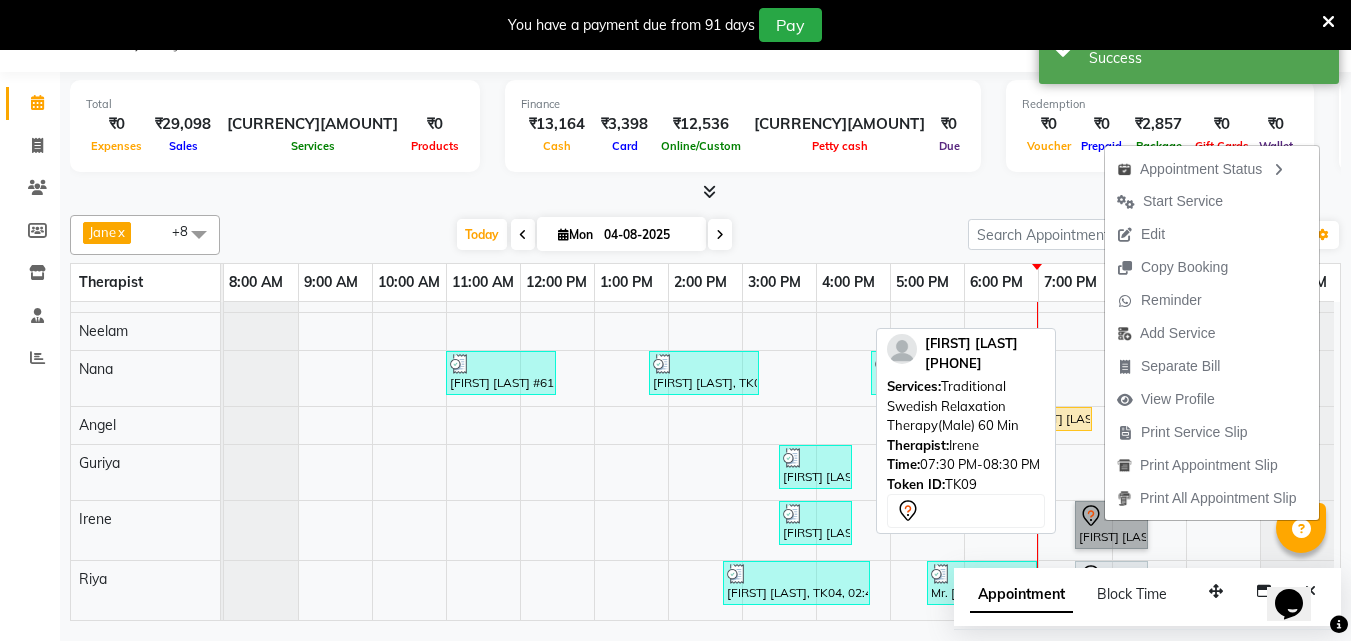 click on "[FIRST] [LAST], TK09, 07:30 PM-08:30 PM, Traditional Swedish Relaxation Therapy(Male) 60 Min" at bounding box center [1111, 525] 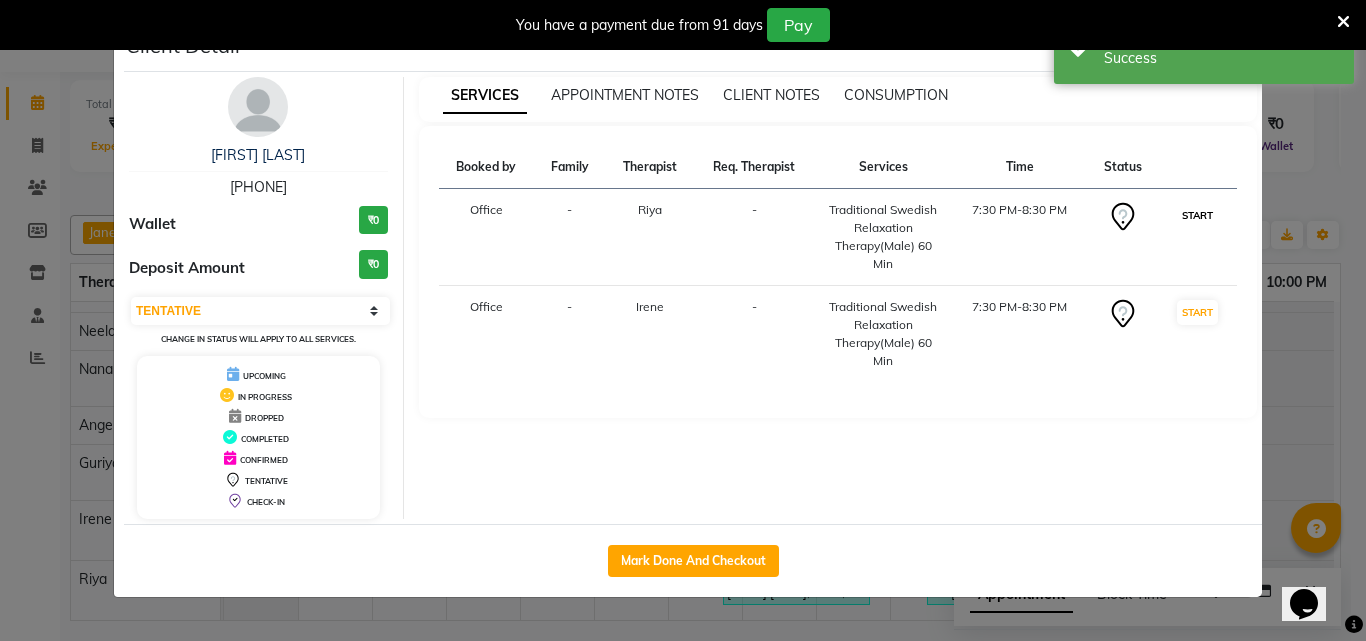 click on "START" at bounding box center (1197, 215) 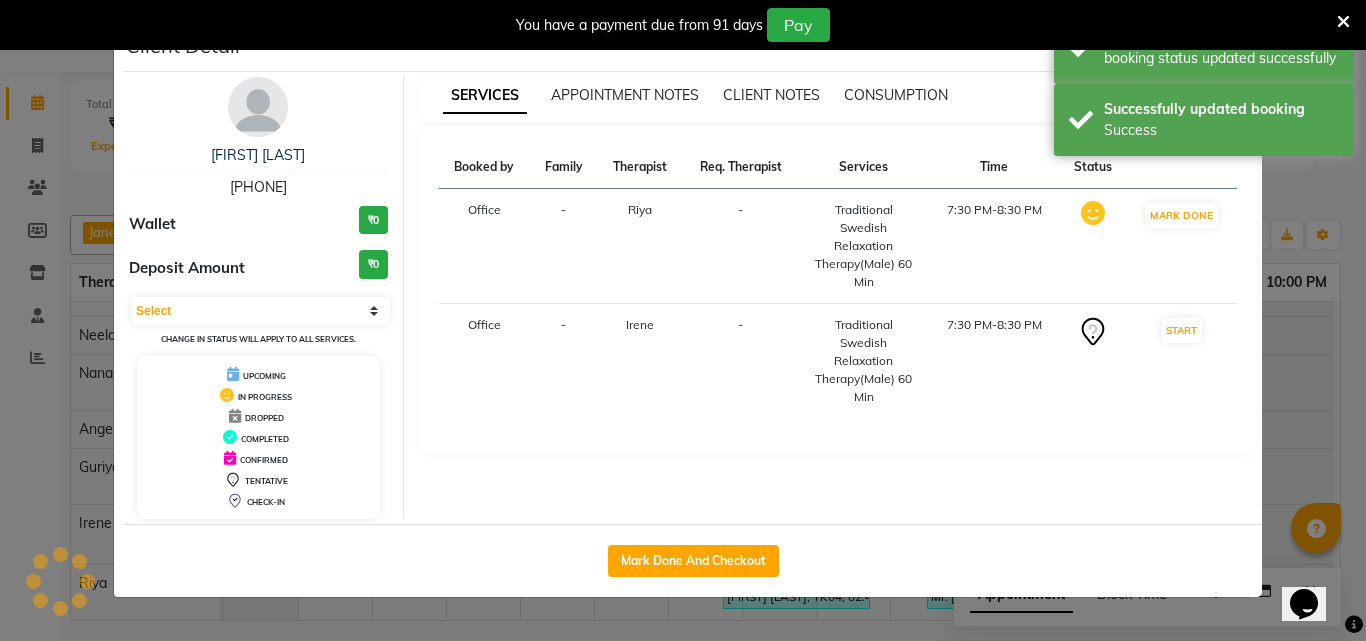 scroll, scrollTop: 94, scrollLeft: 0, axis: vertical 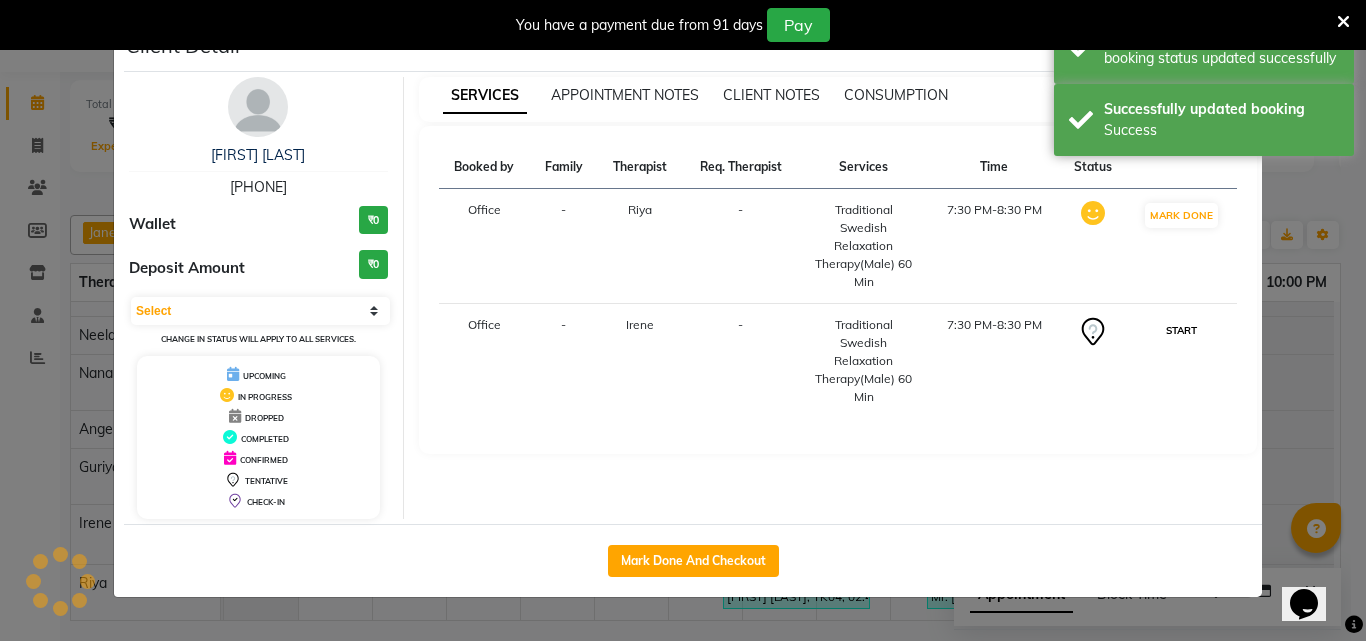 click on "START" at bounding box center [1181, 330] 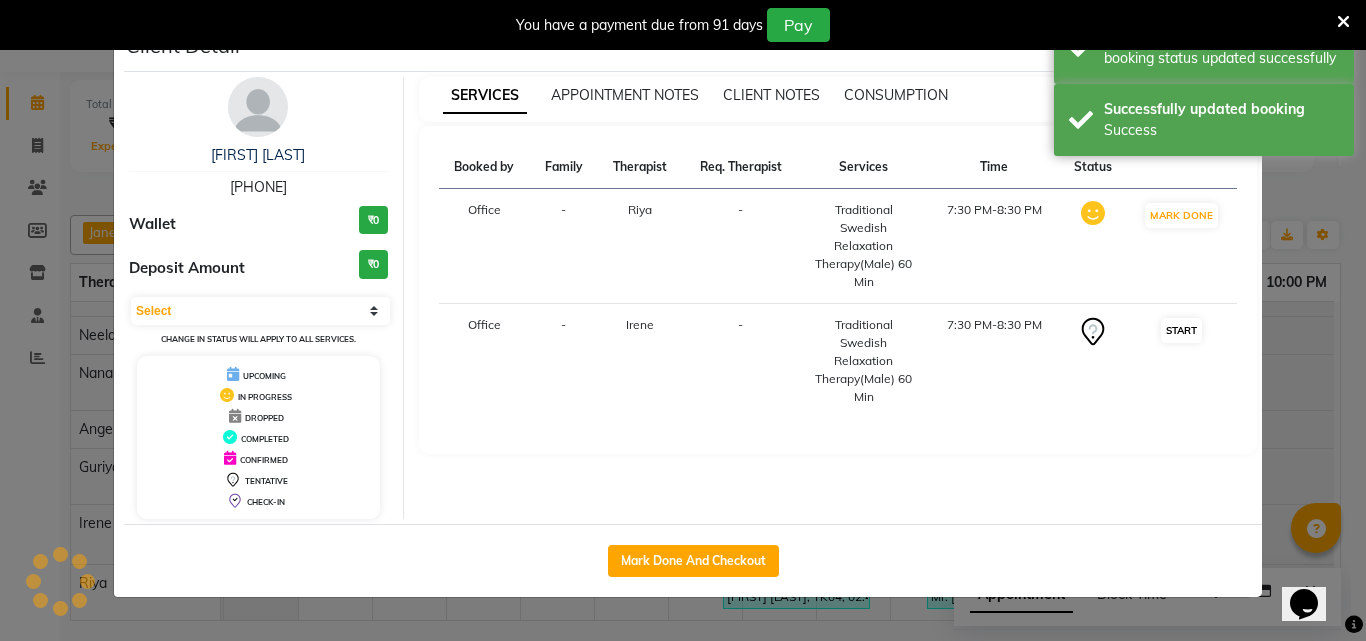 select on "1" 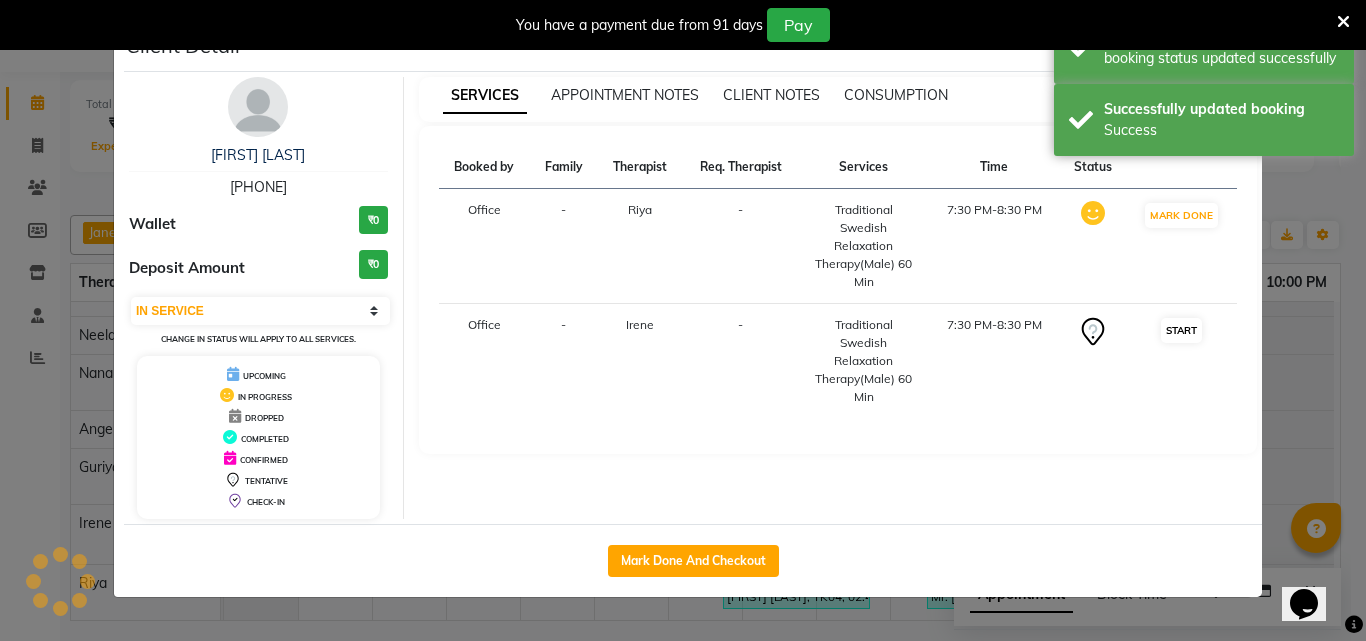 scroll, scrollTop: 90, scrollLeft: 0, axis: vertical 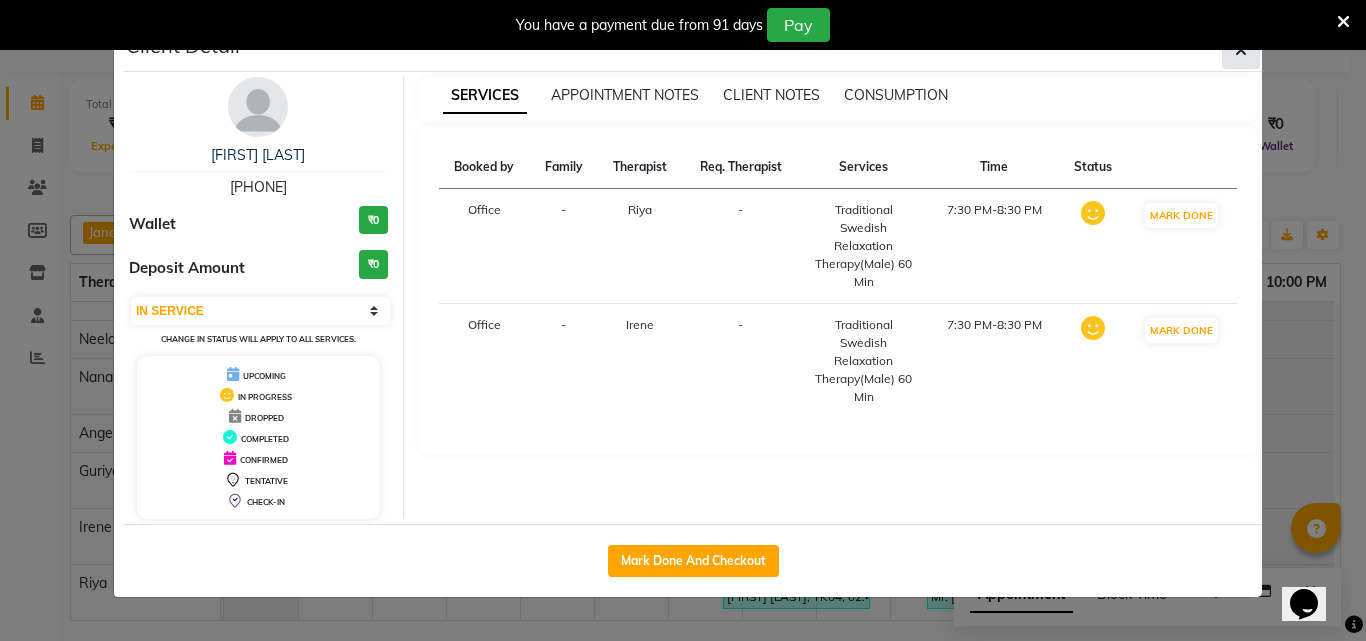click 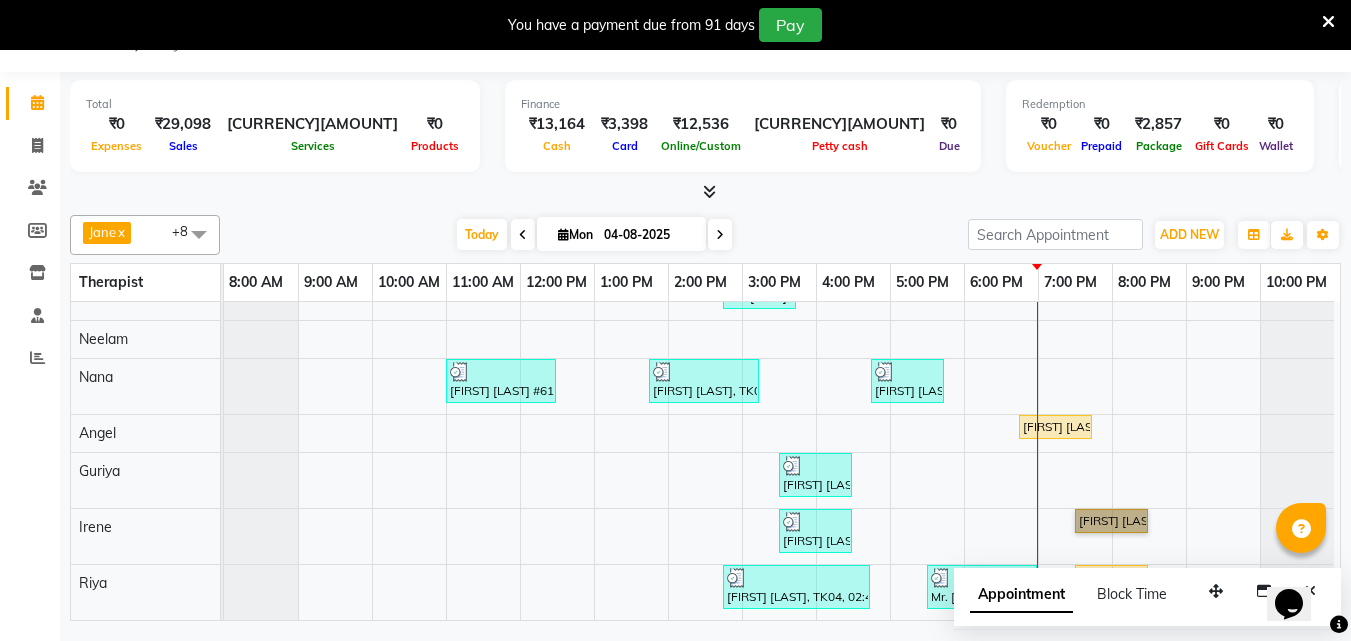 scroll, scrollTop: 45, scrollLeft: 0, axis: vertical 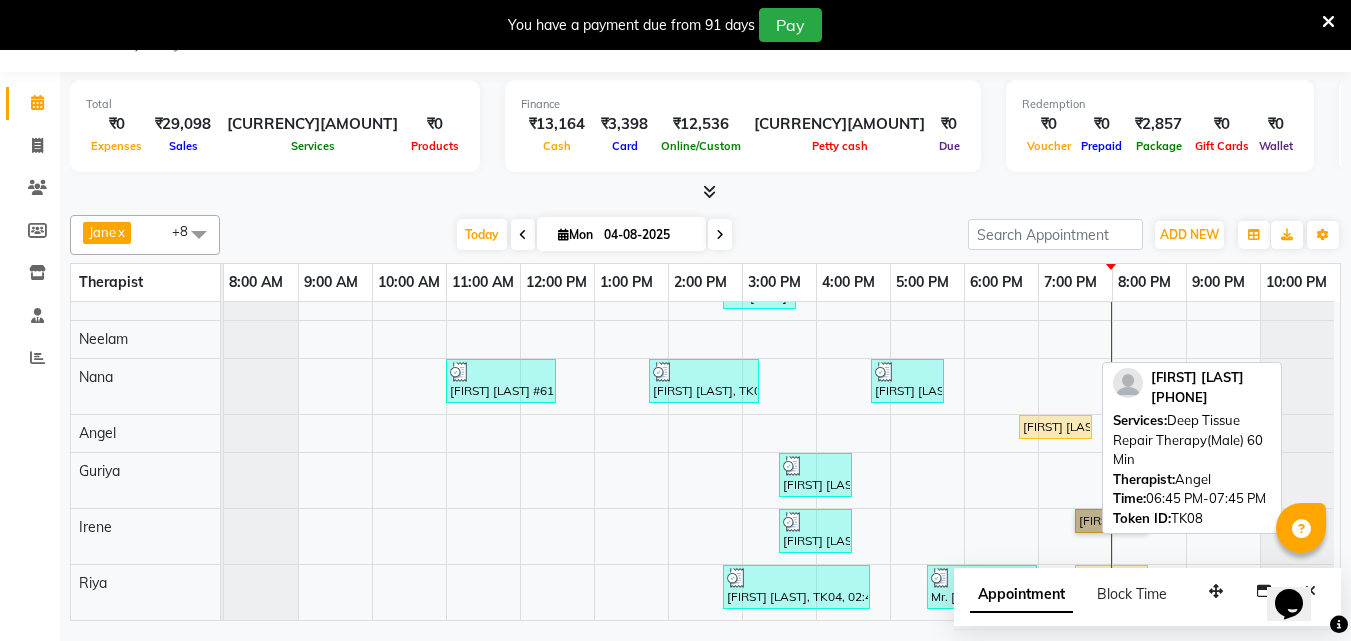 click on "[FIRST] [LAST] , TK08, 06:45 PM-07:45 PM, Deep Tissue Repair Therapy(Male) 60 Min" at bounding box center (1055, 427) 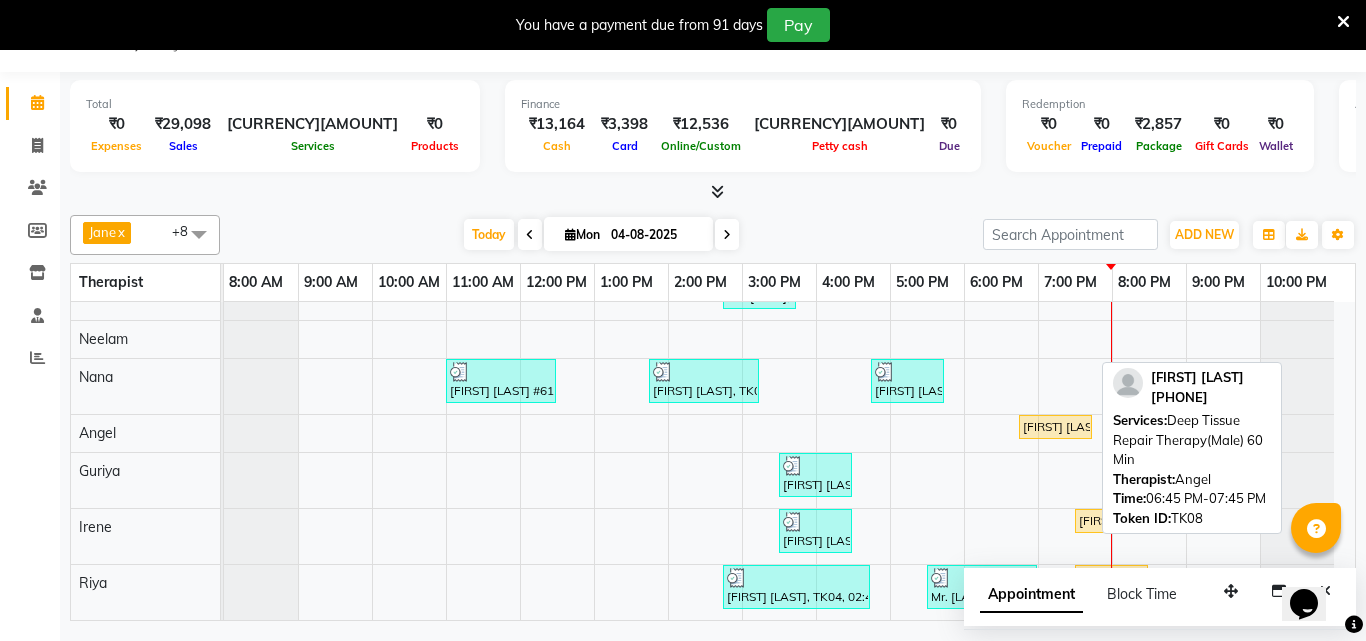 select on "1" 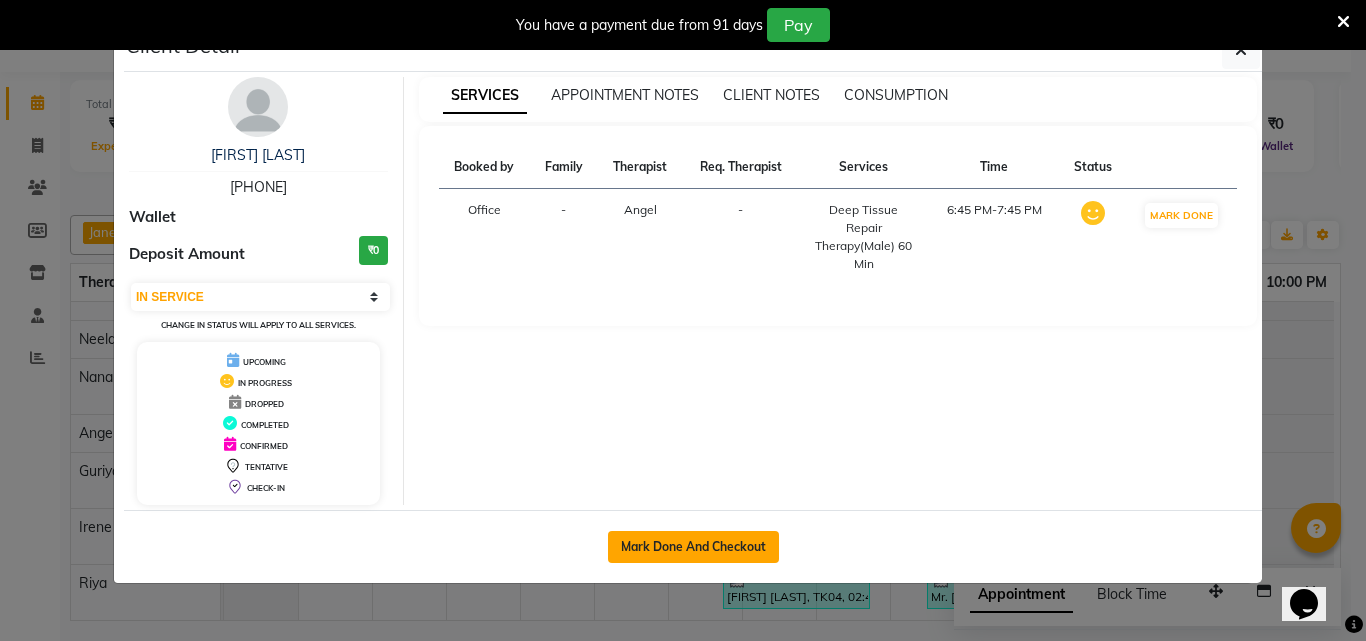 click on "Mark Done And Checkout" 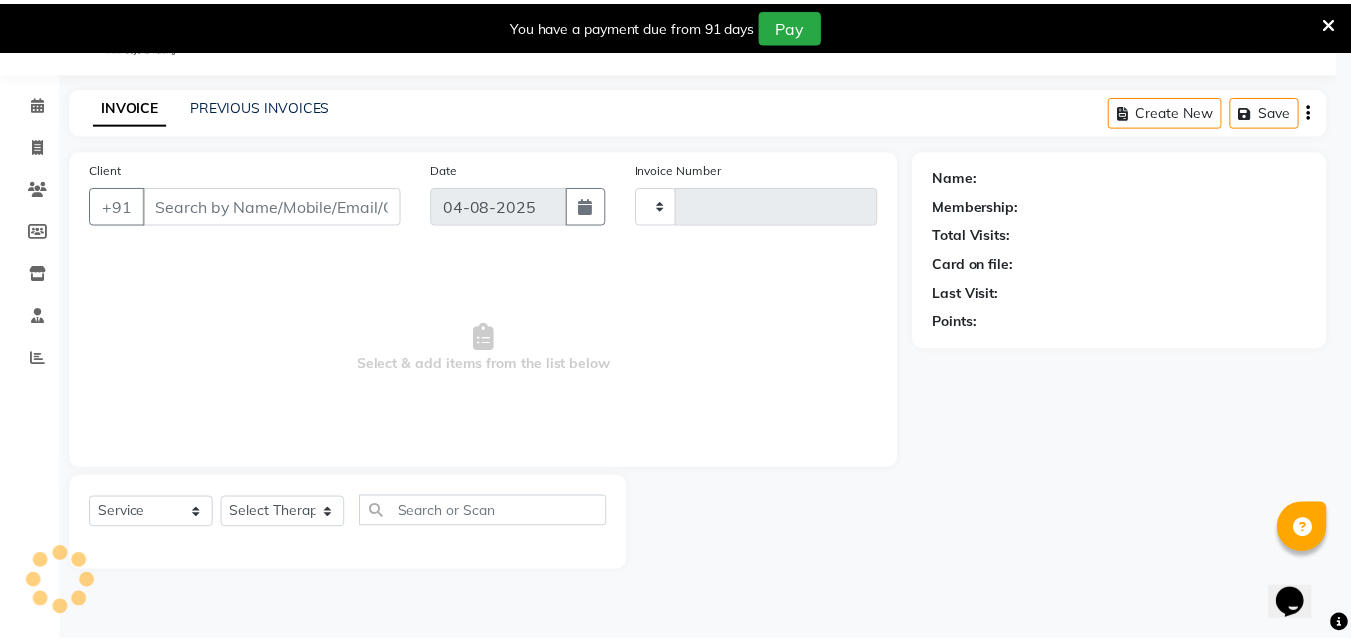 scroll, scrollTop: 0, scrollLeft: 0, axis: both 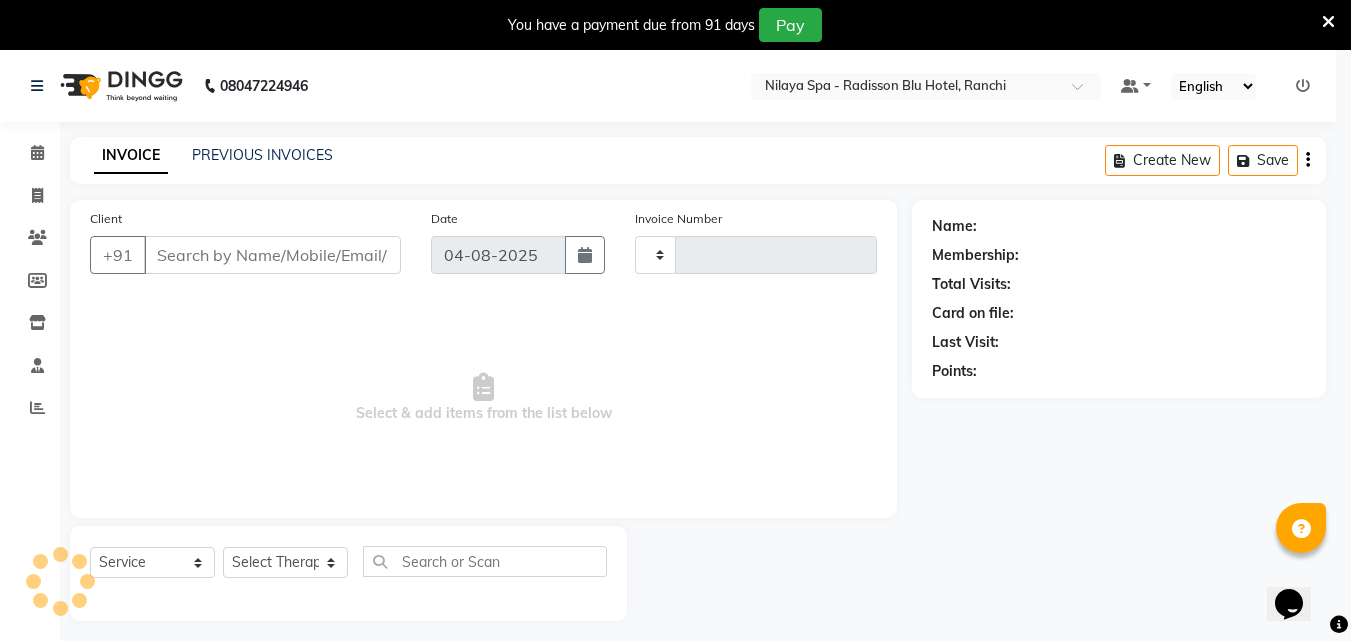 type on "1023" 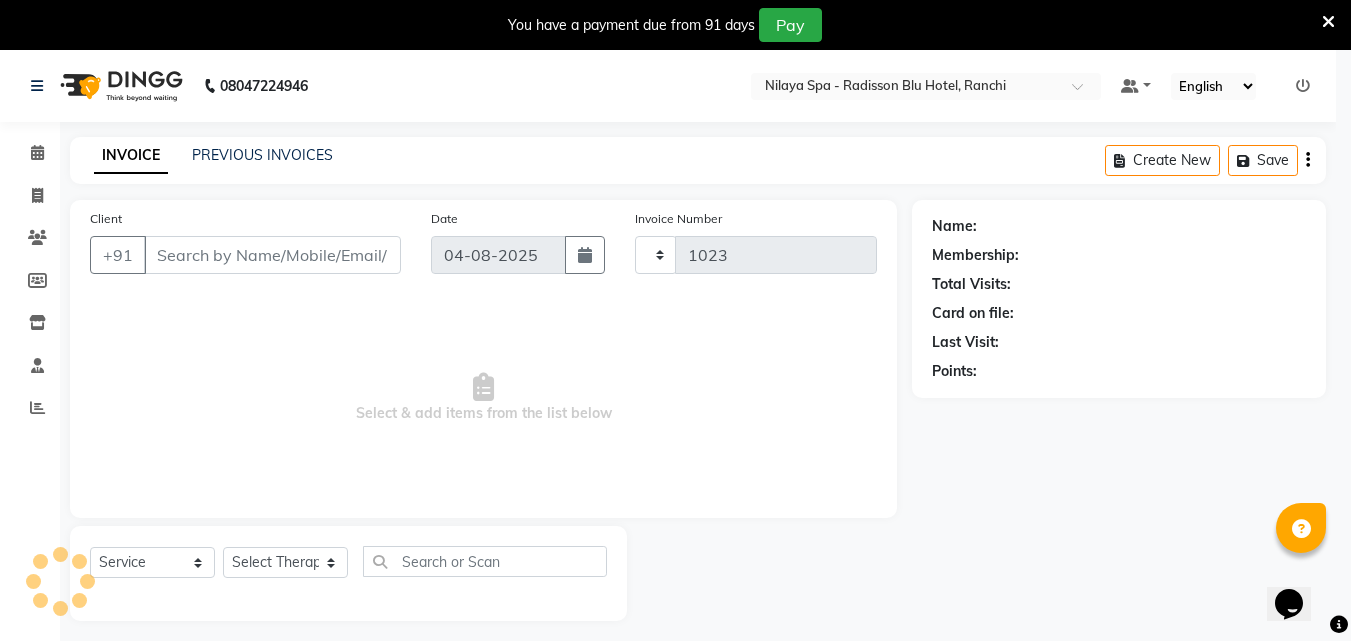 select on "8066" 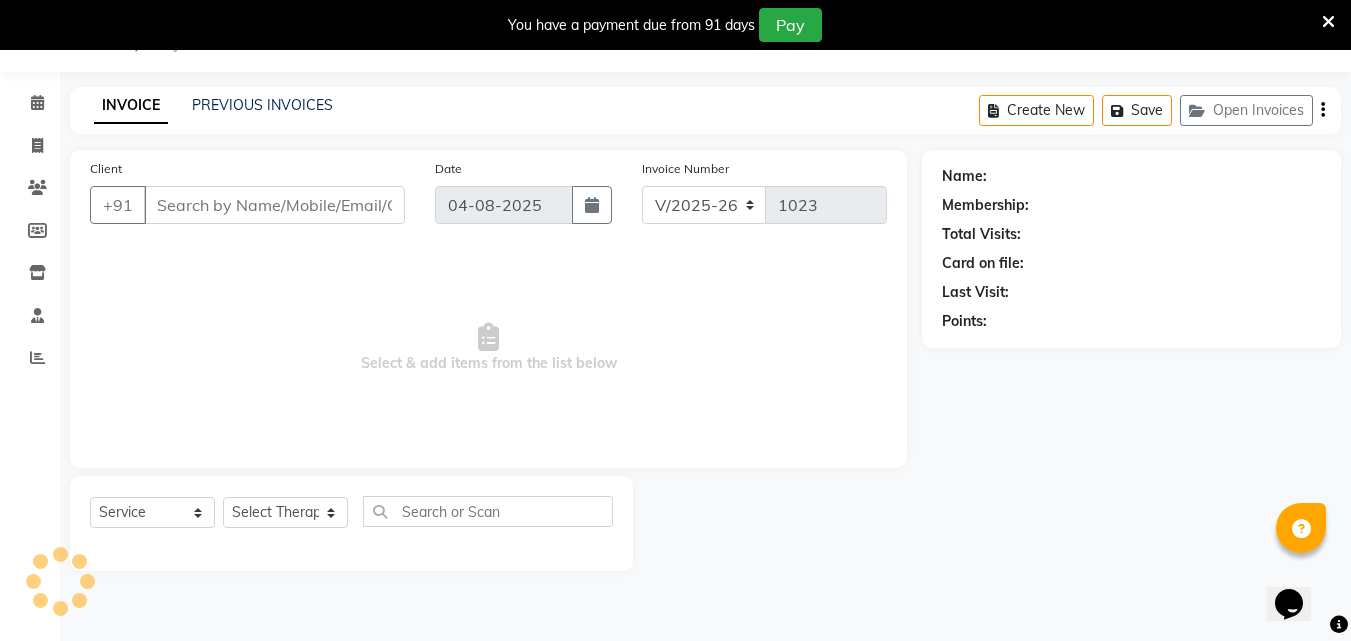 type on "89******46" 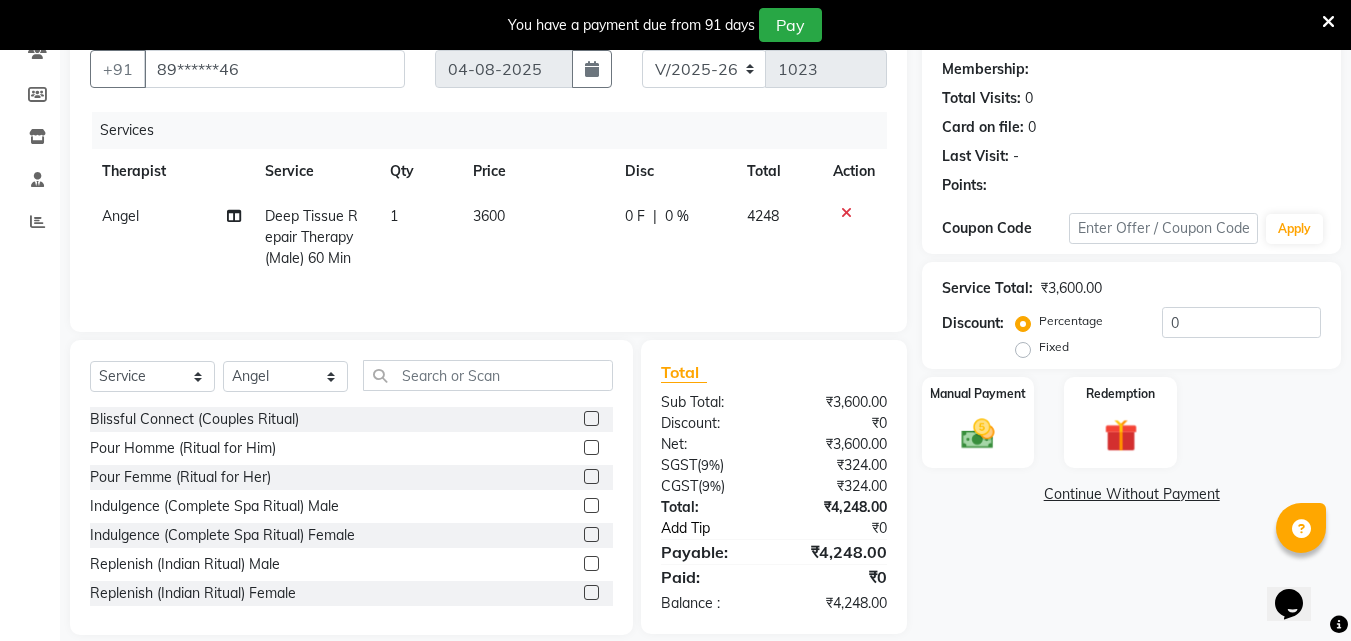 scroll, scrollTop: 210, scrollLeft: 0, axis: vertical 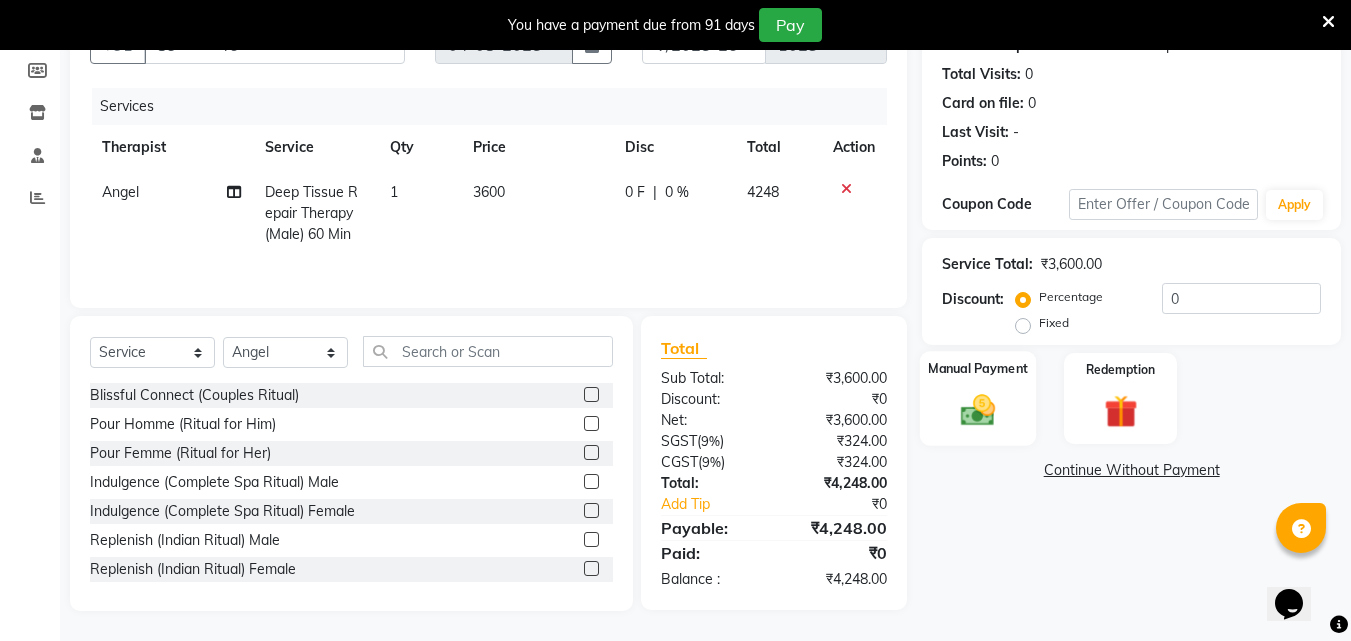 click 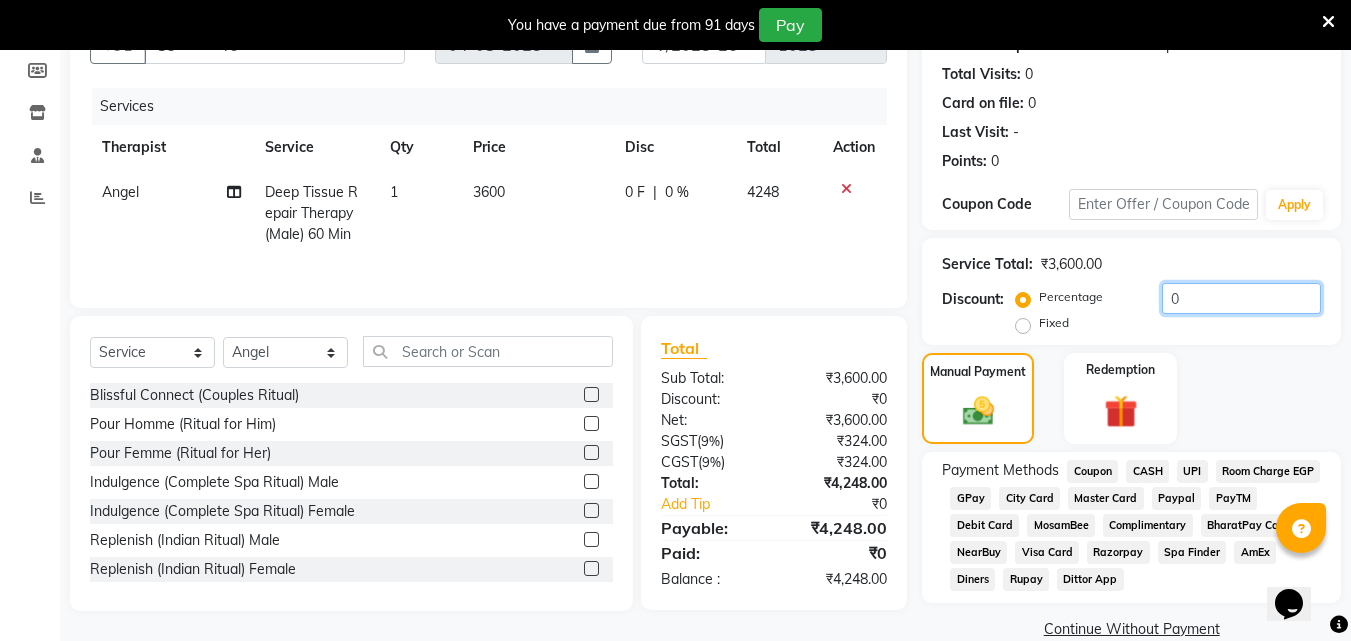 click on "0" 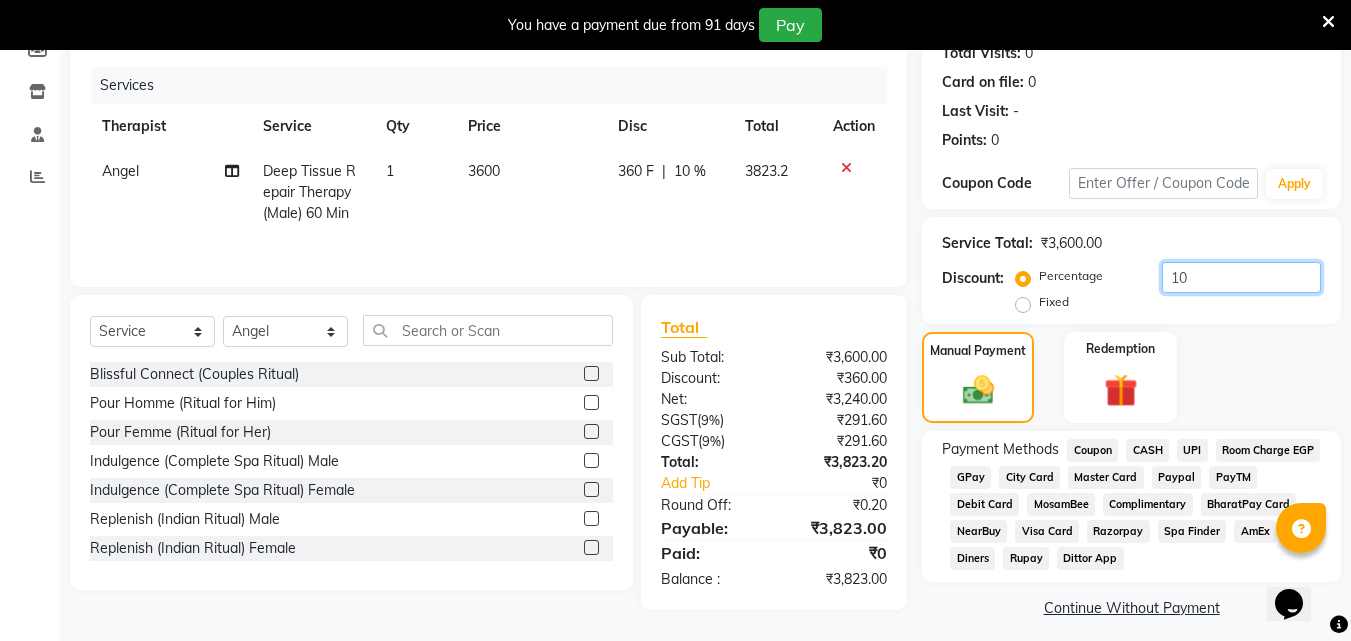 scroll, scrollTop: 243, scrollLeft: 0, axis: vertical 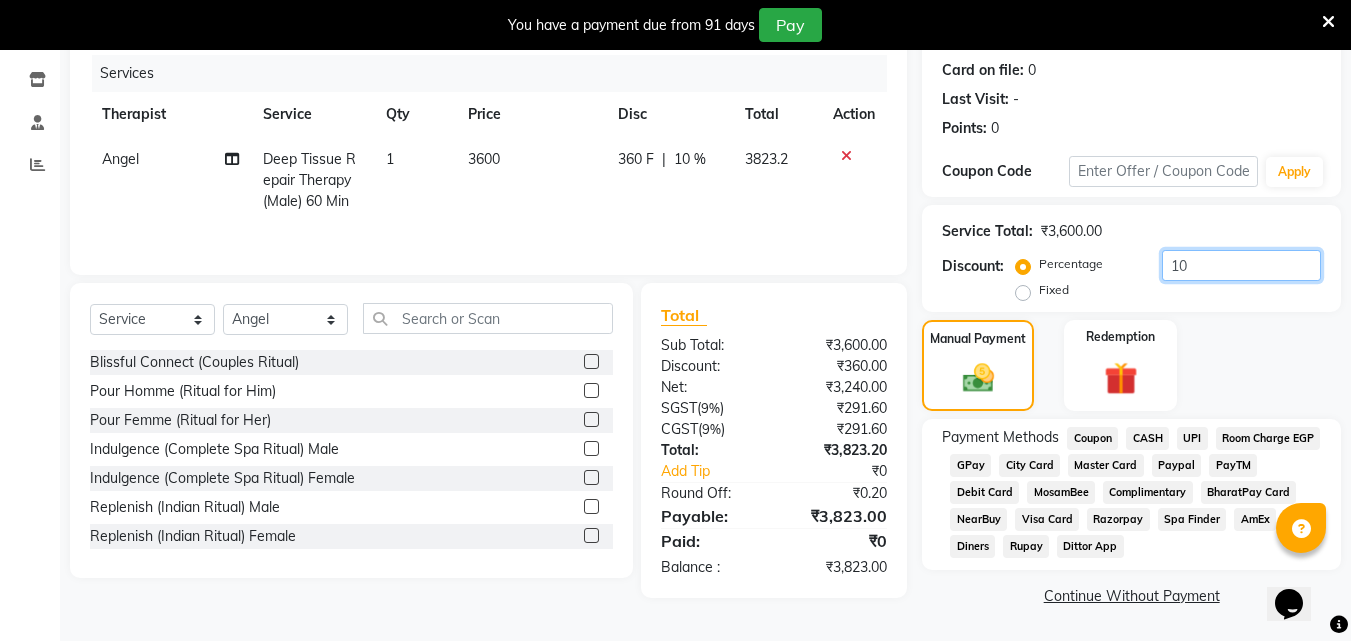 type on "10" 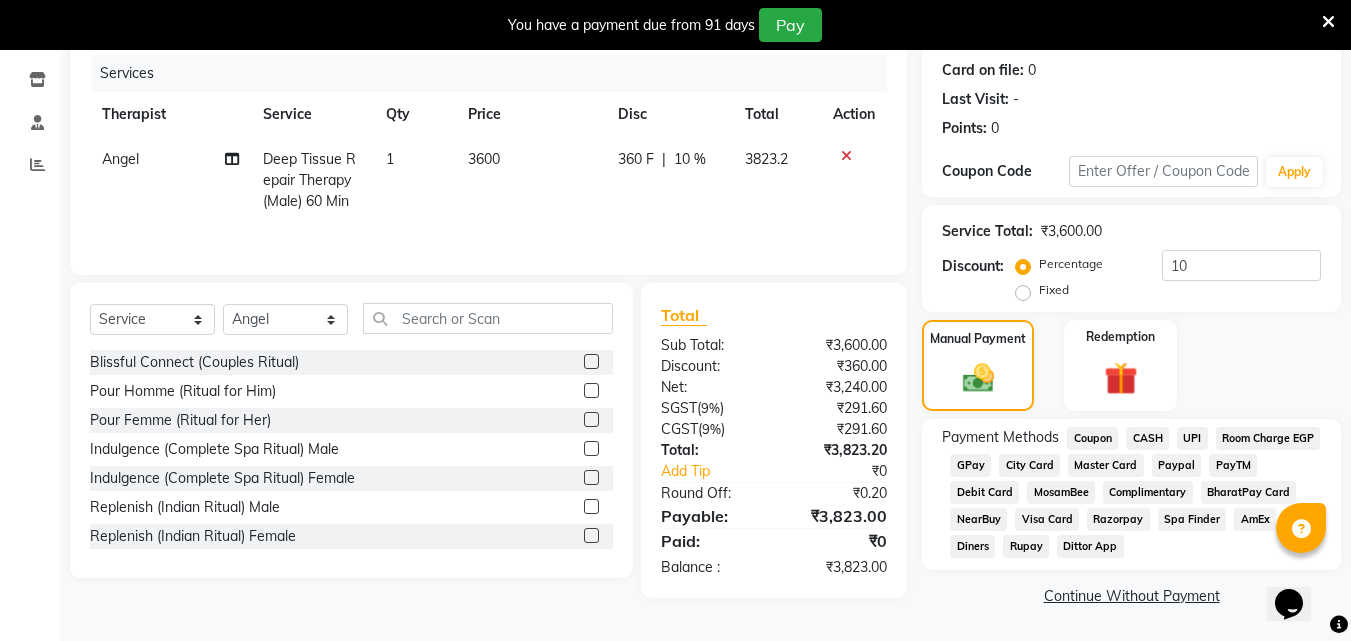 click on "Visa Card" 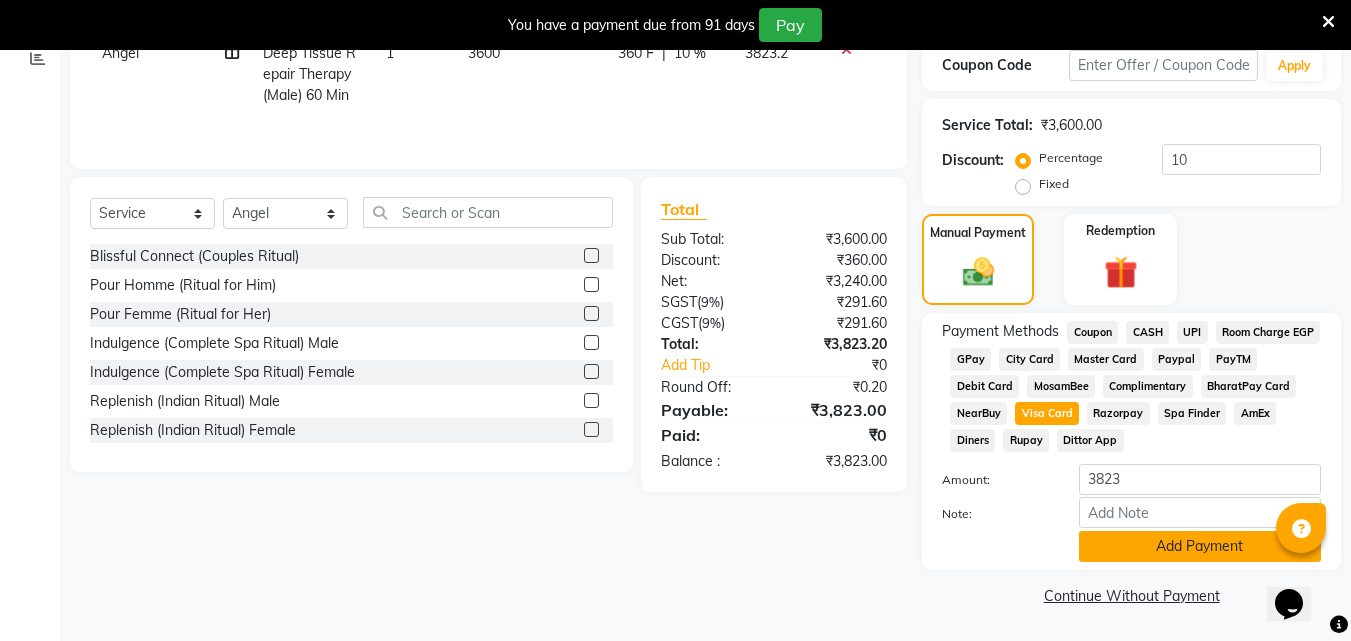 click on "Add Payment" 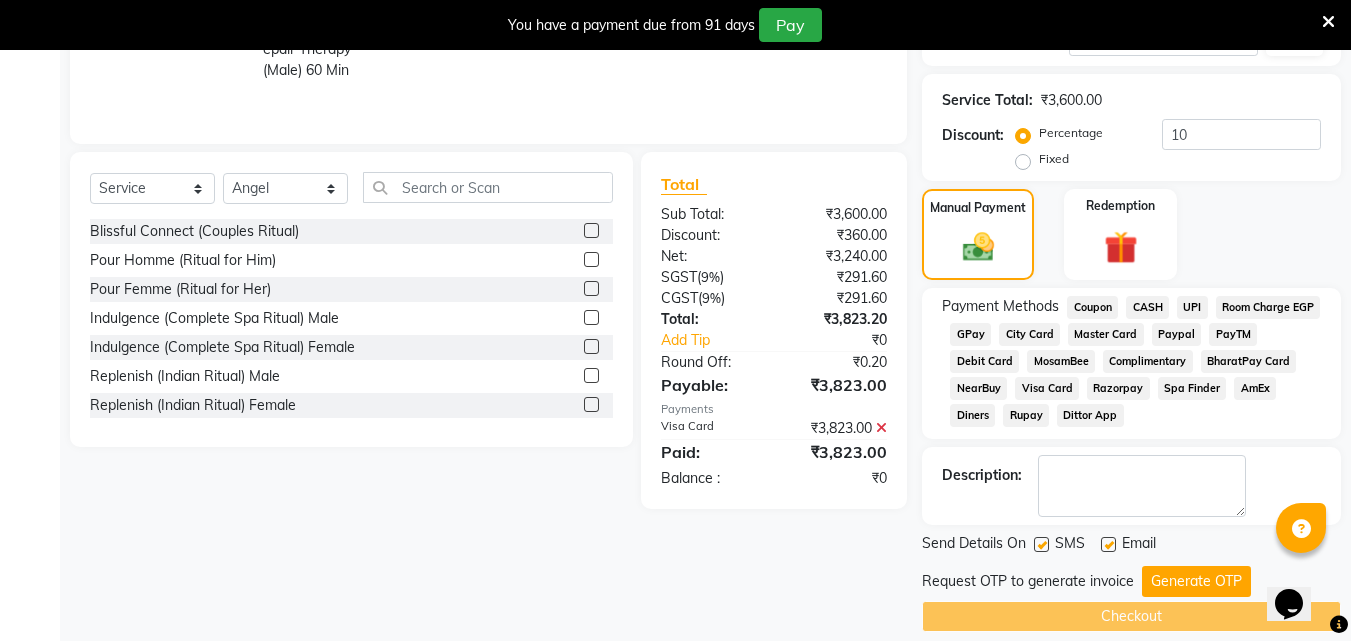 scroll, scrollTop: 395, scrollLeft: 0, axis: vertical 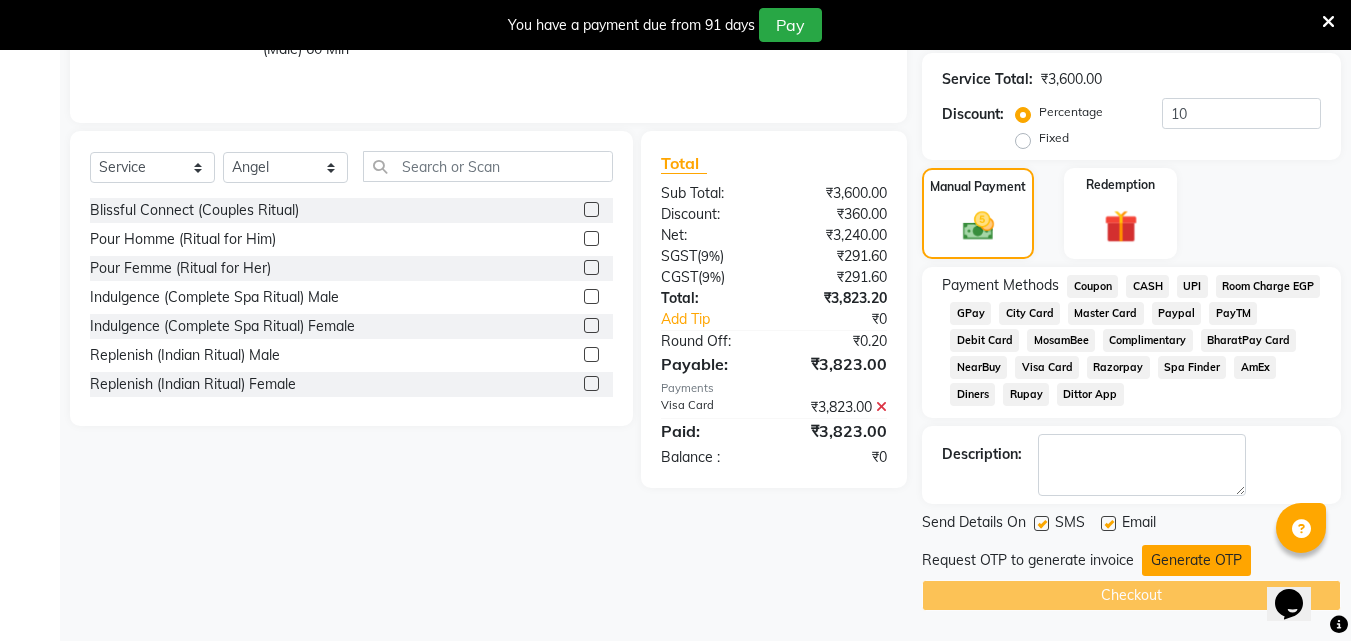 click on "Generate OTP" 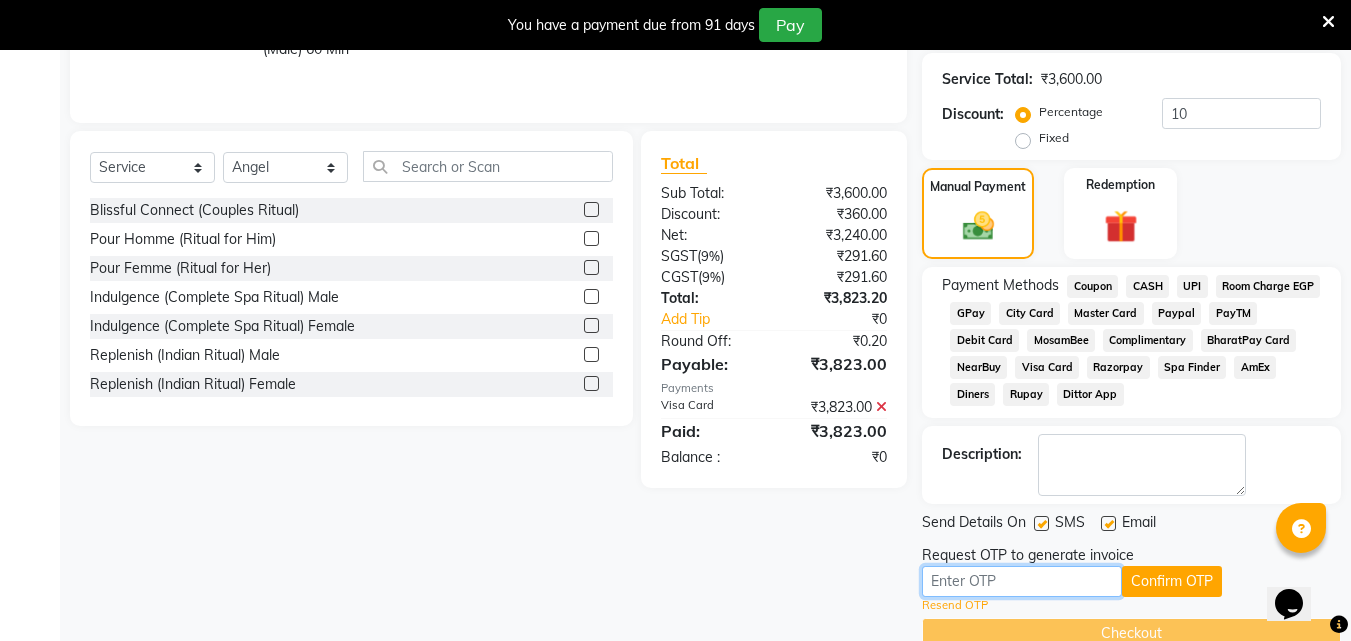click at bounding box center (1022, 581) 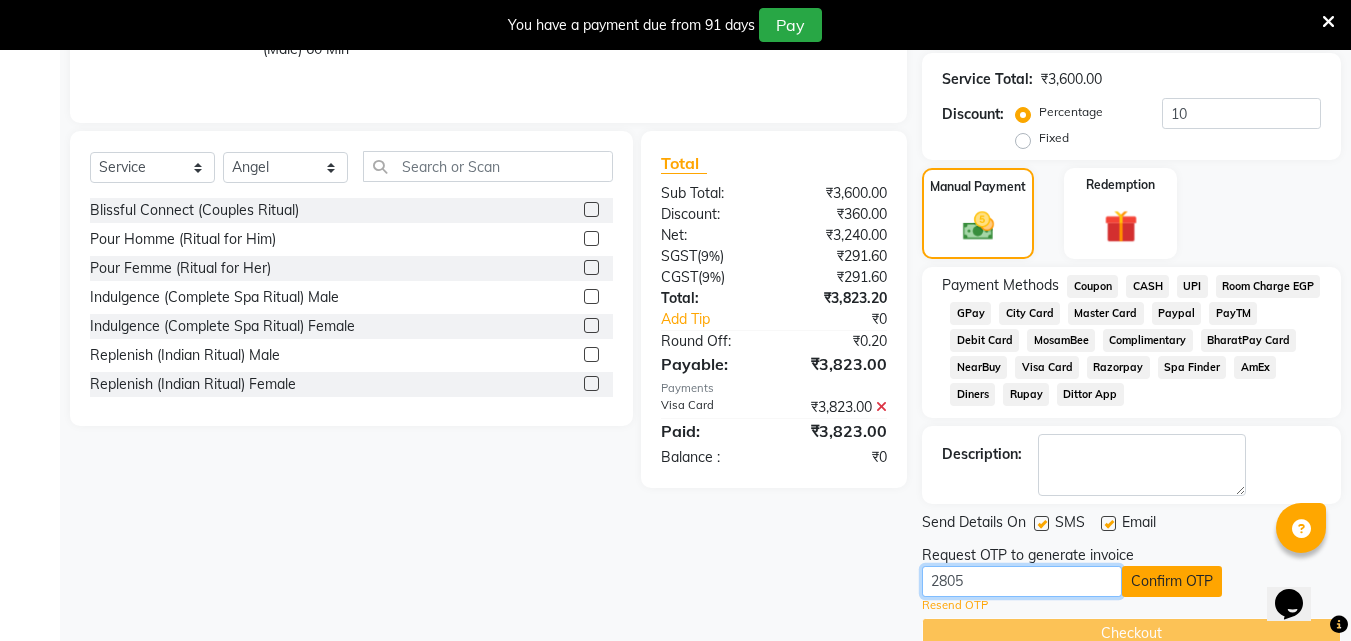 type on "2805" 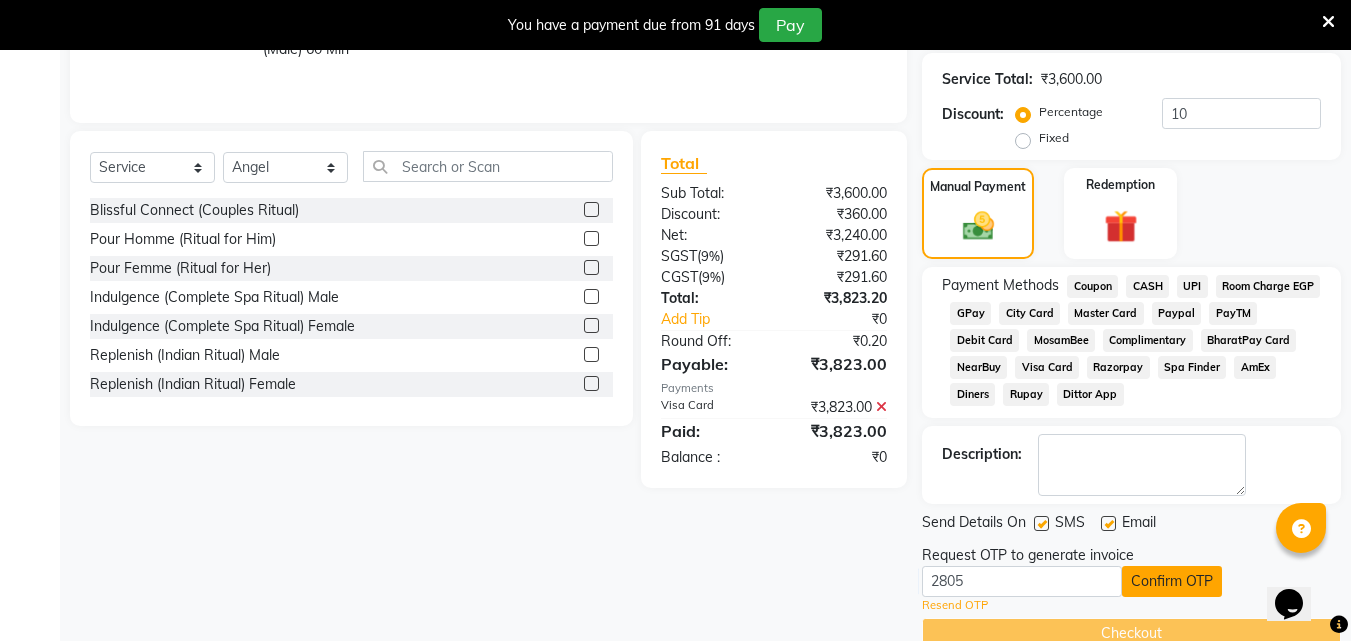 click on "Confirm OTP" 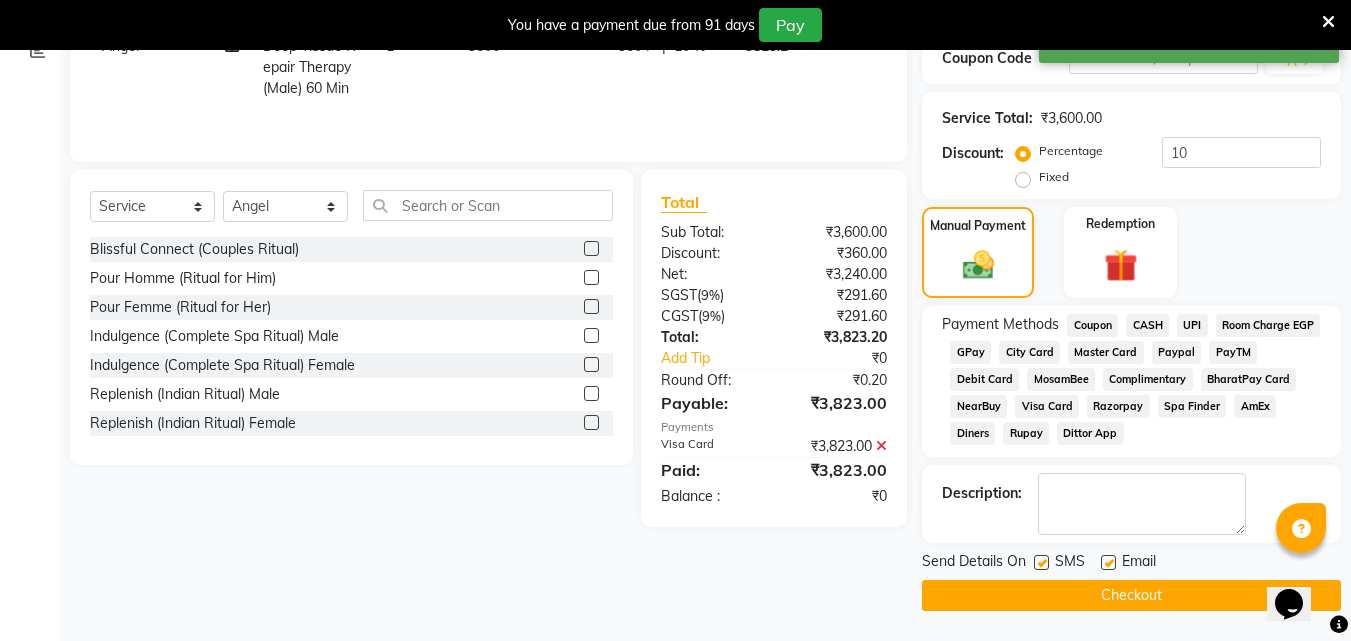 scroll, scrollTop: 356, scrollLeft: 0, axis: vertical 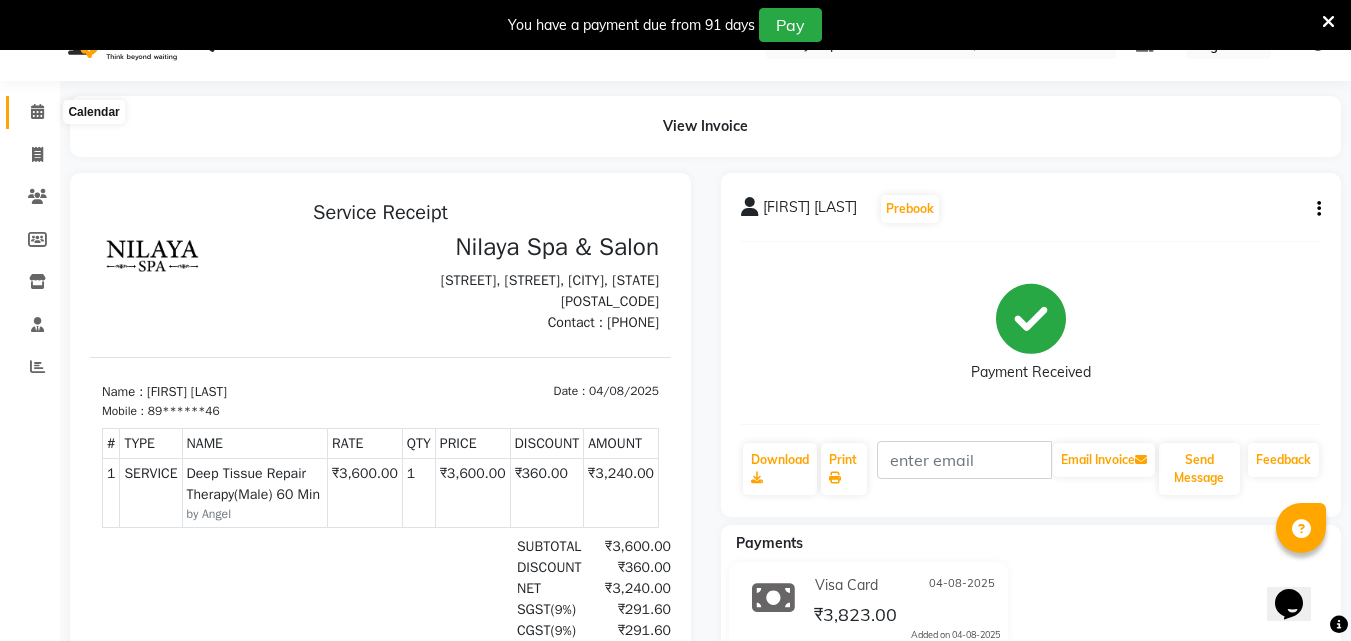 click 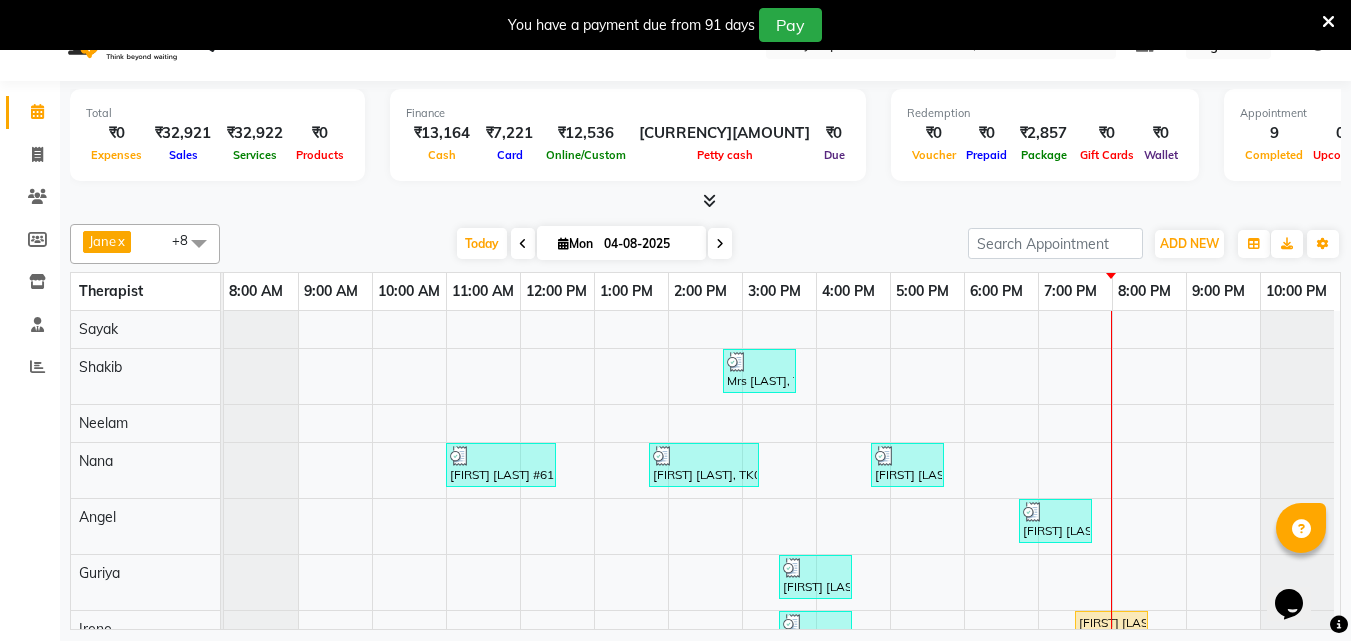 scroll, scrollTop: 108, scrollLeft: 0, axis: vertical 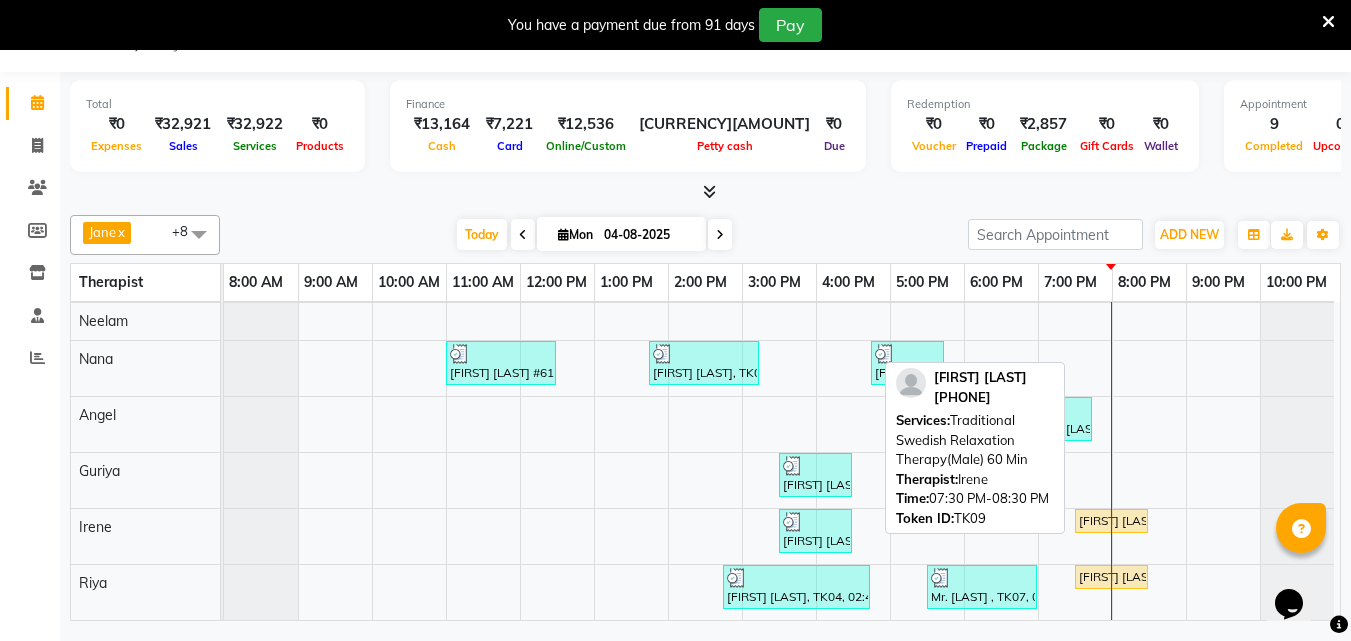 click on "[FIRST] [LAST], TK09, 07:30 PM-08:30 PM, Traditional Swedish Relaxation Therapy(Male) 60 Min" at bounding box center [1111, 521] 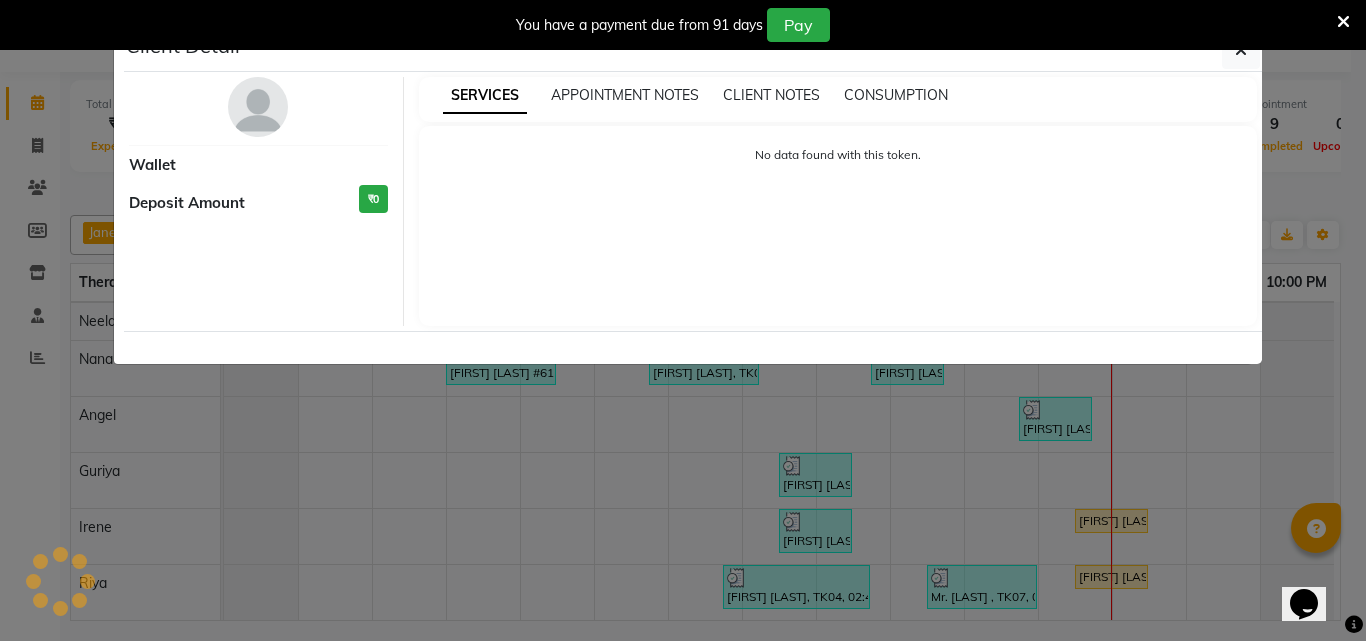 select on "1" 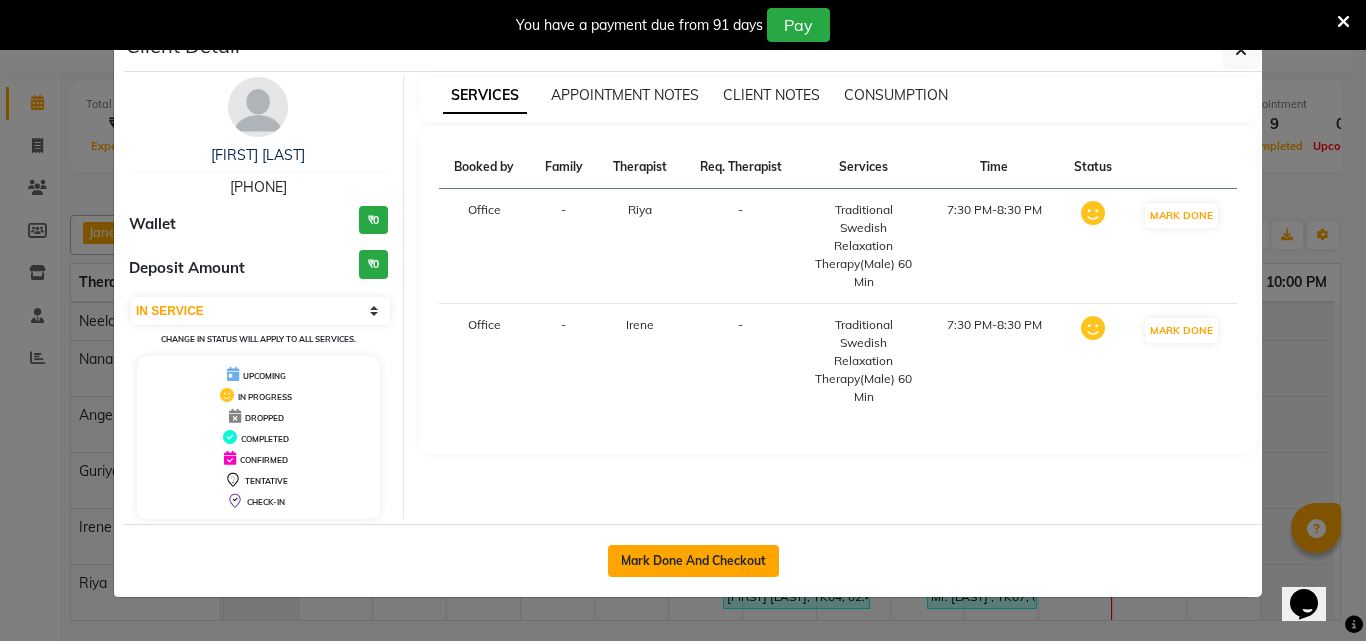 click on "Mark Done And Checkout" 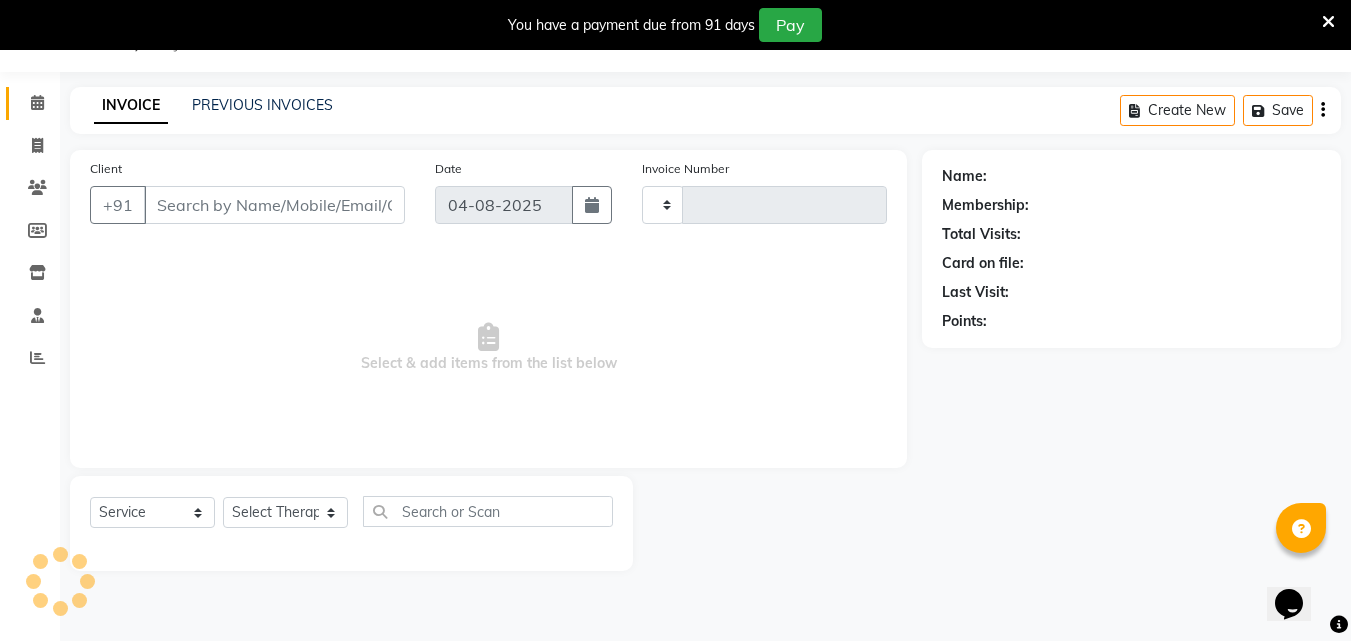type on "1024" 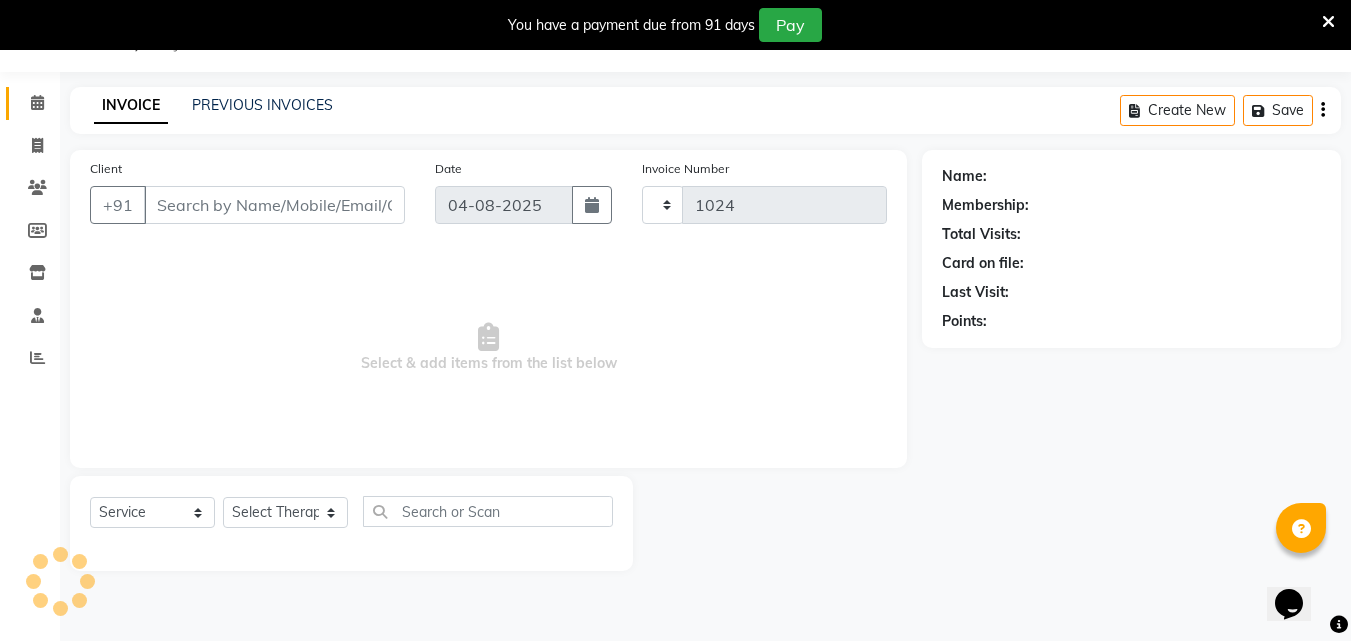 select on "8066" 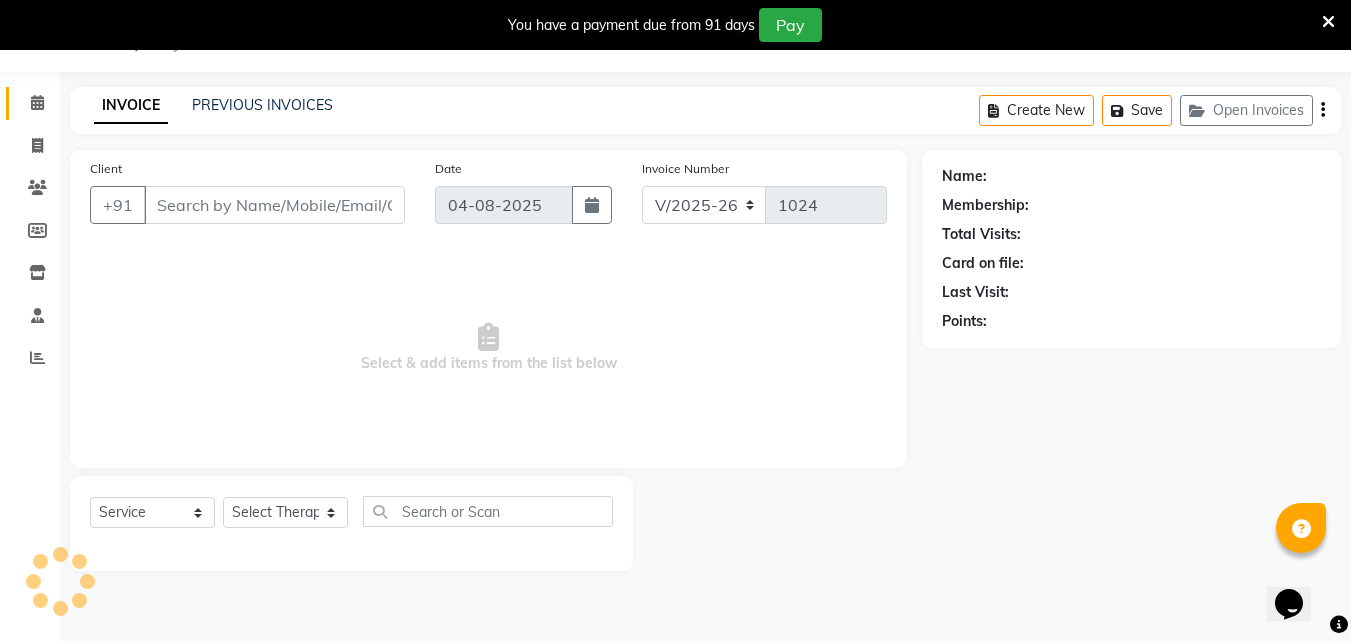 type on "[PHONE]" 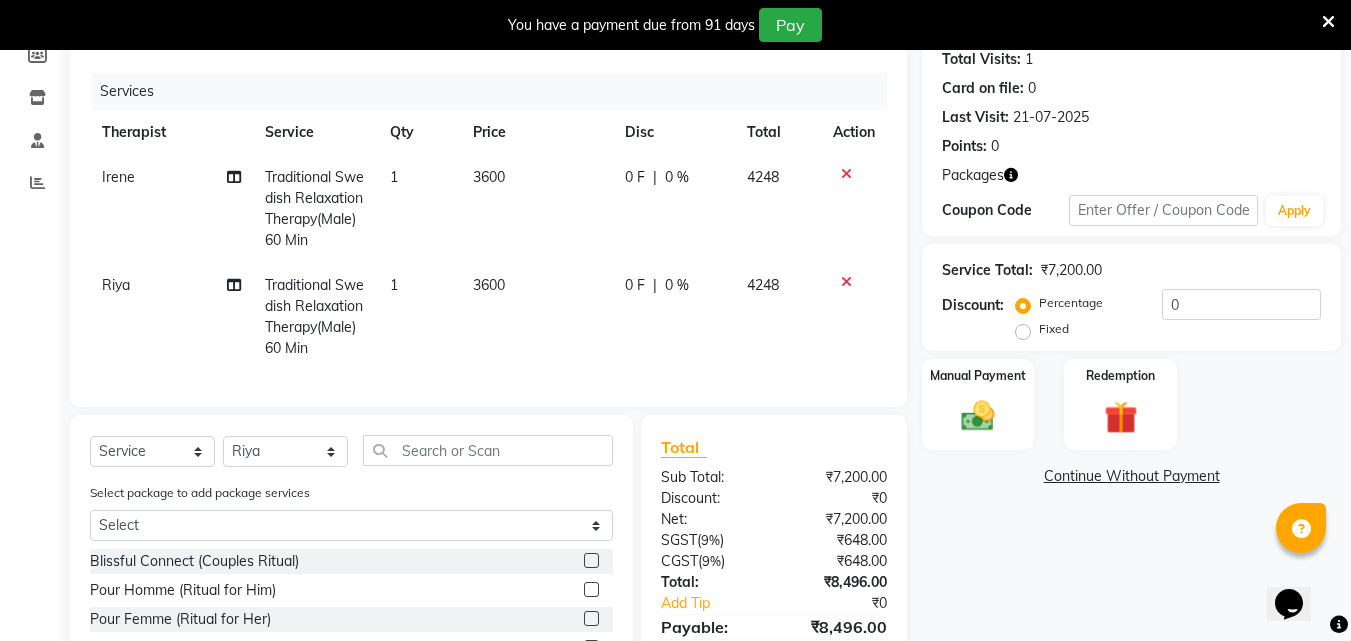 scroll, scrollTop: 406, scrollLeft: 0, axis: vertical 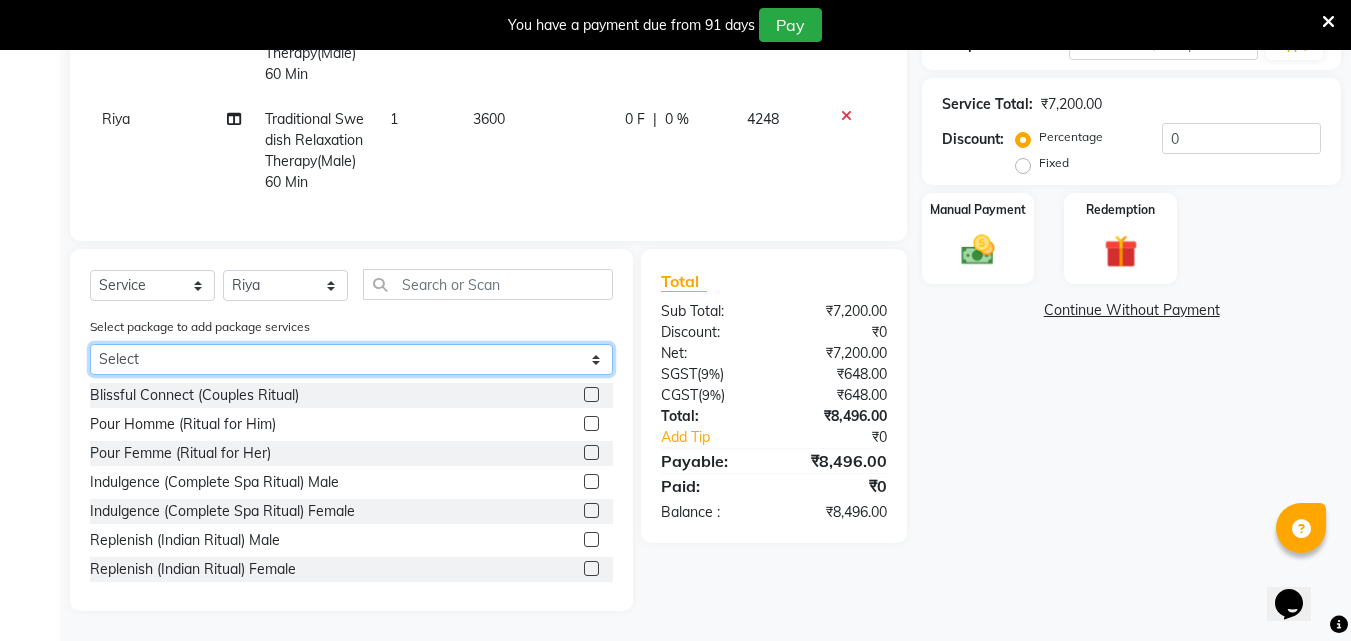 click on "Select SILVER _ ALL" 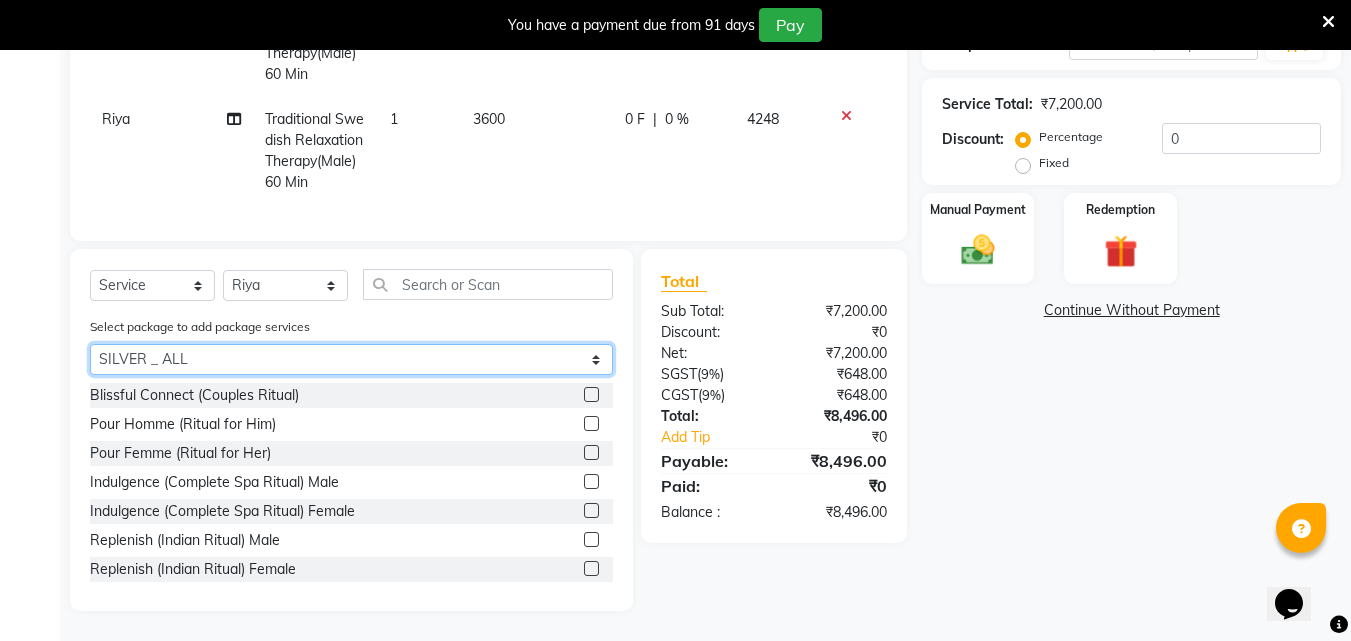 click on "Select SILVER _ ALL" 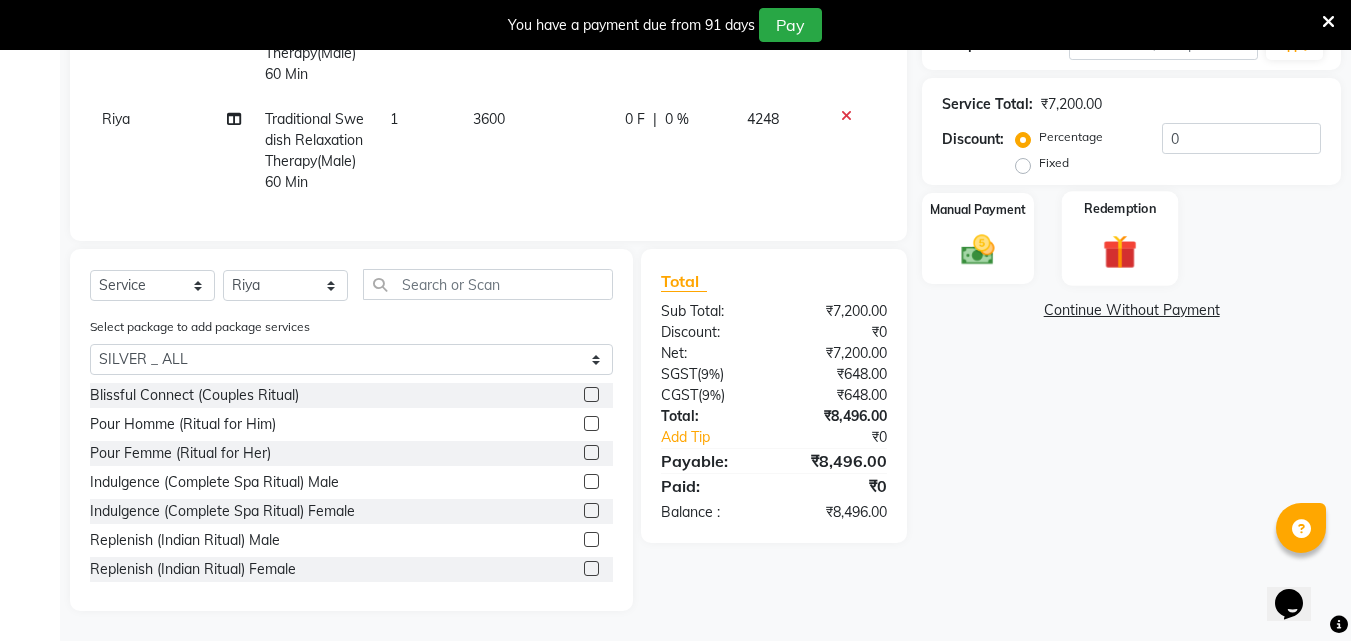 click 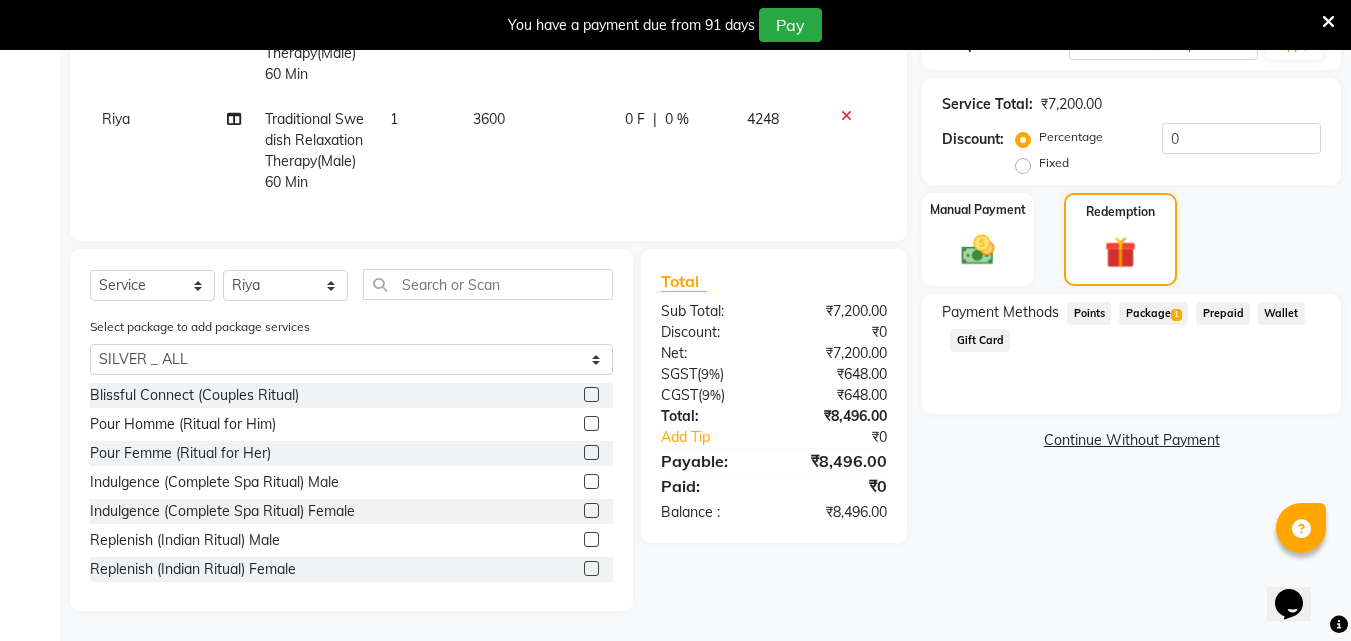 click on "Package  1" 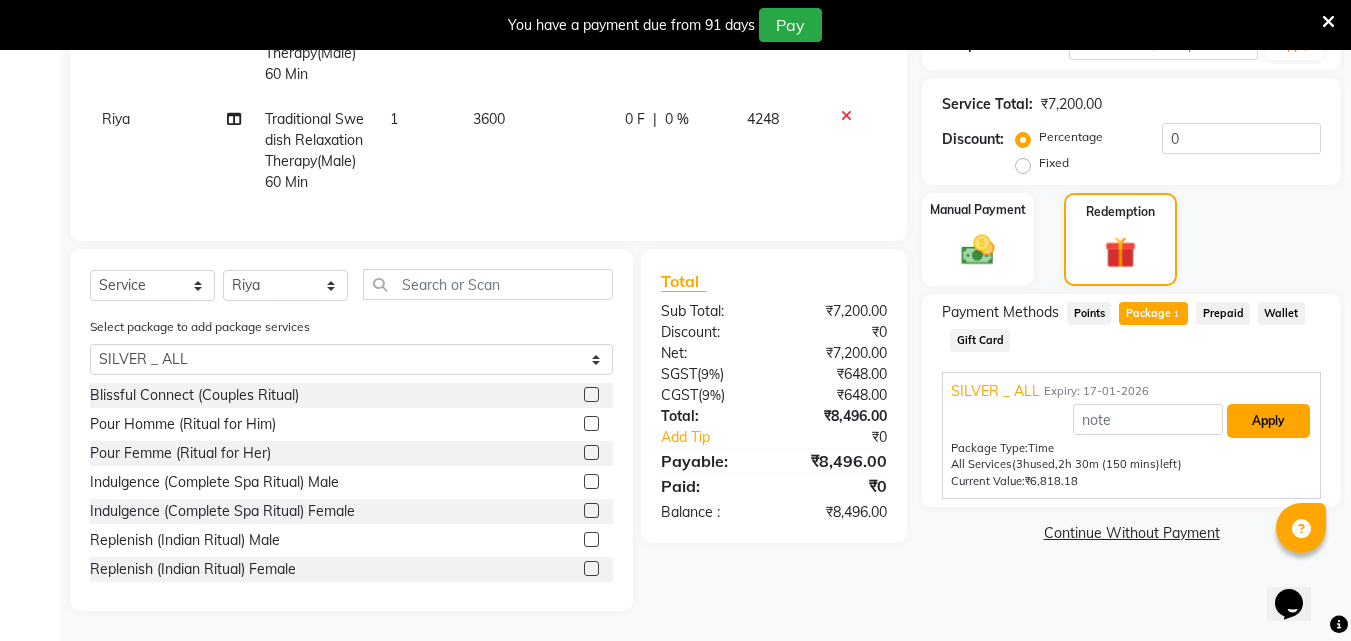 click on "Apply" at bounding box center [1268, 421] 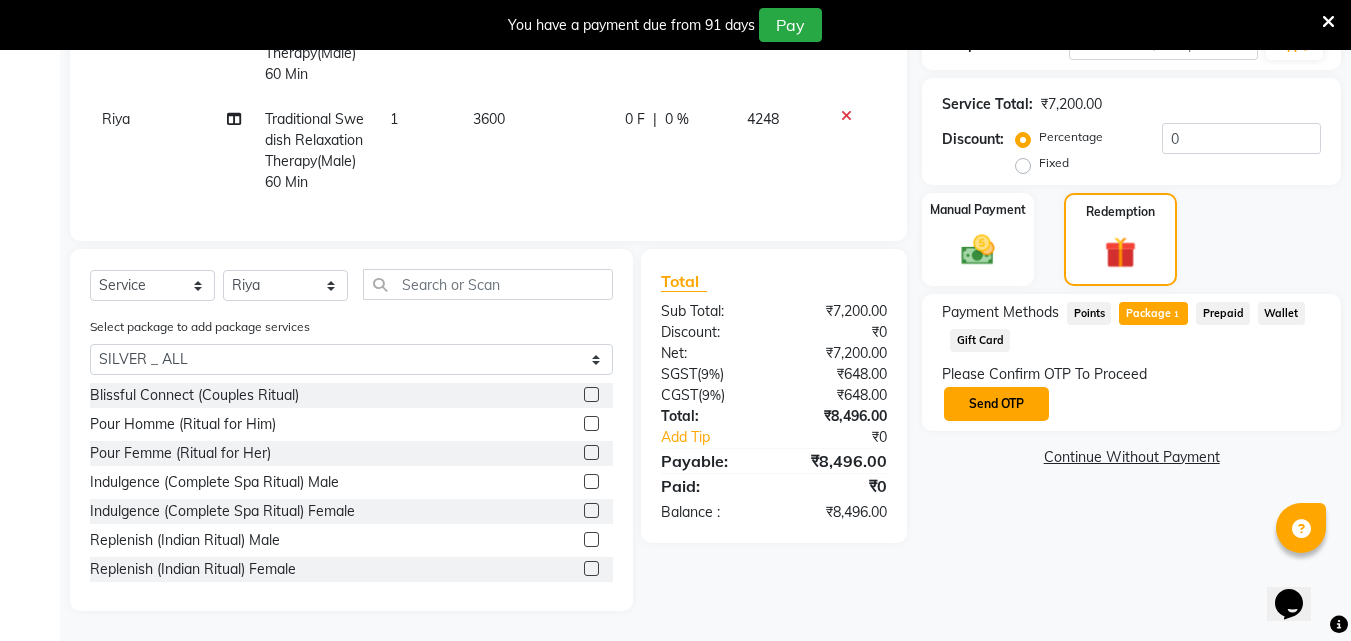 click on "Send OTP" 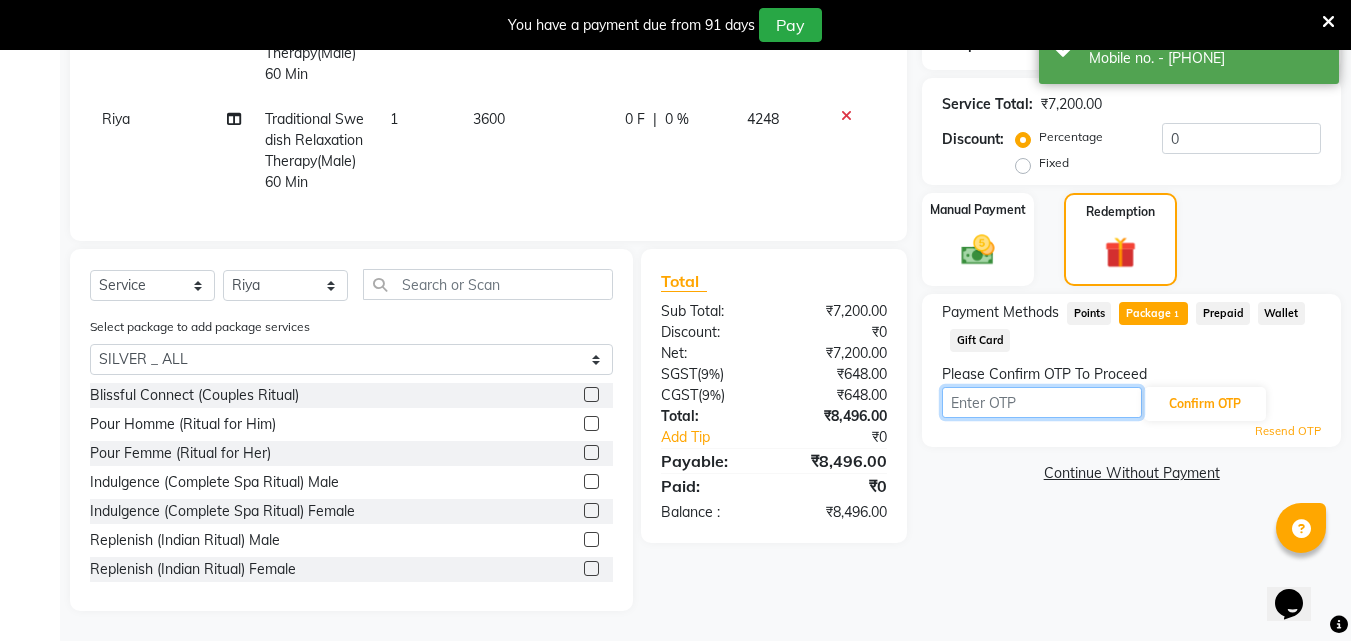 click at bounding box center (1042, 402) 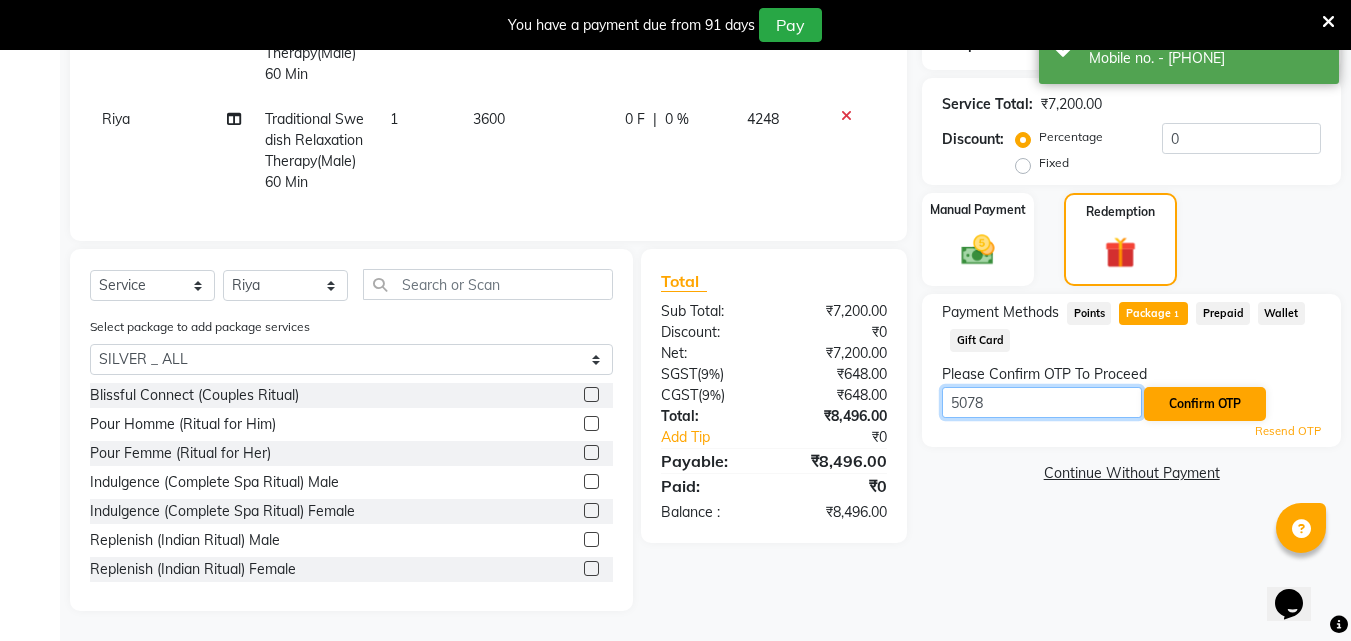 type on "5078" 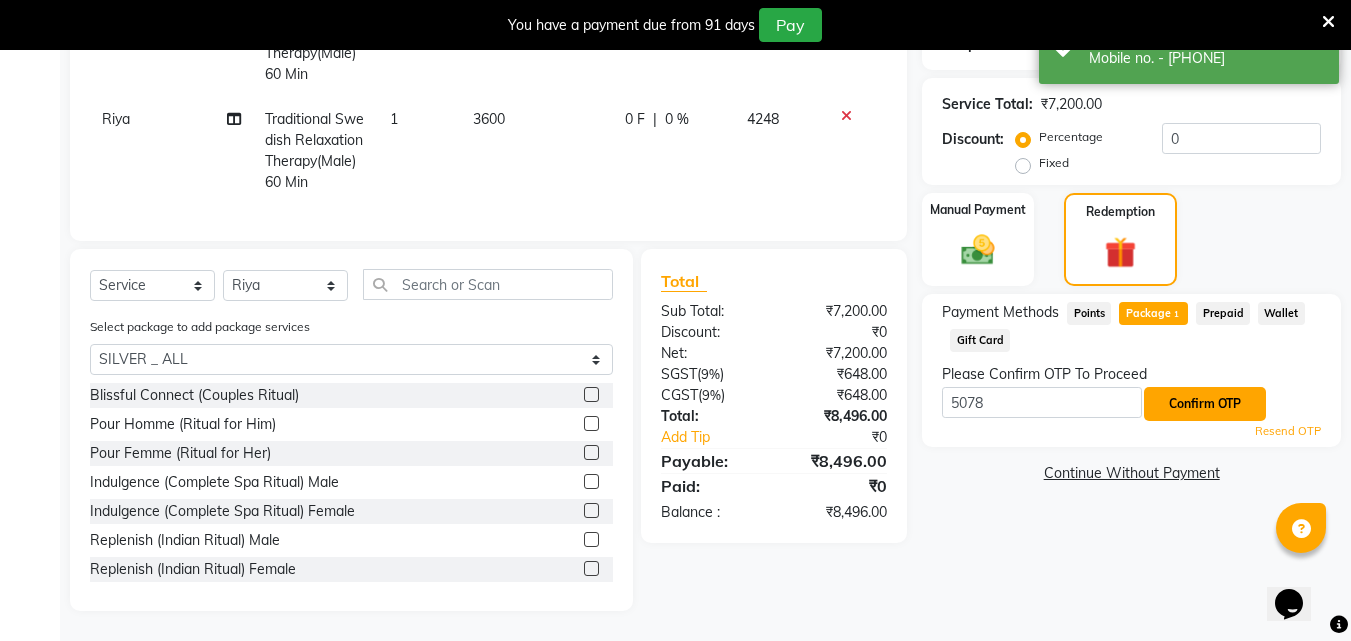 click on "Confirm OTP" 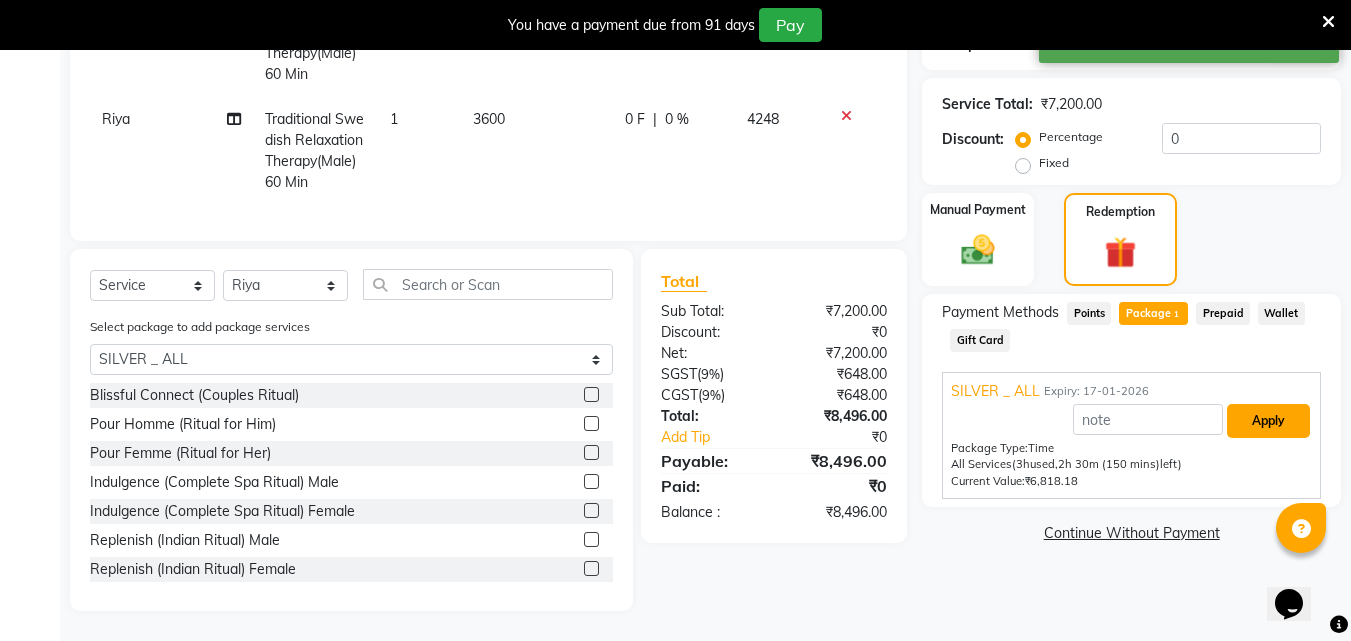 click on "Apply" at bounding box center (1268, 421) 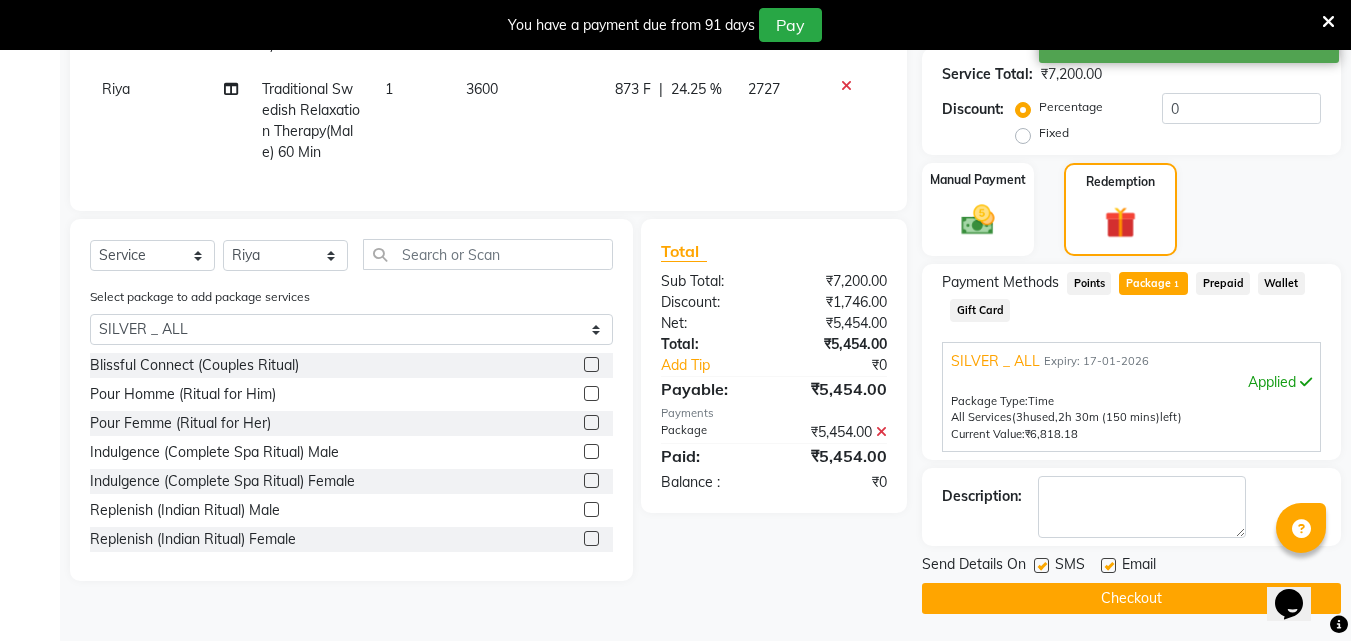 scroll, scrollTop: 424, scrollLeft: 0, axis: vertical 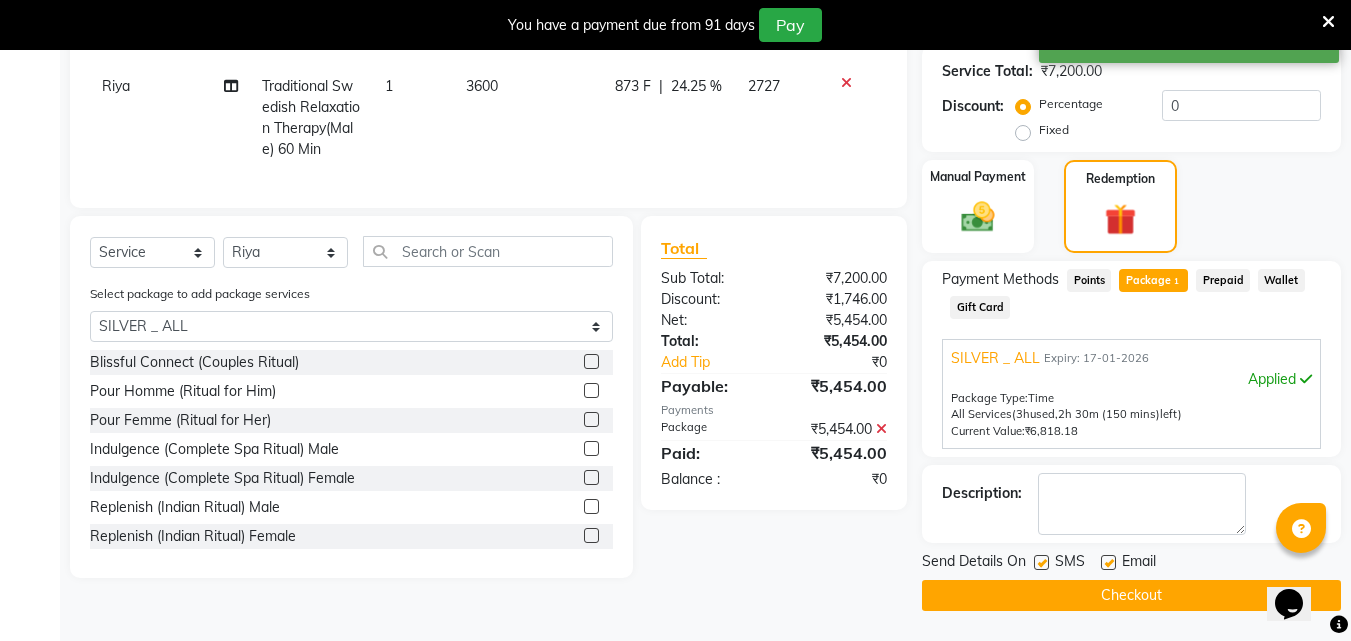 click on "Checkout" 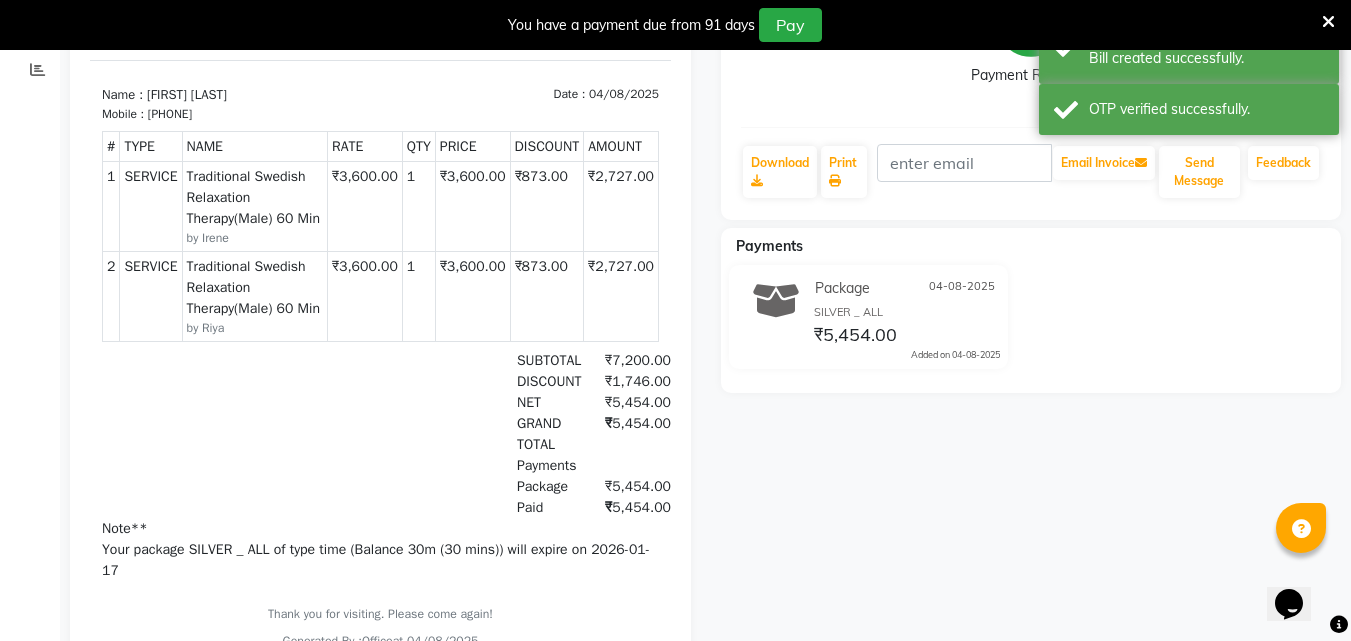 scroll, scrollTop: 0, scrollLeft: 0, axis: both 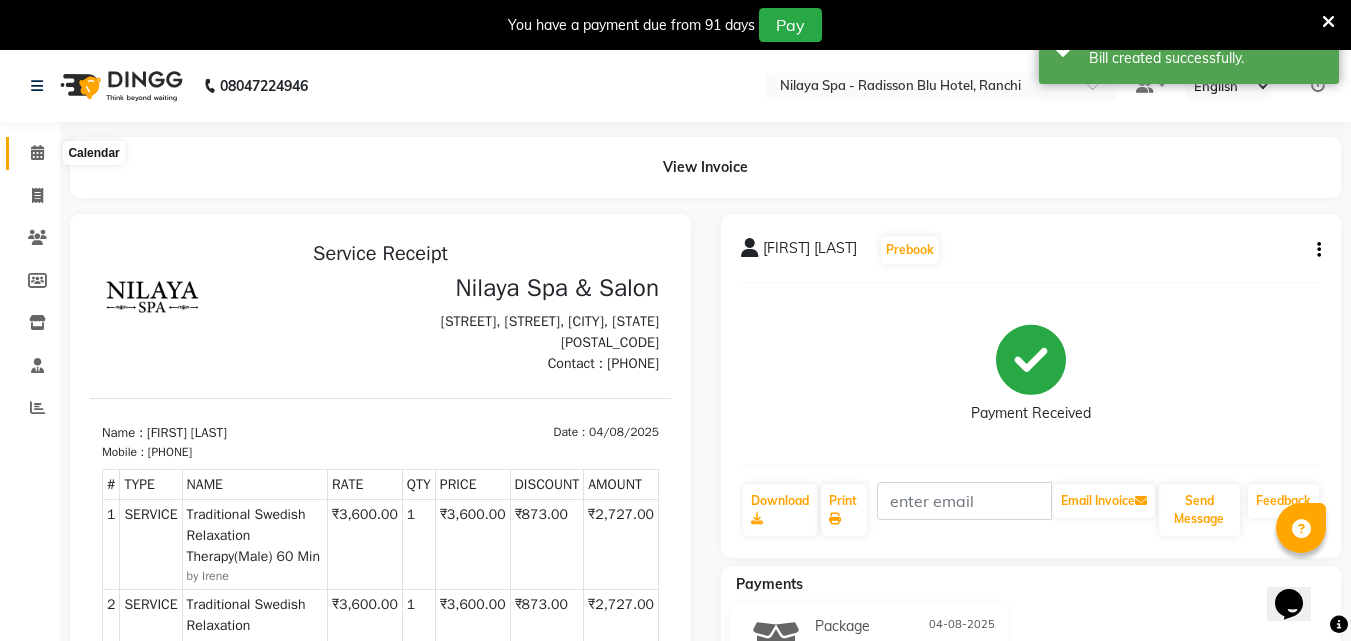 click 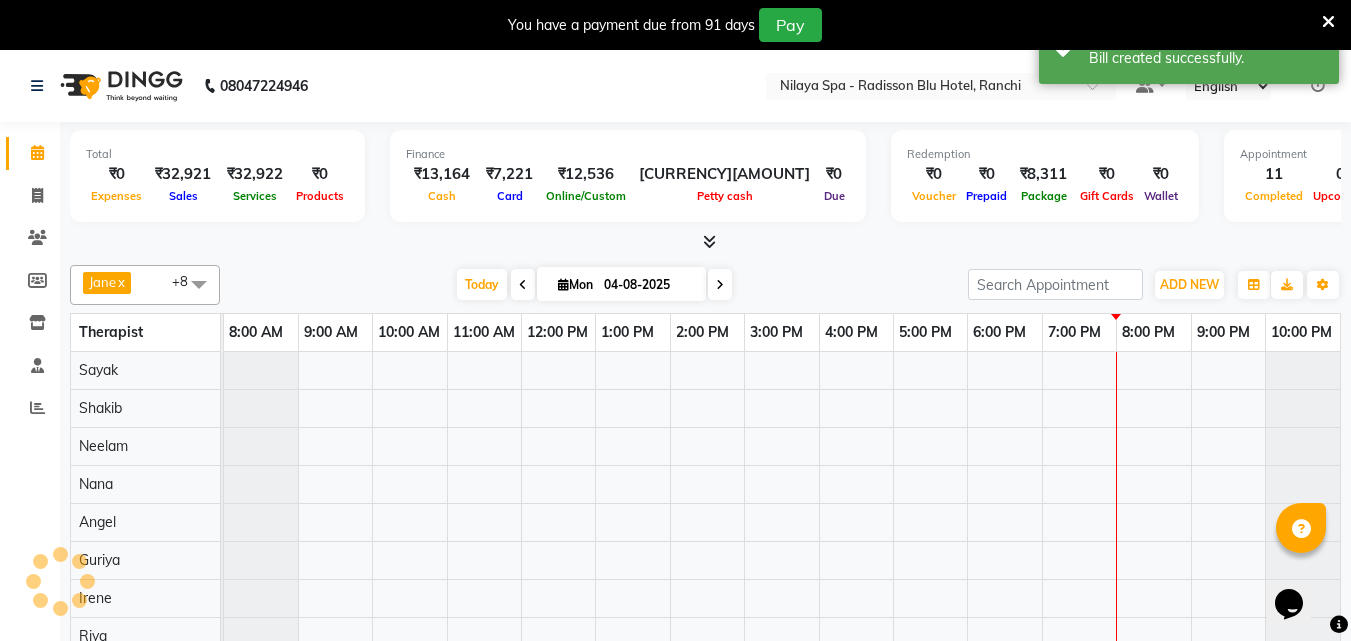 scroll, scrollTop: 0, scrollLeft: 0, axis: both 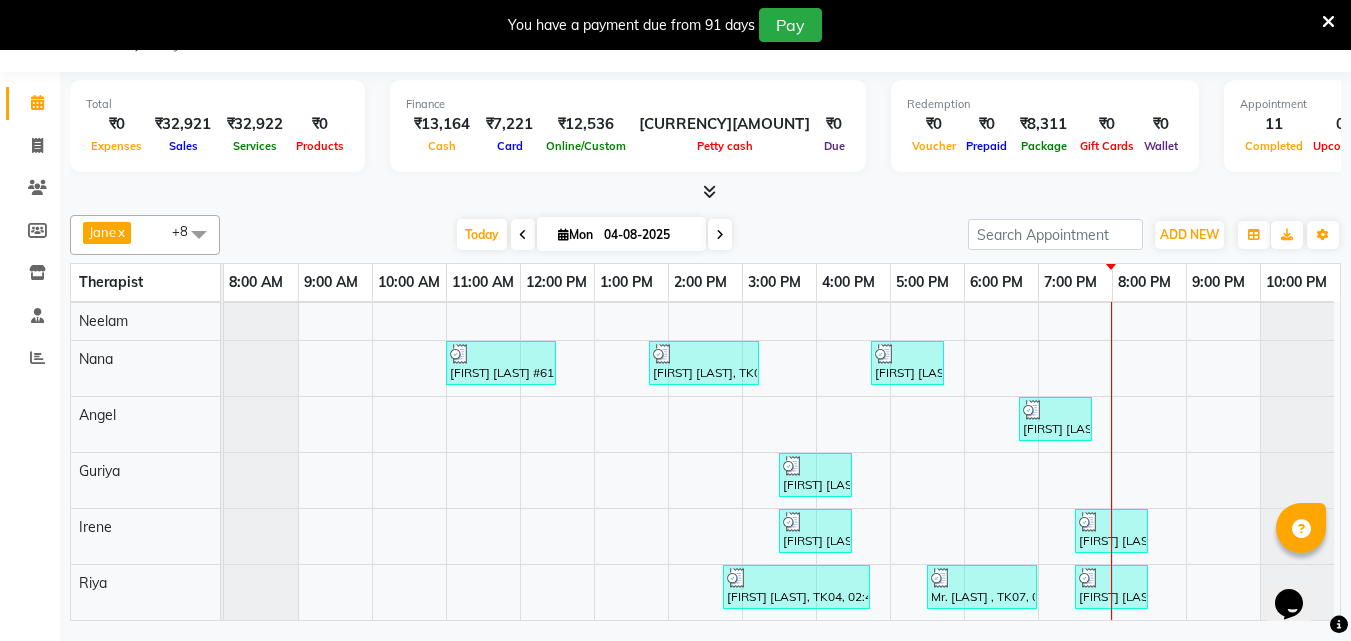 click on "Mrs [LAST], TK03, 02:45 PM-03:45 PM, Mens Special - Shaving,Bleach - Face Detan     [FIRST] [LAST]  #614, TK01, 11:00 AM-12:30 PM, Deep Tissue Repair Therapy(Male) 90 Min     [FIRST] [LAST], TK02, 01:45 PM-03:15 PM, Balinese Massage Therapy(Male) 90 Min     [FIRST] [LAST], TK06, 04:45 PM-05:45 PM, Deep Tissue Repair Therapy(Male) 60 Min     [FIRST] [LAST] MEMBER, TK05, 03:30 PM-04:30 PM, Deep Tissue Repair Therapy(Male) 60 Min     [FIRST] [LAST] MEMBER, TK05, 03:30 PM-04:30 PM, Deep Tissue Repair Therapy(Male) 60 Min     [FIRST] [LAST], TK09, 07:30 PM-08:30 PM, Traditional Swedish Relaxation Therapy(Male) 60 Min     [FIRST] [LAST], TK09, 07:30 PM-08:30 PM, Traditional Swedish Relaxation Therapy(Male) 60 Min     [FIRST] [LAST], TK04, 02:45 PM-04:45 PM, Harmony (Stress Relieving Ritual) Male" at bounding box center [782, 414] 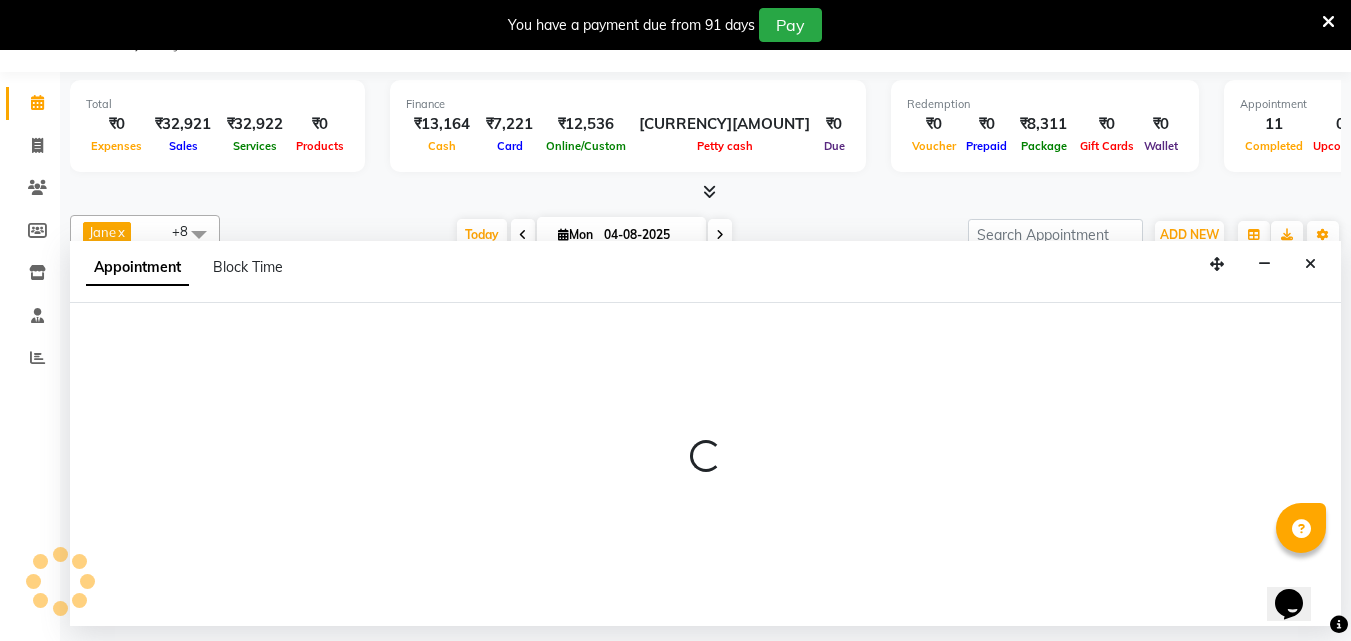 select on "78966" 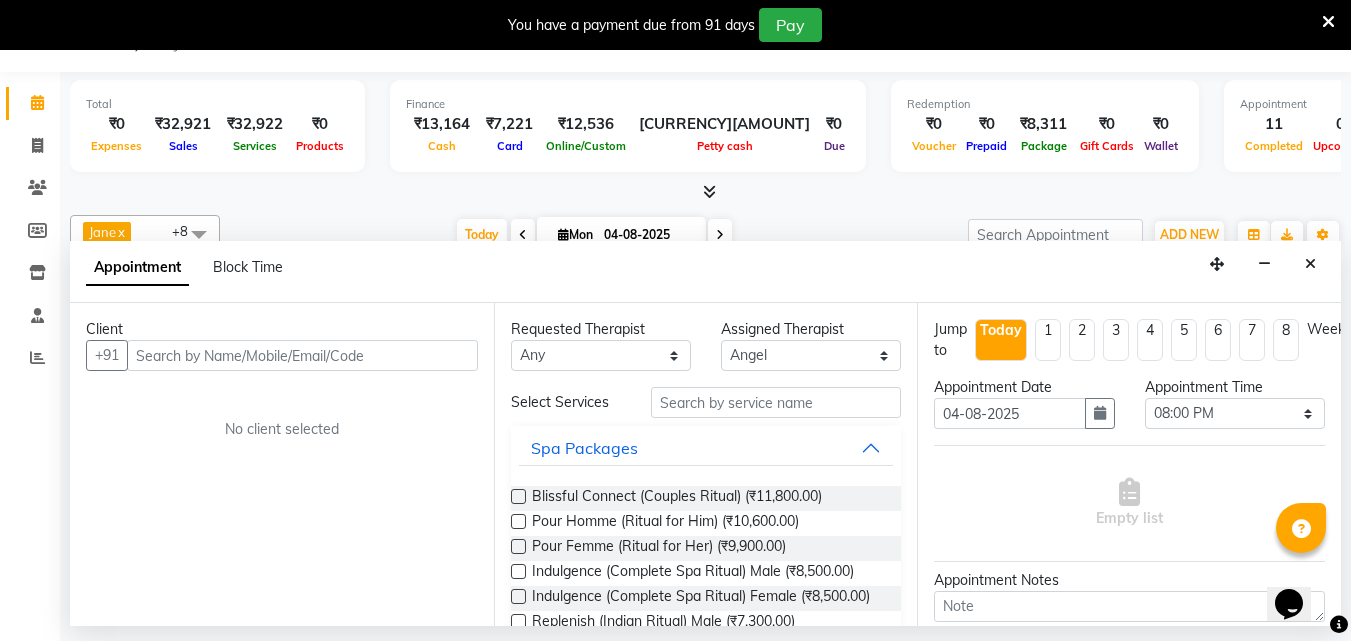 click at bounding box center [302, 355] 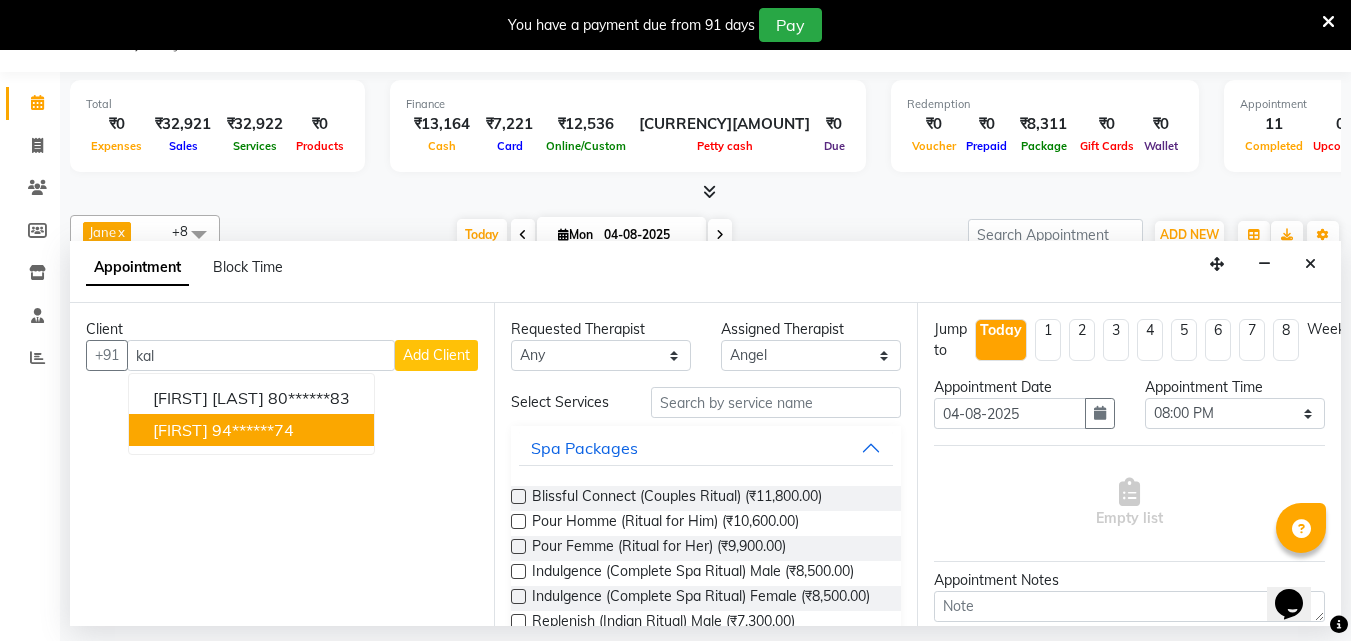click on "[FIRST]  [PHONE]" at bounding box center [251, 430] 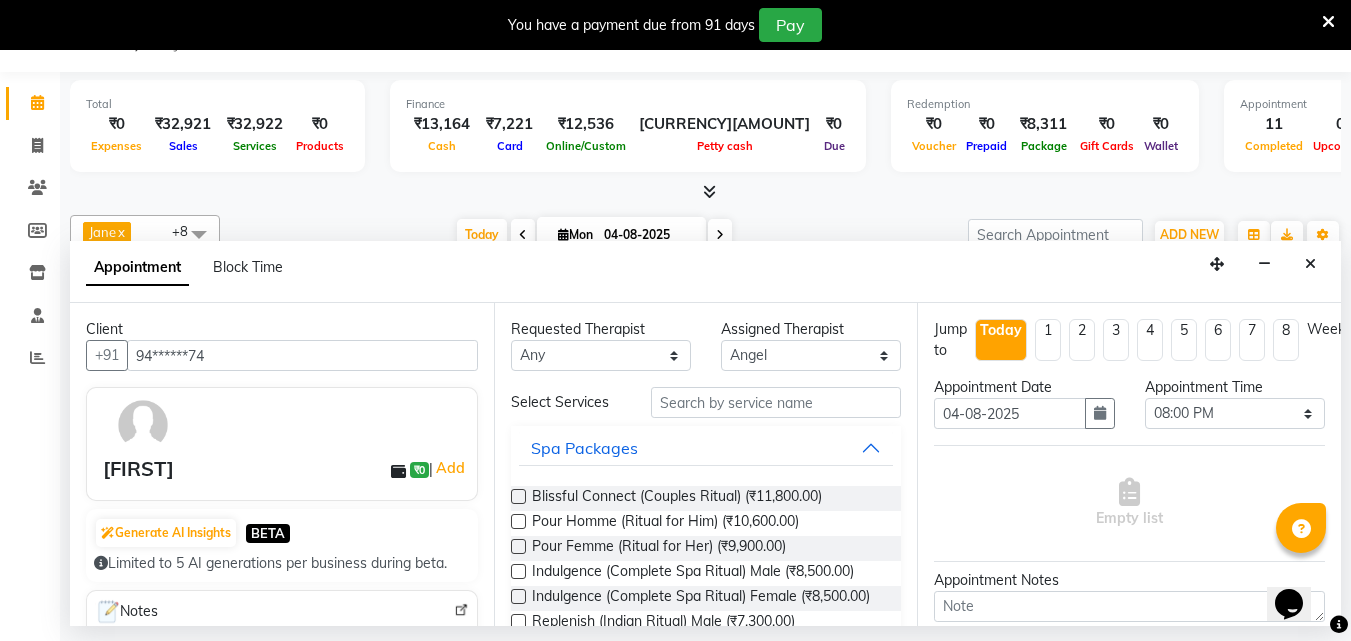 type on "94******74" 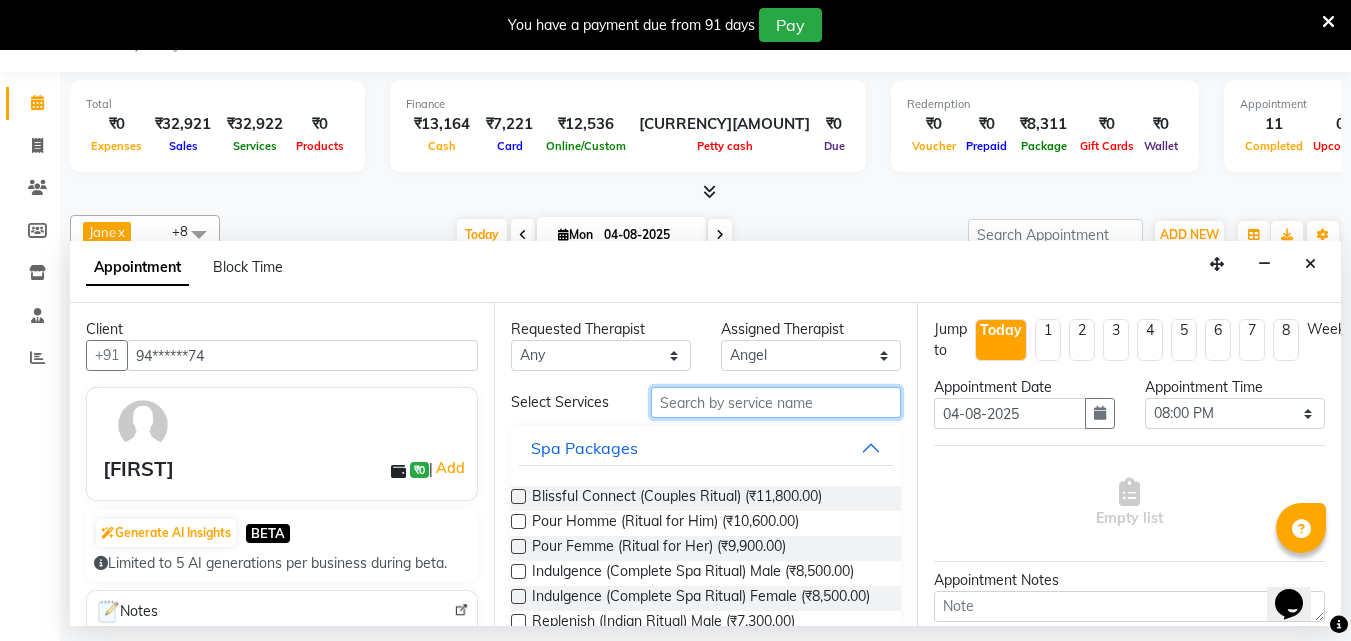 click at bounding box center (776, 402) 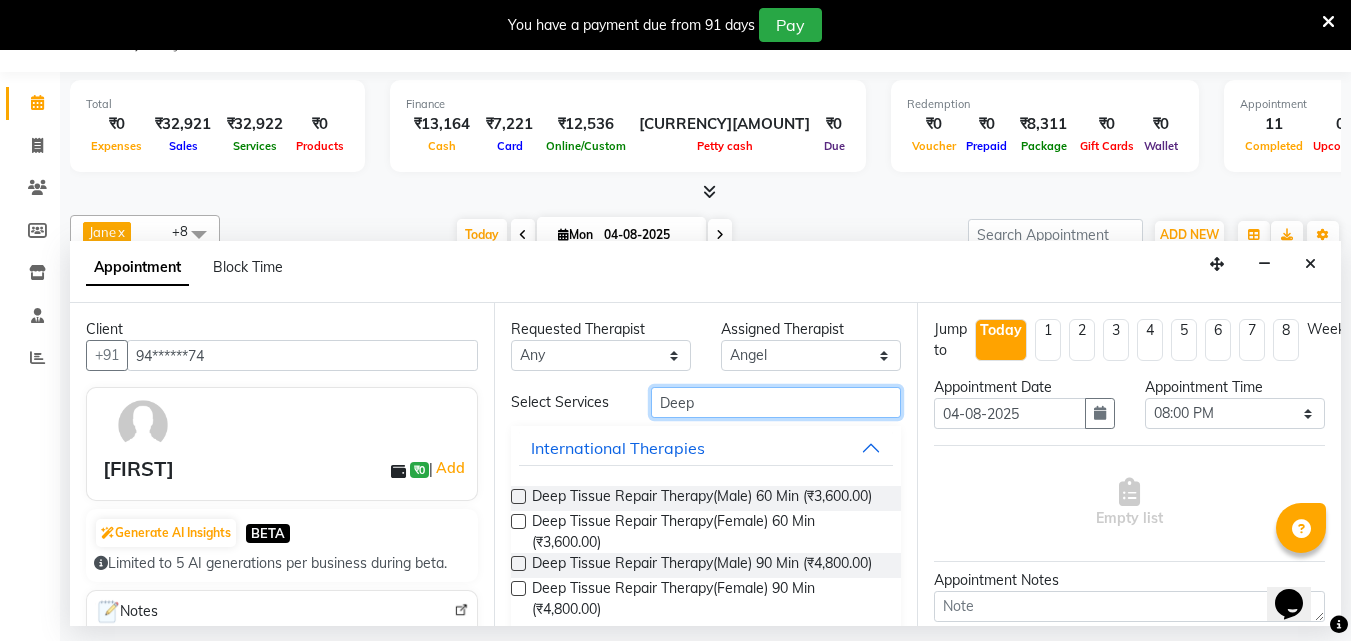 type on "Deep" 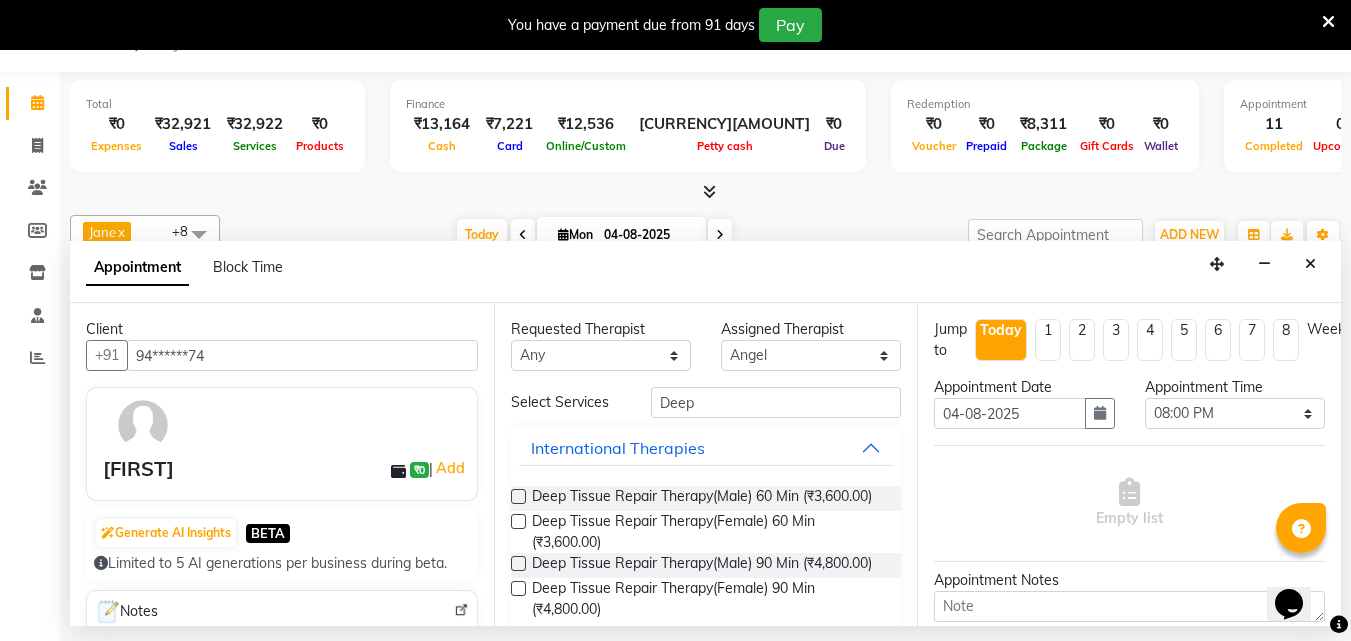 click at bounding box center (518, 496) 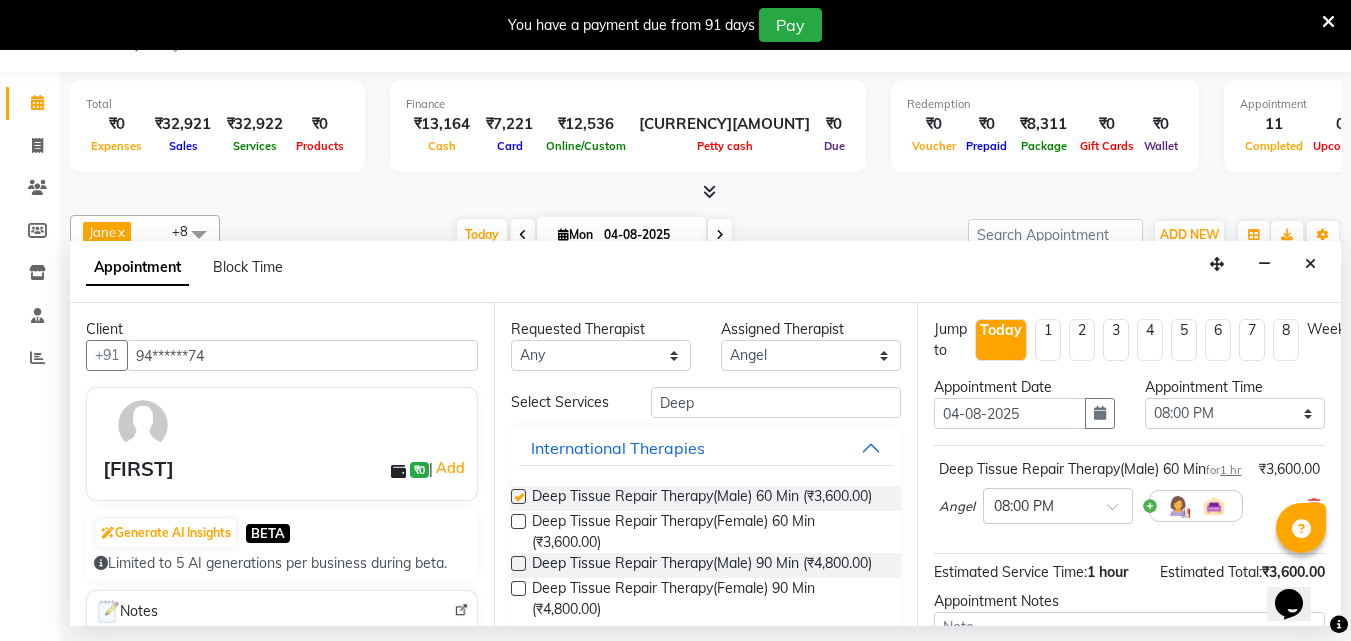 checkbox on "false" 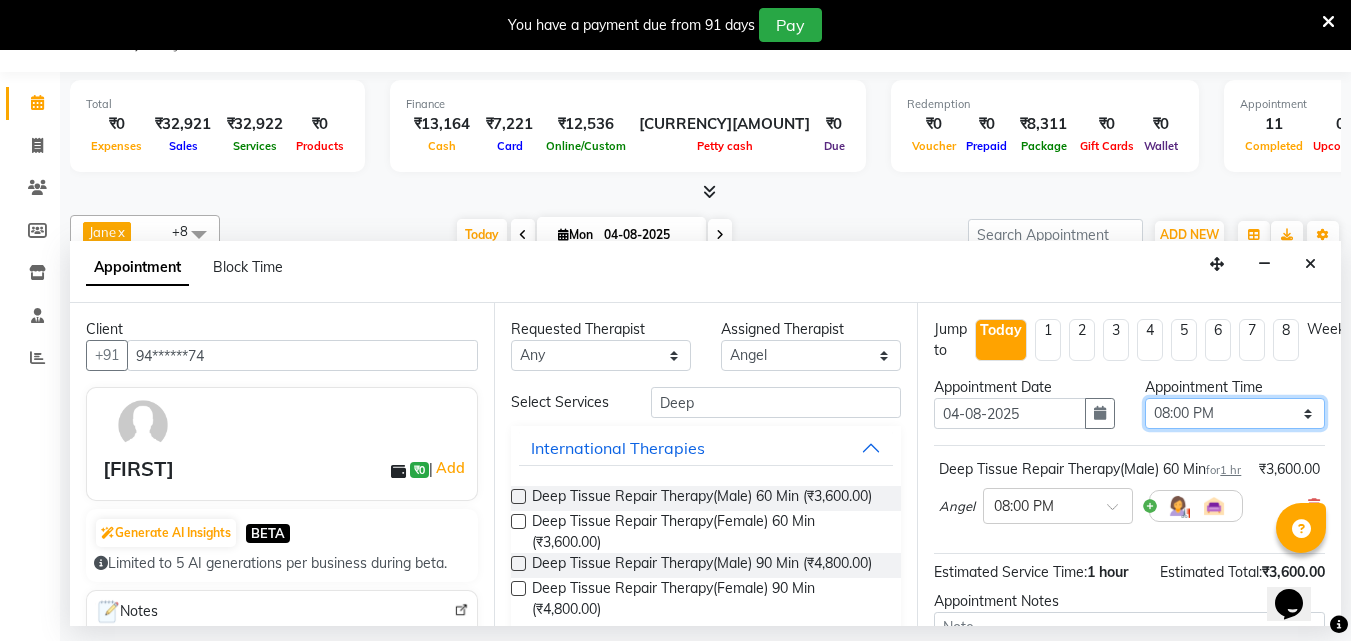 click on "Select 09:00 AM 09:15 AM 09:30 AM 09:45 AM 10:00 AM 10:15 AM 10:30 AM 10:45 AM 11:00 AM 11:15 AM 11:30 AM 11:45 AM 12:00 PM 12:15 PM 12:30 PM 12:45 PM 01:00 PM 01:15 PM 01:30 PM 01:45 PM 02:00 PM 02:15 PM 02:30 PM 02:45 PM 03:00 PM 03:15 PM 03:30 PM 03:45 PM 04:00 PM 04:15 PM 04:30 PM 04:45 PM 05:00 PM 05:15 PM 05:30 PM 05:45 PM 06:00 PM 06:15 PM 06:30 PM 06:45 PM 07:00 PM 07:15 PM 07:30 PM 07:45 PM 08:00 PM 08:15 PM 08:30 PM 08:45 PM 09:00 PM 09:15 PM 09:30 PM 09:45 PM 10:00 PM" at bounding box center (1235, 413) 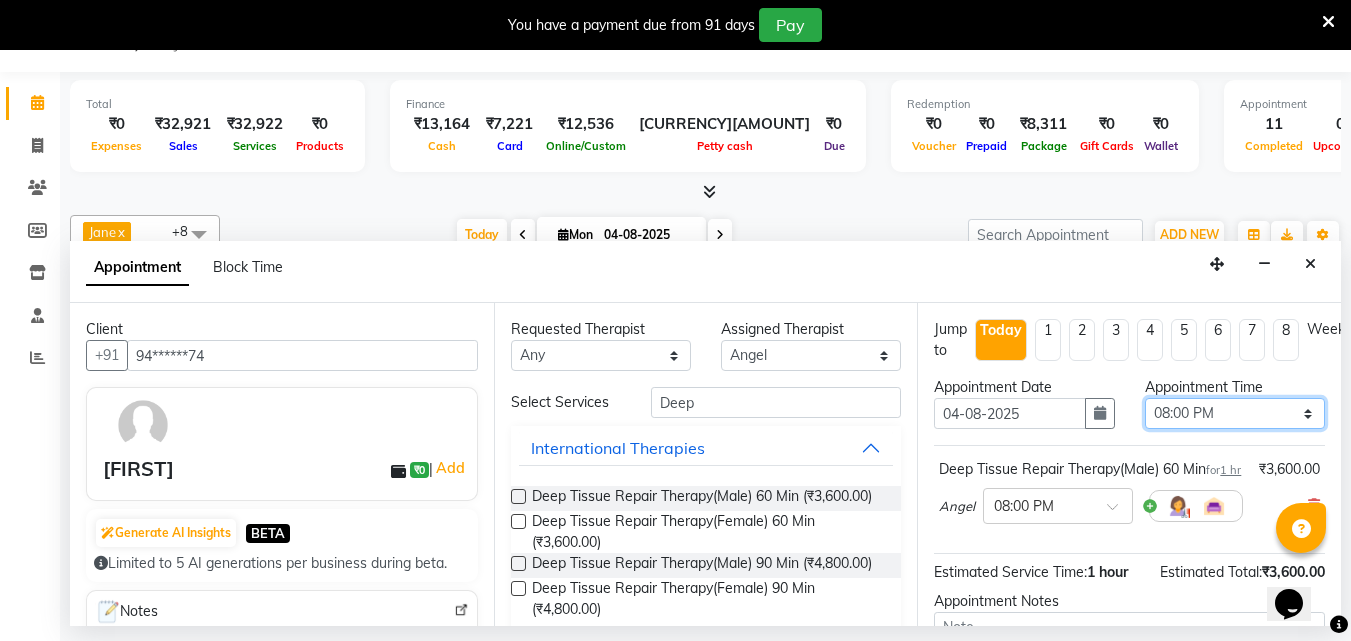 select on "1230" 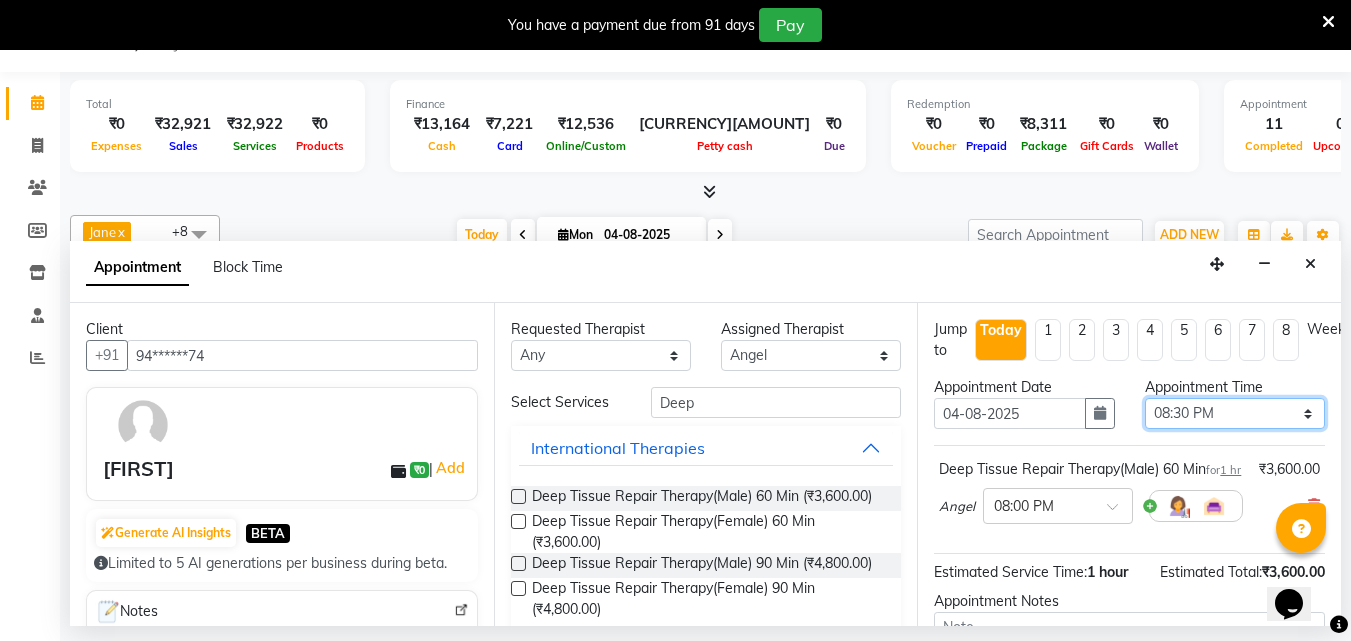 click on "Select 09:00 AM 09:15 AM 09:30 AM 09:45 AM 10:00 AM 10:15 AM 10:30 AM 10:45 AM 11:00 AM 11:15 AM 11:30 AM 11:45 AM 12:00 PM 12:15 PM 12:30 PM 12:45 PM 01:00 PM 01:15 PM 01:30 PM 01:45 PM 02:00 PM 02:15 PM 02:30 PM 02:45 PM 03:00 PM 03:15 PM 03:30 PM 03:45 PM 04:00 PM 04:15 PM 04:30 PM 04:45 PM 05:00 PM 05:15 PM 05:30 PM 05:45 PM 06:00 PM 06:15 PM 06:30 PM 06:45 PM 07:00 PM 07:15 PM 07:30 PM 07:45 PM 08:00 PM 08:15 PM 08:30 PM 08:45 PM 09:00 PM 09:15 PM 09:30 PM 09:45 PM 10:00 PM" at bounding box center [1235, 413] 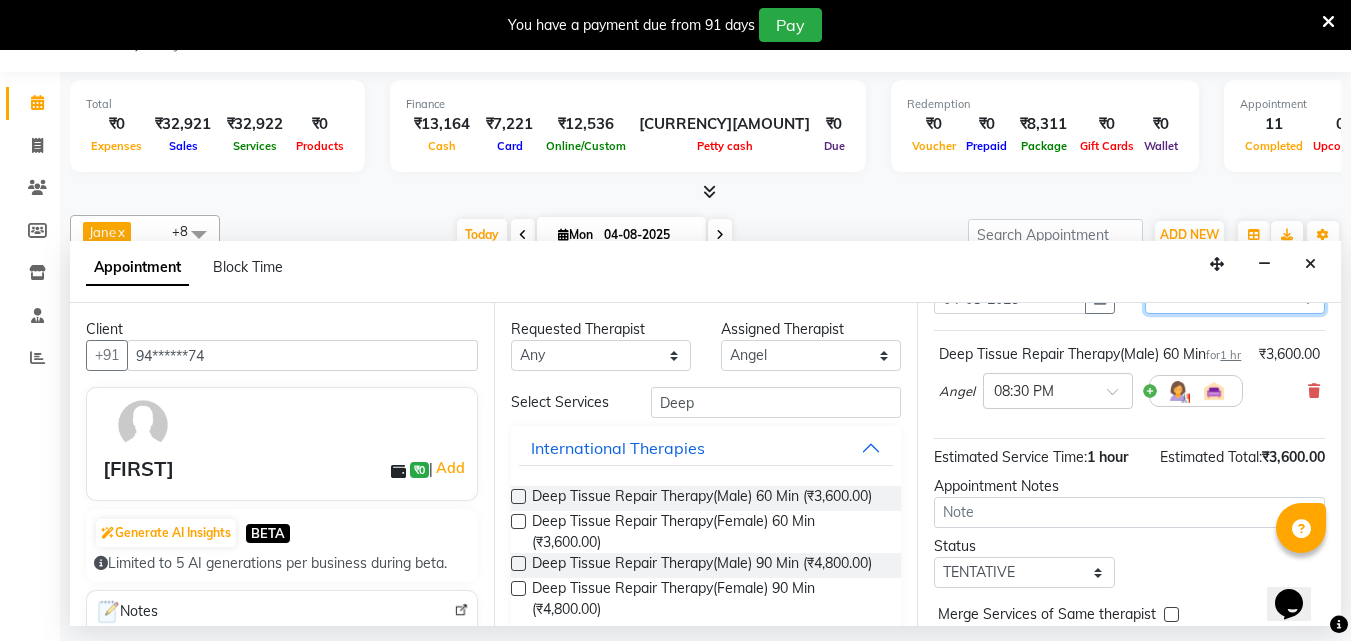 scroll, scrollTop: 239, scrollLeft: 0, axis: vertical 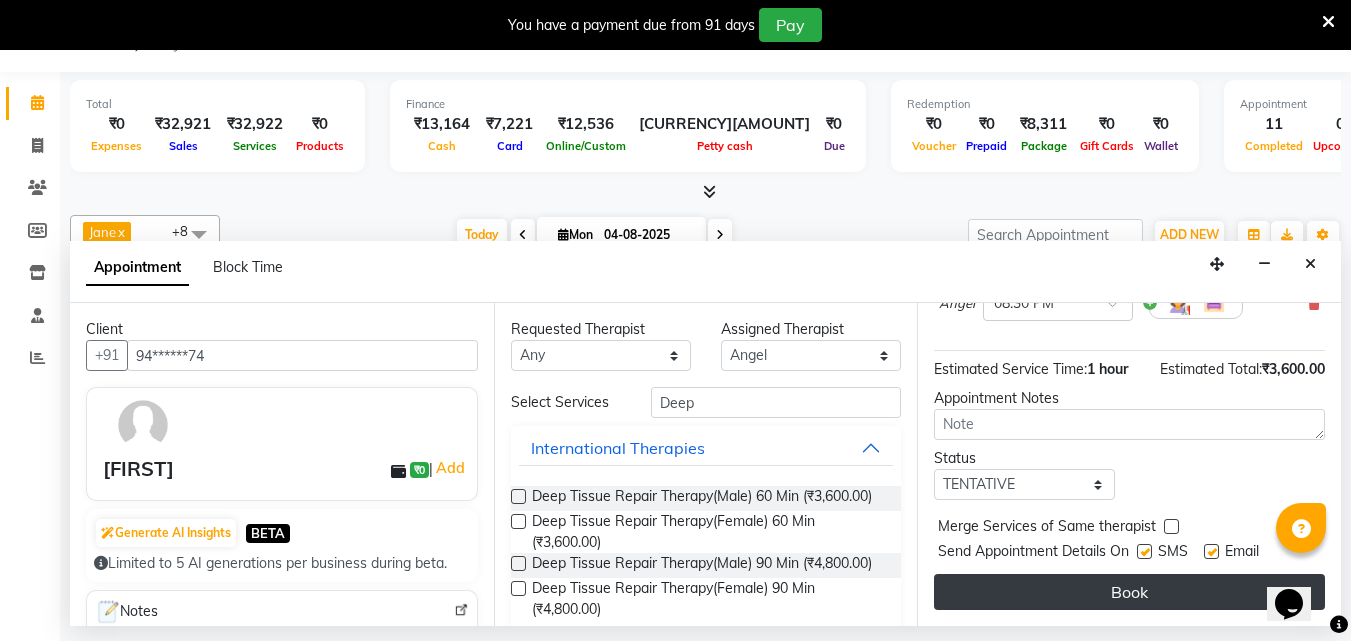 click on "Book" at bounding box center (1129, 592) 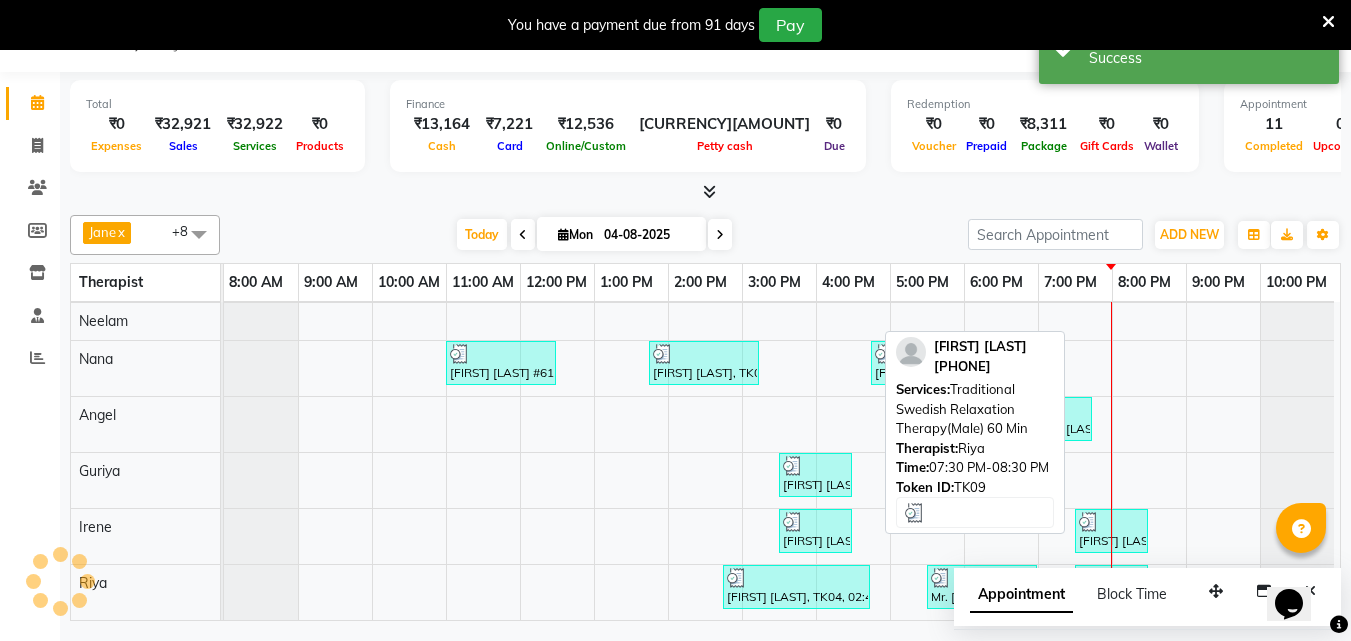 scroll, scrollTop: 0, scrollLeft: 0, axis: both 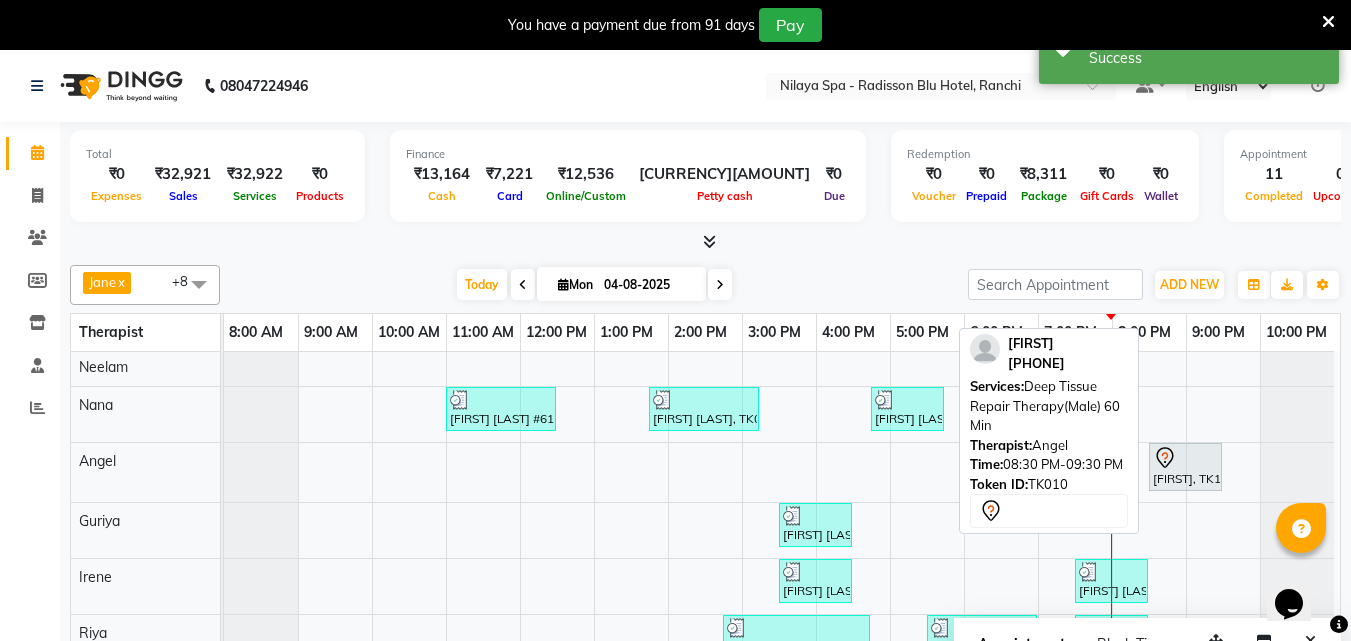 click on "[FIRST], TK10, 08:30 PM-09:30 PM, Deep Tissue Repair Therapy(Male) 60 Min" at bounding box center (1185, 467) 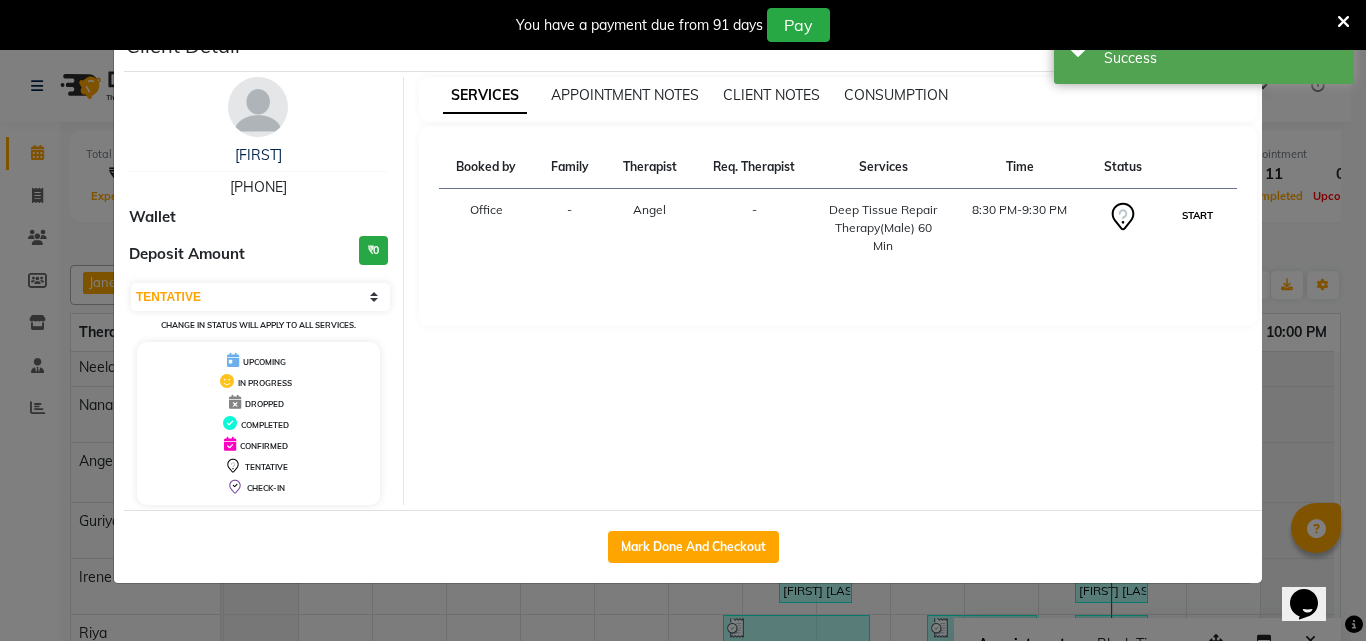 click on "START" at bounding box center (1197, 215) 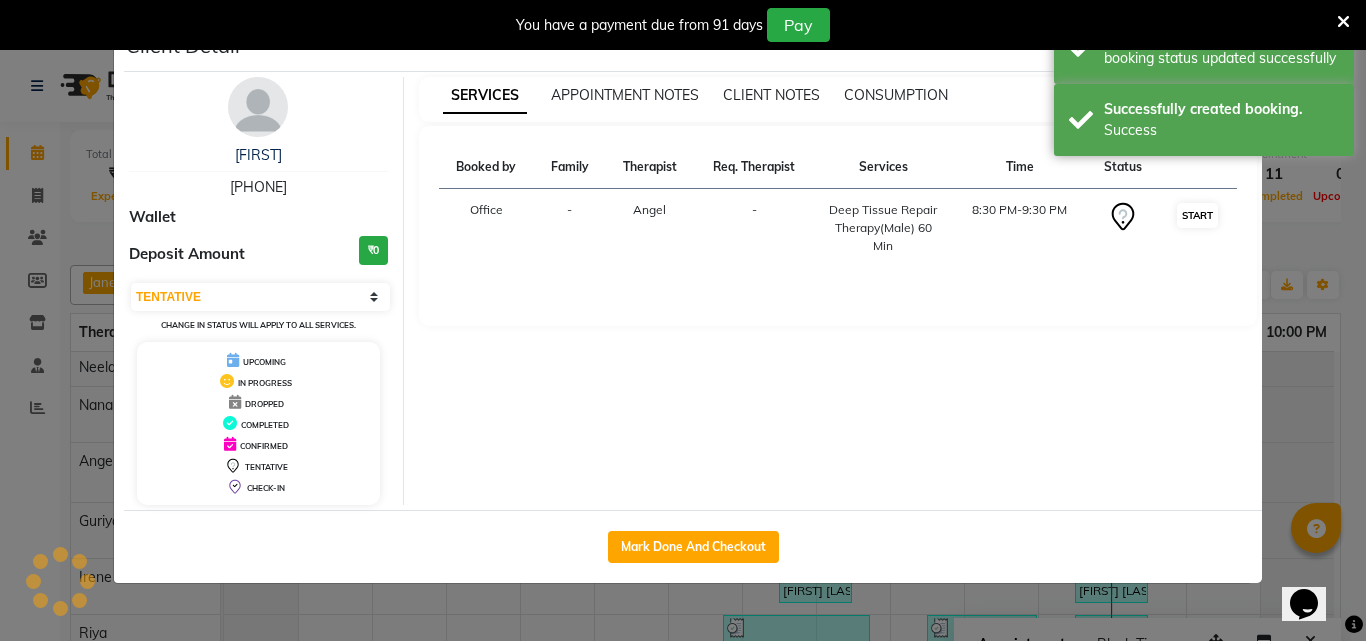 select on "1" 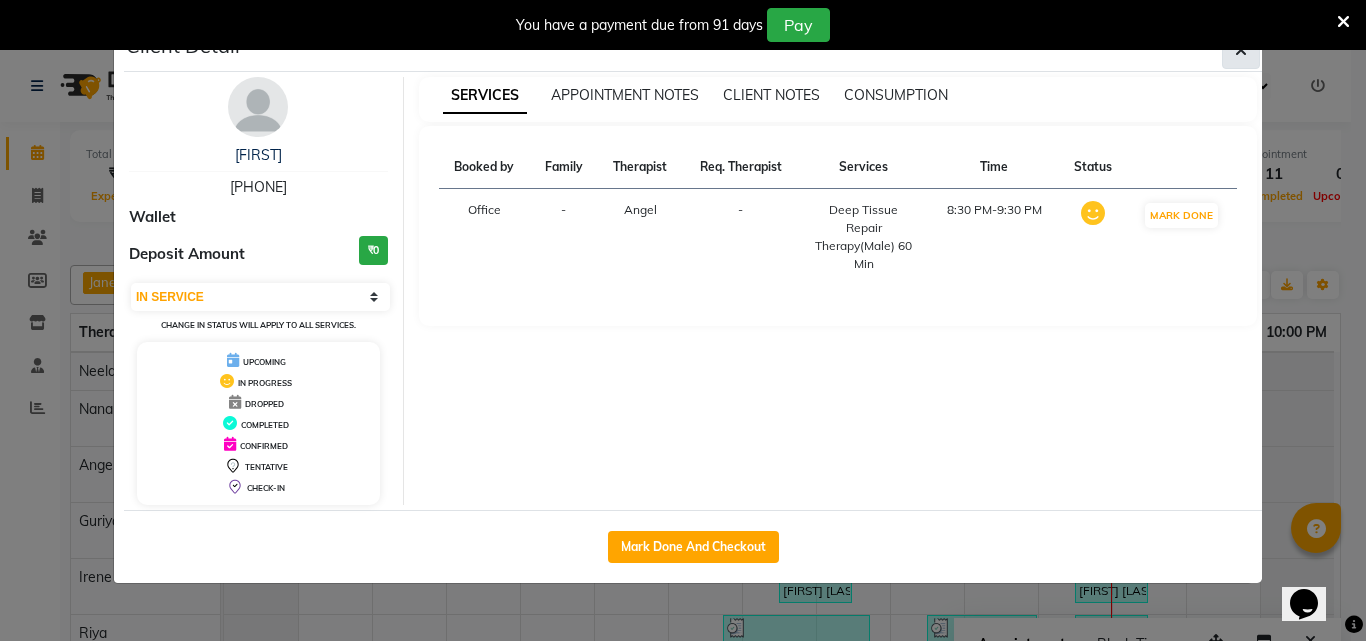 click 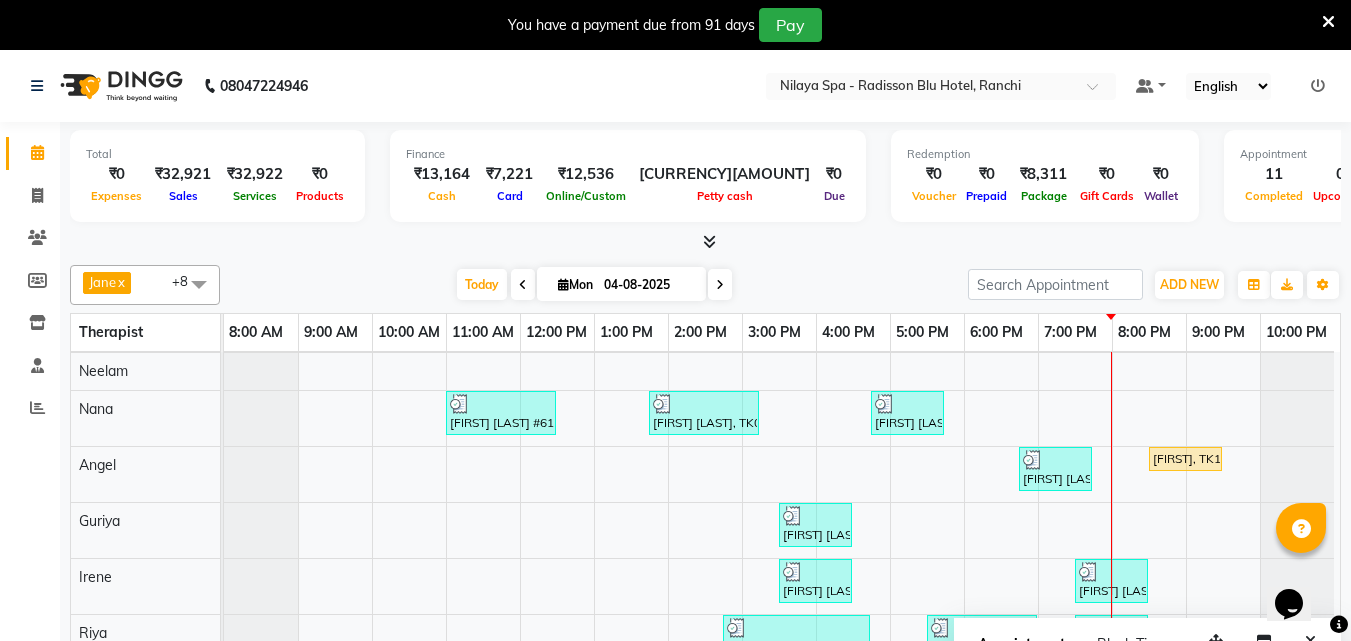 scroll, scrollTop: 50, scrollLeft: 0, axis: vertical 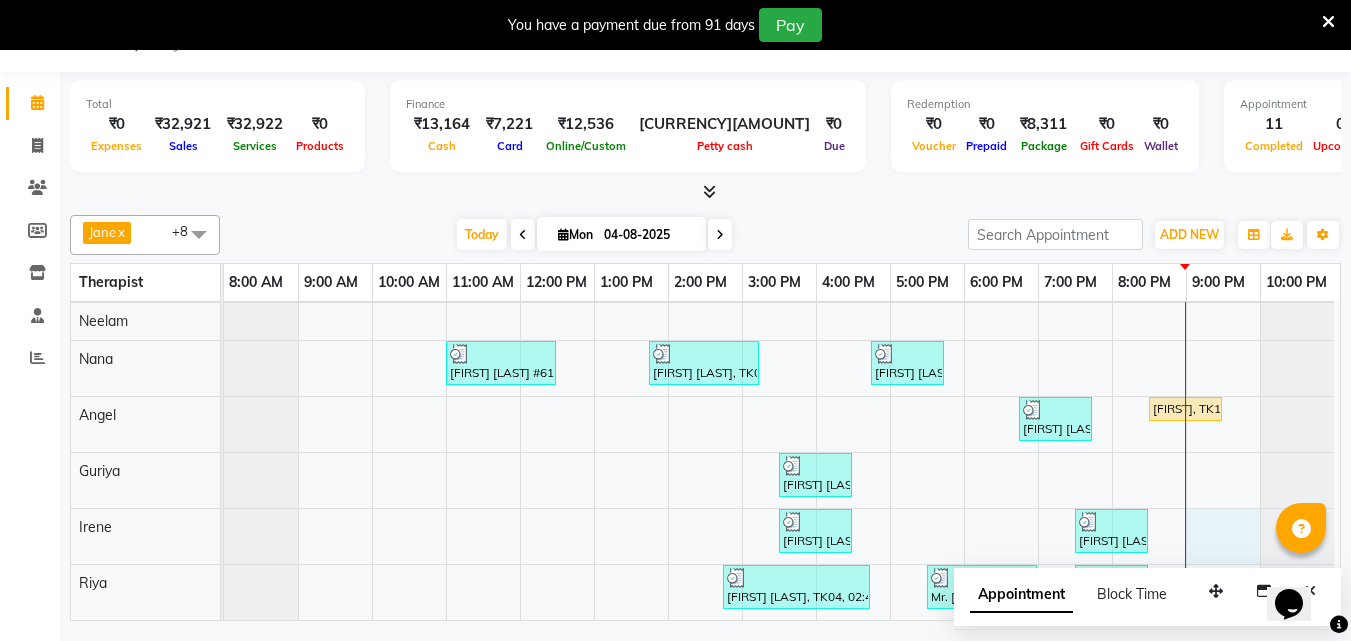 click on "Mrs [LAST], TK03, 02:45 PM-03:45 PM, Mens Special - Shaving,Bleach - Face Detan     [FIRST] [LAST]  #614, TK01, 11:00 AM-12:30 PM, Deep Tissue Repair Therapy(Male) 90 Min     [FIRST] [LAST], TK02, 01:45 PM-03:15 PM, Balinese Massage Therapy(Male) 90 Min     [FIRST] [LAST], TK06, 04:45 PM-05:45 PM, Deep Tissue Repair Therapy(Male) 60 Min     [FIRST] [LAST] , TK08, 06:45 PM-07:45 PM, Deep Tissue Repair Therapy(Male) 60 Min    [FIRST], TK10, 08:30 PM-09:30 PM, Deep Tissue Repair Therapy(Male) 60 Min     [FIRST] [LAST] MEMBER, TK05, 03:30 PM-04:30 PM, Deep Tissue Repair Therapy(Male) 60 Min     [FIRST] [LAST] MEMBER, TK05, 03:30 PM-04:30 PM, Deep Tissue Repair Therapy(Male) 60 Min     [FIRST] [LAST], TK09, 07:30 PM-08:30 PM, Traditional Swedish Relaxation Therapy(Male) 60 Min     [FIRST] [LAST], TK04, 02:45 PM-04:45 PM, Harmony (Stress Relieving Ritual) Male     Mr. [LAST] , TK07, 05:30 PM-07:00 PM, Deep Tissue Repair Therapy(Male) 90 Min" at bounding box center (782, 414) 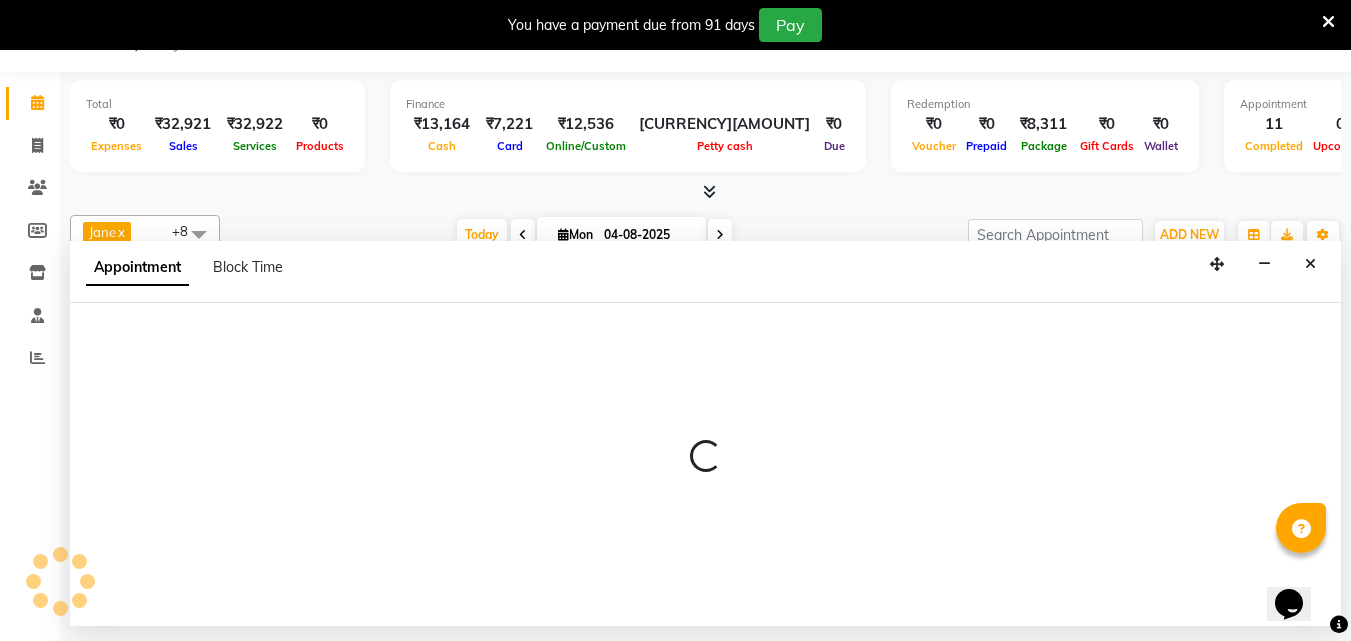 select on "78999" 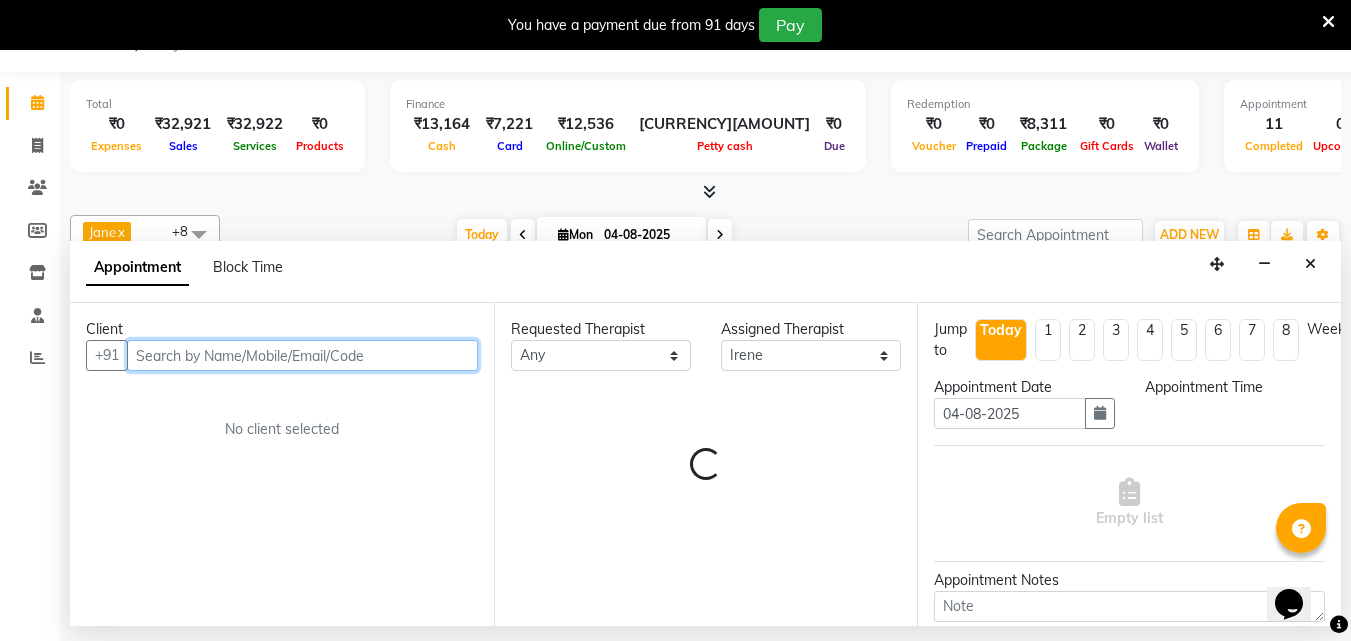 select on "1260" 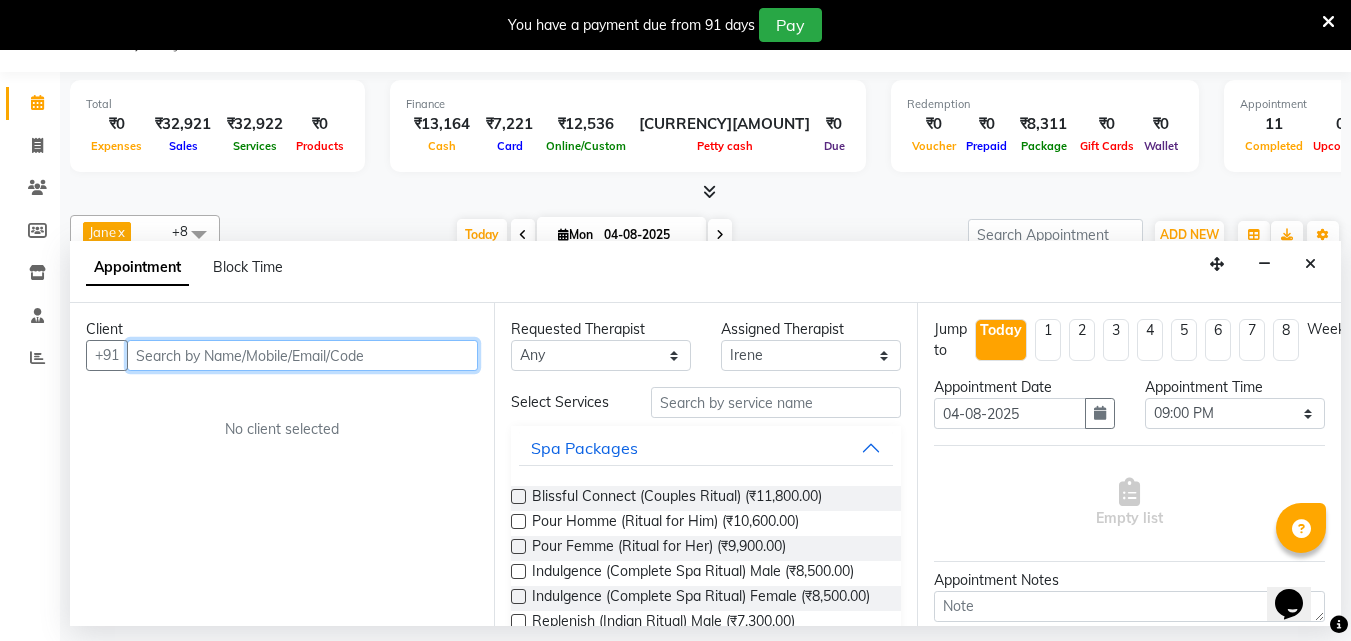 click at bounding box center (302, 355) 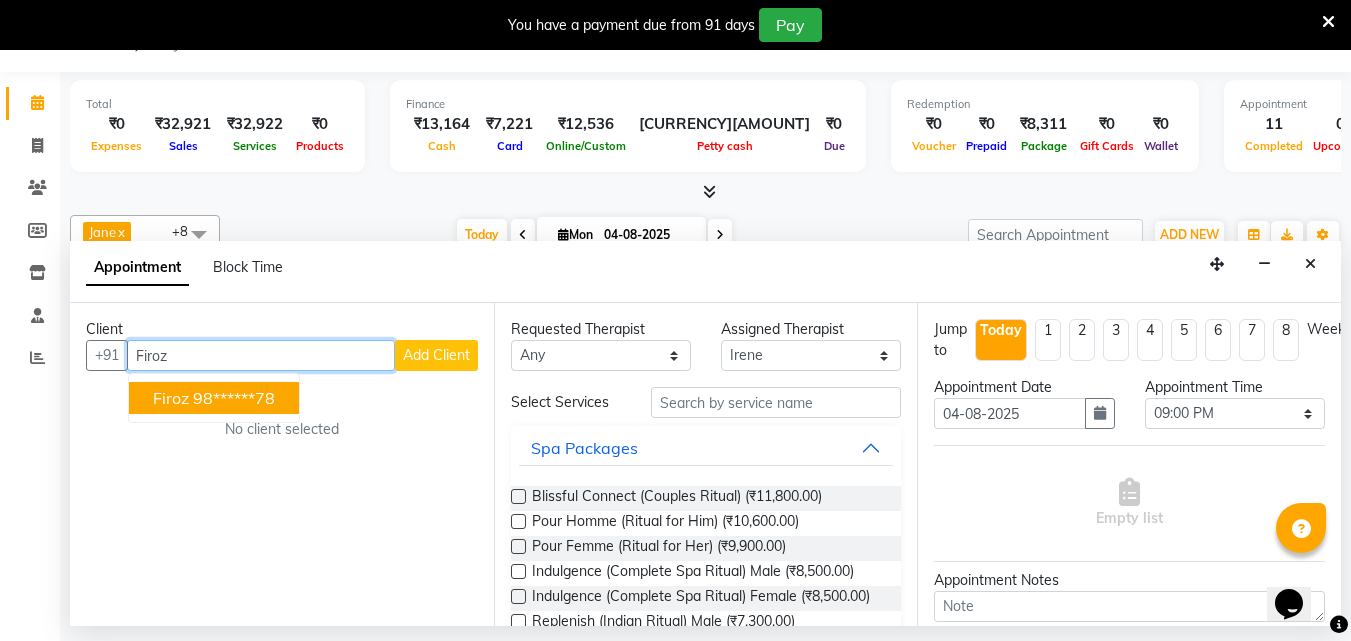 click on "98******78" at bounding box center [234, 398] 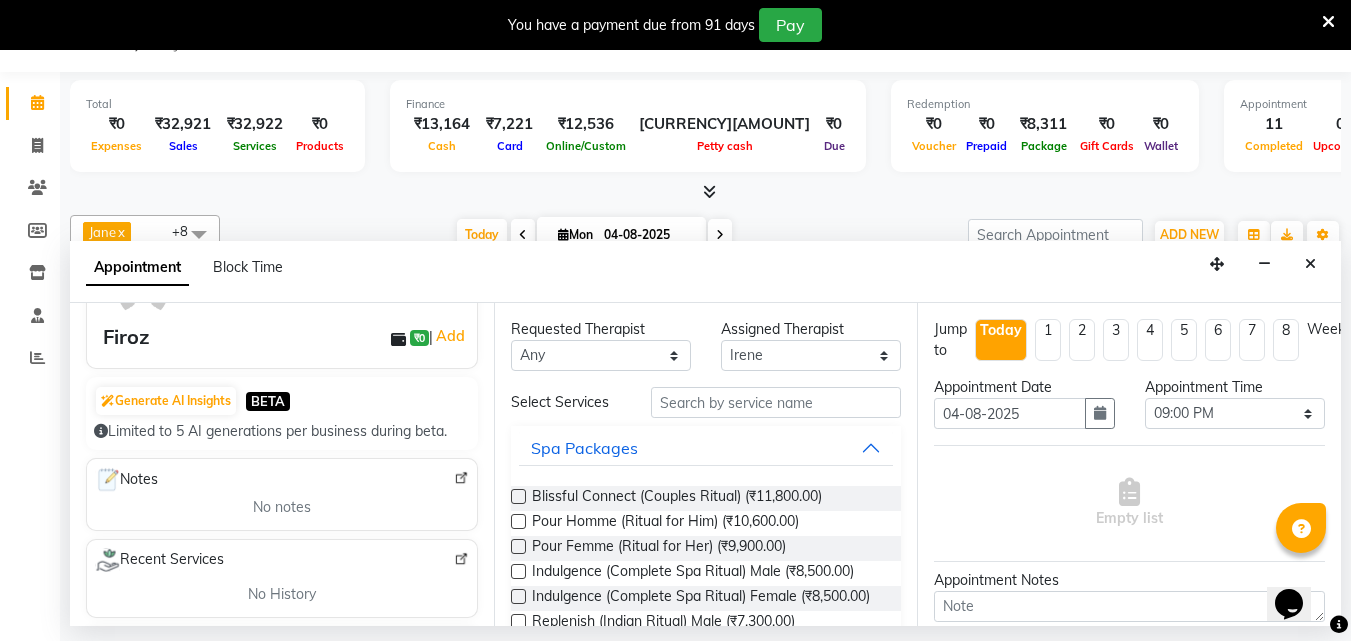scroll, scrollTop: 0, scrollLeft: 0, axis: both 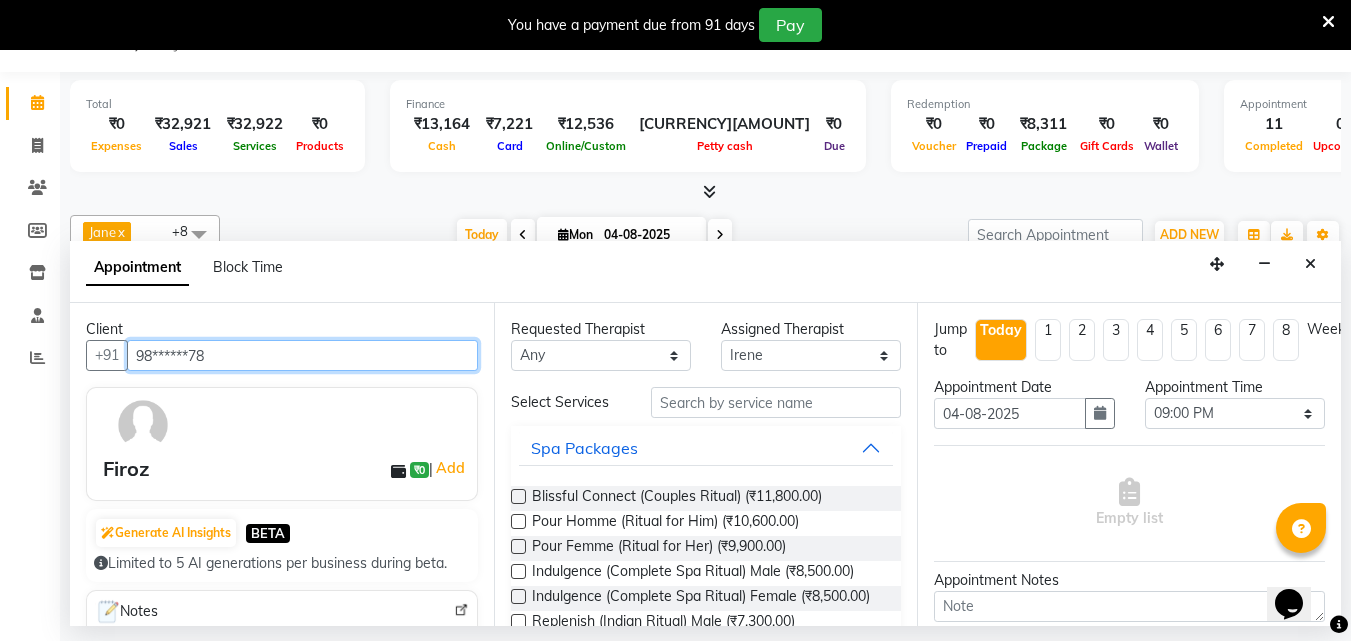 type on "98******78" 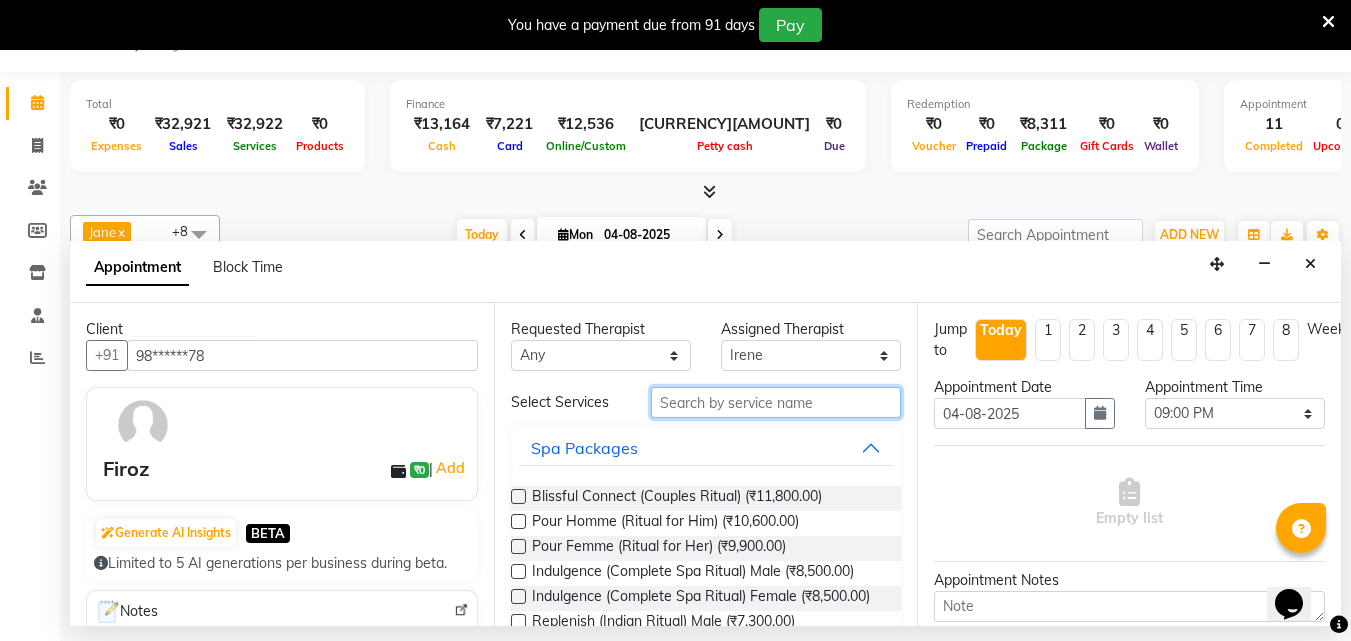 click at bounding box center (776, 402) 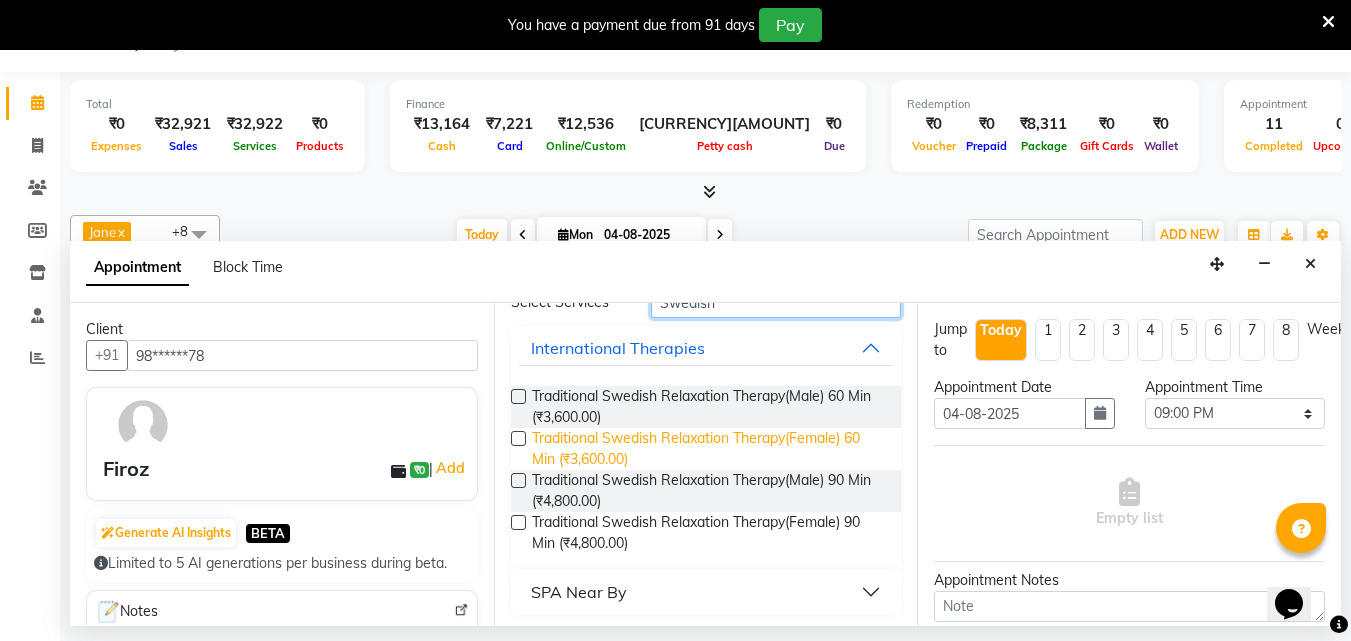 scroll, scrollTop: 104, scrollLeft: 0, axis: vertical 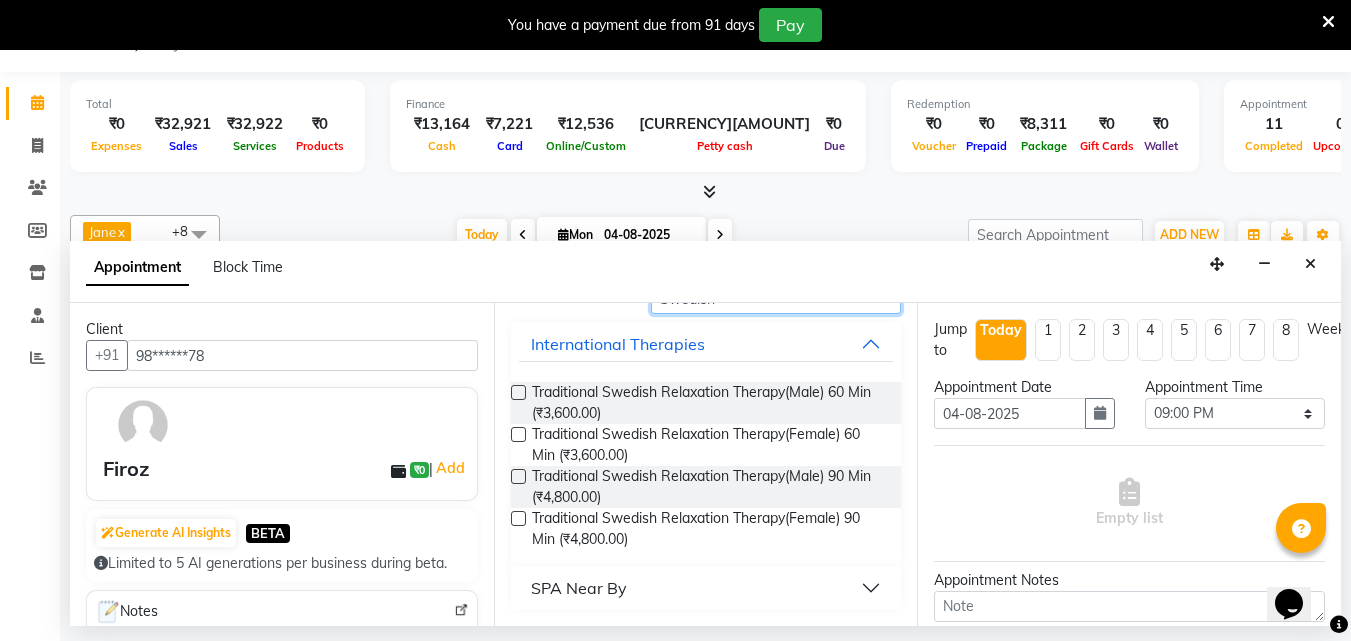 type on "Swedish" 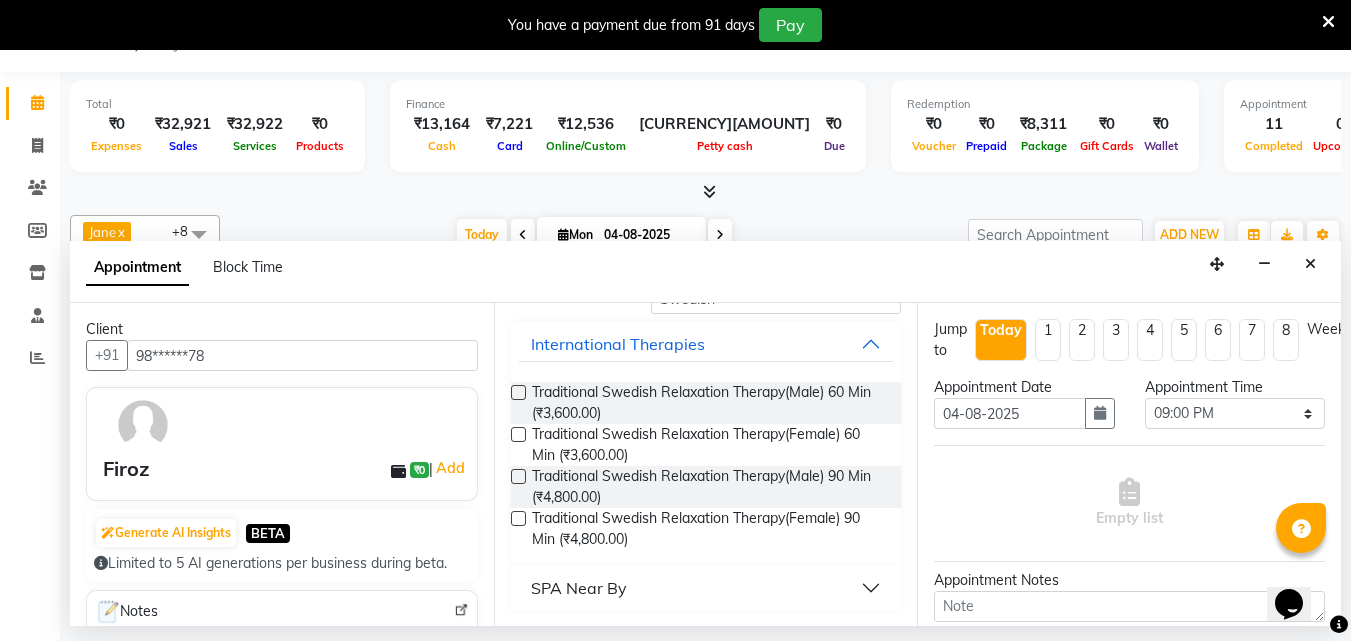 click at bounding box center [518, 476] 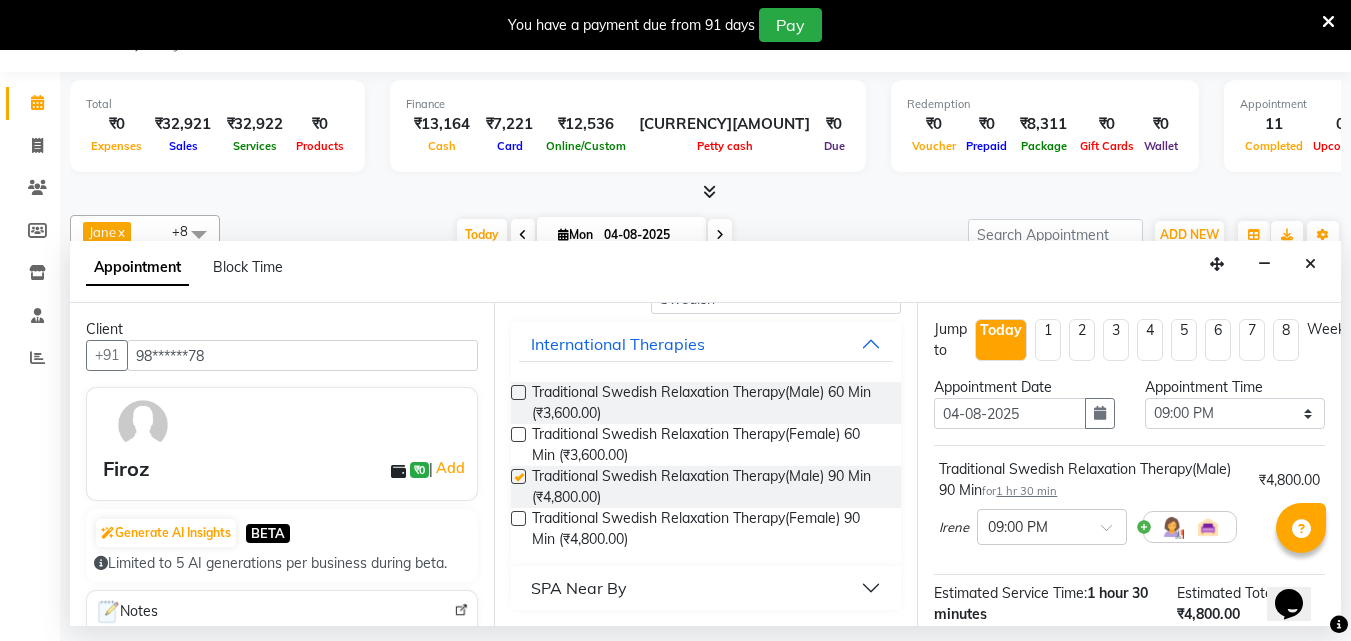 checkbox on "false" 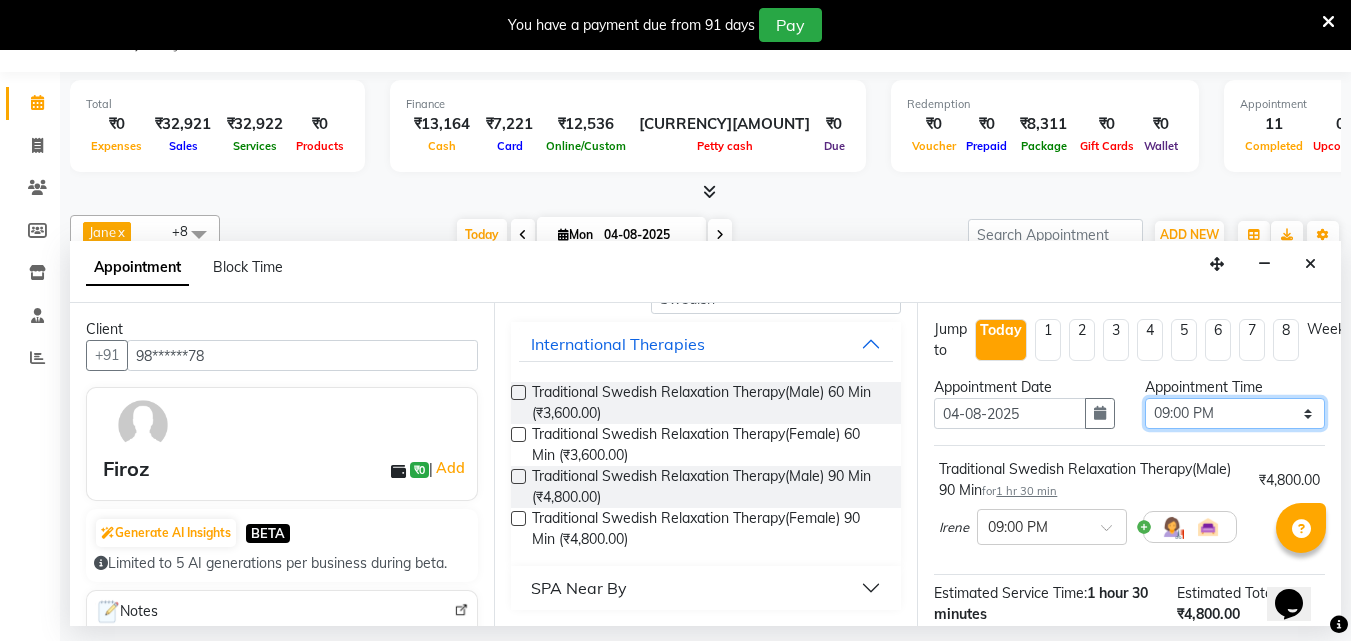click on "Select 09:00 AM 09:15 AM 09:30 AM 09:45 AM 10:00 AM 10:15 AM 10:30 AM 10:45 AM 11:00 AM 11:15 AM 11:30 AM 11:45 AM 12:00 PM 12:15 PM 12:30 PM 12:45 PM 01:00 PM 01:15 PM 01:30 PM 01:45 PM 02:00 PM 02:15 PM 02:30 PM 02:45 PM 03:00 PM 03:15 PM 03:30 PM 03:45 PM 04:00 PM 04:15 PM 04:30 PM 04:45 PM 05:00 PM 05:15 PM 05:30 PM 05:45 PM 06:00 PM 06:15 PM 06:30 PM 06:45 PM 07:00 PM 07:15 PM 07:30 PM 07:45 PM 08:00 PM 08:15 PM 08:30 PM 08:45 PM 09:00 PM 09:15 PM 09:30 PM 09:45 PM 10:00 PM" at bounding box center (1235, 413) 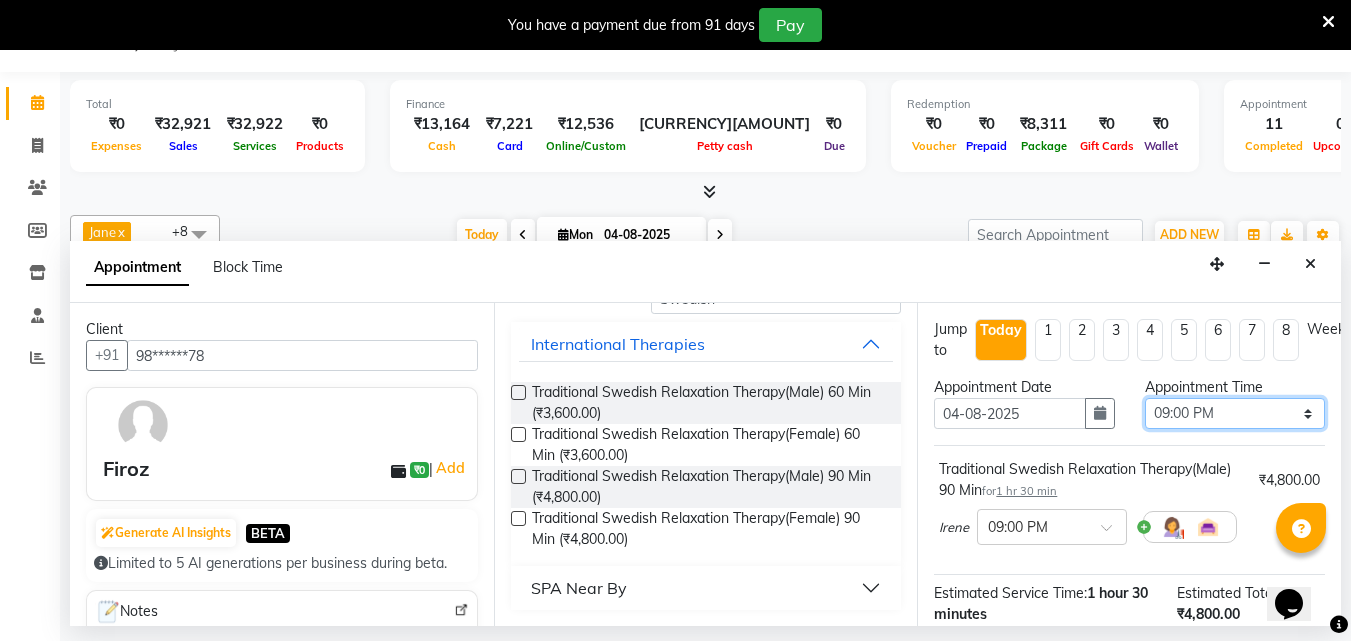 select on "1290" 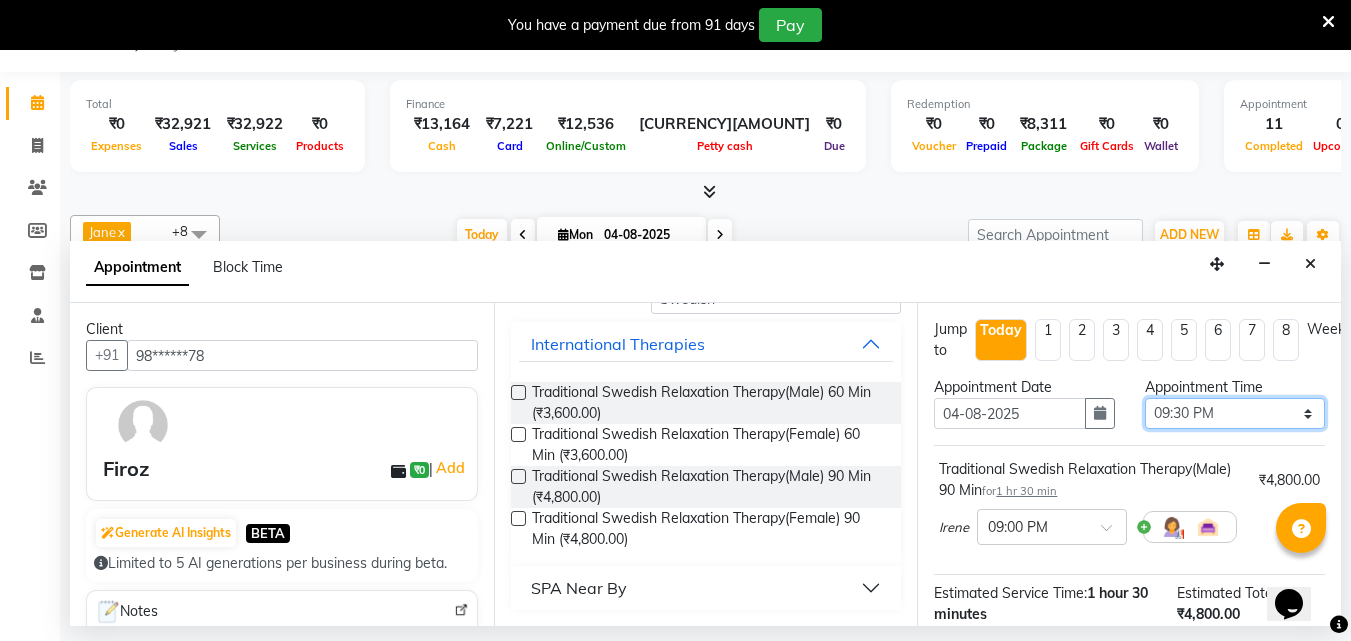 click on "Select 09:00 AM 09:15 AM 09:30 AM 09:45 AM 10:00 AM 10:15 AM 10:30 AM 10:45 AM 11:00 AM 11:15 AM 11:30 AM 11:45 AM 12:00 PM 12:15 PM 12:30 PM 12:45 PM 01:00 PM 01:15 PM 01:30 PM 01:45 PM 02:00 PM 02:15 PM 02:30 PM 02:45 PM 03:00 PM 03:15 PM 03:30 PM 03:45 PM 04:00 PM 04:15 PM 04:30 PM 04:45 PM 05:00 PM 05:15 PM 05:30 PM 05:45 PM 06:00 PM 06:15 PM 06:30 PM 06:45 PM 07:00 PM 07:15 PM 07:30 PM 07:45 PM 08:00 PM 08:15 PM 08:30 PM 08:45 PM 09:00 PM 09:15 PM 09:30 PM 09:45 PM 10:00 PM" at bounding box center [1235, 413] 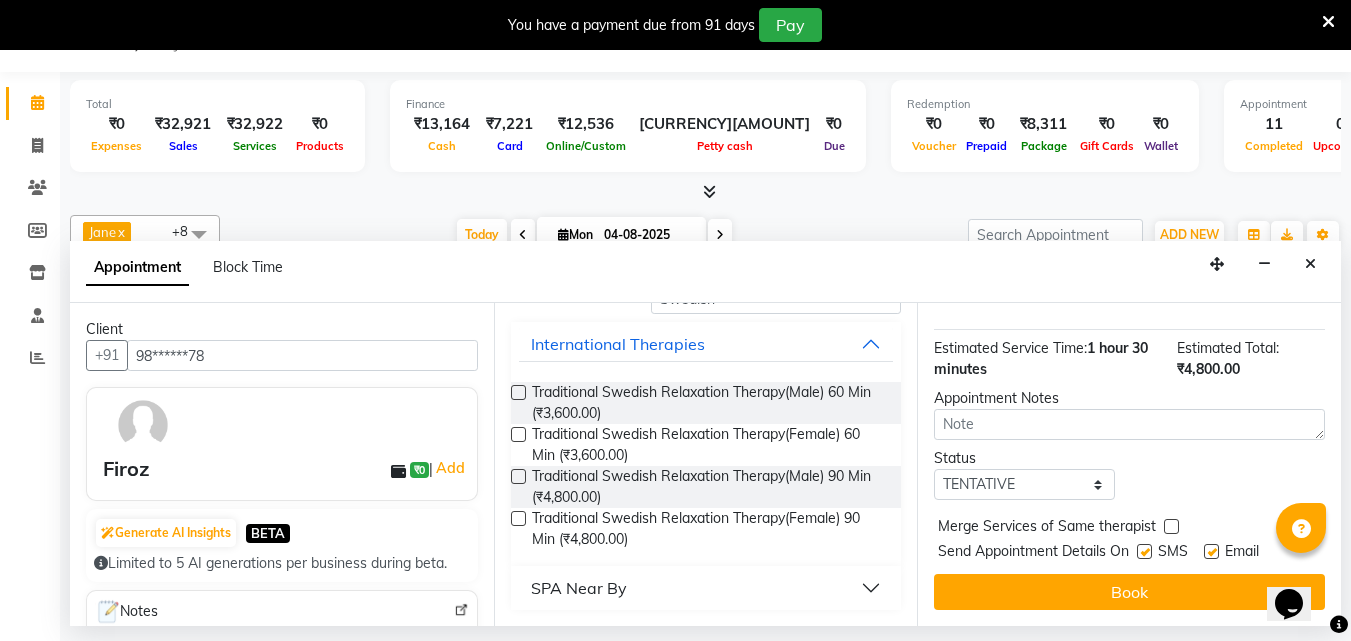scroll, scrollTop: 260, scrollLeft: 0, axis: vertical 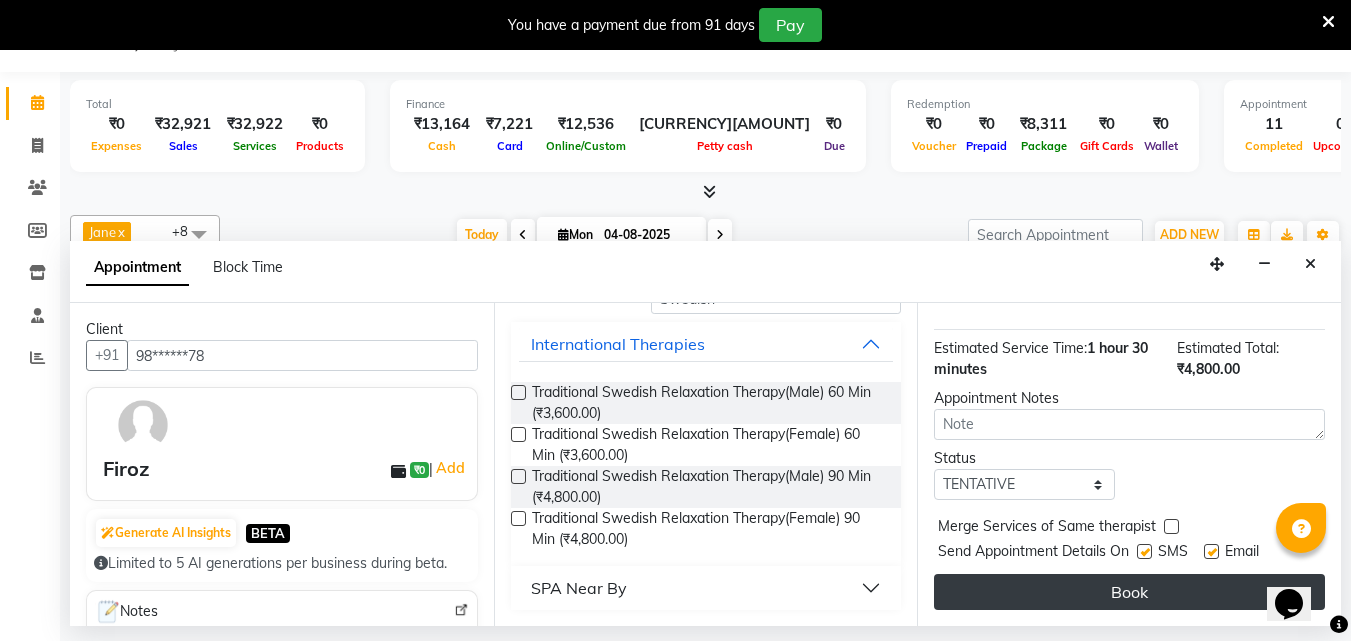 click on "Book" at bounding box center (1129, 592) 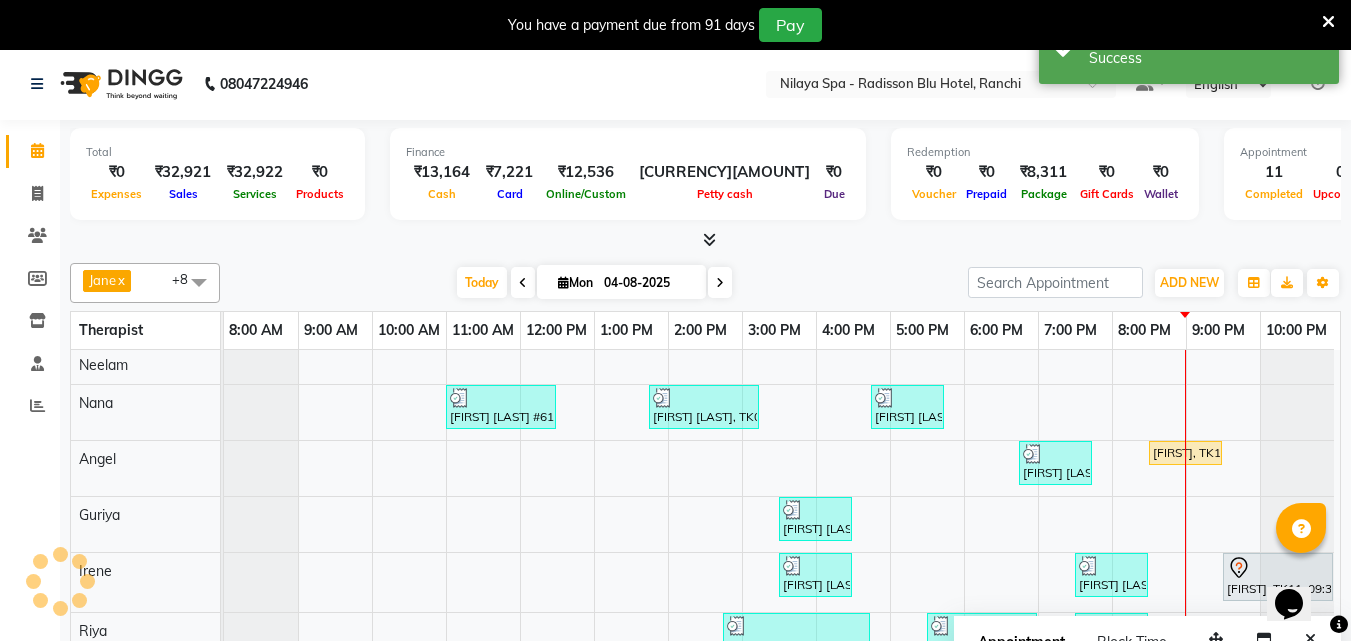 scroll, scrollTop: 0, scrollLeft: 0, axis: both 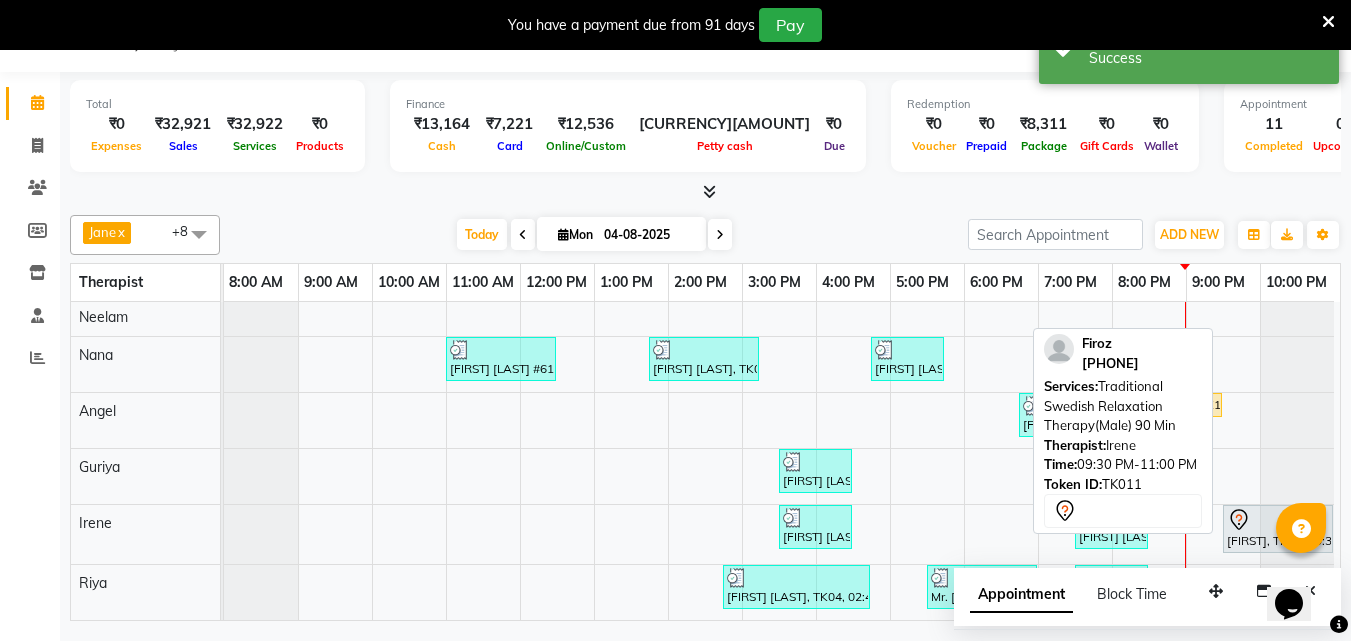 click on "[FIRST], TK11, 09:30 PM-11:00 PM, Traditional Swedish Relaxation Therapy(Male) 90 Min" at bounding box center [1278, 529] 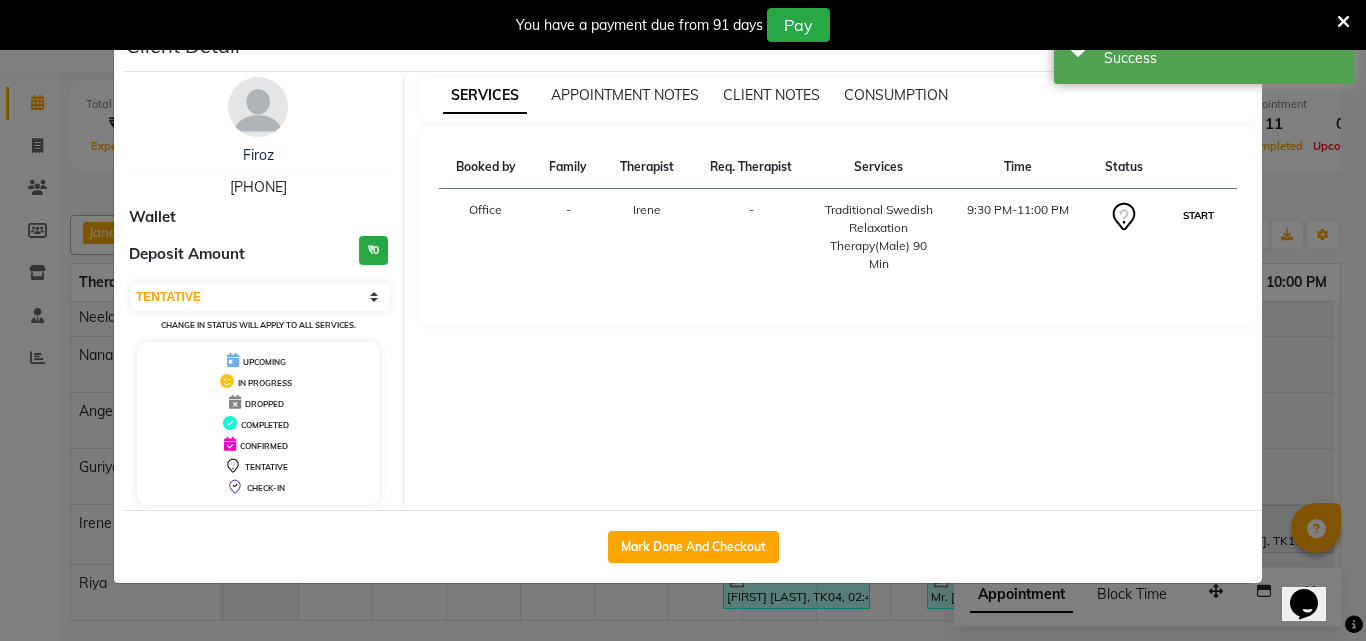 click on "START" at bounding box center [1198, 215] 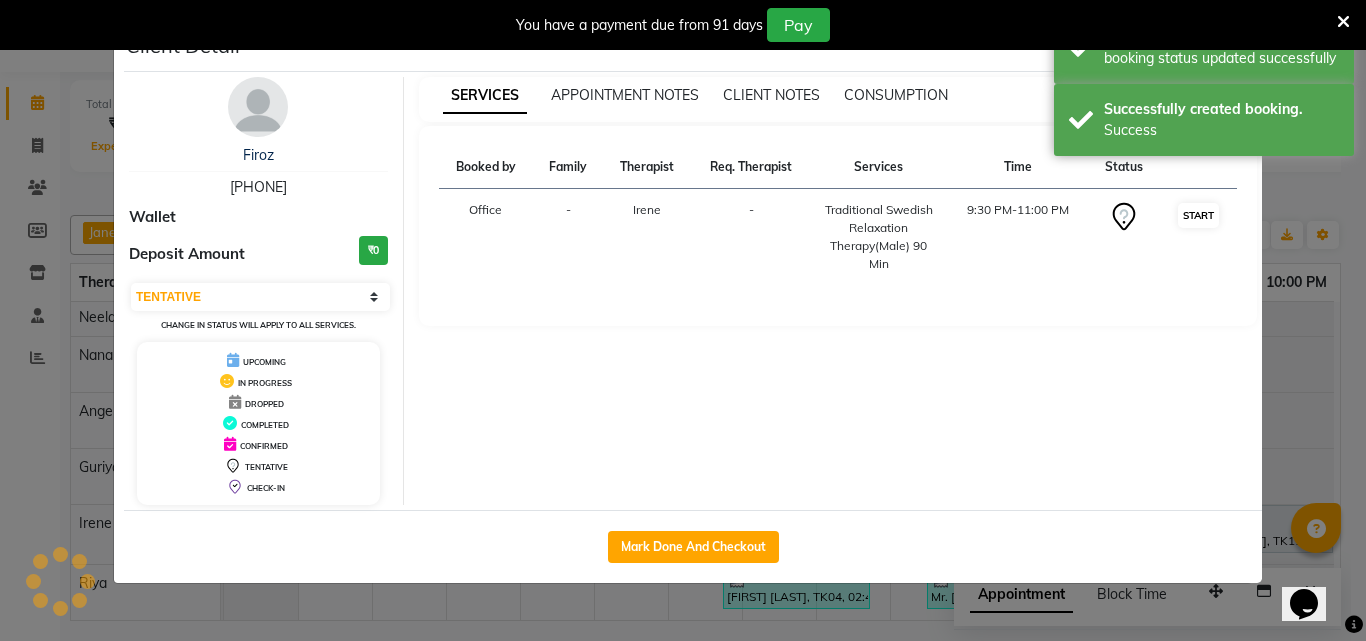 select on "1" 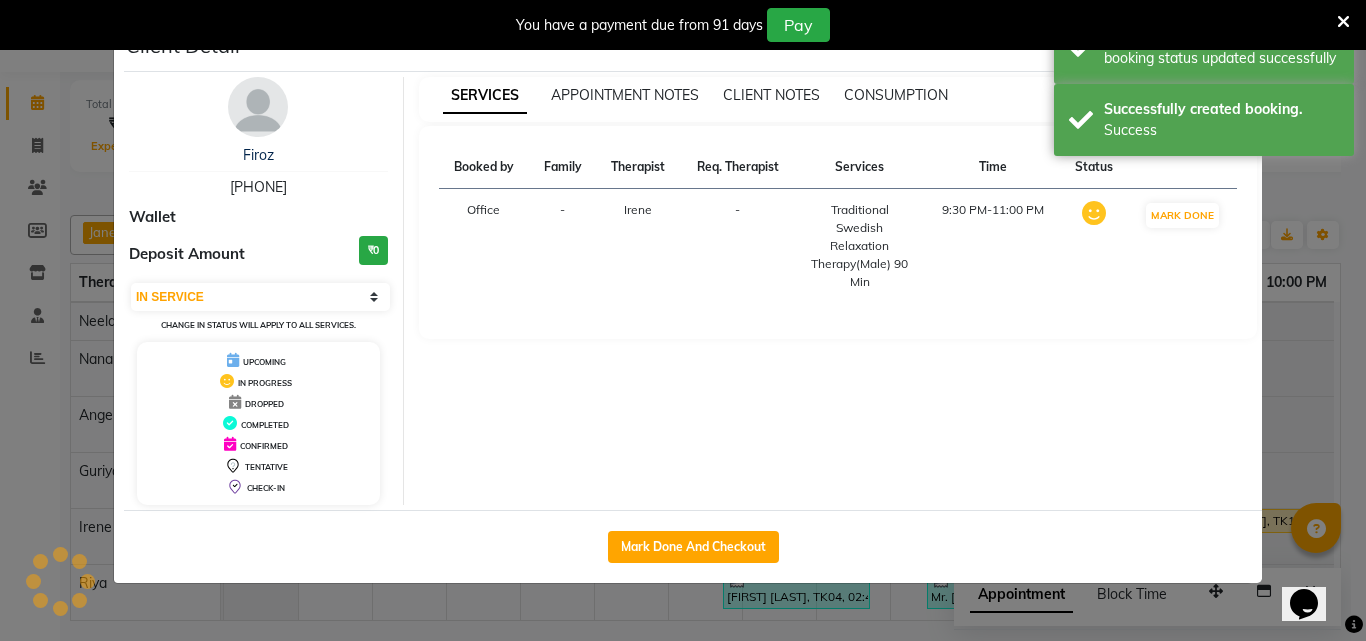 scroll, scrollTop: 108, scrollLeft: 0, axis: vertical 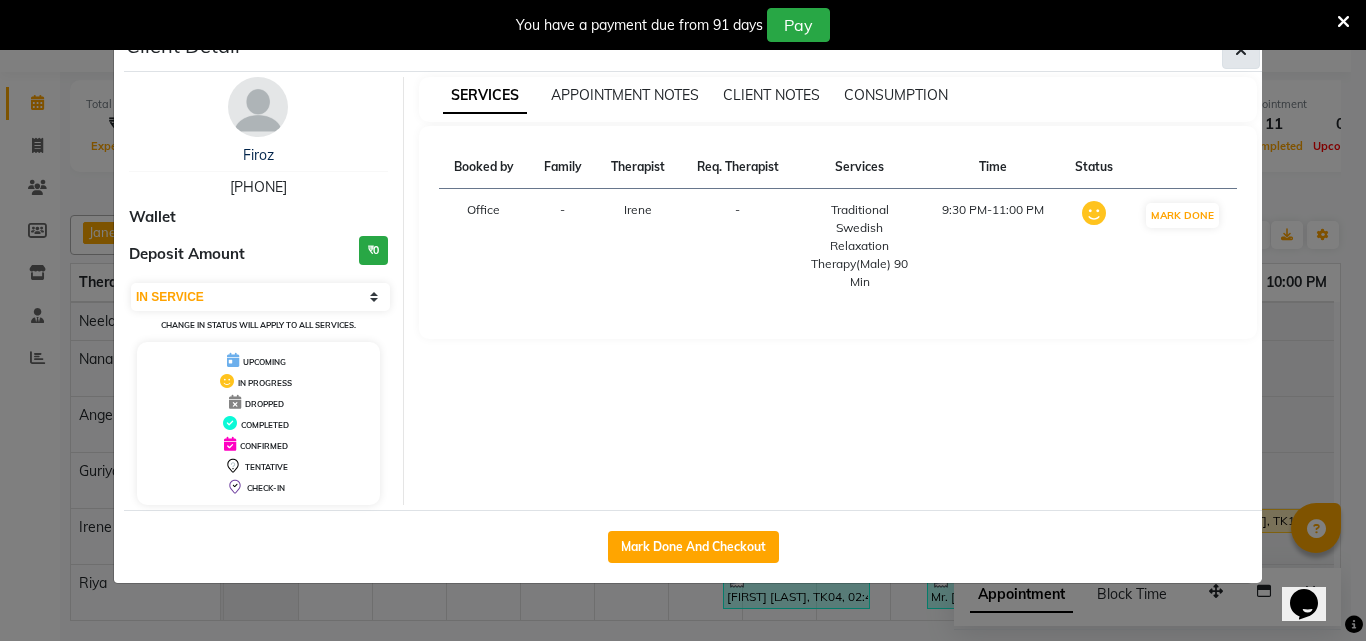 click 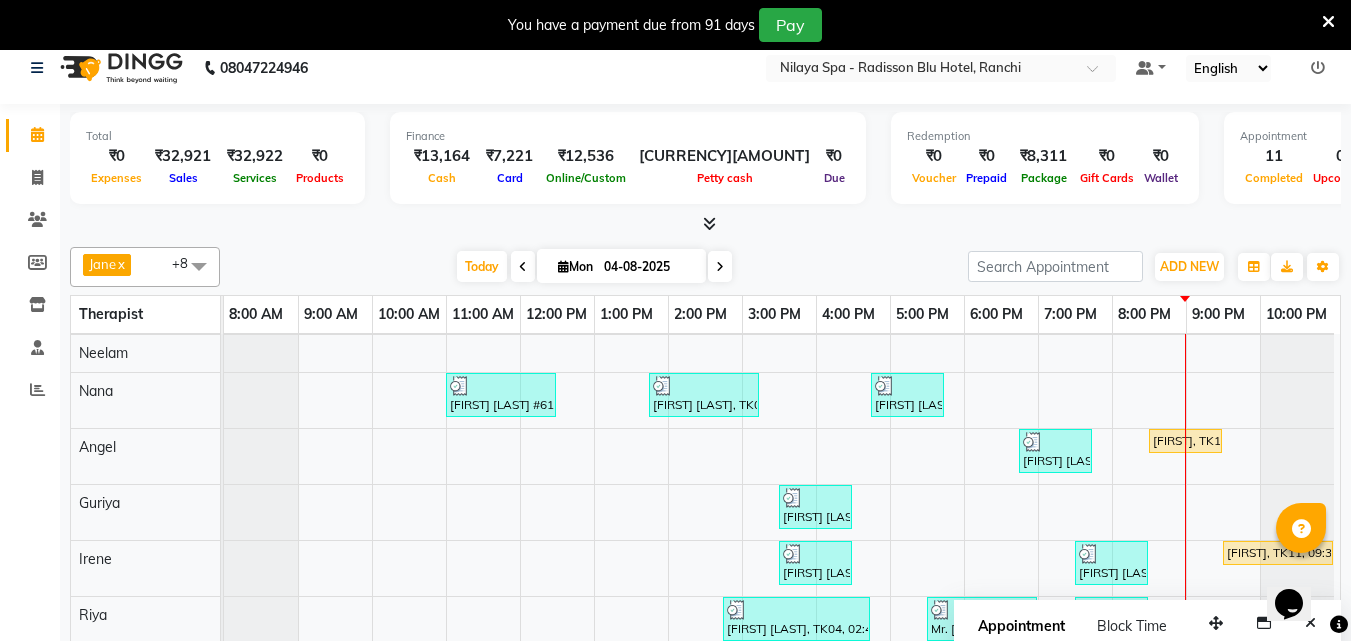 scroll, scrollTop: 0, scrollLeft: 0, axis: both 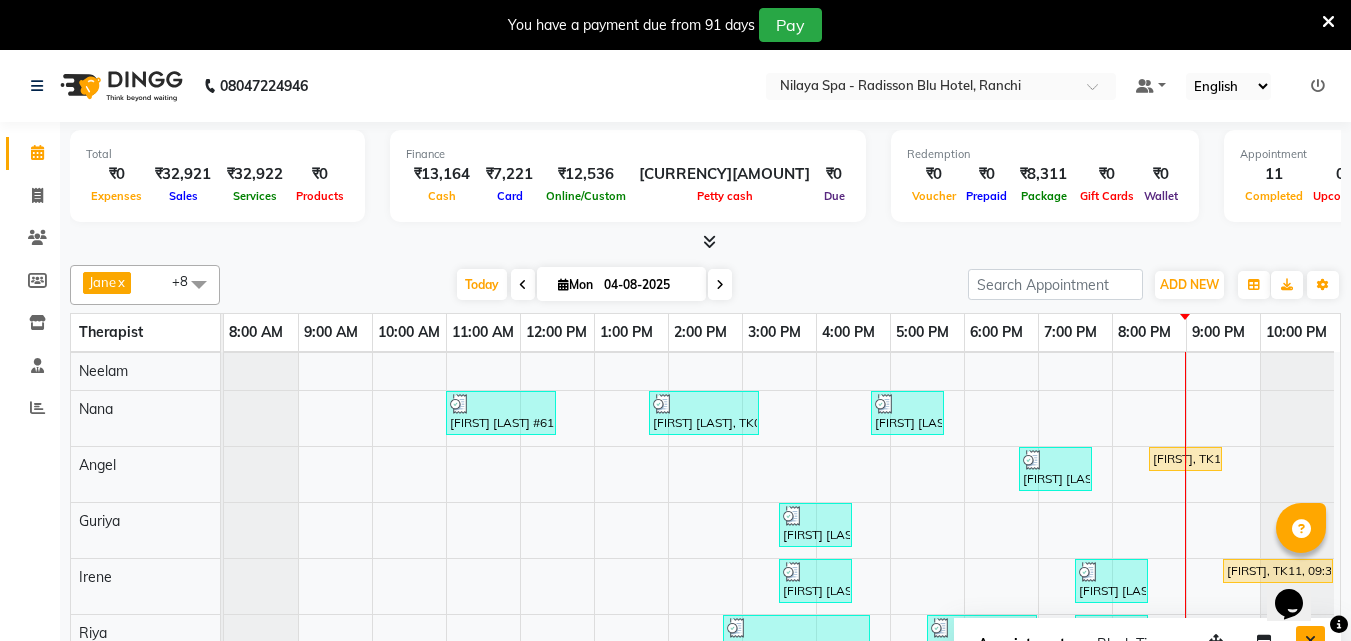 click at bounding box center (1310, 641) 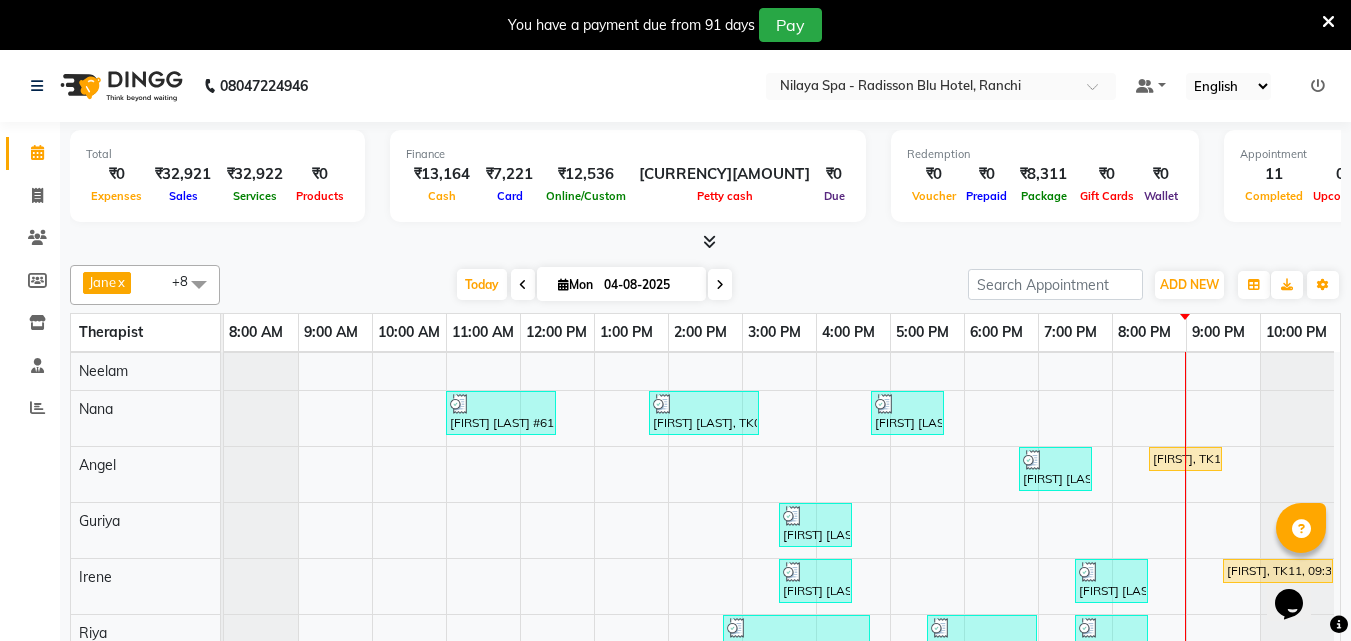 scroll, scrollTop: 51, scrollLeft: 0, axis: vertical 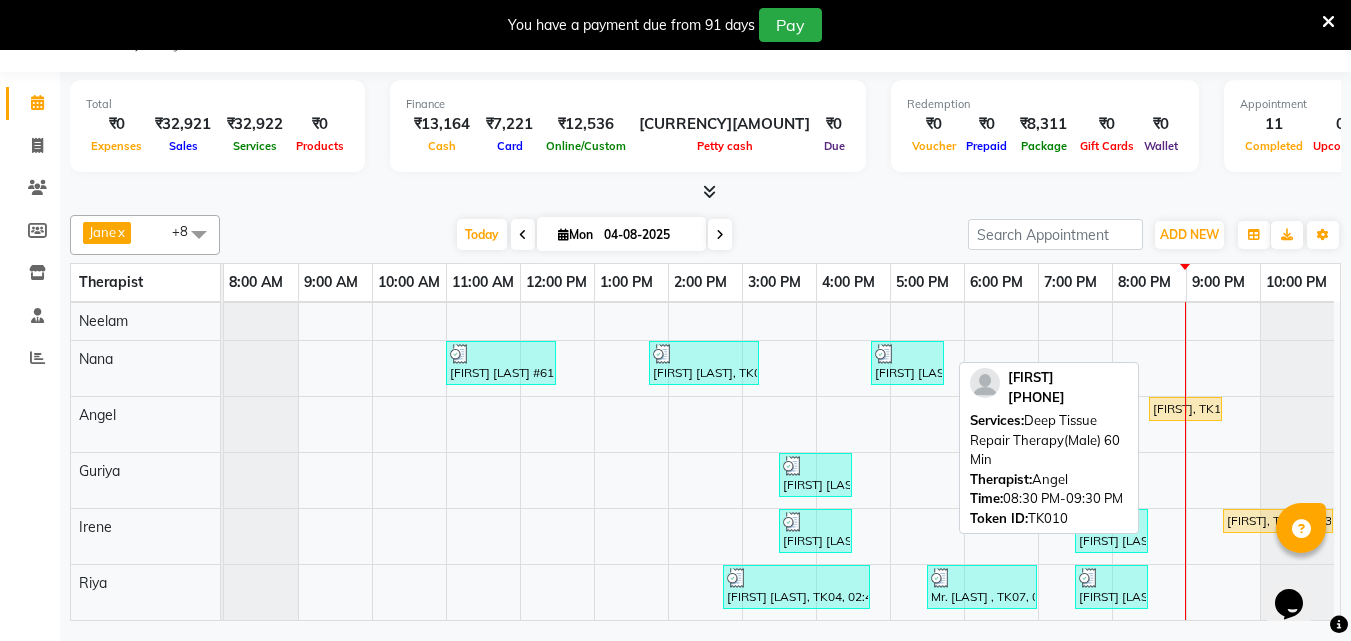 click on "[FIRST], TK10, 08:30 PM-09:30 PM, Deep Tissue Repair Therapy(Male) 60 Min" at bounding box center (1185, 409) 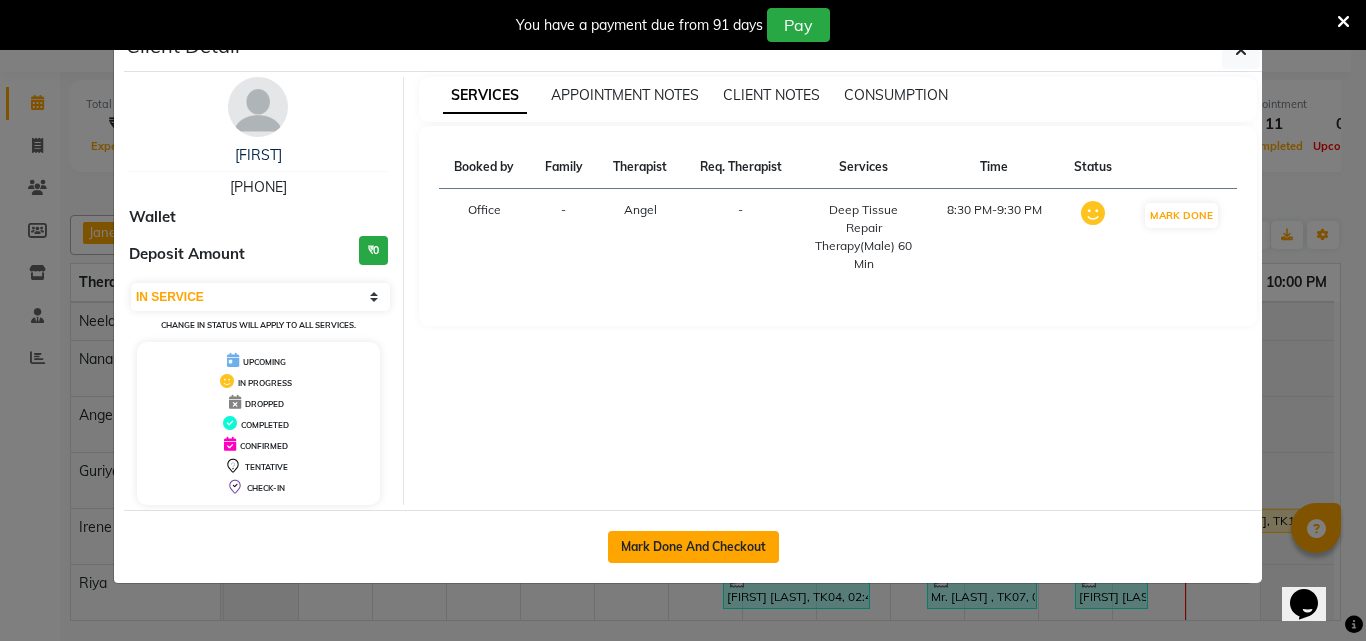 click on "Mark Done And Checkout" 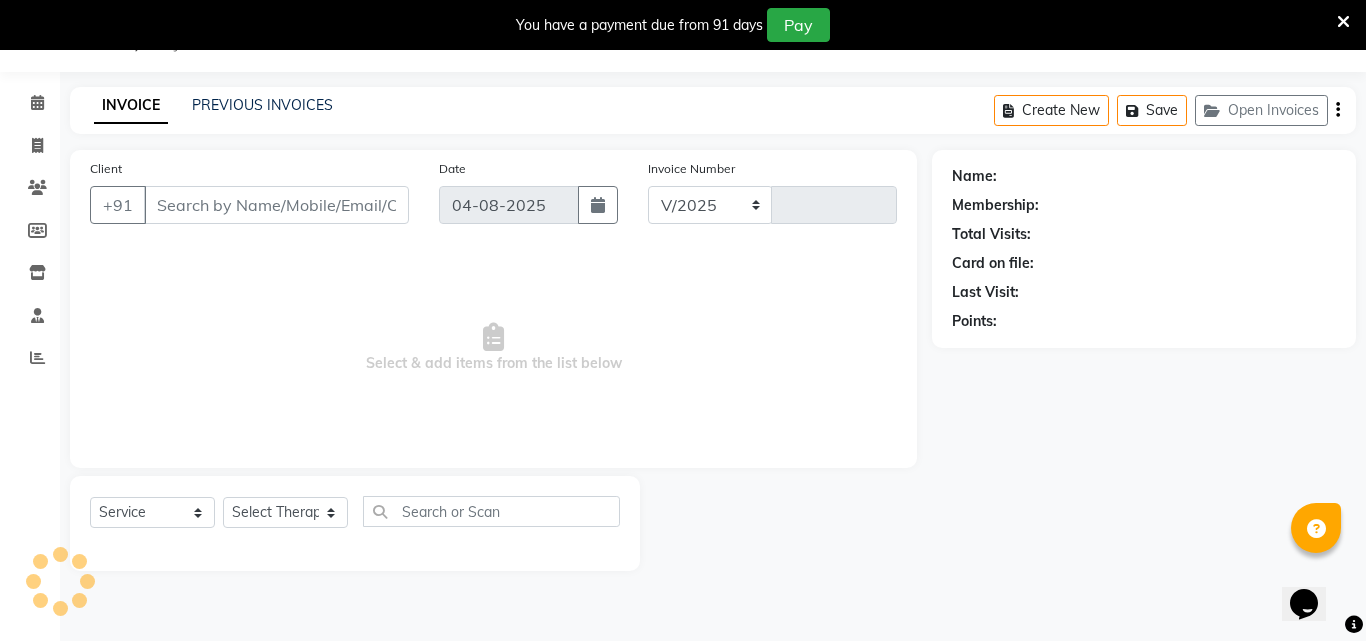 select on "8066" 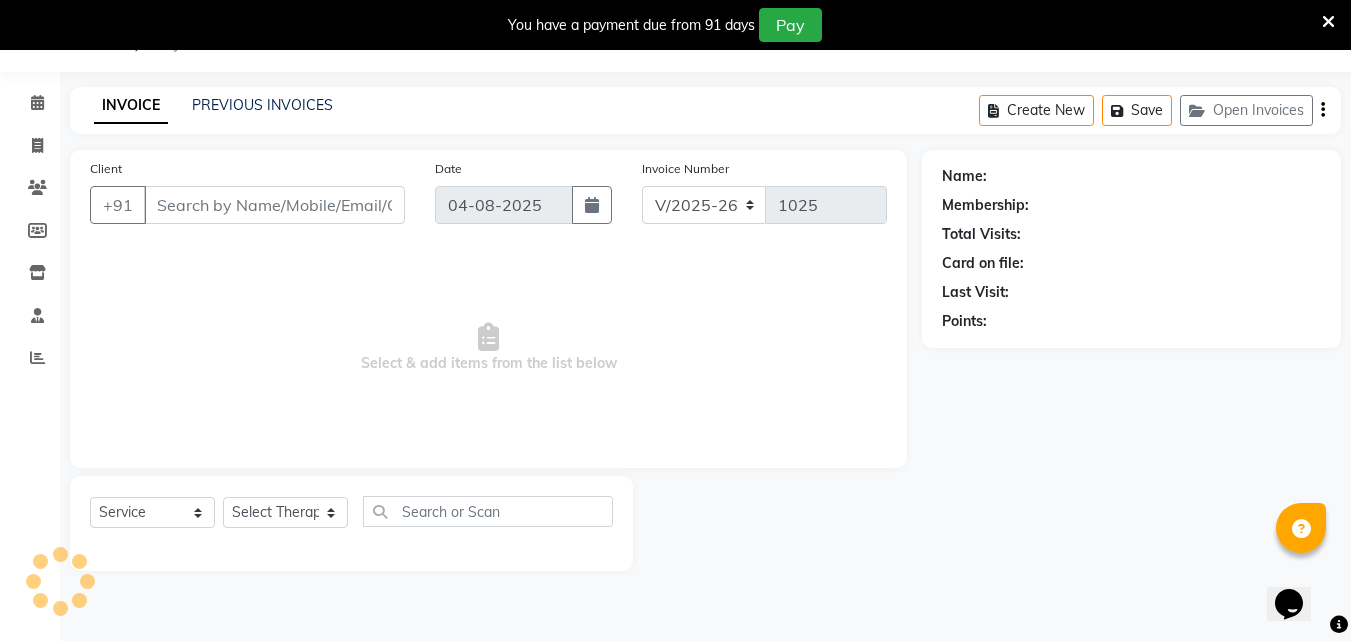 type on "94******74" 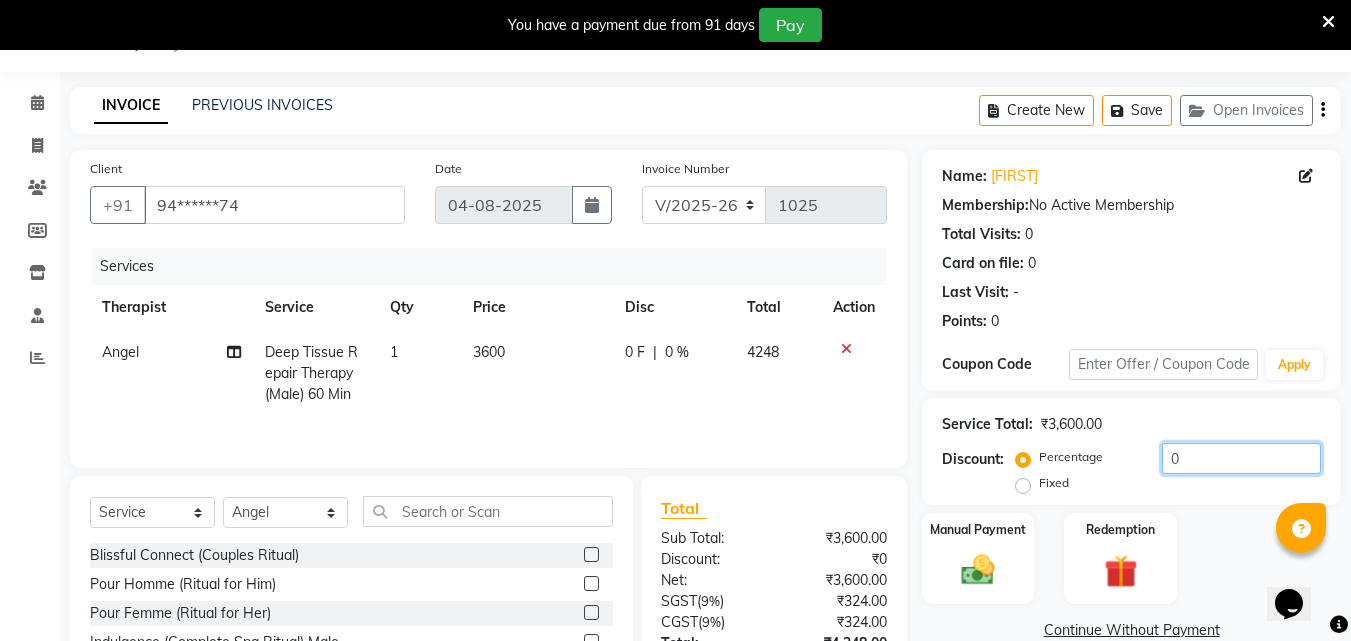 click on "0" 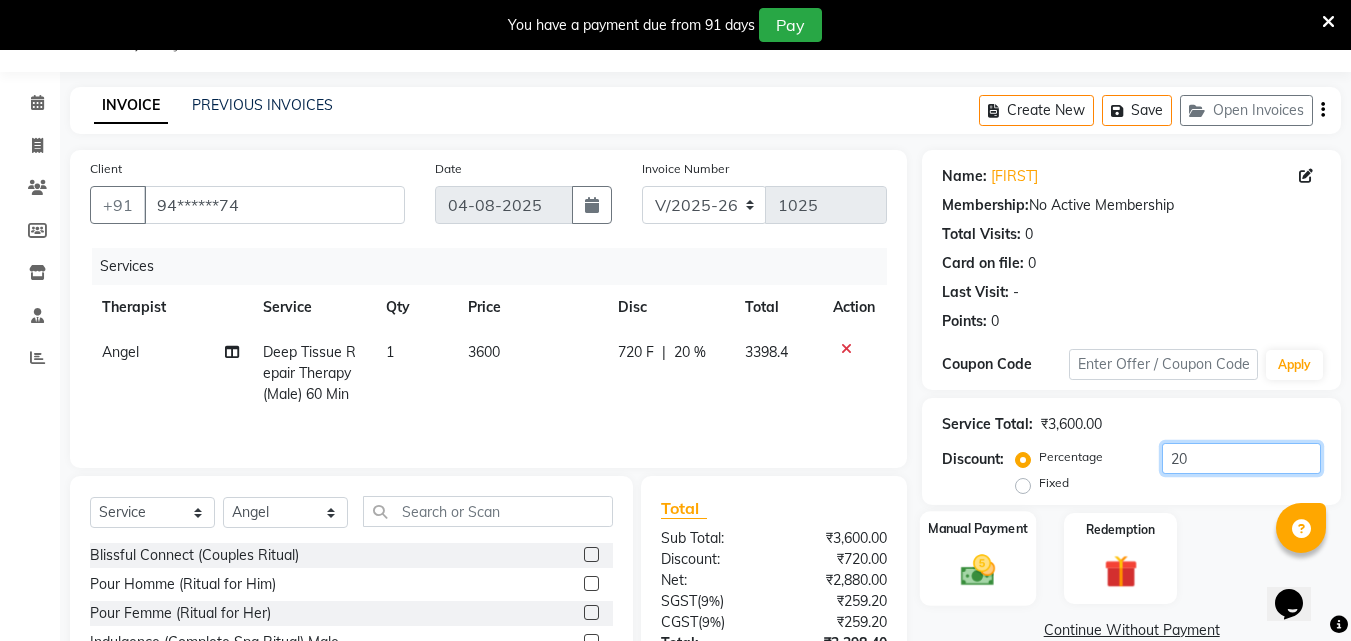 type on "20" 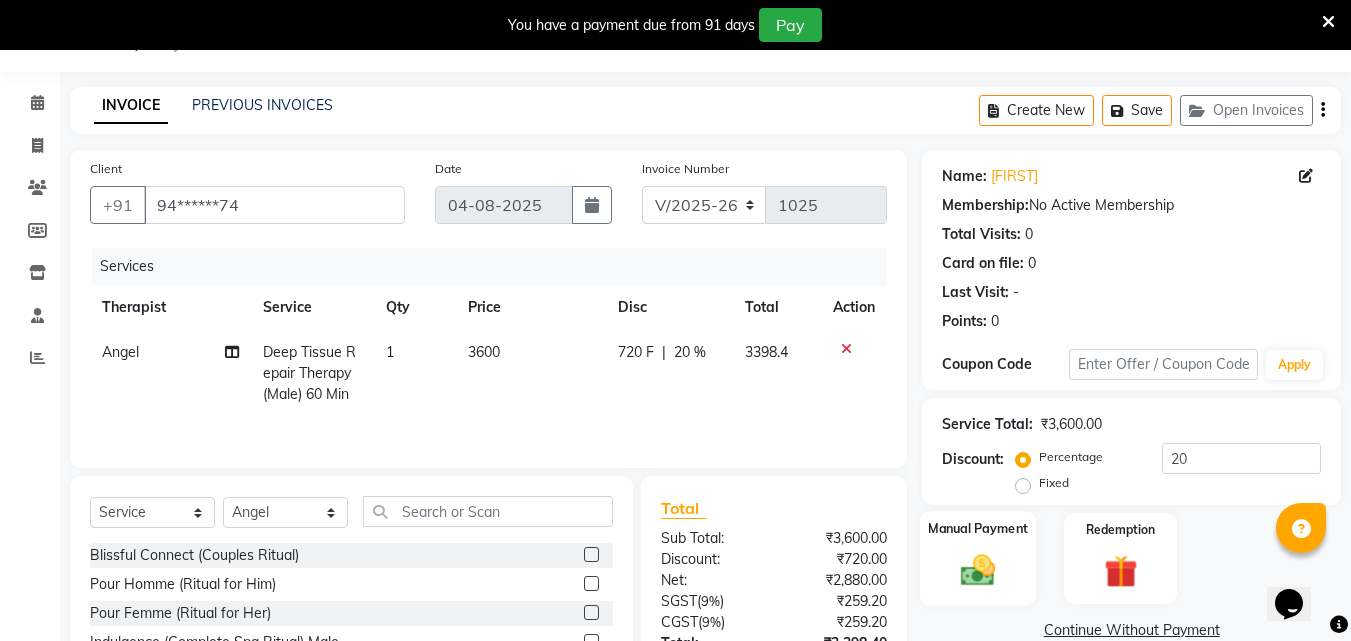 click 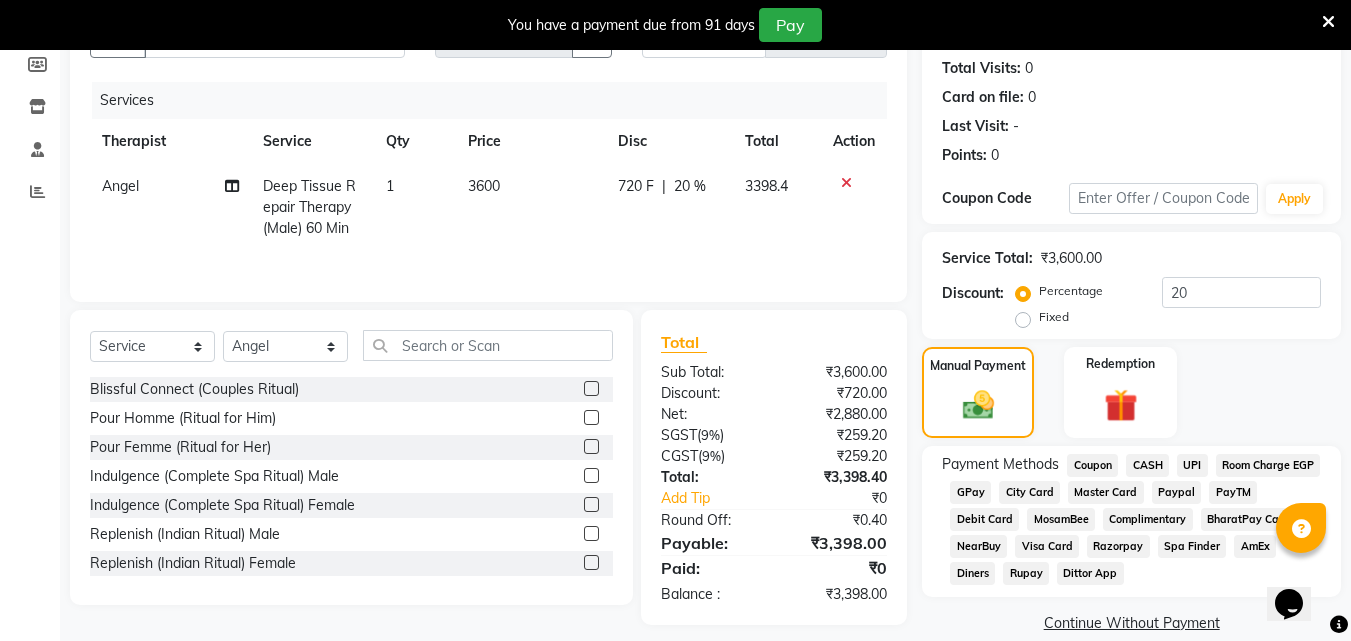 scroll, scrollTop: 243, scrollLeft: 0, axis: vertical 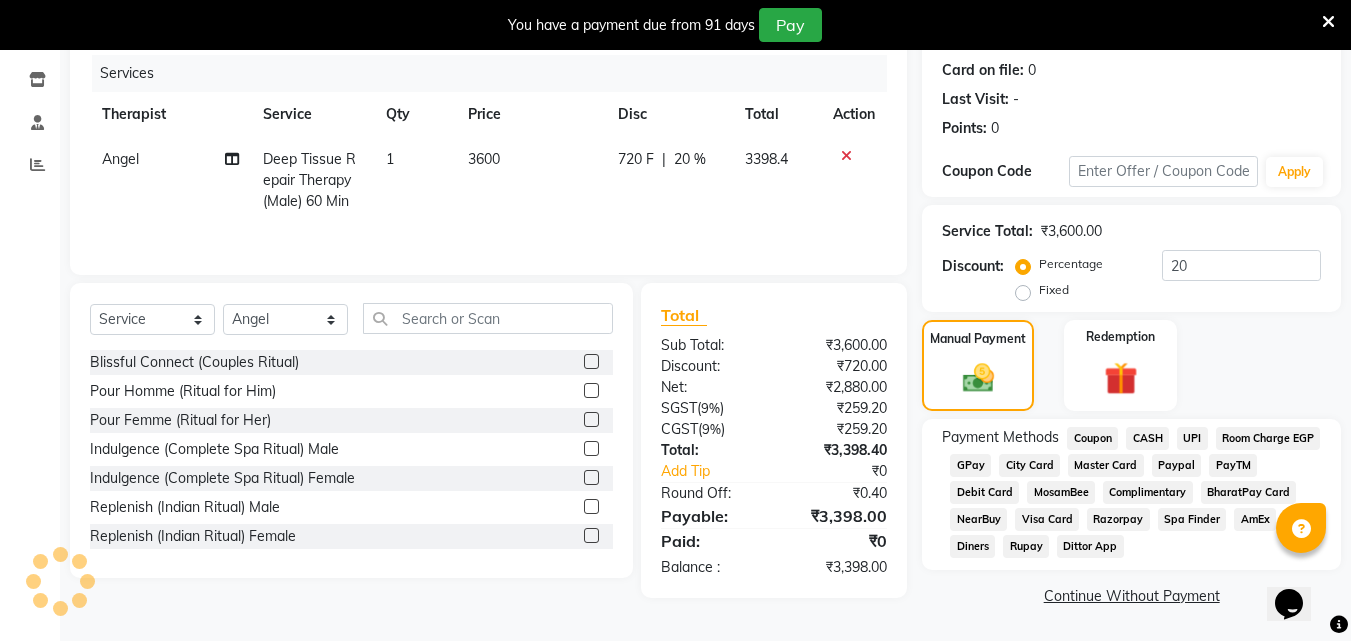 click on "Room Charge EGP" 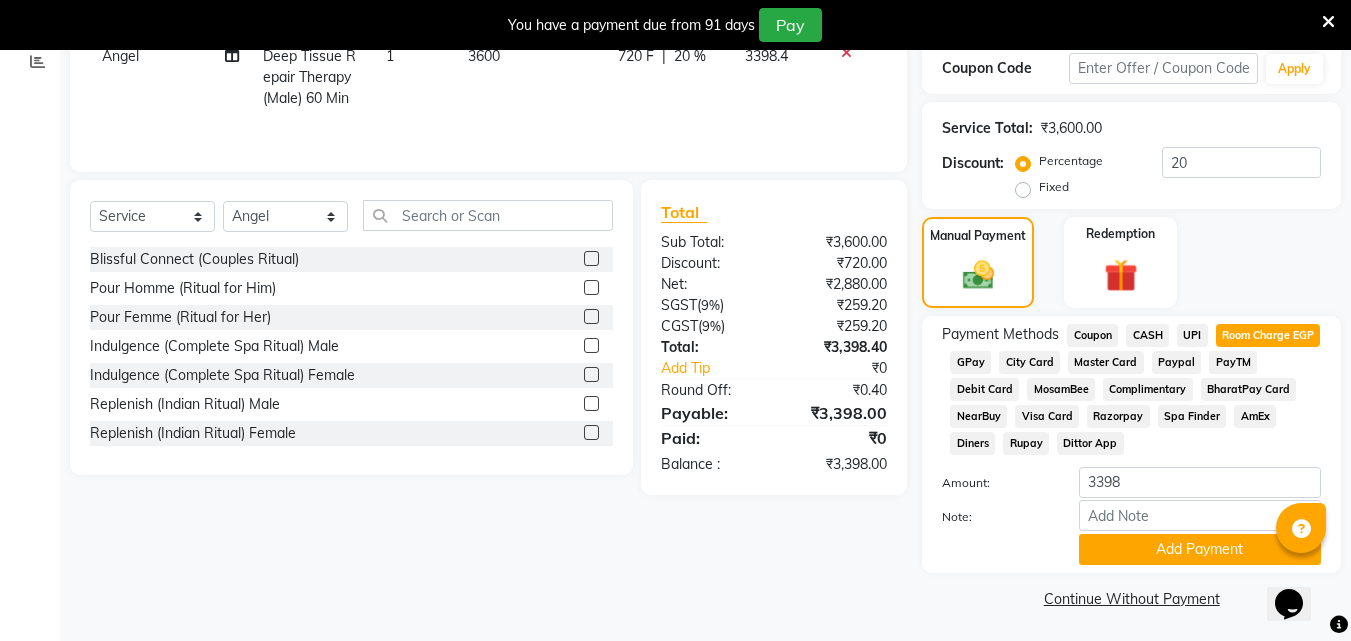 scroll, scrollTop: 349, scrollLeft: 0, axis: vertical 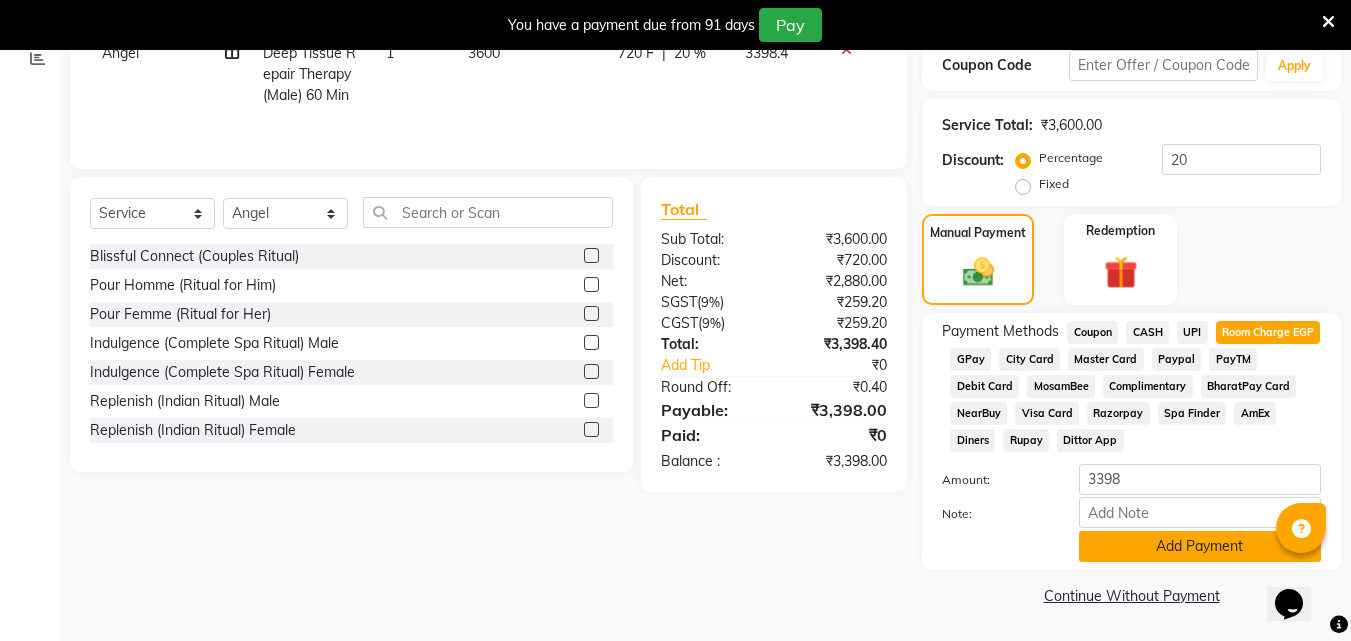click on "Add Payment" 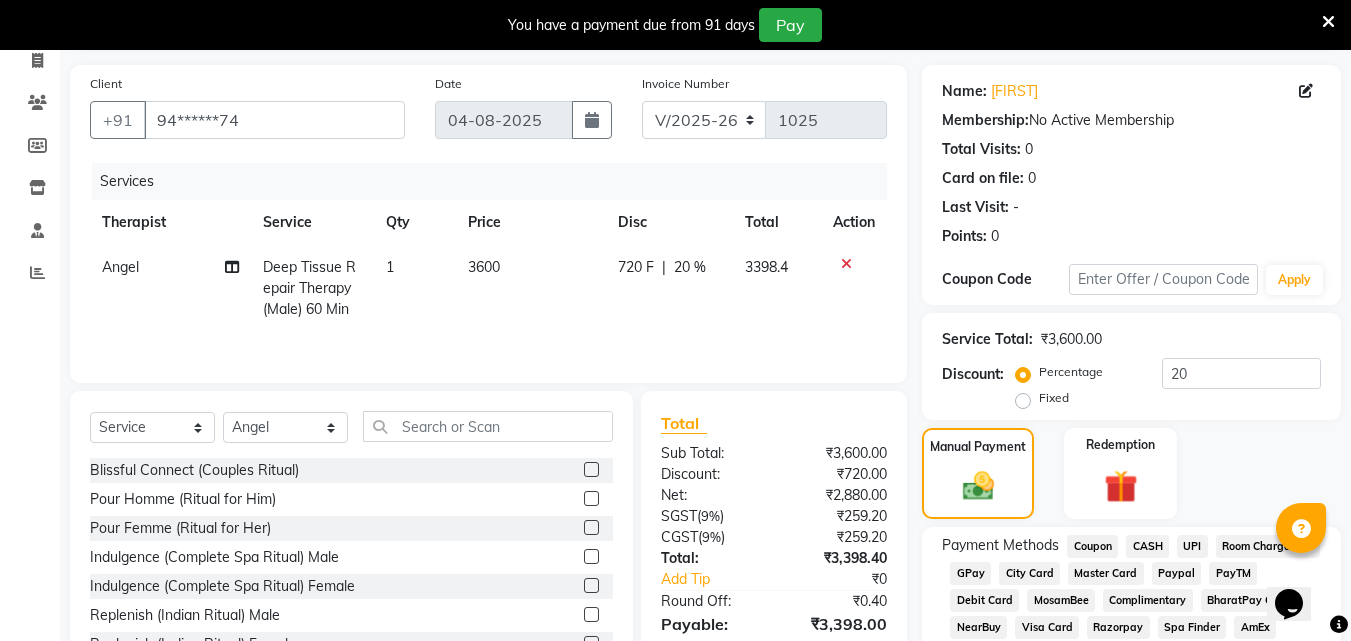 scroll, scrollTop: 395, scrollLeft: 0, axis: vertical 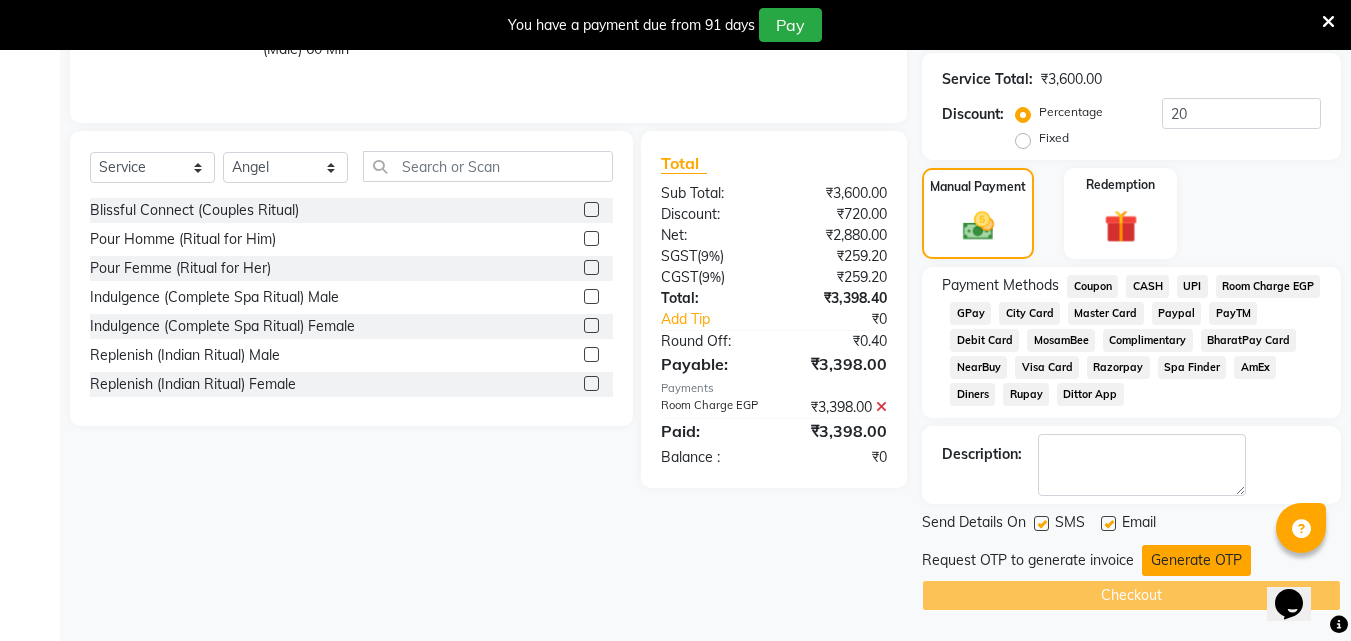 click on "Generate OTP" 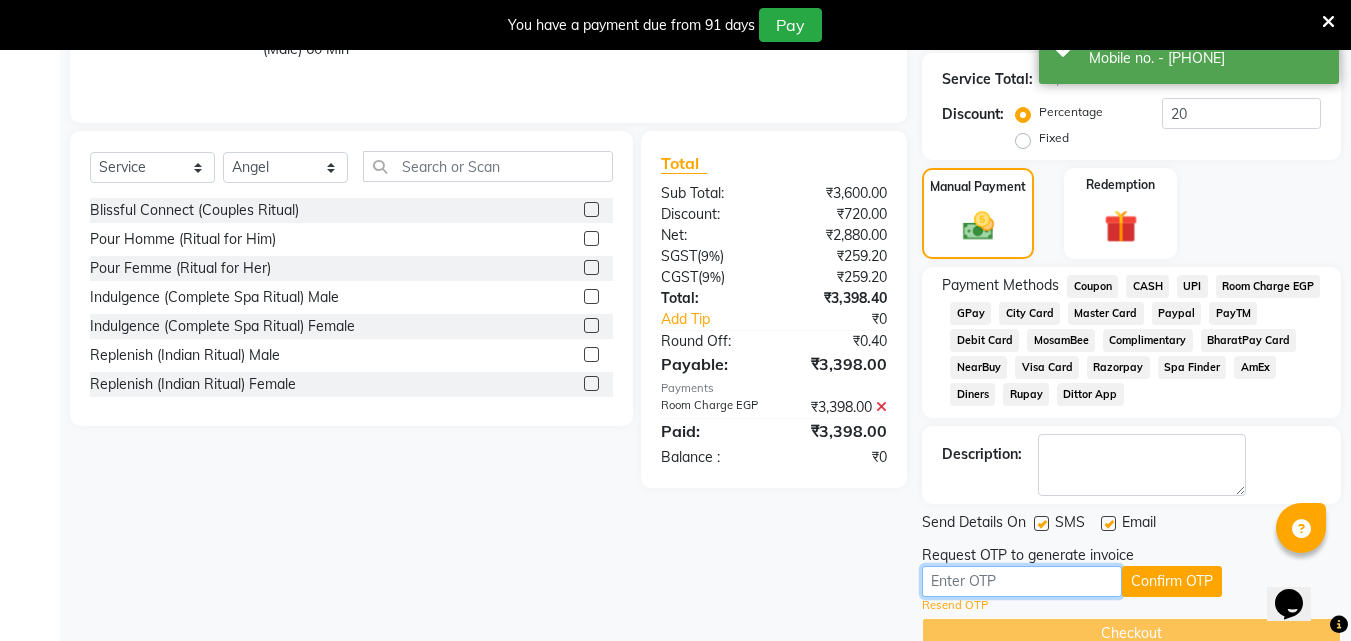 click at bounding box center [1022, 581] 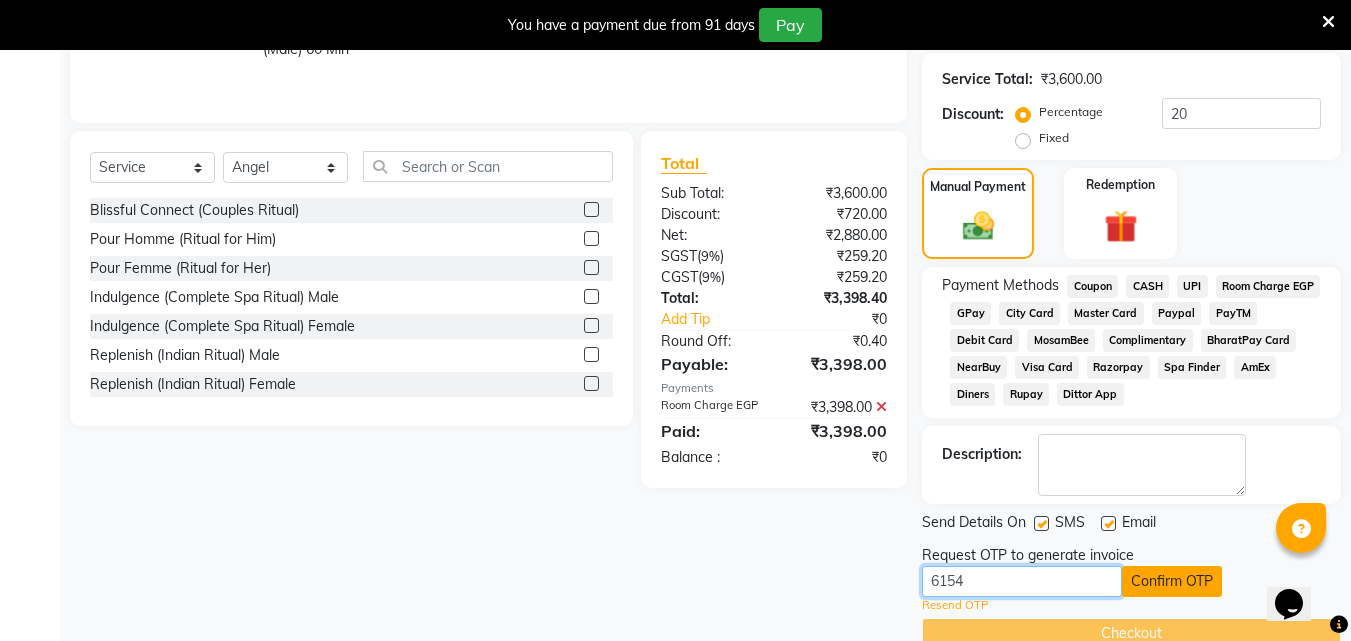 type on "6154" 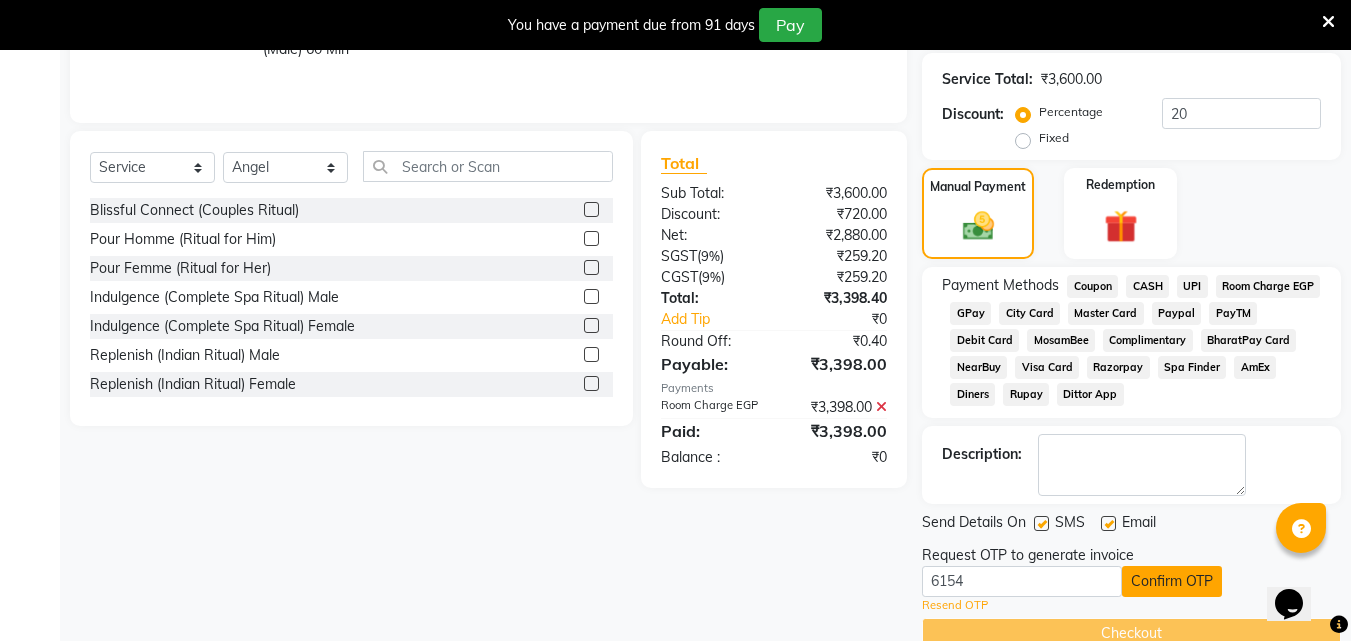 click on "Confirm OTP" 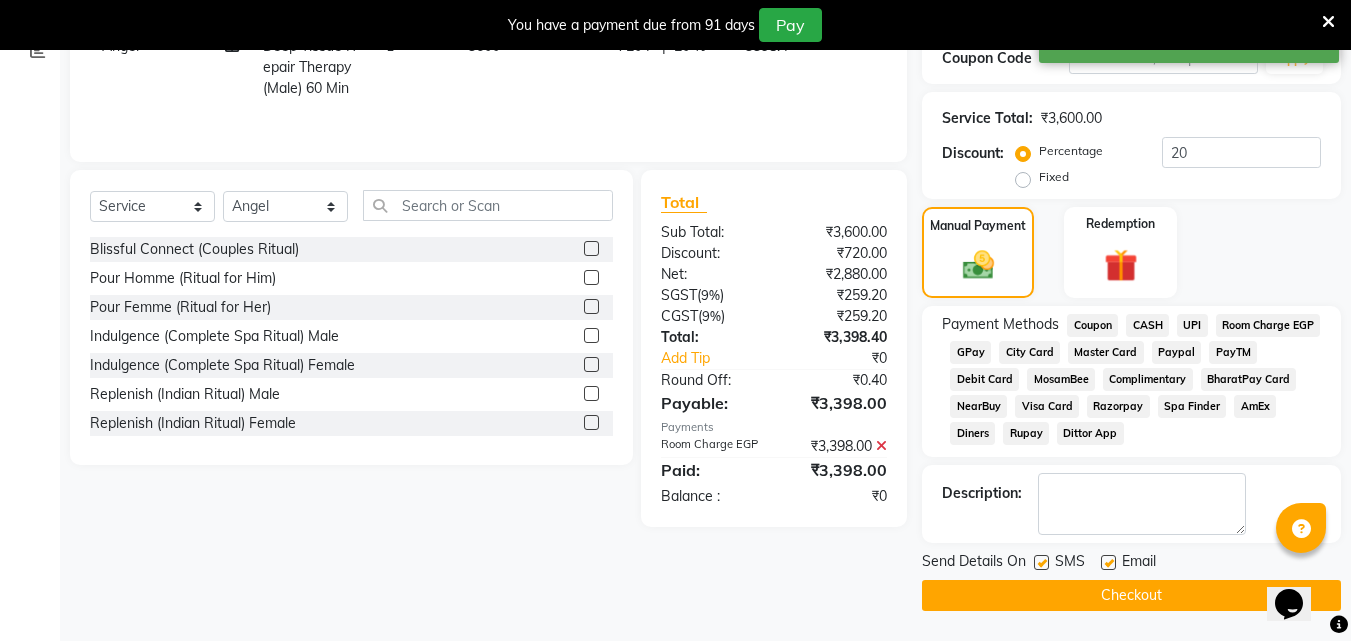 scroll, scrollTop: 356, scrollLeft: 0, axis: vertical 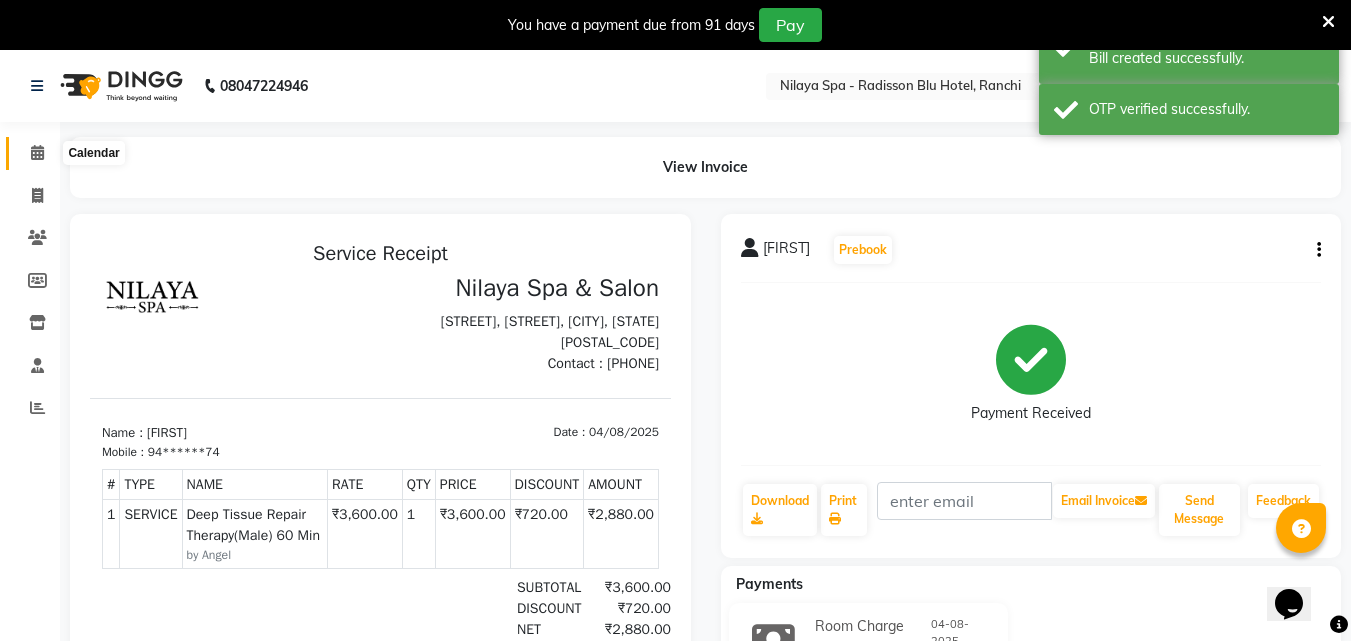 click 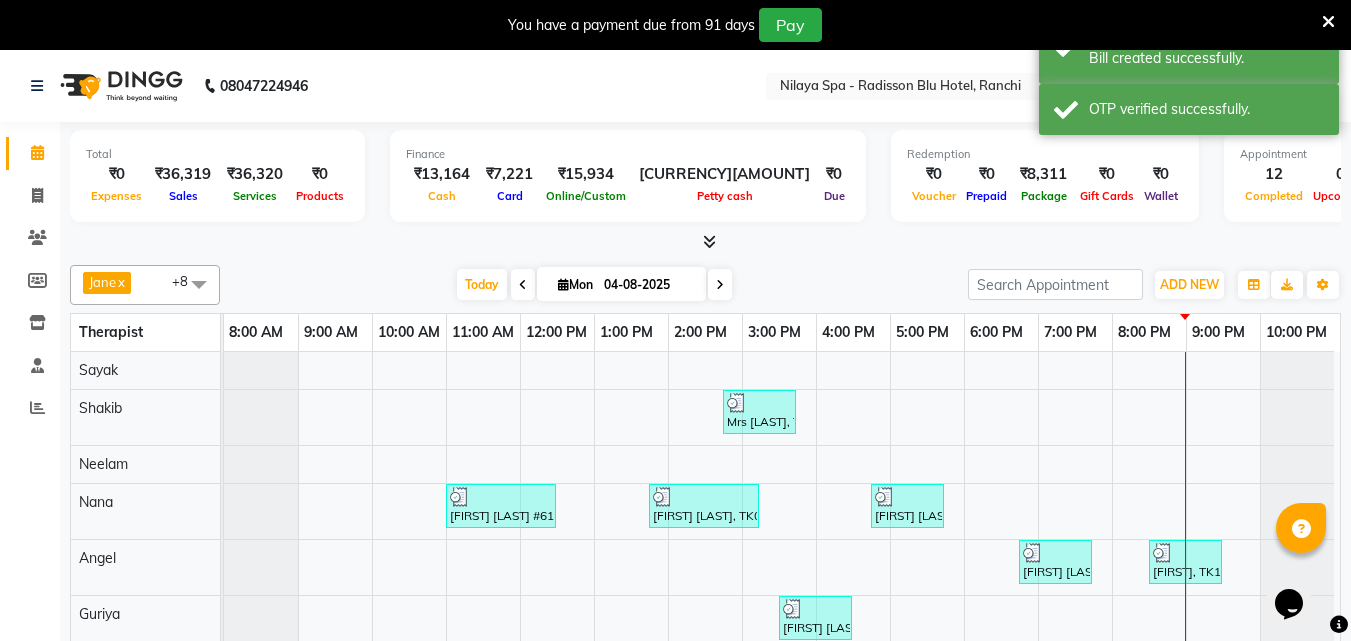 scroll, scrollTop: 74, scrollLeft: 0, axis: vertical 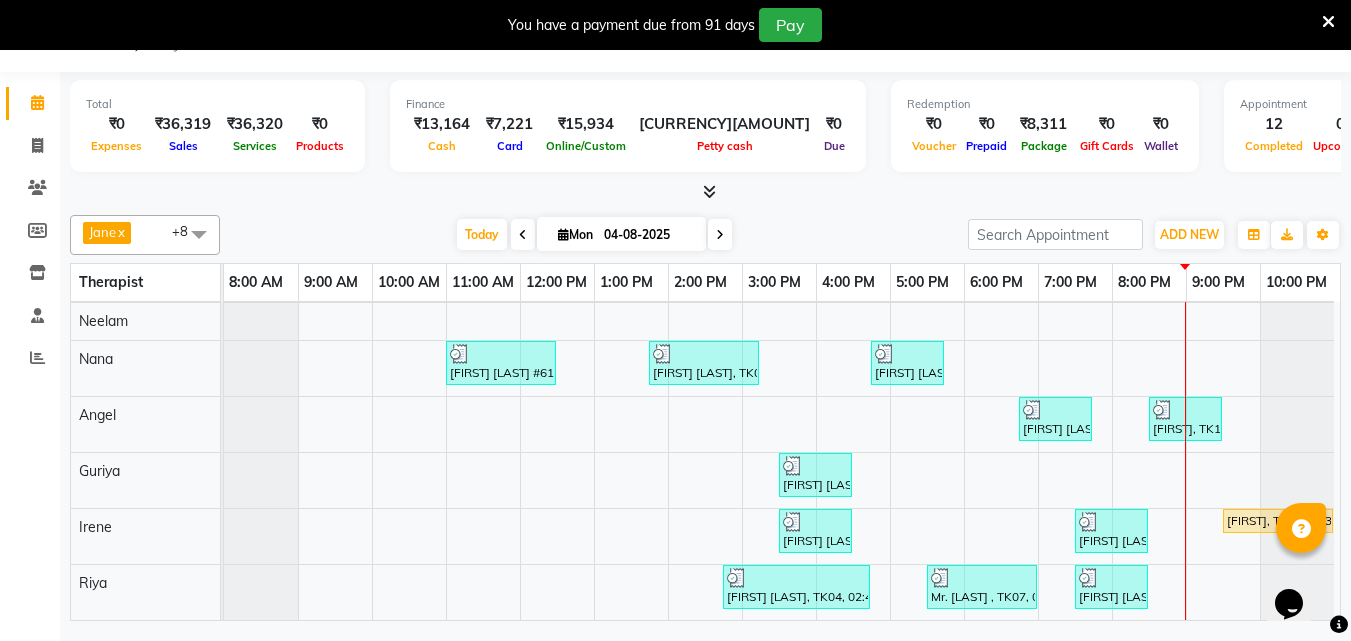 click on "Calendar  Invoice  Clients  Members  Inventory  Staff  Reports Completed InProgress Upcoming Dropped Tentative Check-In Confirm Bookings Generate Report Segments Page Builder" 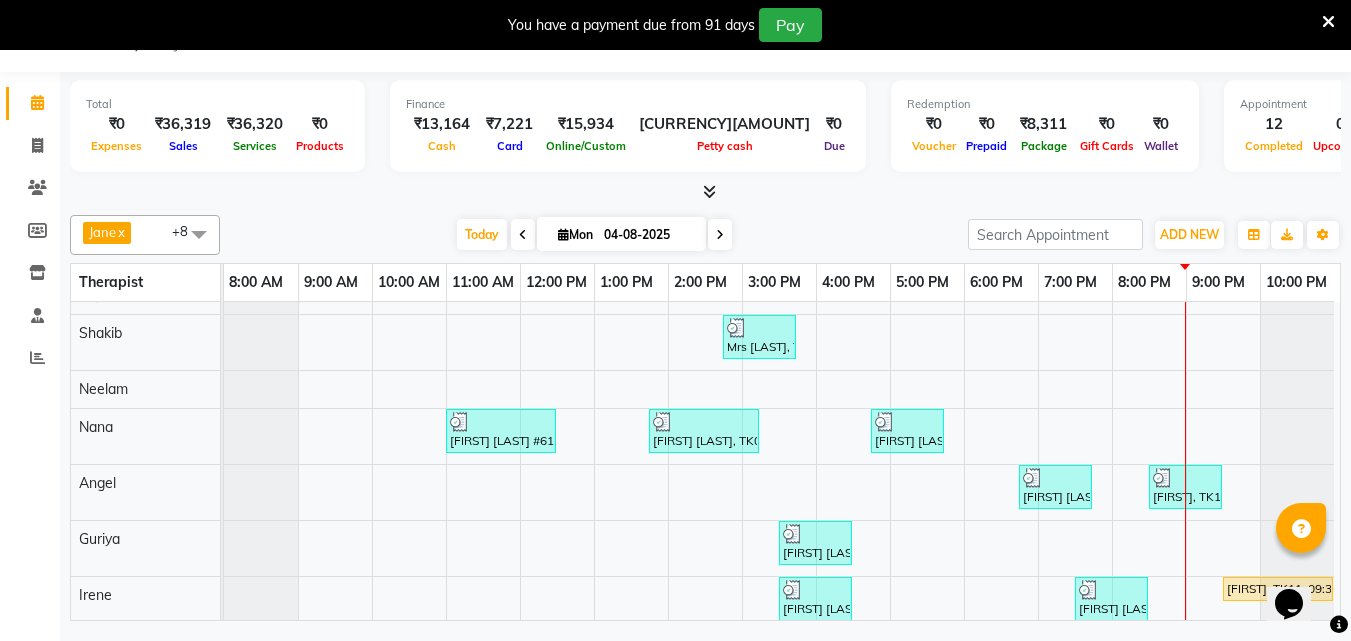 scroll, scrollTop: 108, scrollLeft: 0, axis: vertical 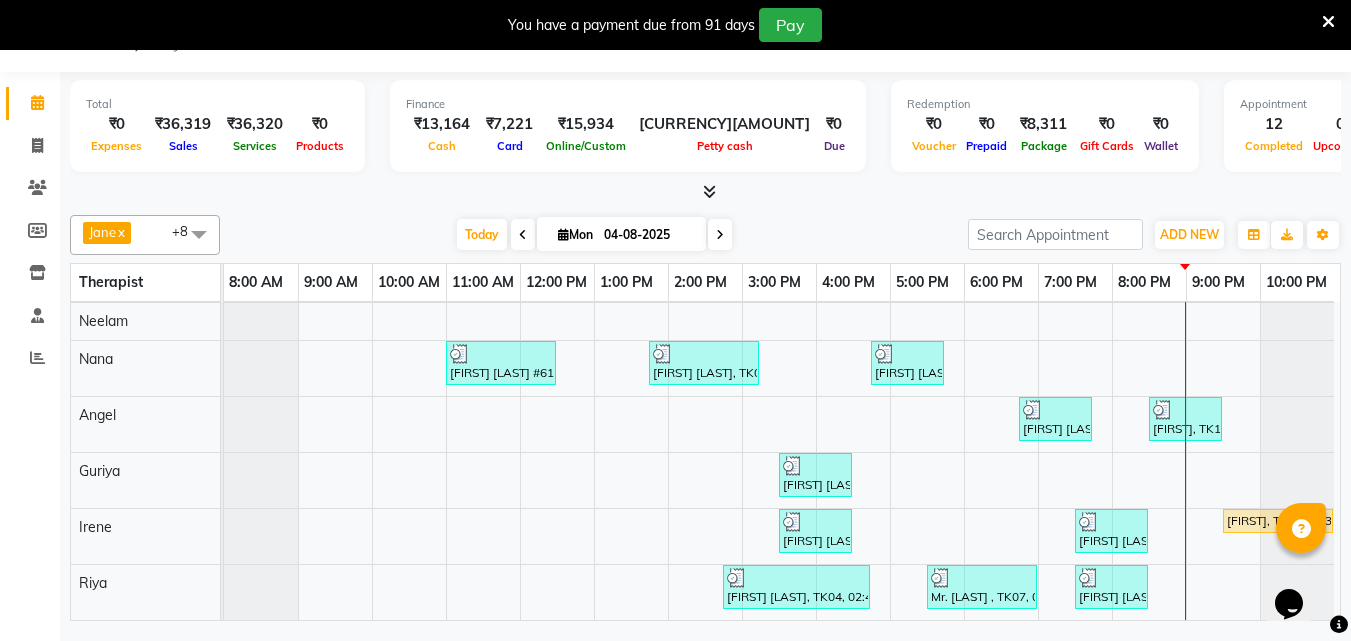 click at bounding box center [1297, 424] 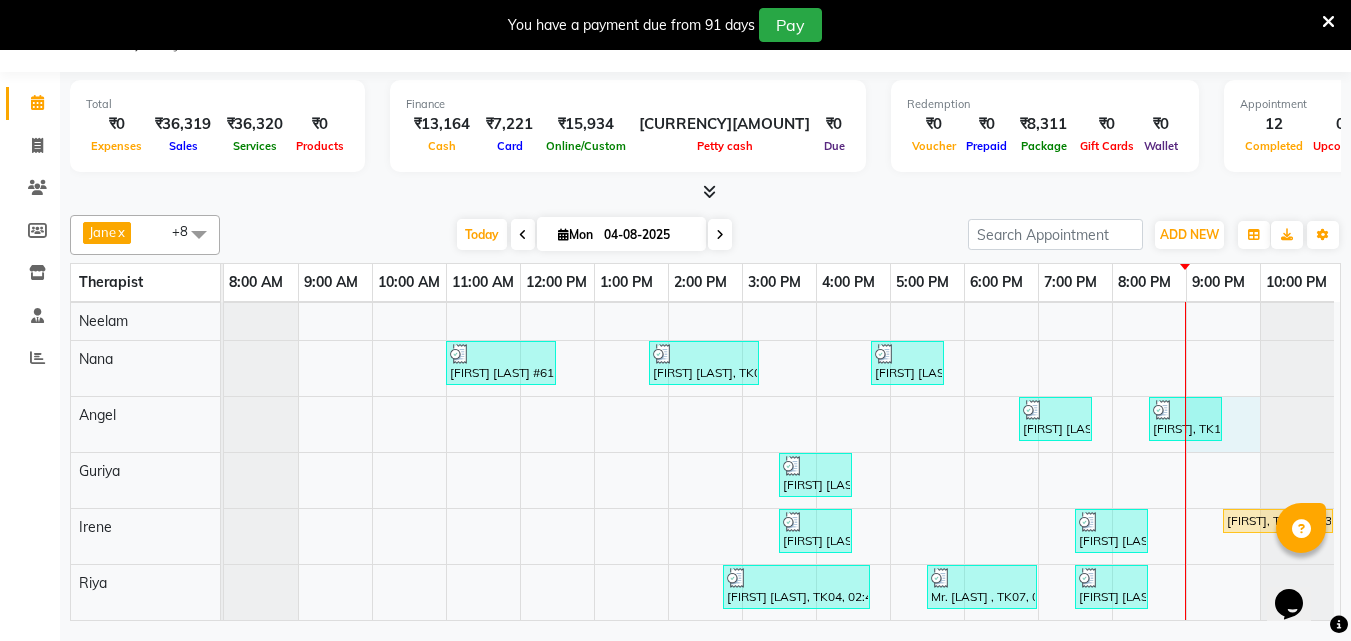 click on "Mrs [LAST], TK03, 02:45 PM-03:45 PM, Mens Special - Shaving,Bleach - Face Detan     [FIRST] [LAST]  #614, TK01, 11:00 AM-12:30 PM, Deep Tissue Repair Therapy(Male) 90 Min     [FIRST] [LAST], TK02, 01:45 PM-03:15 PM, Balinese Massage Therapy(Male) 90 Min     [FIRST] [LAST], TK06, 04:45 PM-05:45 PM, Deep Tissue Repair Therapy(Male) 60 Min     [FIRST] [LAST] , TK10, 08:30 PM-09:30 PM, Deep Tissue Repair Therapy(Male) 60 Min     [FIRST] [LAST] MEMBER, TK05, 03:30 PM-04:30 PM, Deep Tissue Repair Therapy(Male) 60 Min     [FIRST] [LAST] MEMBER, TK05, 03:30 PM-04:30 PM, Deep Tissue Repair Therapy(Male) 60 Min     [FIRST] [LAST], TK09, 07:30 PM-08:30 PM, Traditional Swedish Relaxation Therapy(Male) 60 Min    [FIRST], TK11, 09:30 PM-11:00 PM, Traditional Swedish Relaxation Therapy(Male) 90 Min     [FIRST] [LAST], TK04, 02:45 PM-04:45 PM, Harmony (Stress Relieving Ritual) Male" at bounding box center (782, 414) 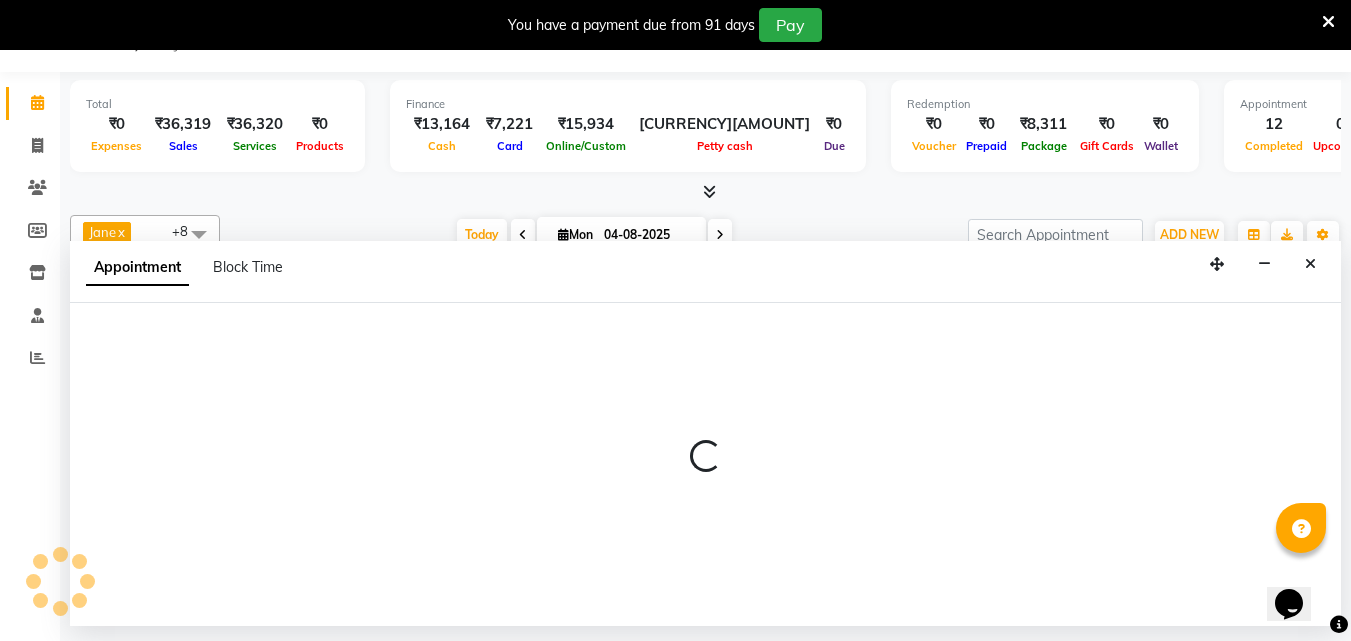 select on "78966" 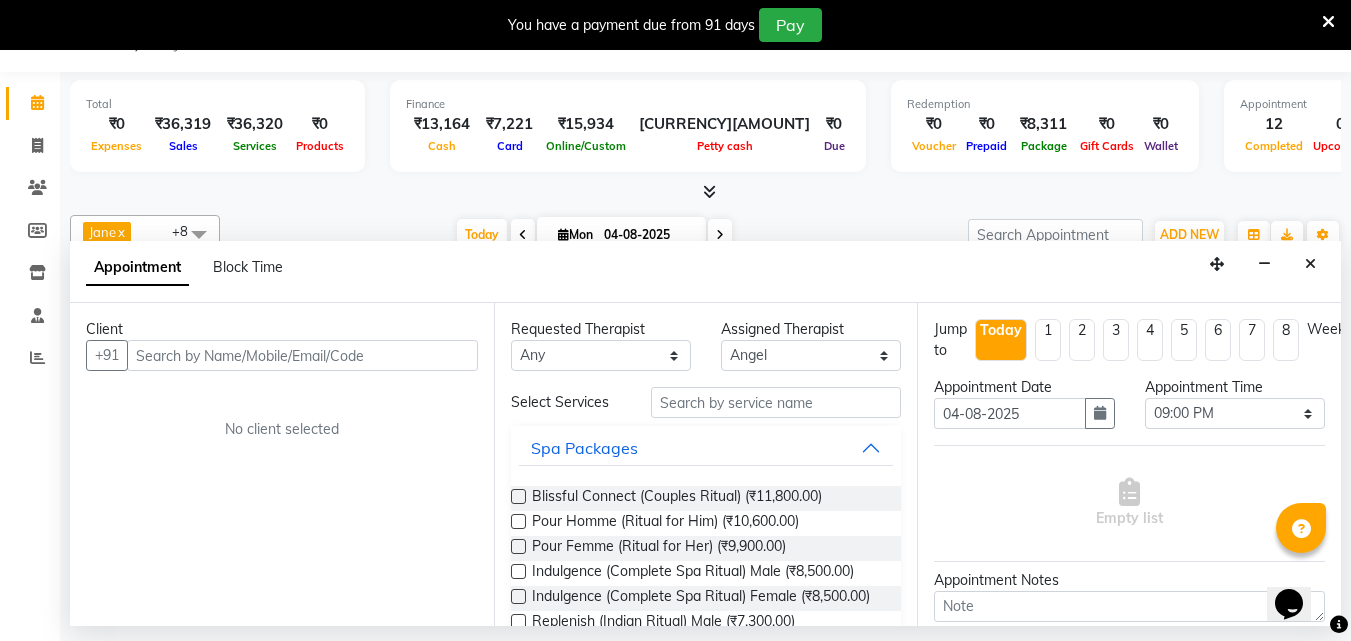click at bounding box center (302, 355) 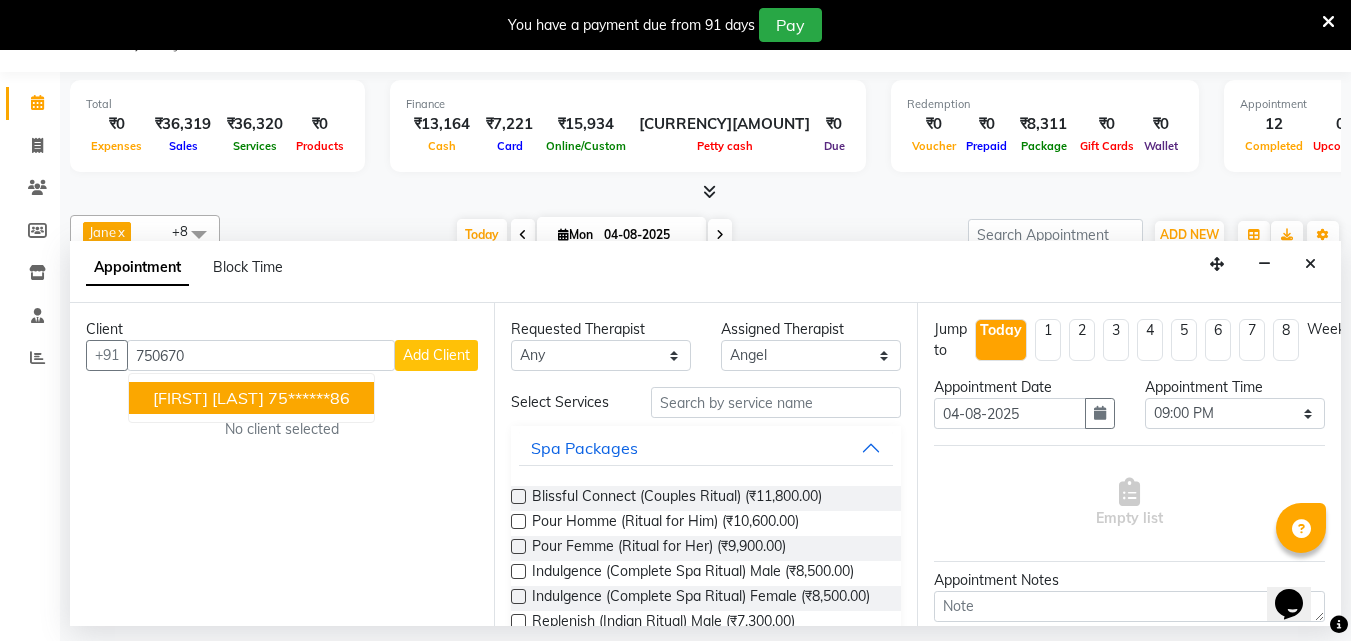 click on "[FIRST] [LAST]" at bounding box center [208, 398] 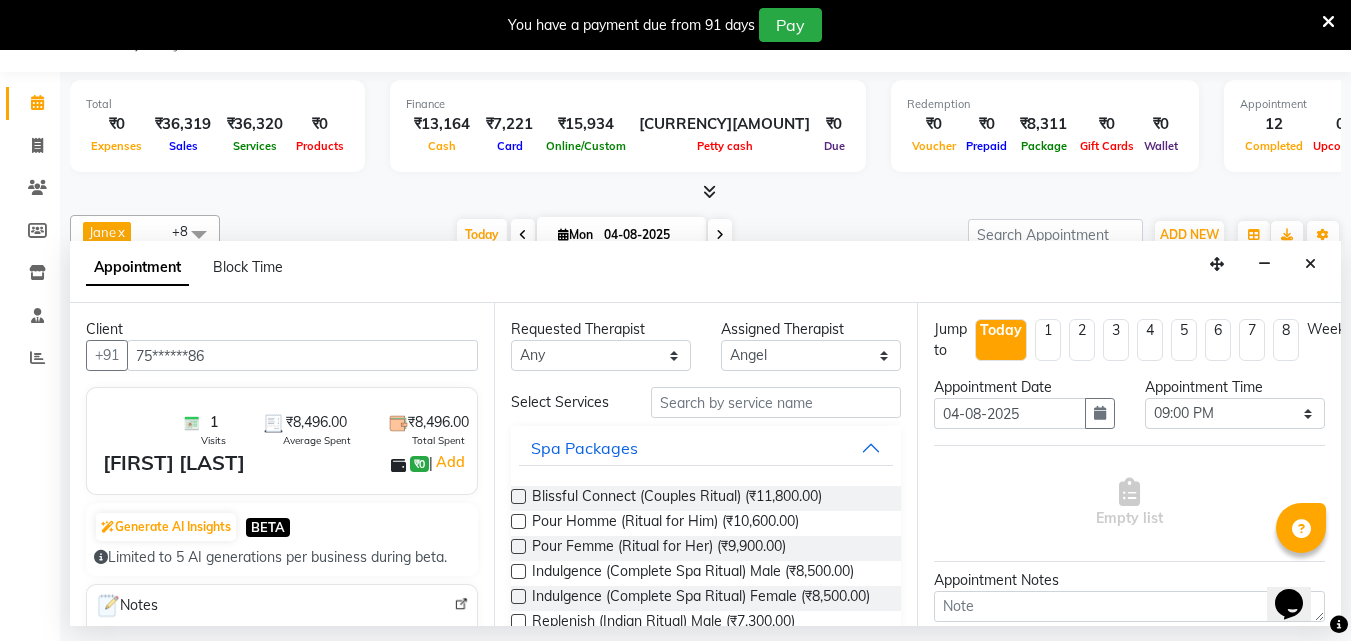 type on "75******86" 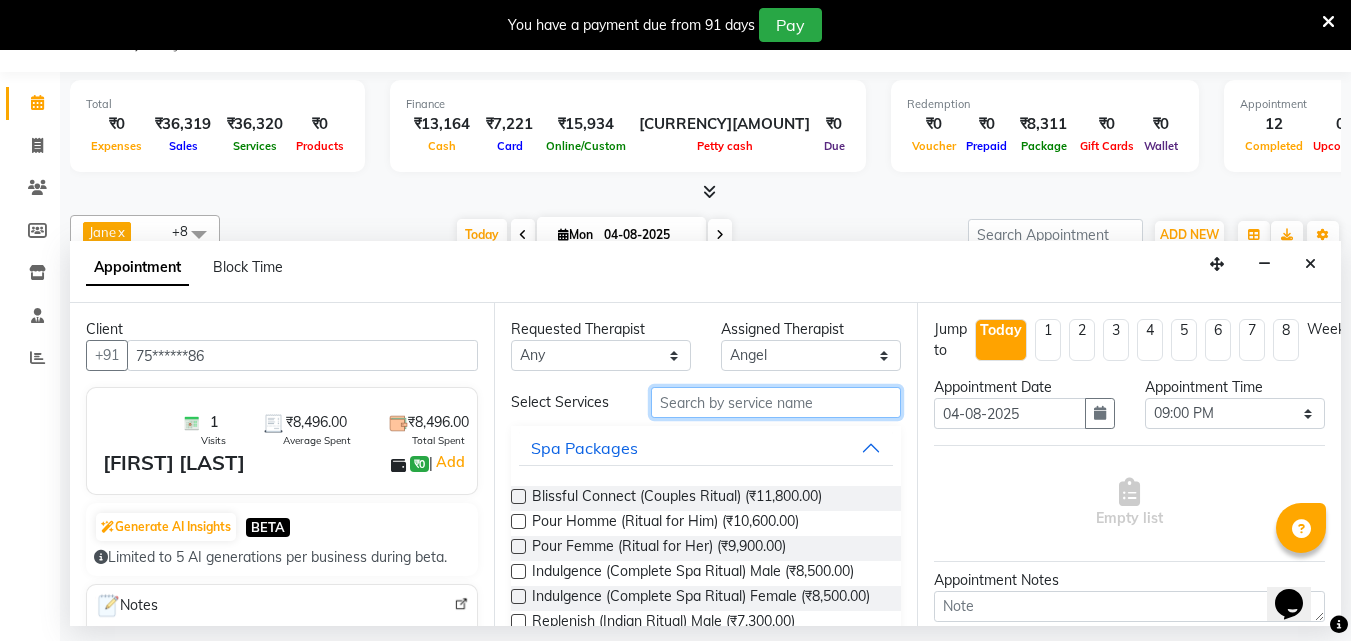 click at bounding box center (776, 402) 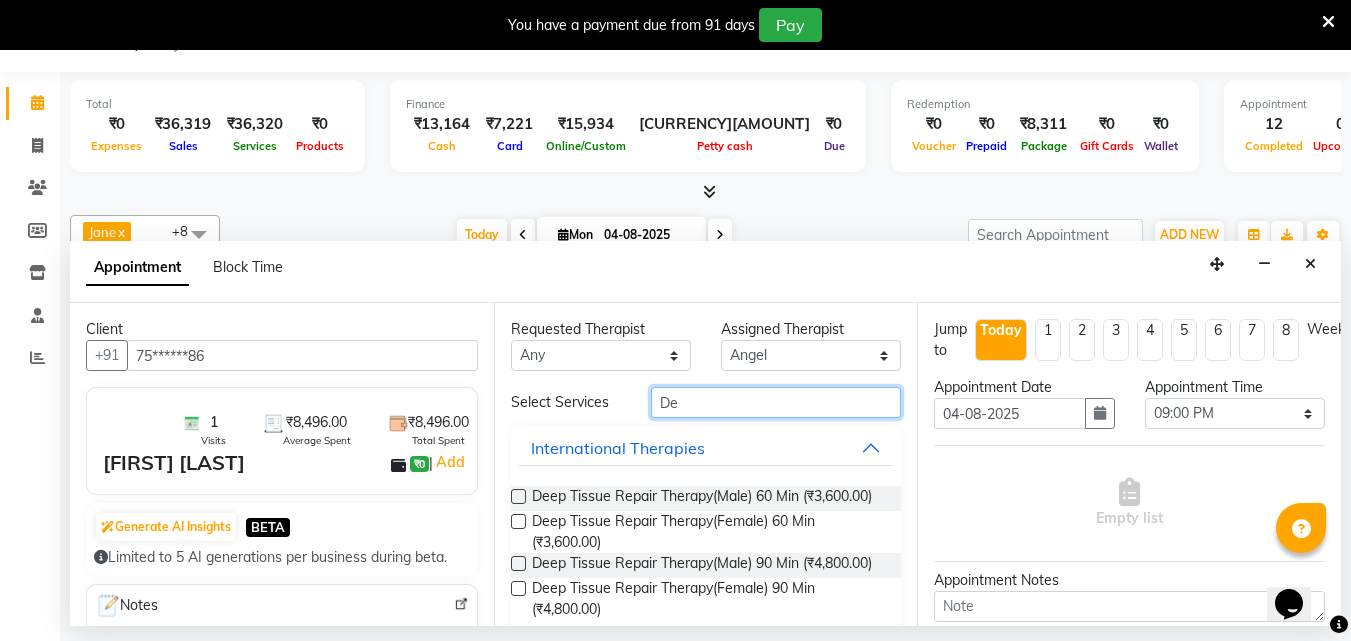 type on "D" 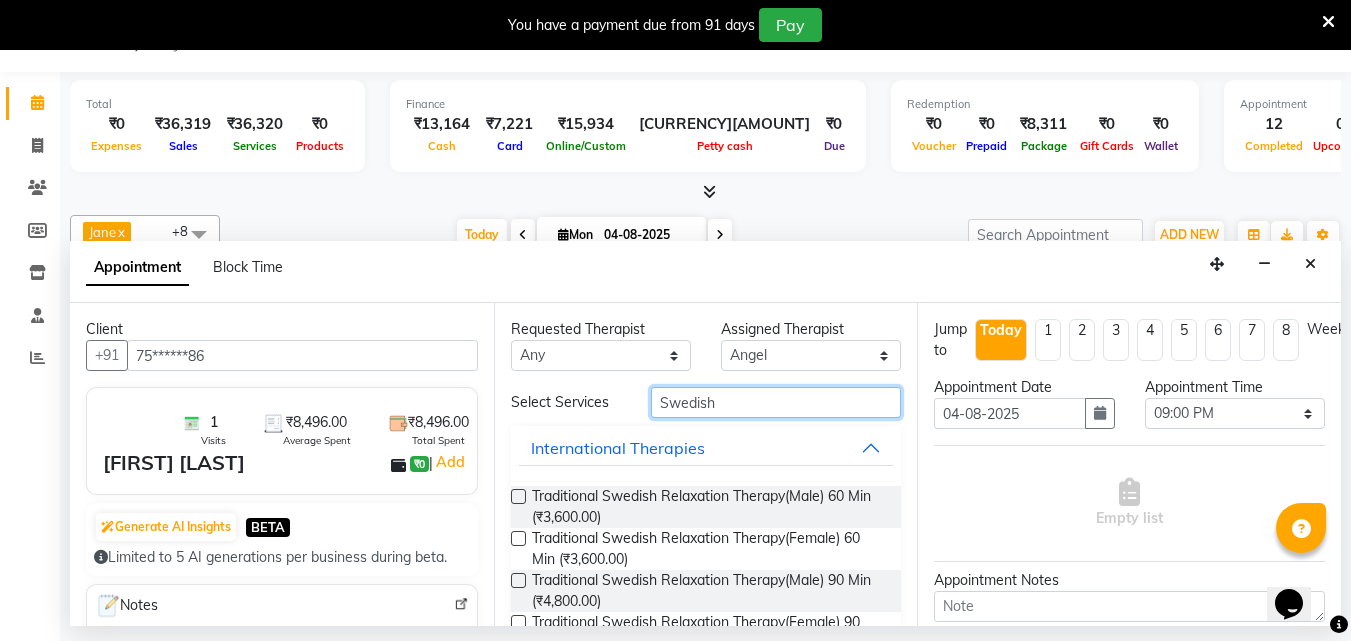 type on "Swedish" 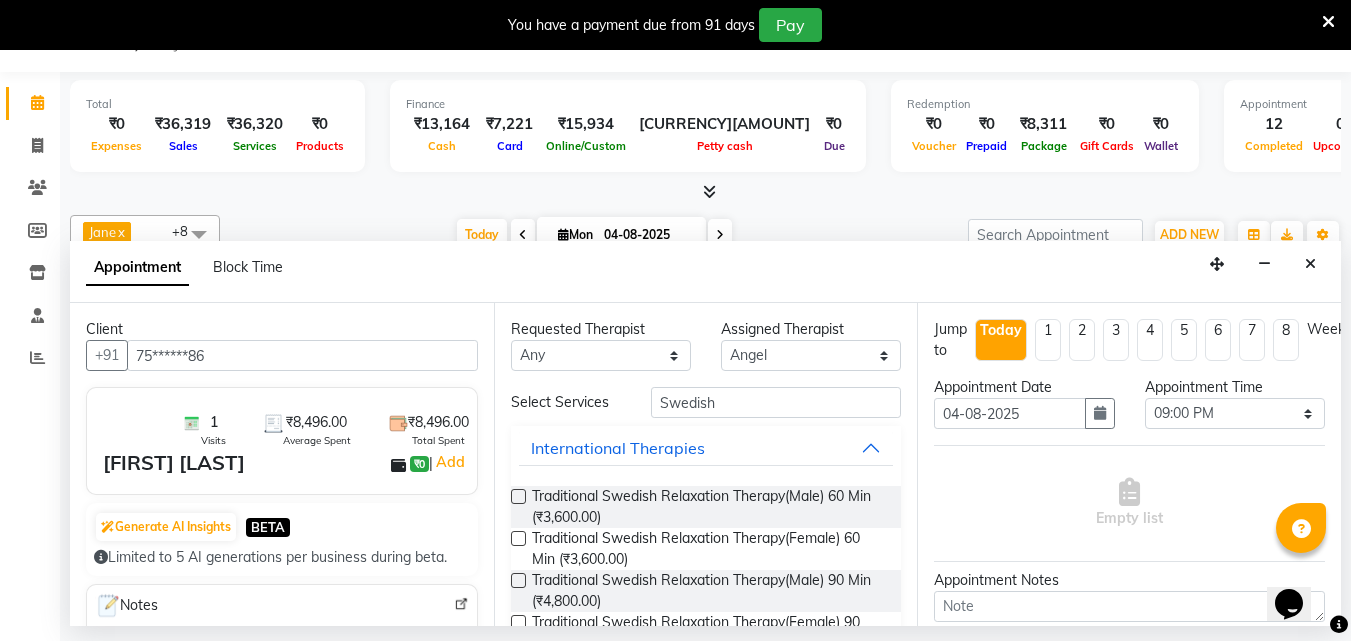 click at bounding box center (518, 496) 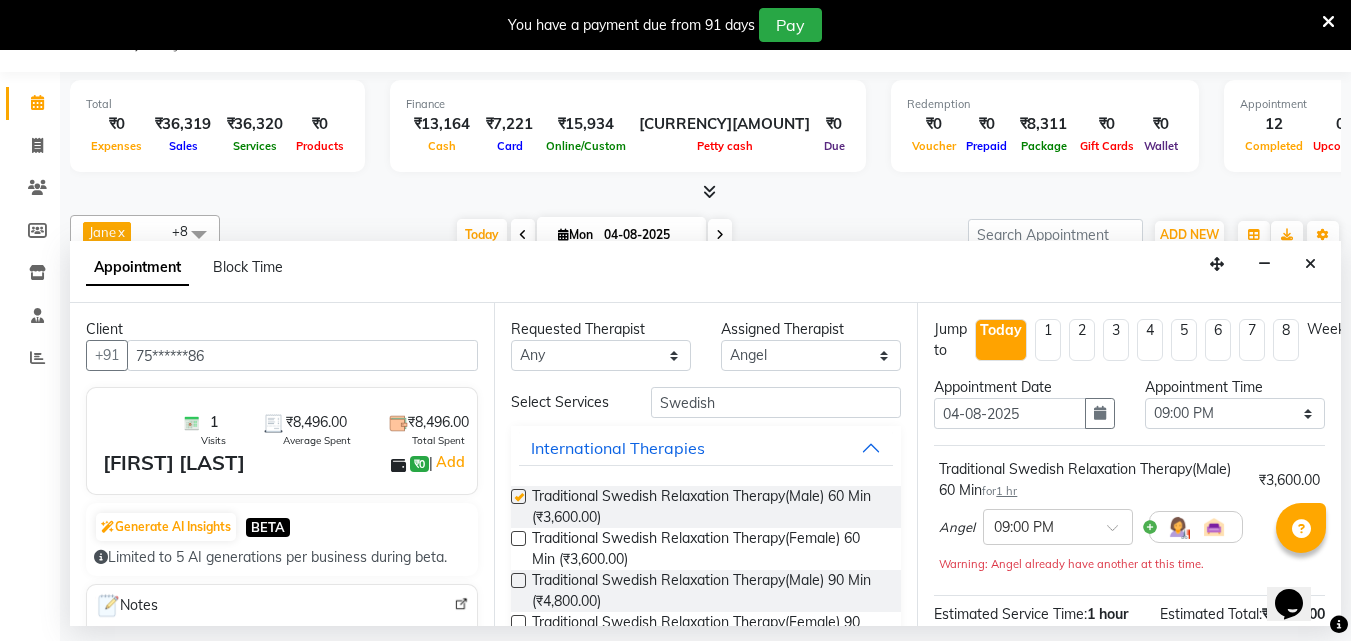 checkbox on "false" 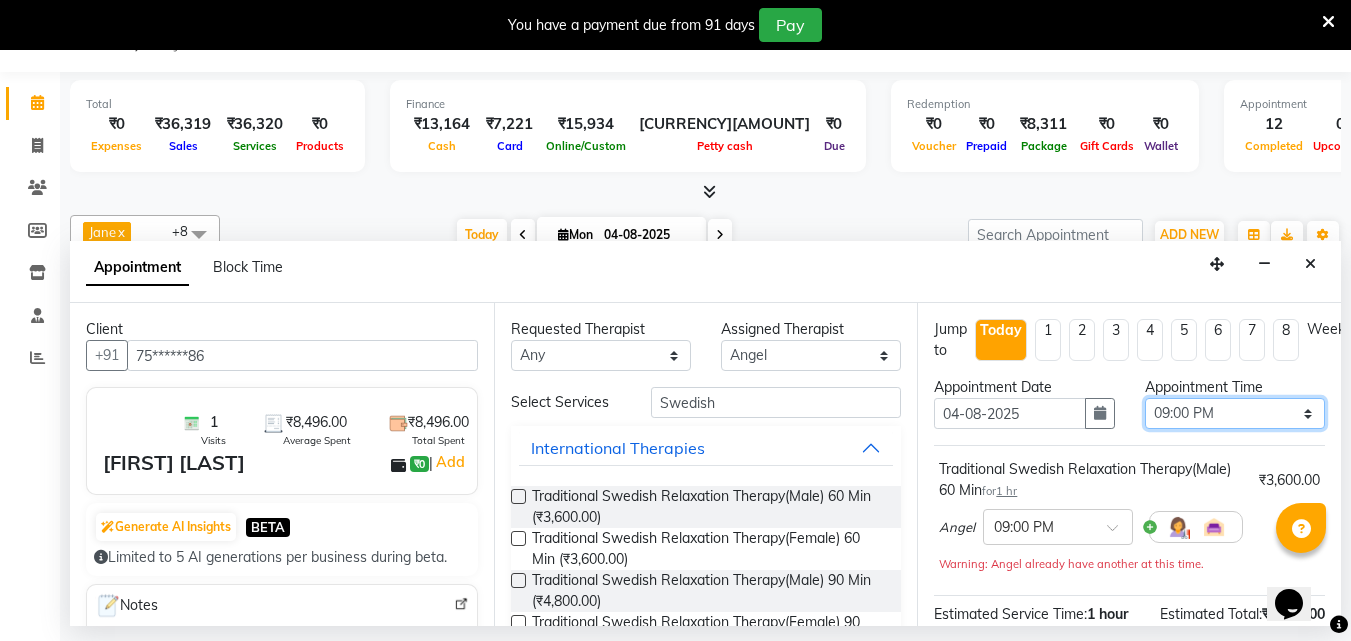 click on "Select 09:00 AM 09:15 AM 09:30 AM 09:45 AM 10:00 AM 10:15 AM 10:30 AM 10:45 AM 11:00 AM 11:15 AM 11:30 AM 11:45 AM 12:00 PM 12:15 PM 12:30 PM 12:45 PM 01:00 PM 01:15 PM 01:30 PM 01:45 PM 02:00 PM 02:15 PM 02:30 PM 02:45 PM 03:00 PM 03:15 PM 03:30 PM 03:45 PM 04:00 PM 04:15 PM 04:30 PM 04:45 PM 05:00 PM 05:15 PM 05:30 PM 05:45 PM 06:00 PM 06:15 PM 06:30 PM 06:45 PM 07:00 PM 07:15 PM 07:30 PM 07:45 PM 08:00 PM 08:15 PM 08:30 PM 08:45 PM 09:00 PM 09:15 PM 09:30 PM 09:45 PM 10:00 PM" at bounding box center (1235, 413) 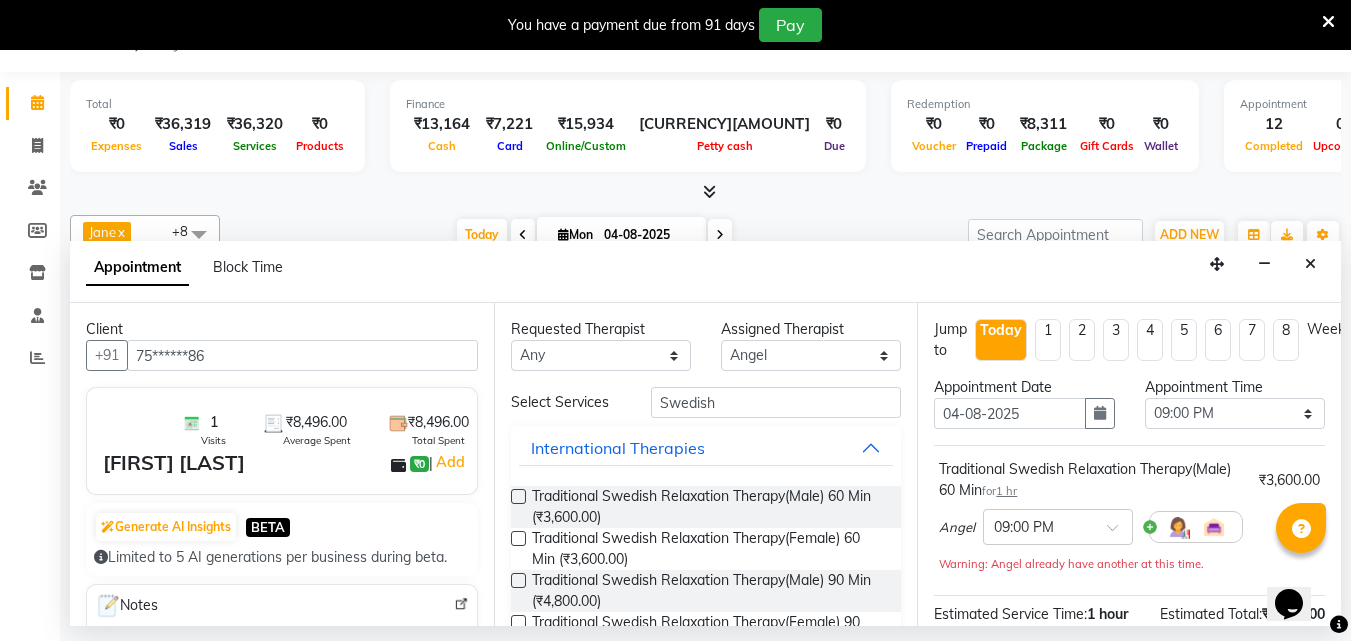 click on "Appointment Time Select 09:00 AM 09:15 AM 09:30 AM 09:45 AM 10:00 AM 10:15 AM 10:30 AM 10:45 AM 11:00 AM 11:15 AM 11:30 AM 11:45 AM 12:00 PM 12:15 PM 12:30 PM 12:45 PM 01:00 PM 01:15 PM 01:30 PM 01:45 PM 02:00 PM 02:15 PM 02:30 PM 02:45 PM 03:00 PM 03:15 PM 03:30 PM 03:45 PM 04:00 PM 04:15 PM 04:30 PM 04:45 PM 05:00 PM 05:15 PM 05:30 PM 05:45 PM 06:00 PM 06:15 PM 06:30 PM 06:45 PM 07:00 PM 07:15 PM 07:30 PM 07:45 PM 08:00 PM 08:15 PM 08:30 PM 08:45 PM 09:00 PM 09:15 PM 09:30 PM 09:45 PM 10:00 PM" at bounding box center (1235, 411) 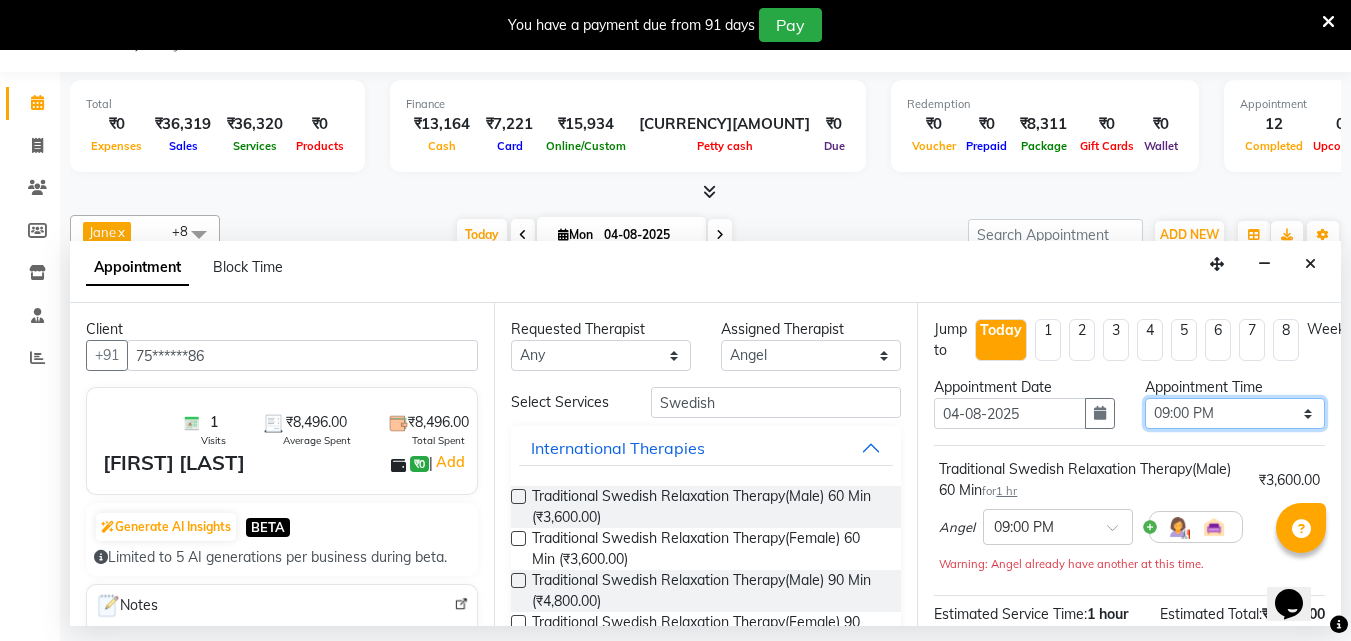 click on "Select 09:00 AM 09:15 AM 09:30 AM 09:45 AM 10:00 AM 10:15 AM 10:30 AM 10:45 AM 11:00 AM 11:15 AM 11:30 AM 11:45 AM 12:00 PM 12:15 PM 12:30 PM 12:45 PM 01:00 PM 01:15 PM 01:30 PM 01:45 PM 02:00 PM 02:15 PM 02:30 PM 02:45 PM 03:00 PM 03:15 PM 03:30 PM 03:45 PM 04:00 PM 04:15 PM 04:30 PM 04:45 PM 05:00 PM 05:15 PM 05:30 PM 05:45 PM 06:00 PM 06:15 PM 06:30 PM 06:45 PM 07:00 PM 07:15 PM 07:30 PM 07:45 PM 08:00 PM 08:15 PM 08:30 PM 08:45 PM 09:00 PM 09:15 PM 09:30 PM 09:45 PM 10:00 PM" at bounding box center [1235, 413] 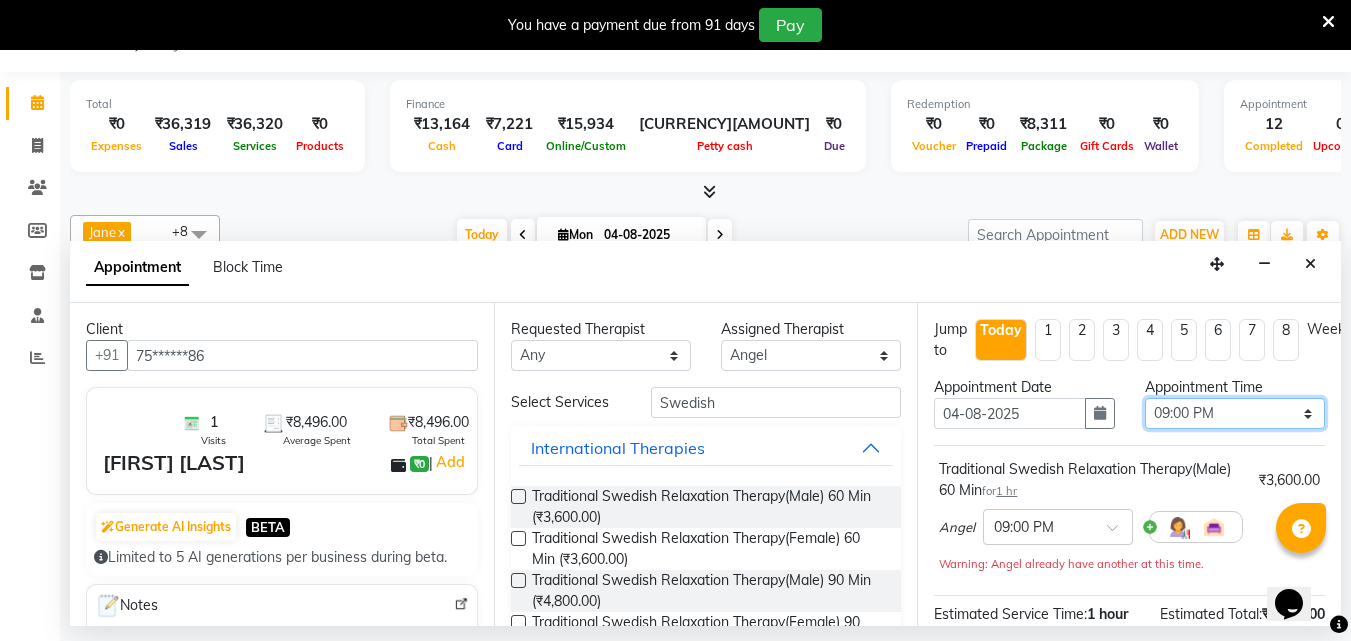 select on "1320" 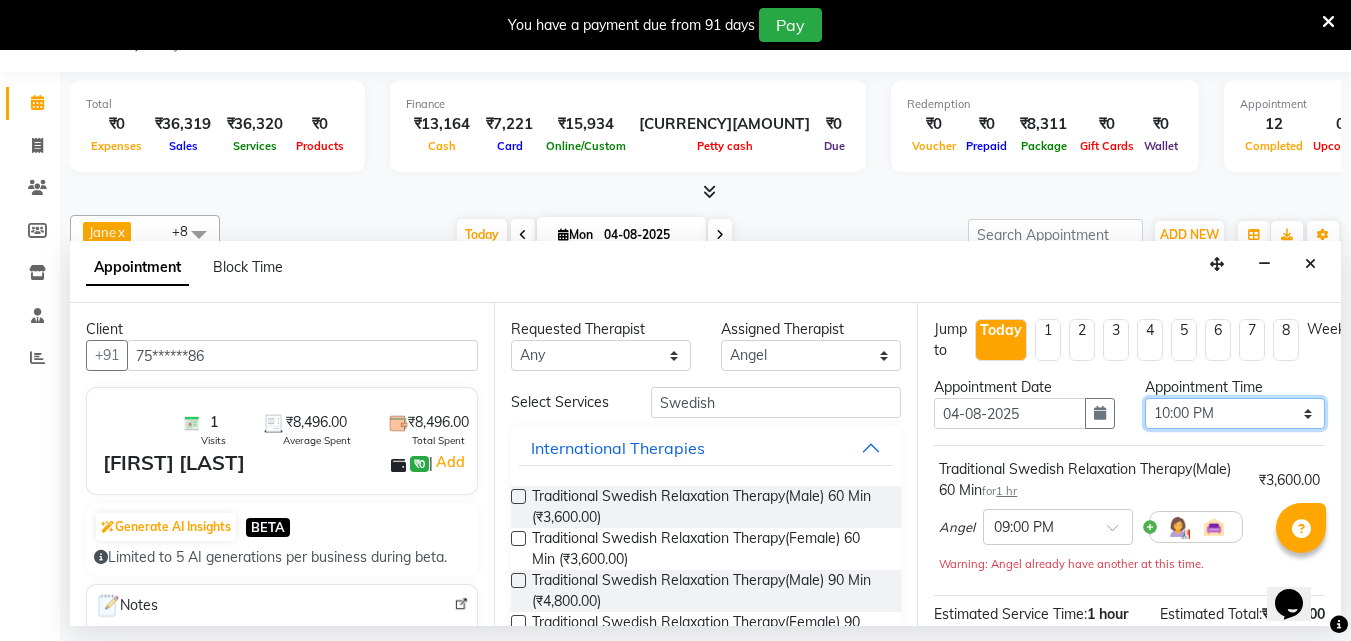 click on "Select 09:00 AM 09:15 AM 09:30 AM 09:45 AM 10:00 AM 10:15 AM 10:30 AM 10:45 AM 11:00 AM 11:15 AM 11:30 AM 11:45 AM 12:00 PM 12:15 PM 12:30 PM 12:45 PM 01:00 PM 01:15 PM 01:30 PM 01:45 PM 02:00 PM 02:15 PM 02:30 PM 02:45 PM 03:00 PM 03:15 PM 03:30 PM 03:45 PM 04:00 PM 04:15 PM 04:30 PM 04:45 PM 05:00 PM 05:15 PM 05:30 PM 05:45 PM 06:00 PM 06:15 PM 06:30 PM 06:45 PM 07:00 PM 07:15 PM 07:30 PM 07:45 PM 08:00 PM 08:15 PM 08:30 PM 08:45 PM 09:00 PM 09:15 PM 09:30 PM 09:45 PM 10:00 PM" at bounding box center [1235, 413] 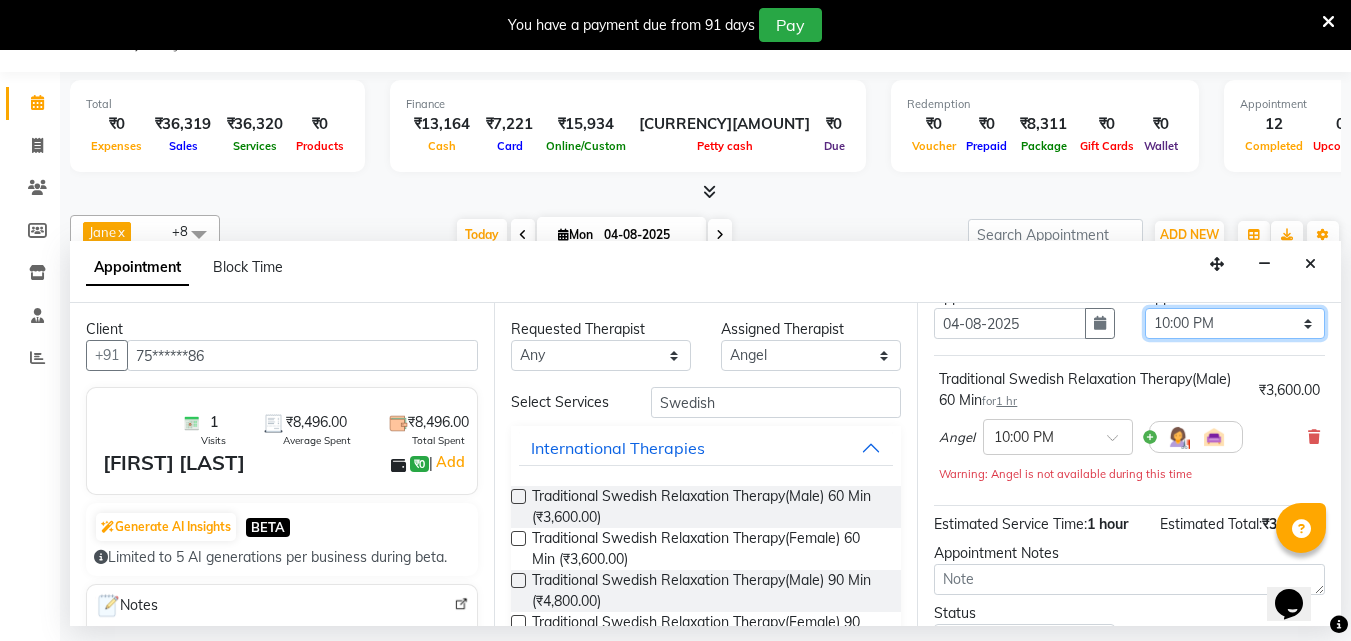 scroll, scrollTop: 260, scrollLeft: 0, axis: vertical 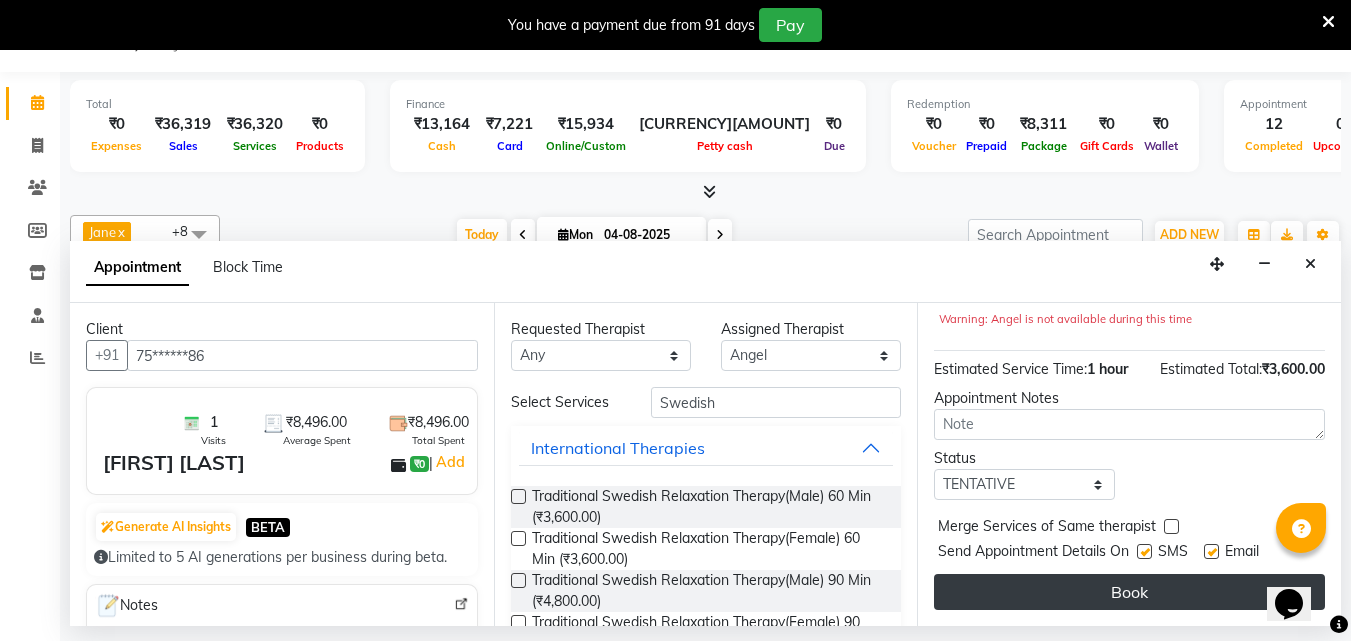 click on "Book" at bounding box center (1129, 592) 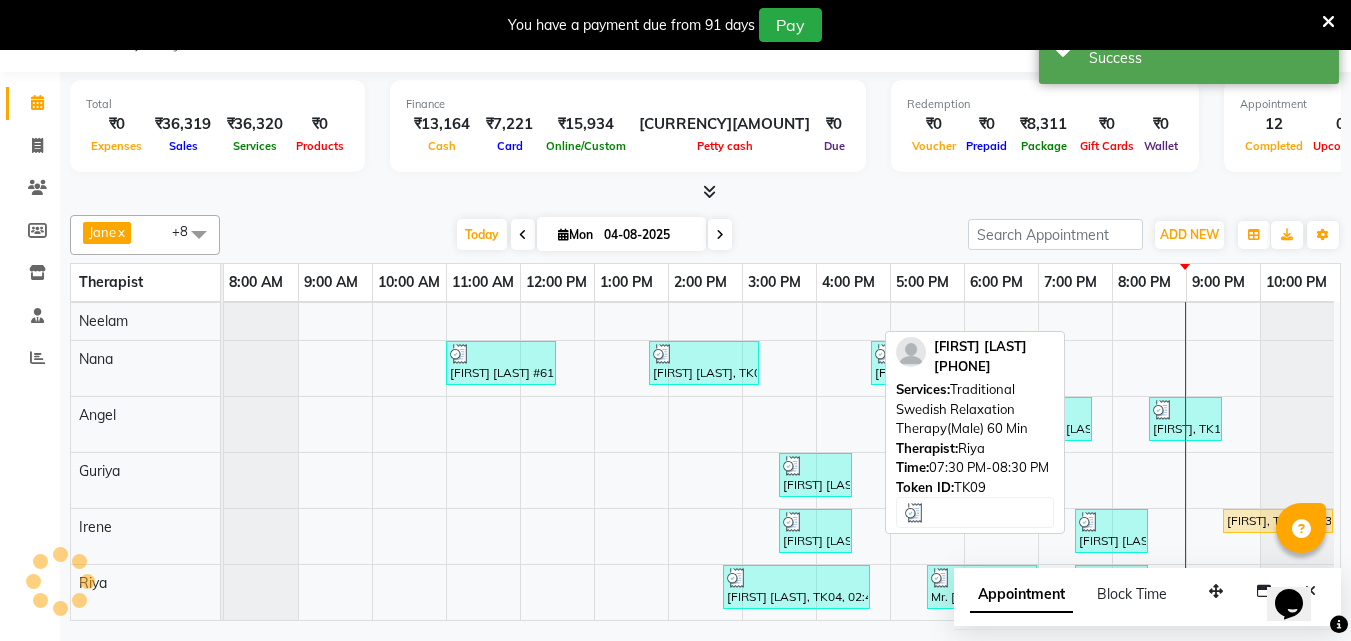 scroll, scrollTop: 0, scrollLeft: 0, axis: both 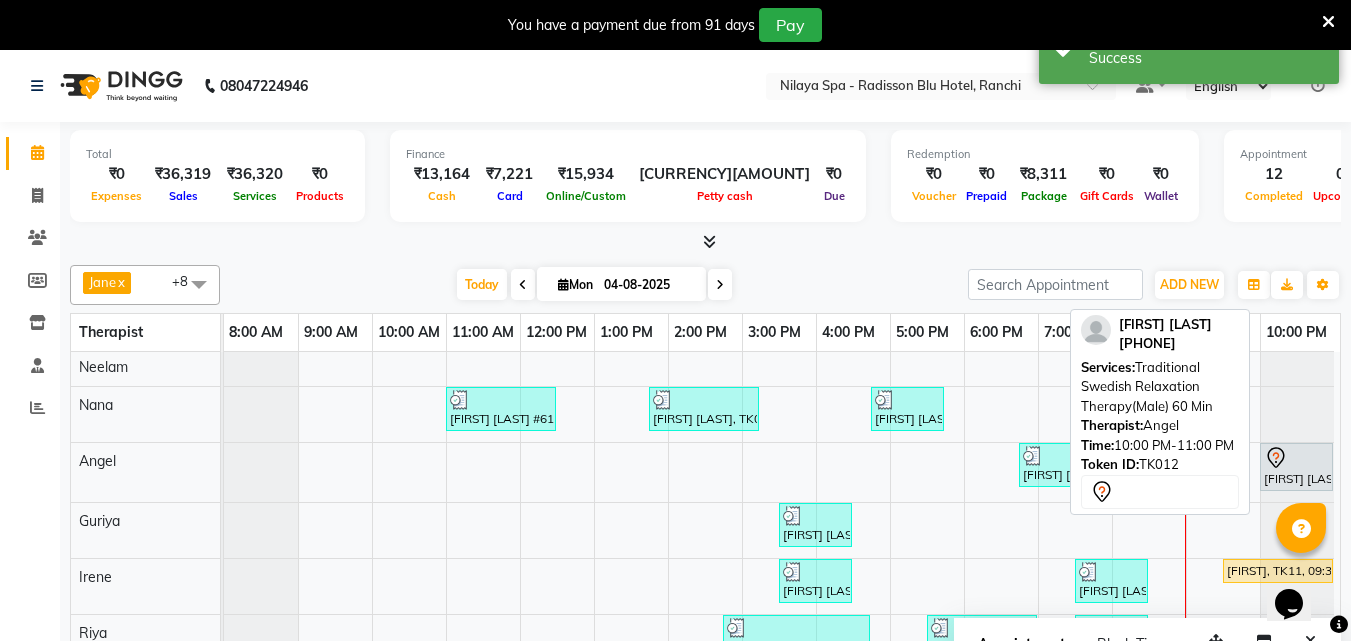 click 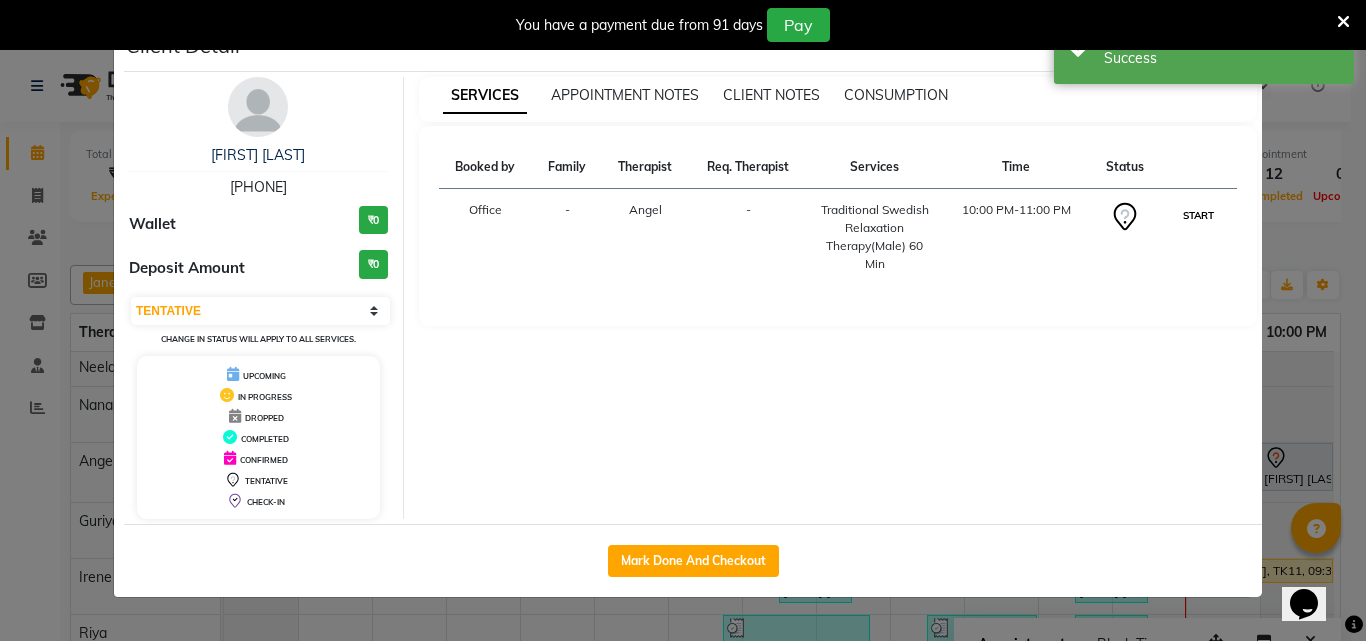 click on "START" at bounding box center [1198, 215] 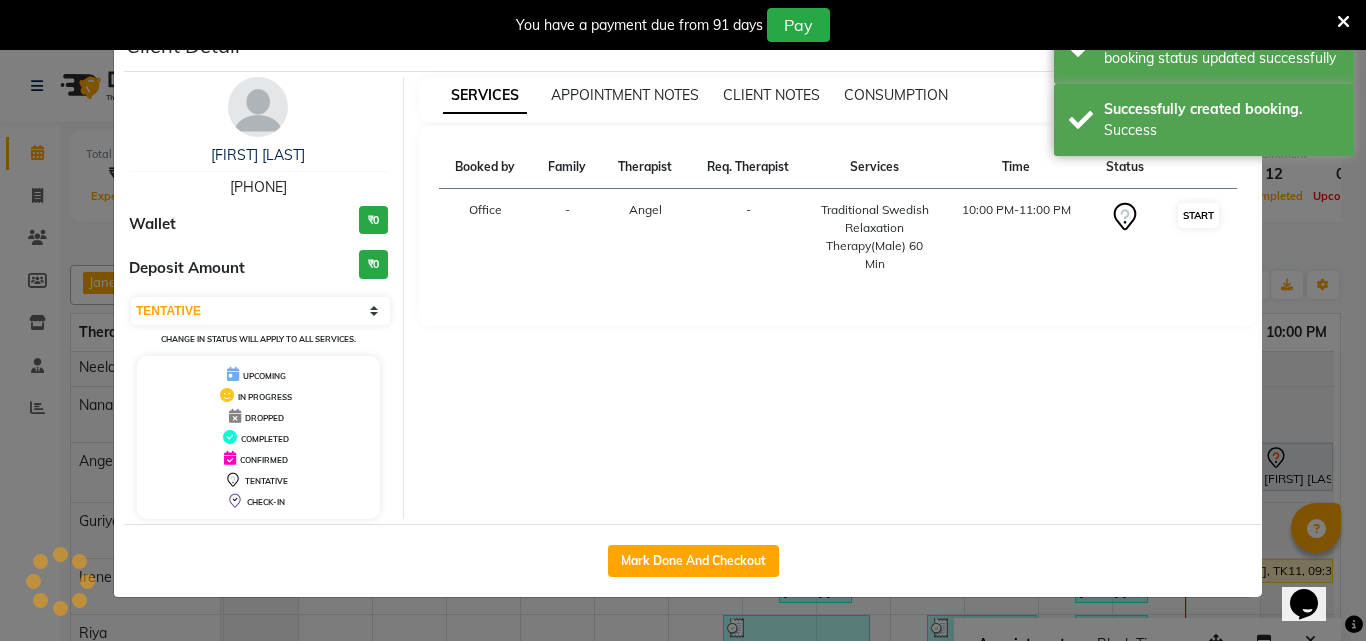 select on "1" 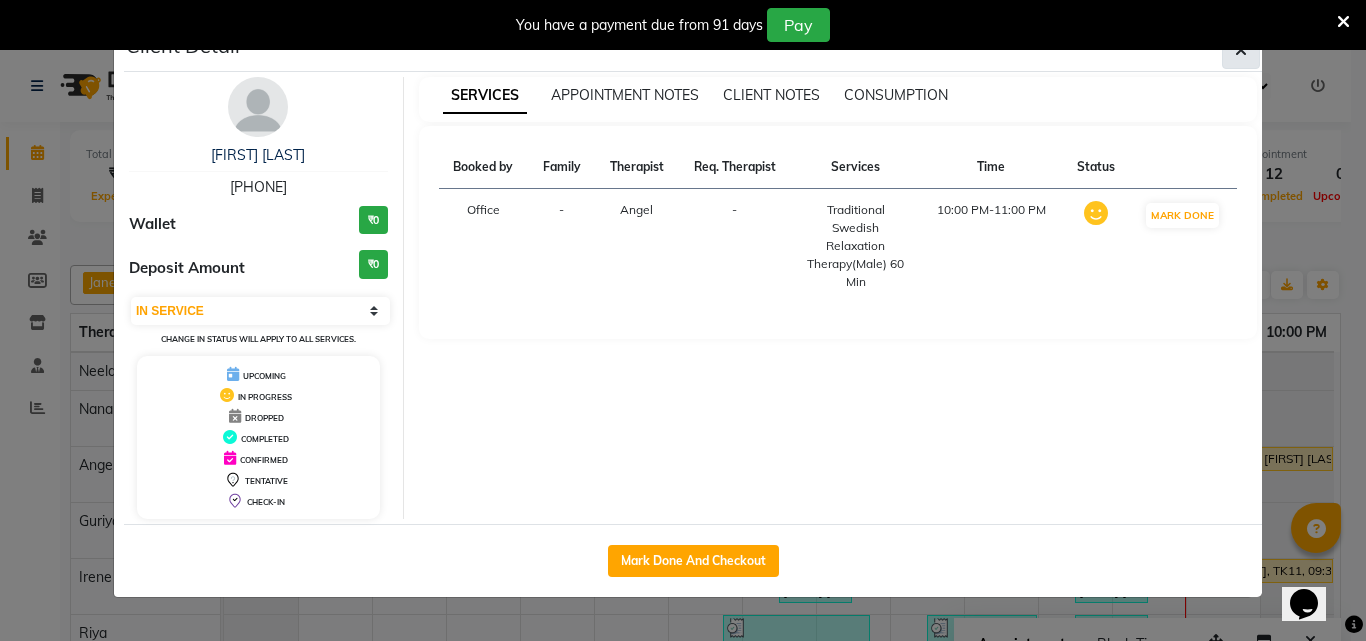 click 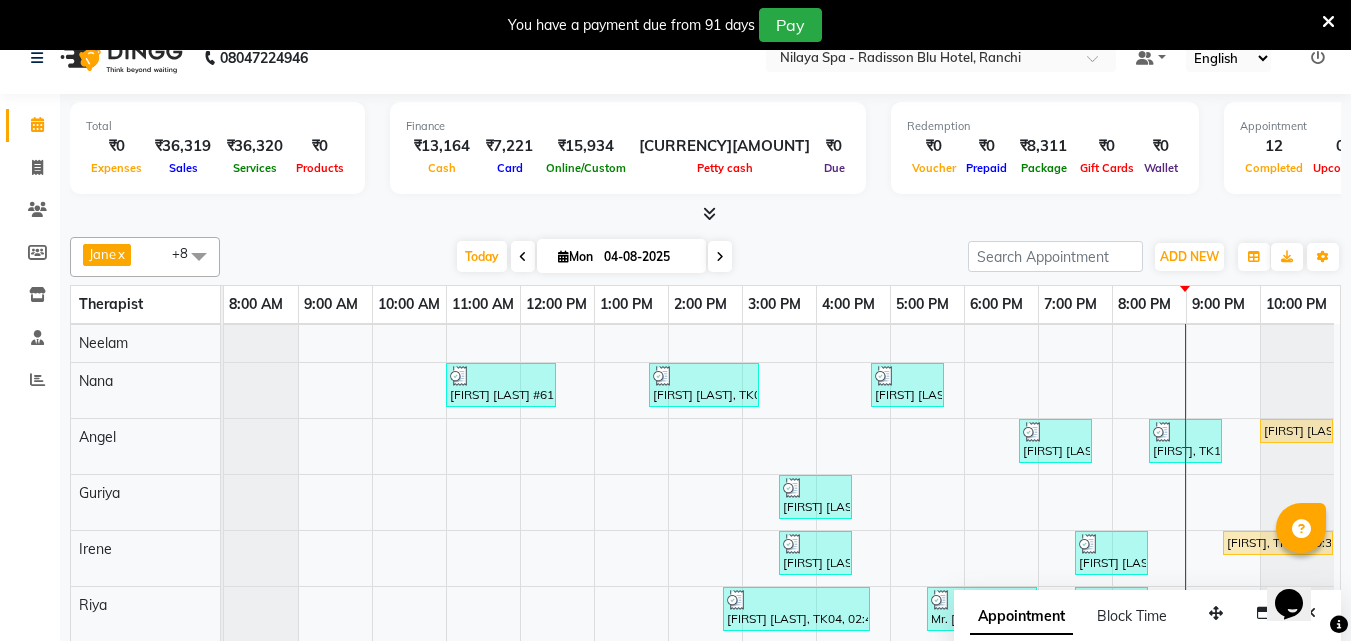 scroll, scrollTop: 50, scrollLeft: 0, axis: vertical 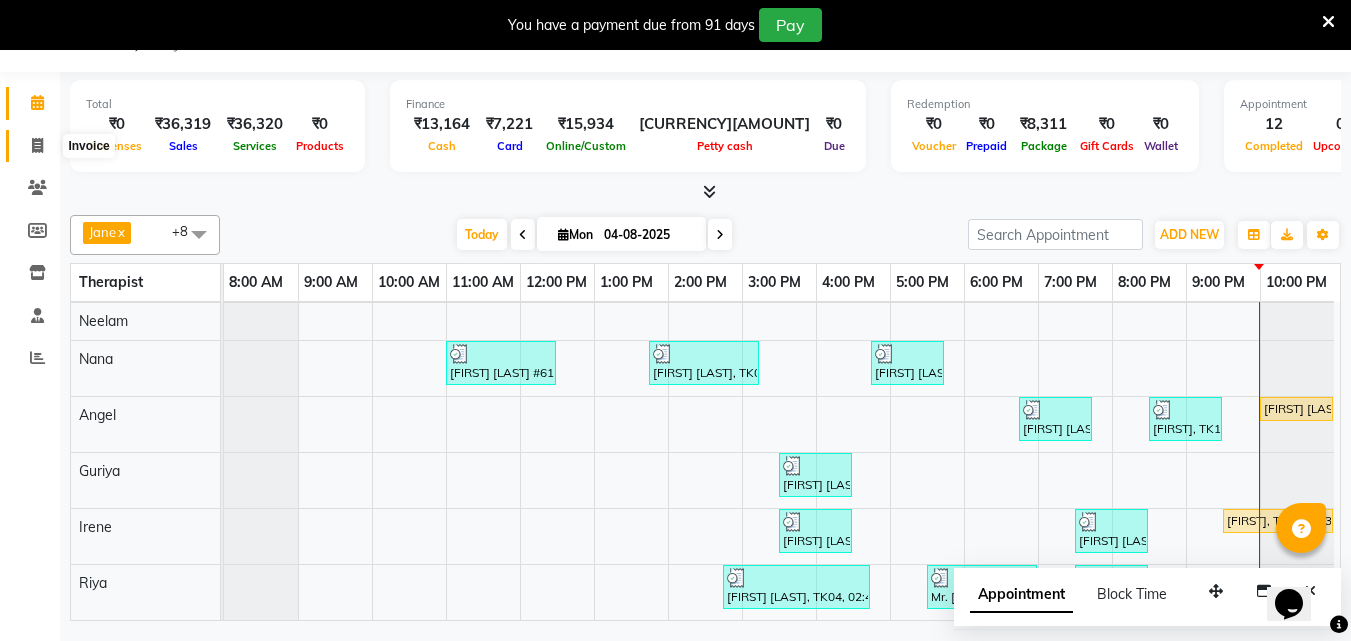 click 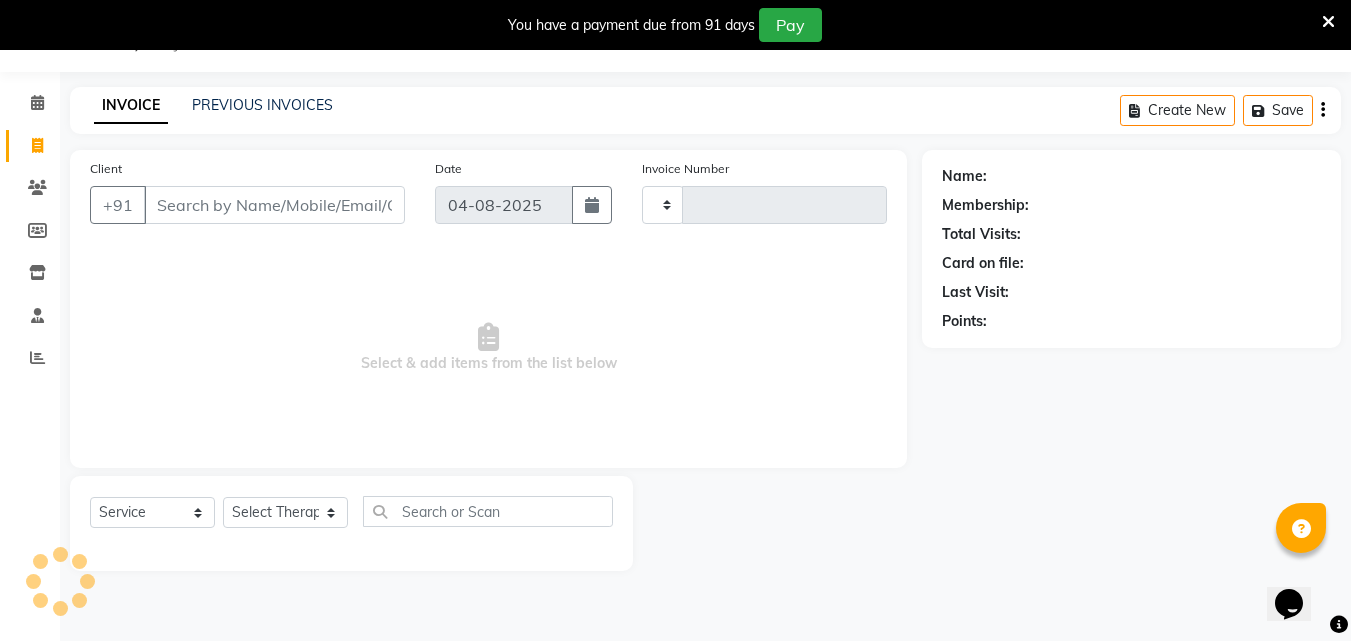 scroll, scrollTop: 2, scrollLeft: 0, axis: vertical 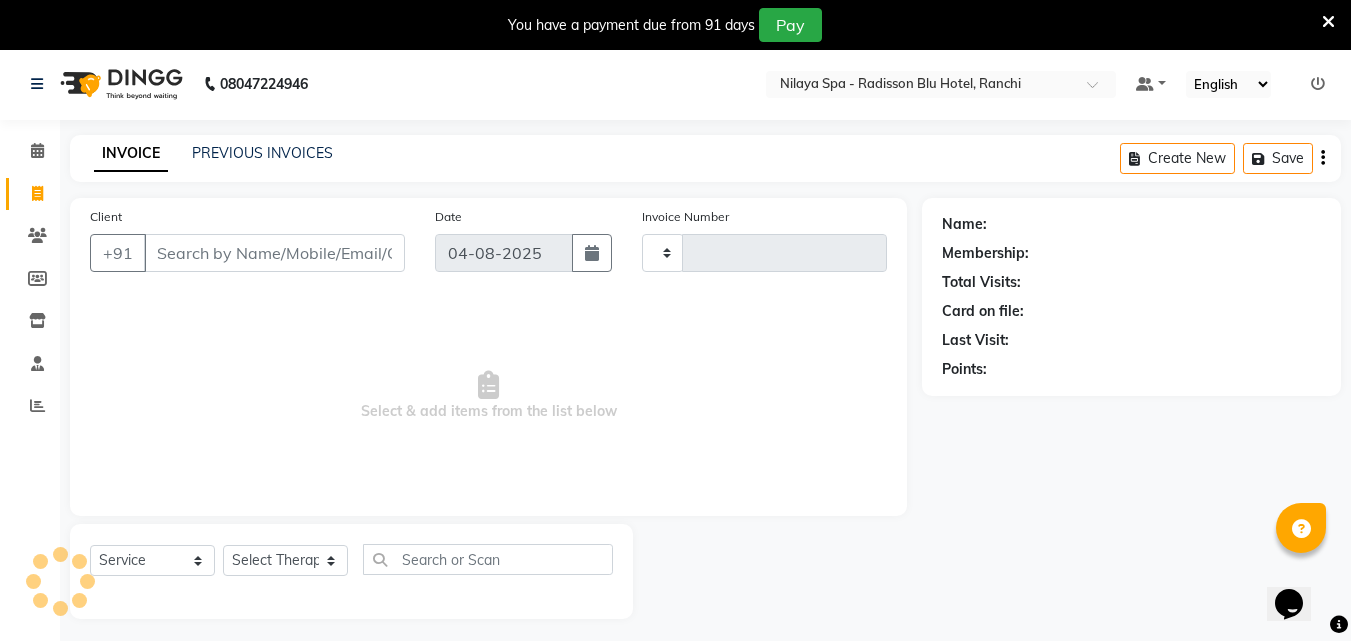 type on "1026" 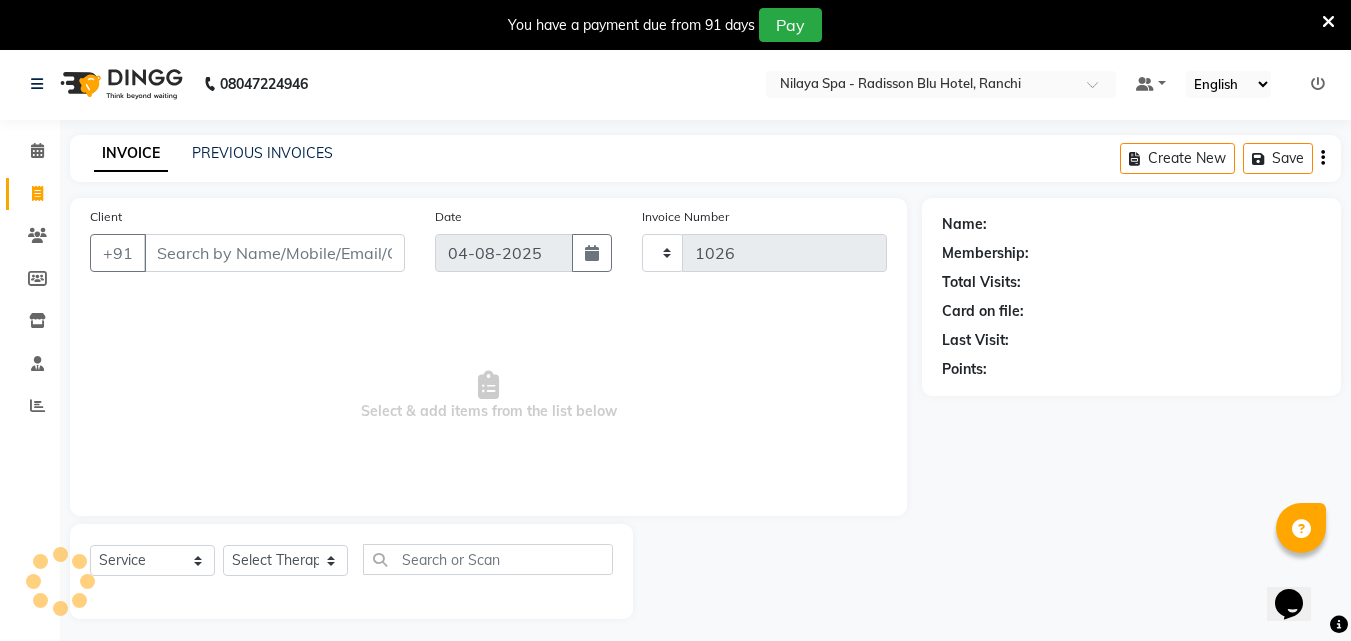select on "8066" 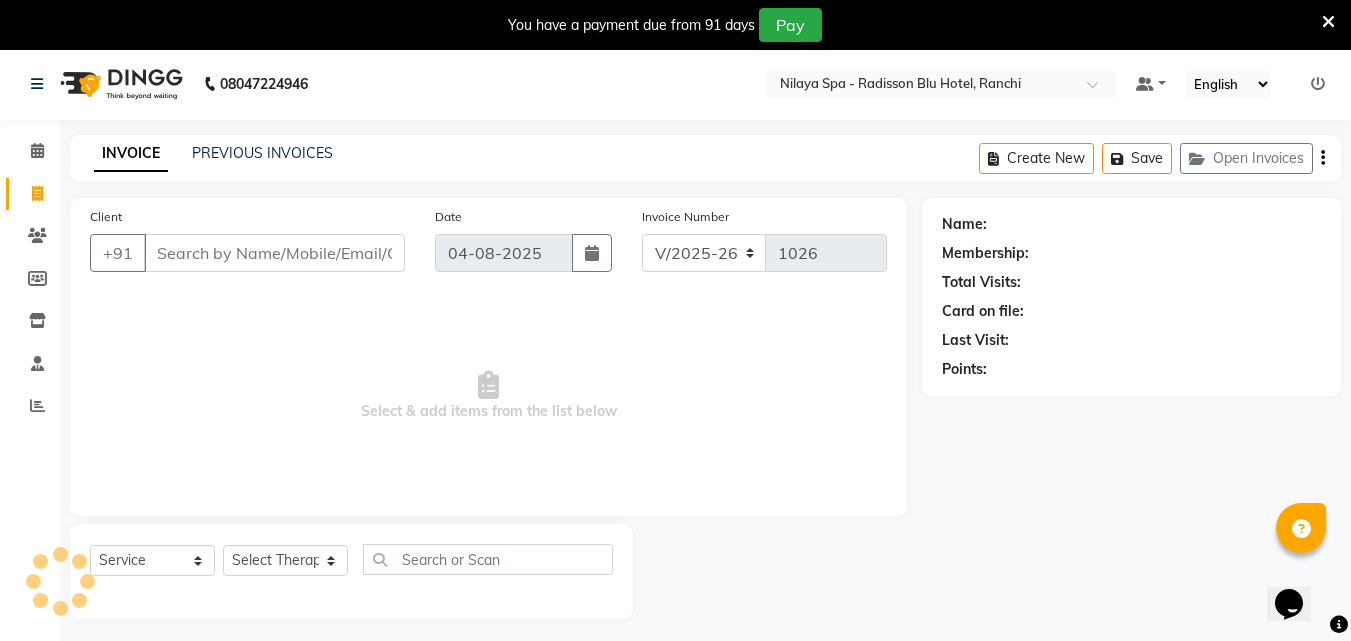 scroll, scrollTop: 0, scrollLeft: 0, axis: both 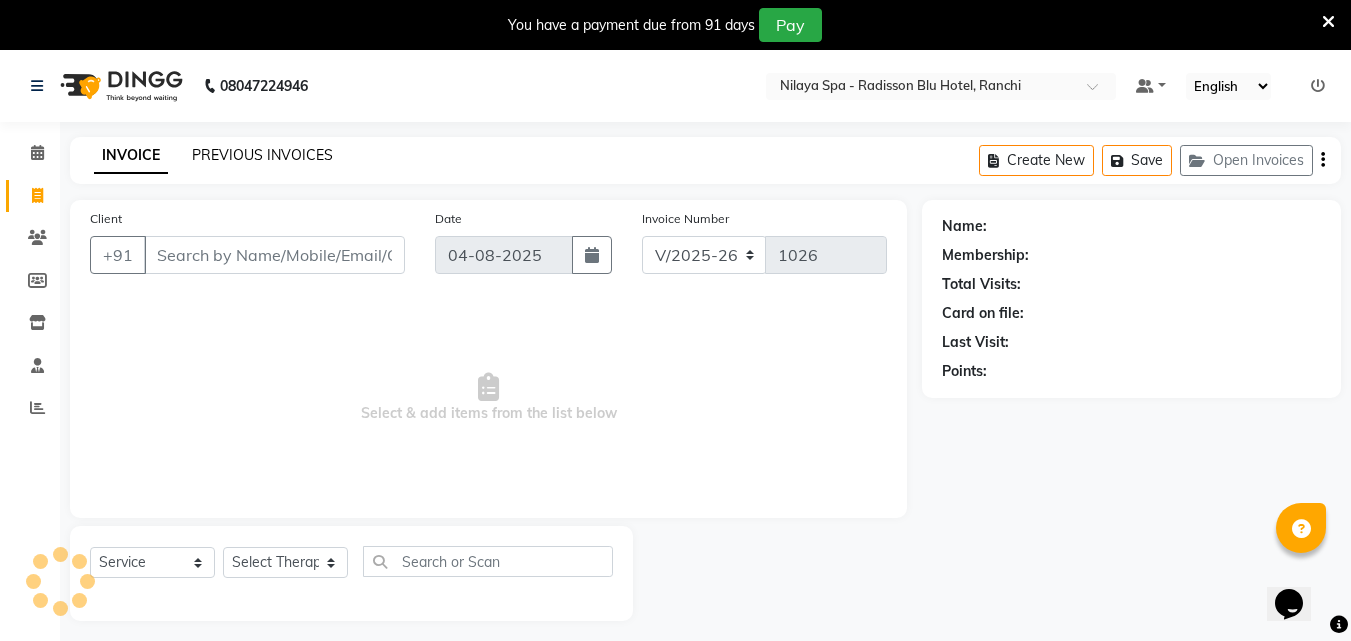 click on "PREVIOUS INVOICES" 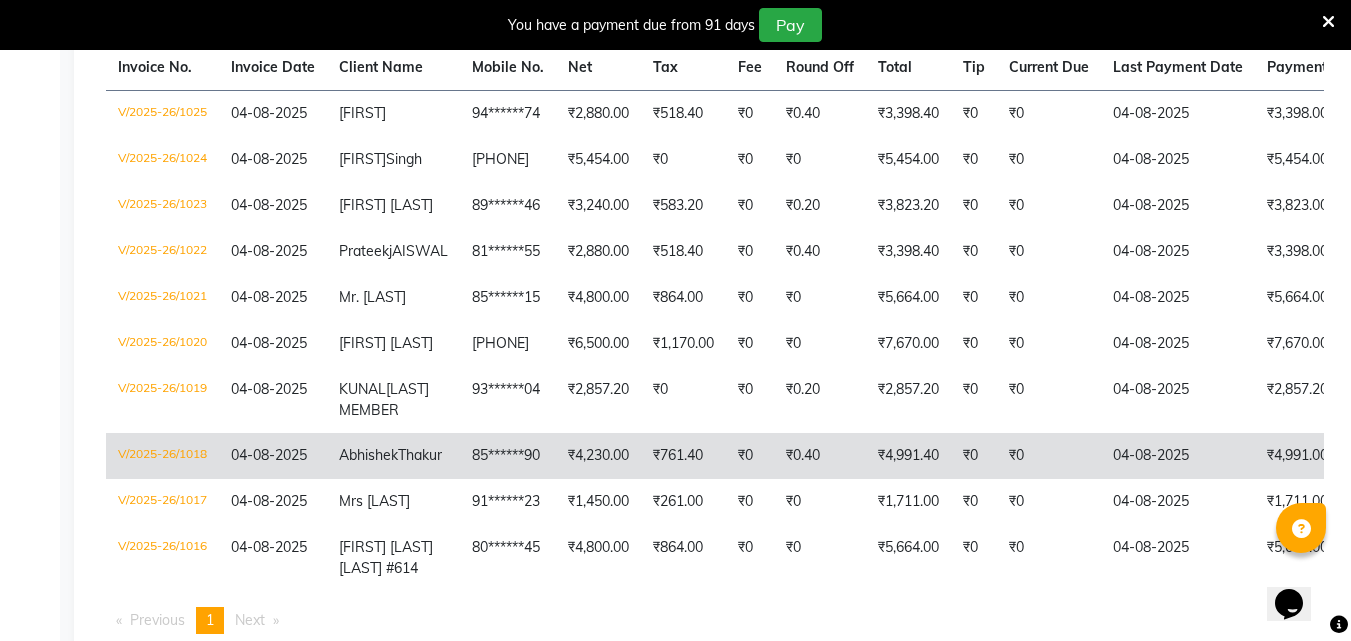 scroll, scrollTop: 508, scrollLeft: 0, axis: vertical 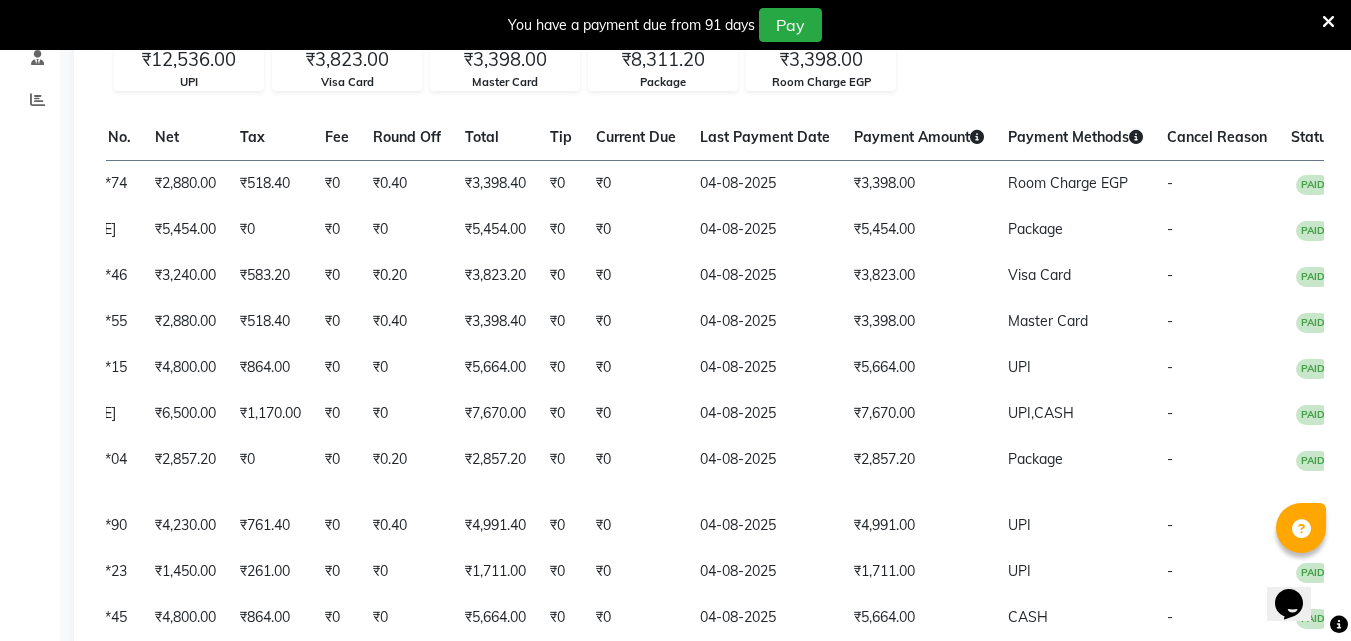 click at bounding box center (1328, 22) 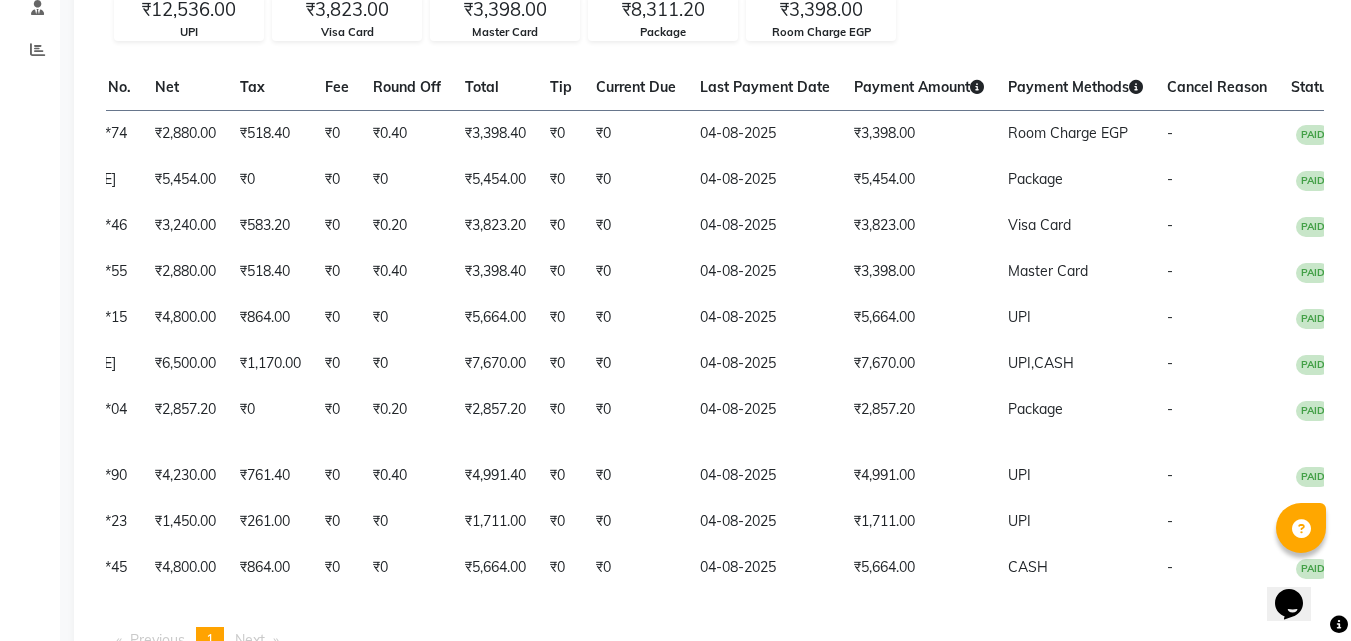 click on "Today Yesterday Custom Range Export ₹36,320.40 Value (Ex. Redemption) ₹44,631.60 Invoice Total  ₹36,319.00 Collection ₹8,311.20 Redemption 10 Bills 0 Cancelled ₹13,164.00 CASH ₹12,536.00 UPI ₹3,823.00 Visa Card ₹3,398.00 Master Card ₹8,311.20 Package ₹3,398.00 Room Charge EGP  Invoice No.   Invoice Date   Client Name   Mobile No.   Net   Tax   Fee   Round Off   Total   Tip   Current Due   Last Payment Date   Payment Amount   Payment Methods   Cancel Reason   Status   V/2025-26/1025  04-08-2025 [FIRST]   [PHONE] ₹2,880.00 ₹518.40  ₹0  ₹0.40 ₹3,398.40 ₹0 ₹0 04-08-2025 ₹3,398.00  Room Charge EGP - PAID  V/2025-26/1024  04-08-2025 [FIRST]  [LAST] [PHONE] ₹5,454.00 ₹0  ₹0  ₹0 ₹5,454.00 ₹0 ₹0 04-08-2025 ₹5,454.00  Package - PAID  V/2025-26/1023  04-08-2025 [FIRST] [LAST]    [PHONE] ₹3,240.00 ₹583.20  ₹0  ₹0.20 ₹3,823.20 ₹0 ₹0 04-08-2025 ₹3,823.00  Visa Card - PAID" 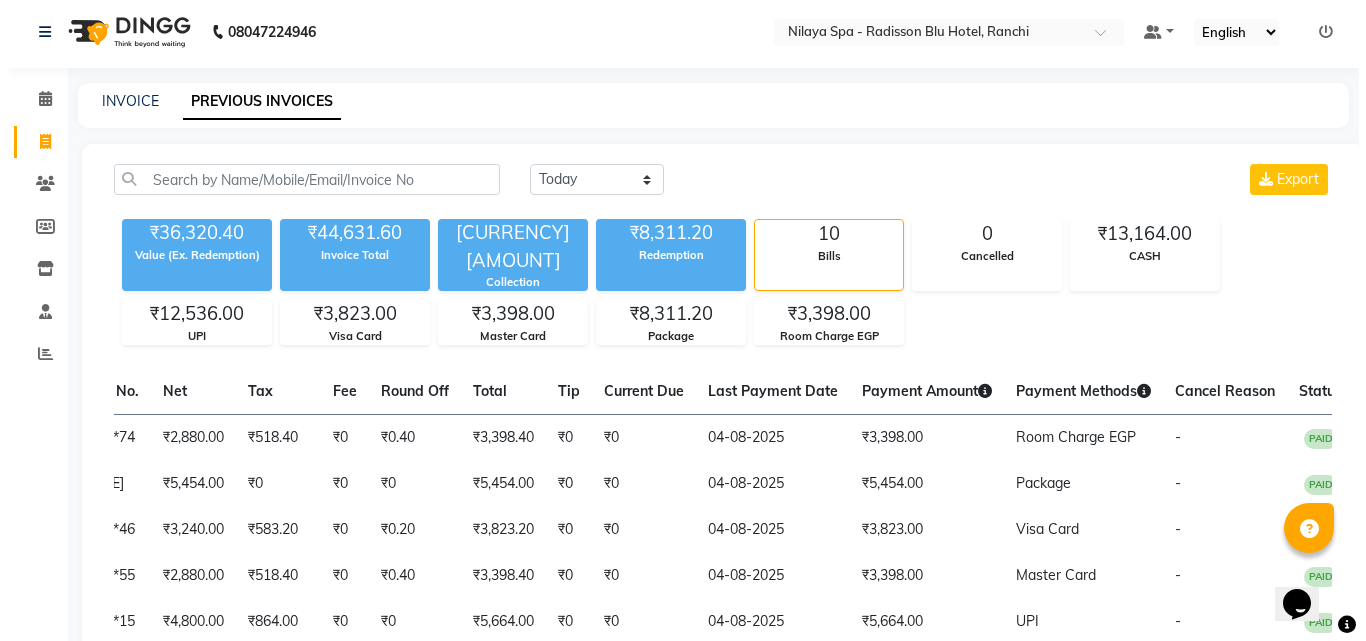 scroll, scrollTop: 0, scrollLeft: 0, axis: both 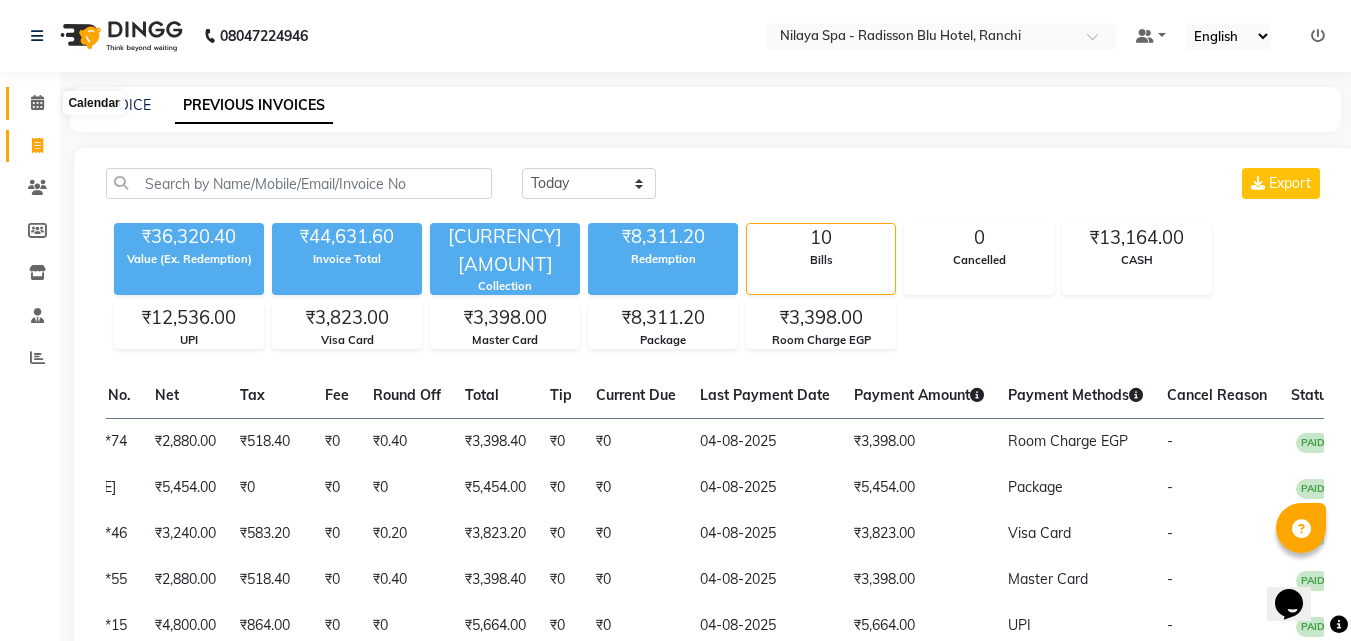 click 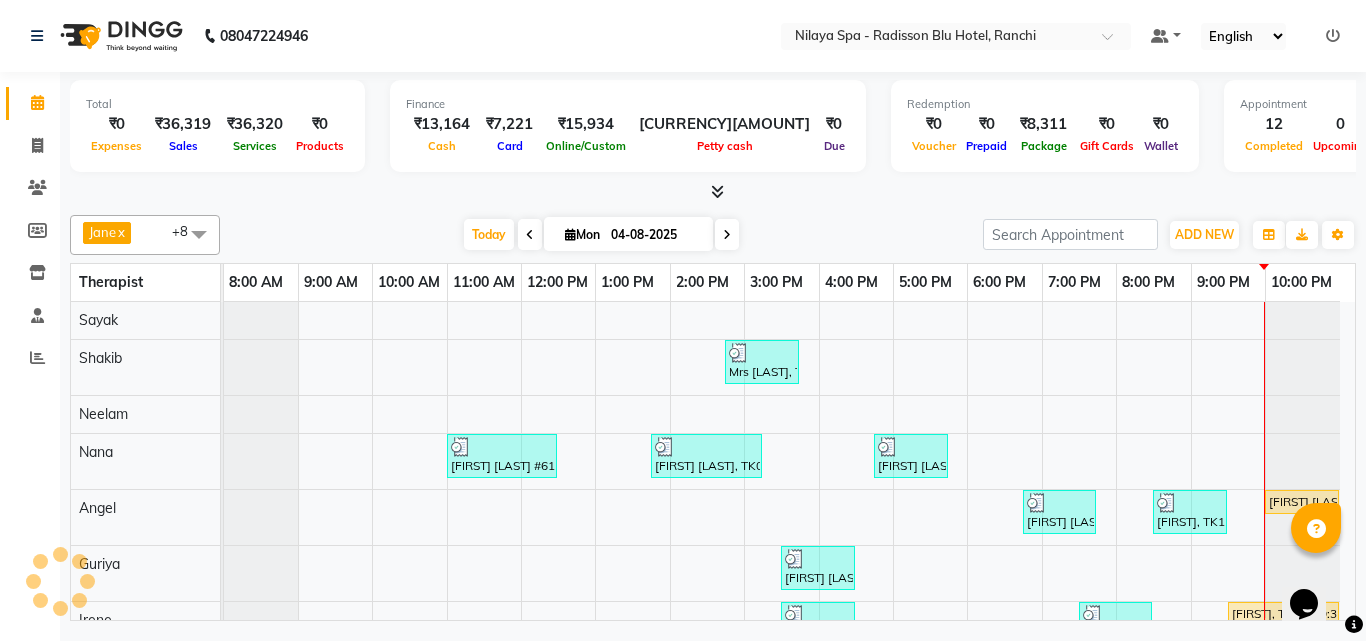 scroll, scrollTop: 65, scrollLeft: 0, axis: vertical 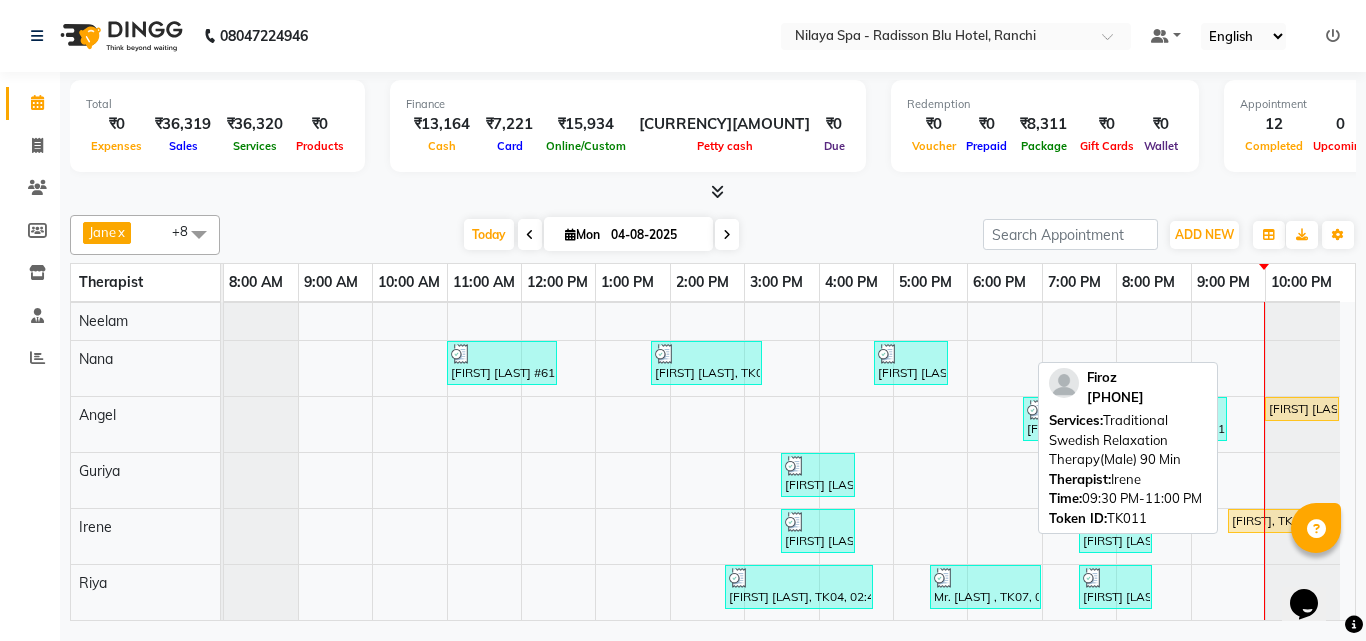 click on "[FIRST], TK11, 09:30 PM-11:00 PM, Traditional Swedish Relaxation Therapy(Male) 90 Min" at bounding box center (1283, 521) 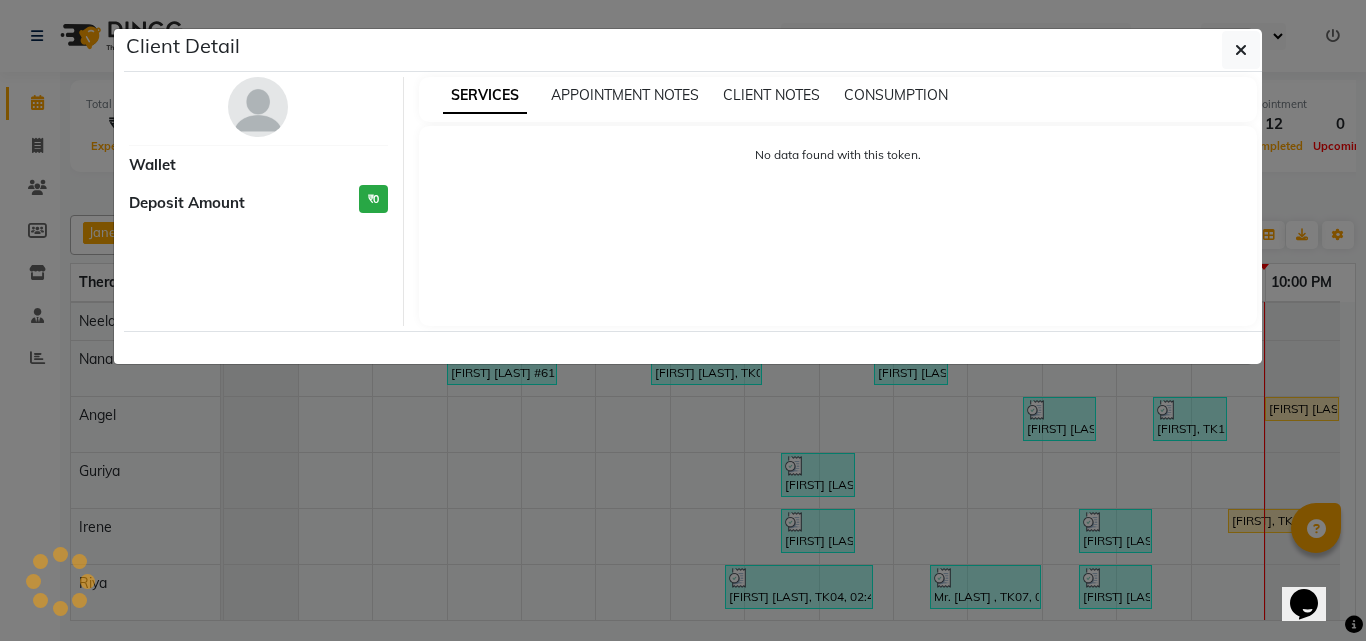 select on "1" 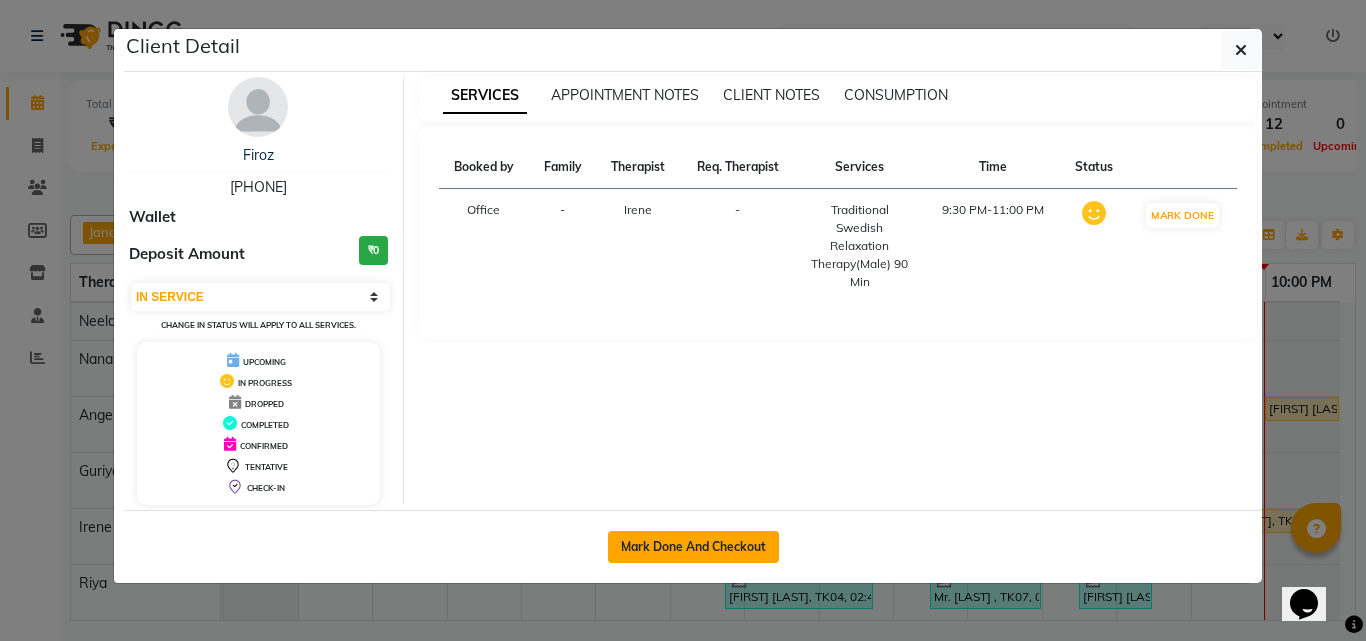 click on "Mark Done And Checkout" 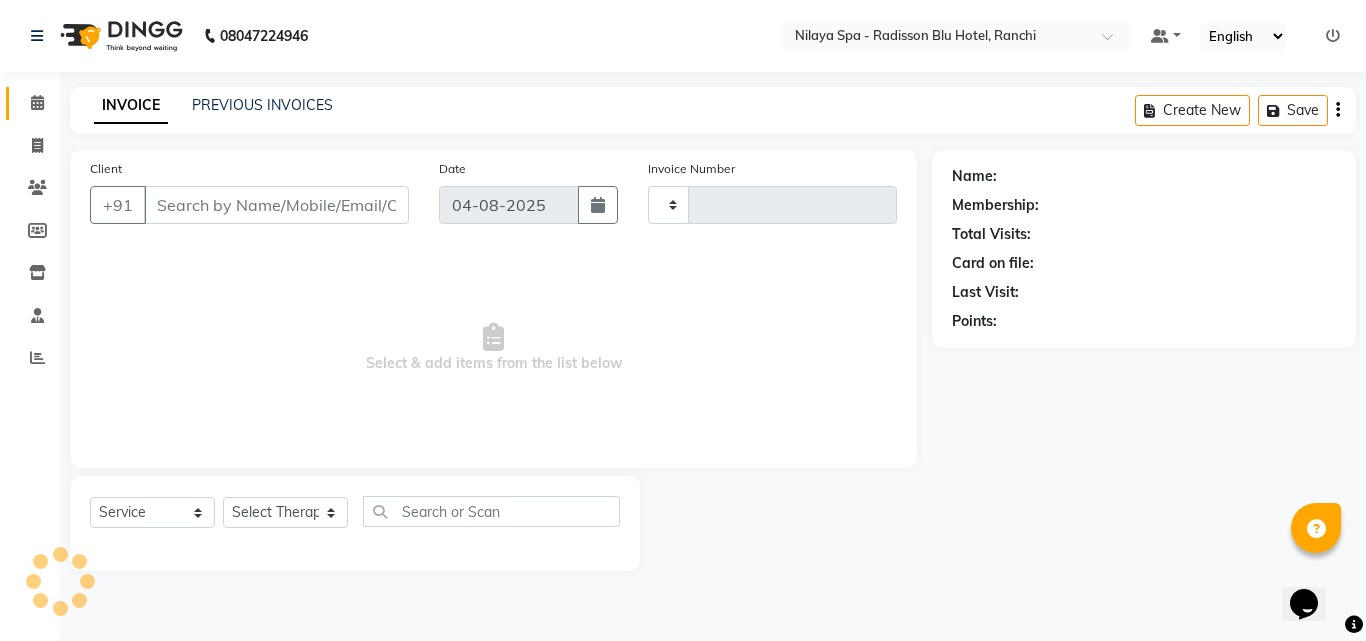type on "1026" 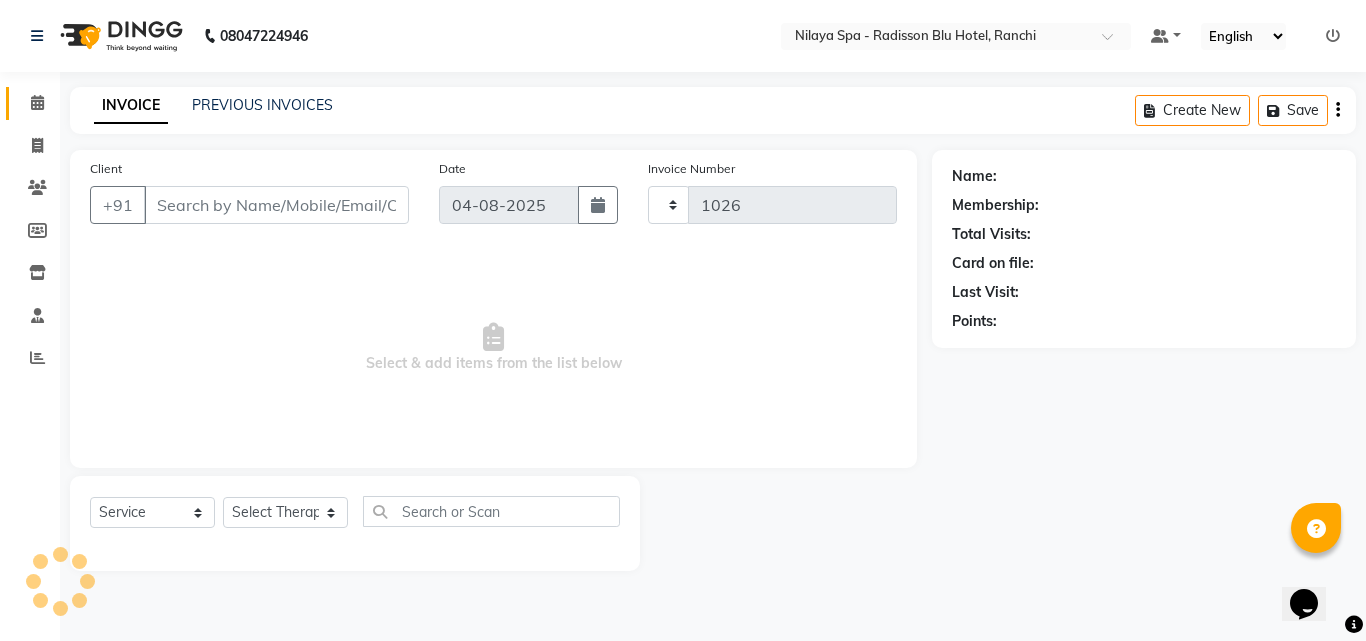select on "8066" 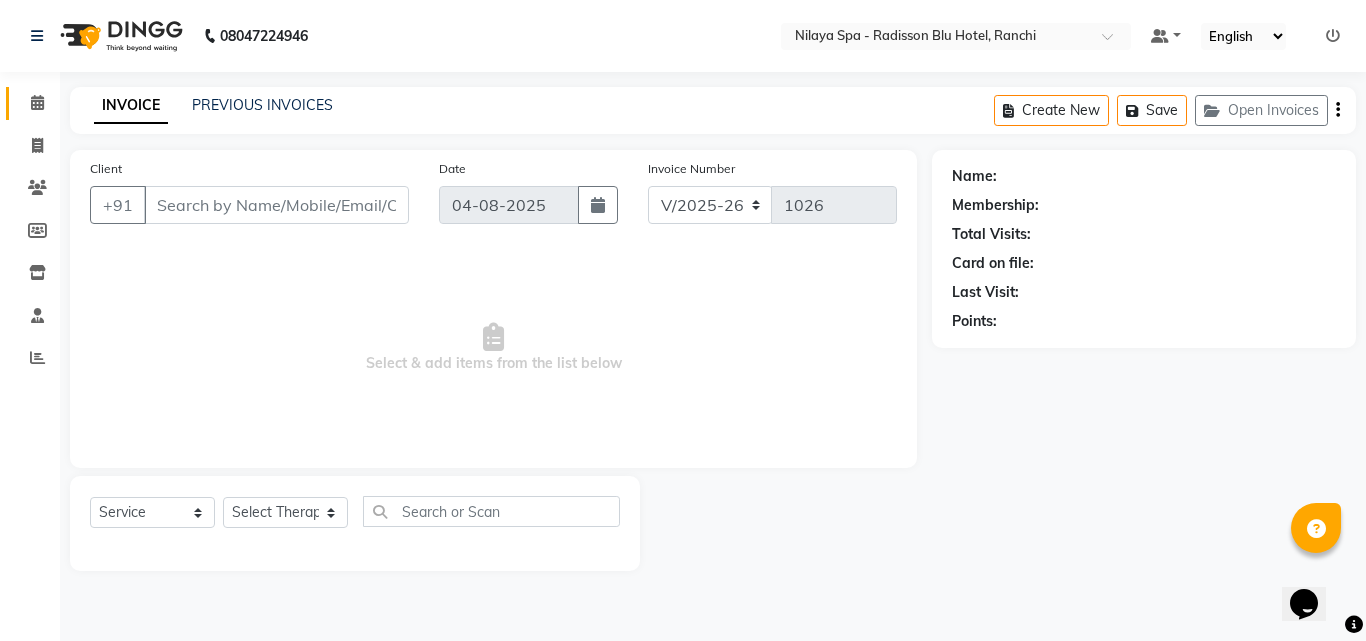type on "98******78" 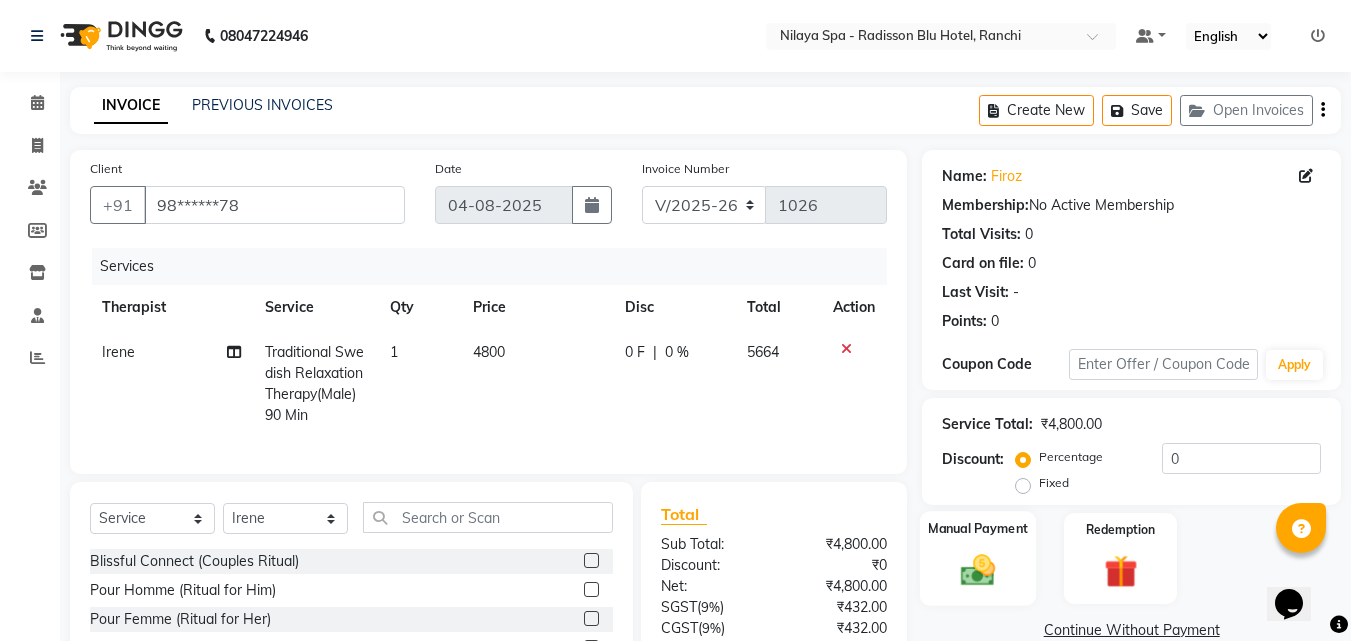 click 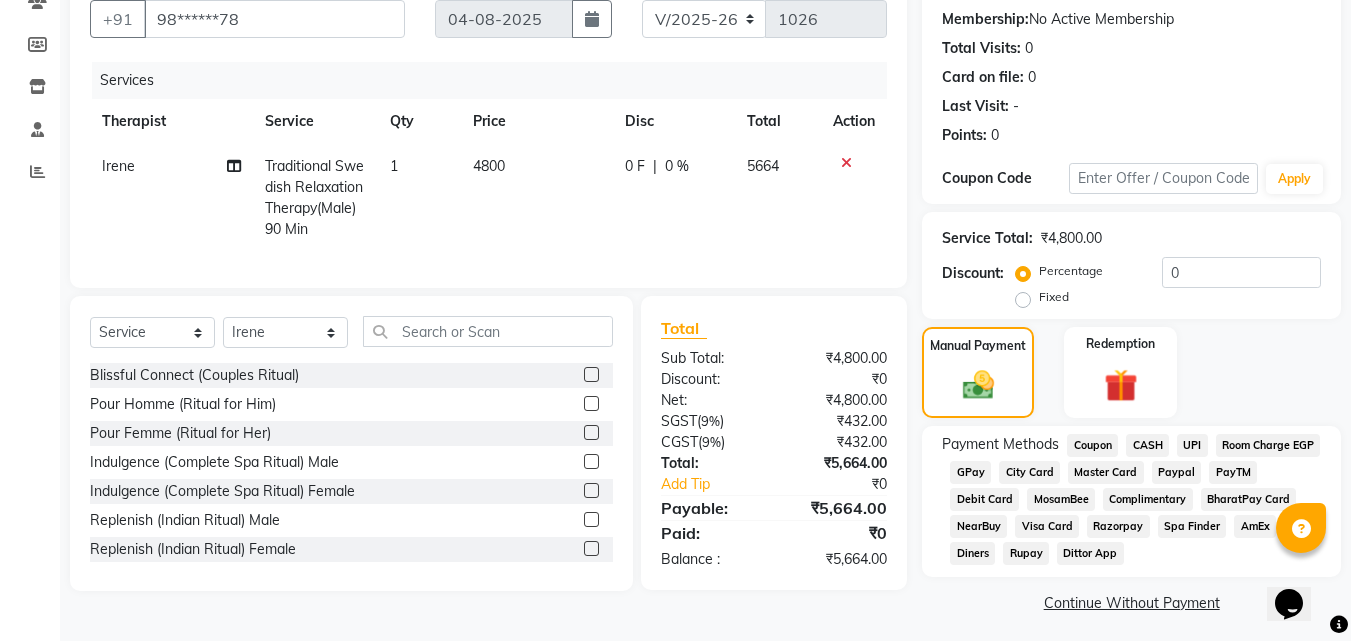 scroll, scrollTop: 193, scrollLeft: 0, axis: vertical 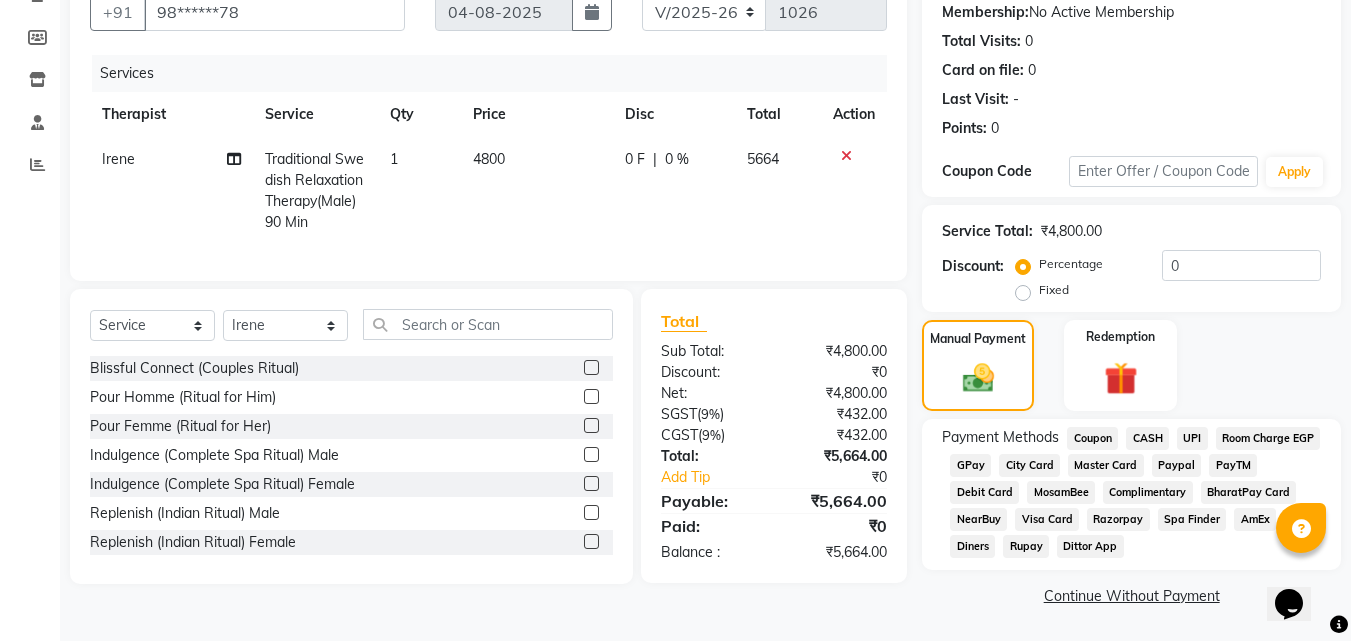 click on "CASH" 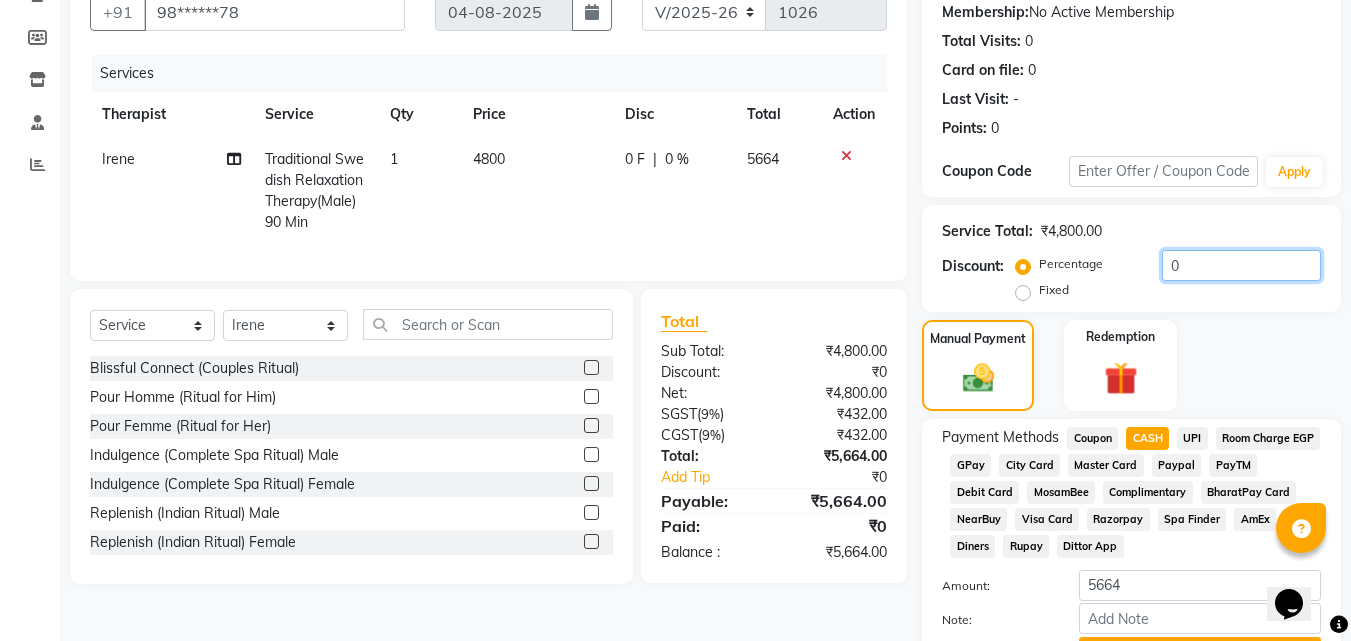 click on "0" 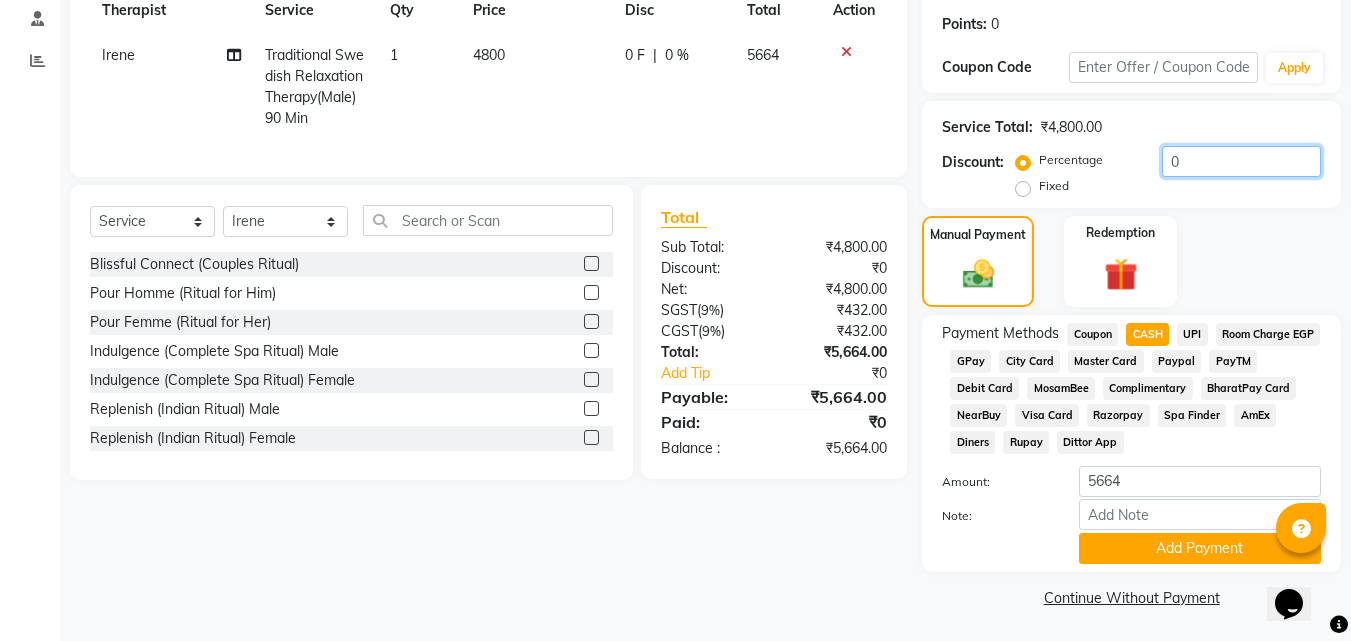 scroll, scrollTop: 299, scrollLeft: 0, axis: vertical 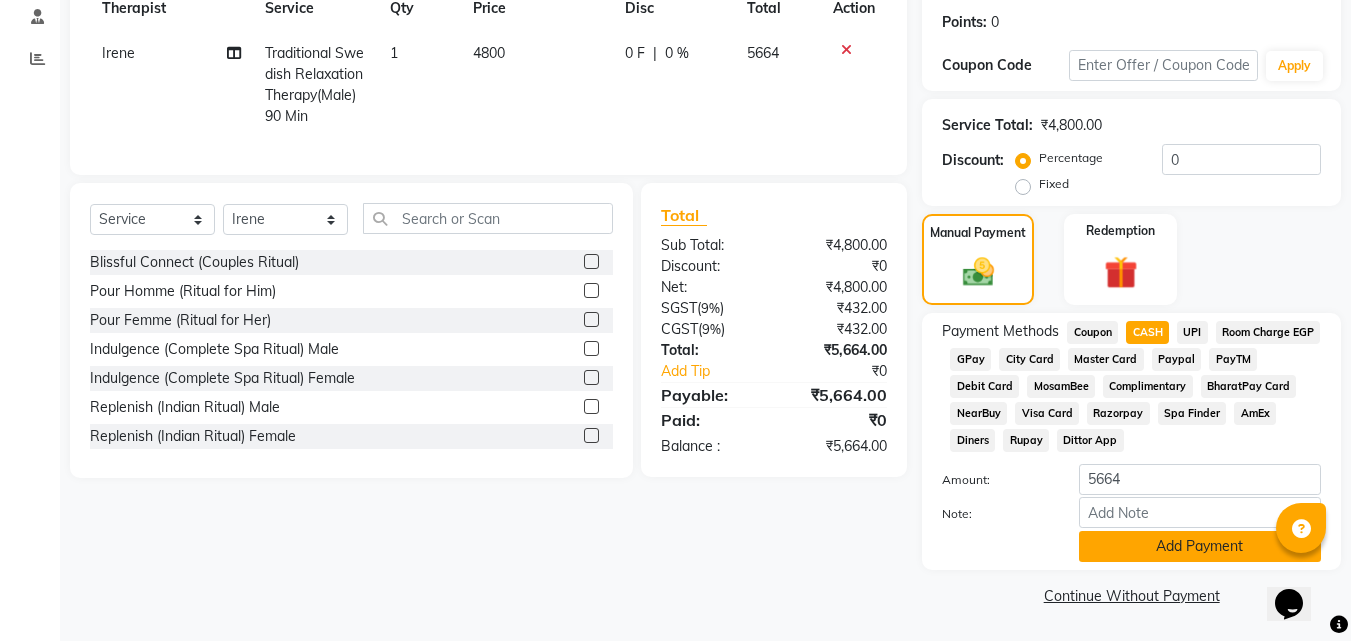 click on "Add Payment" 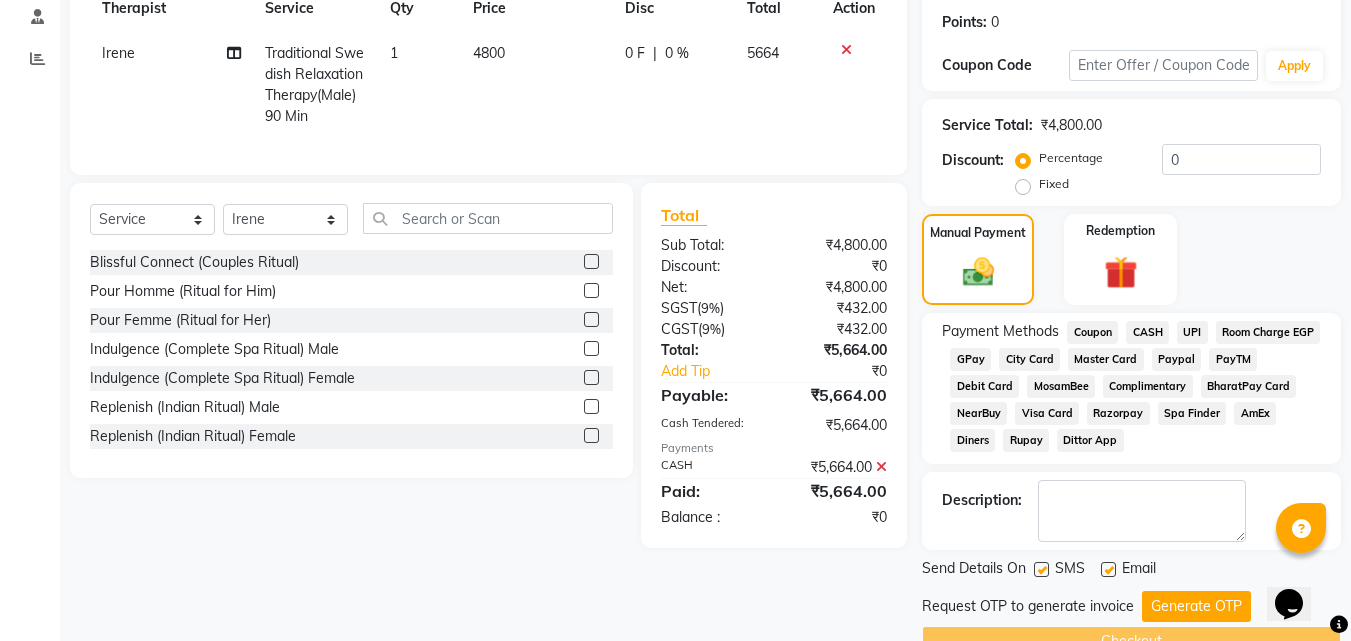 scroll, scrollTop: 345, scrollLeft: 0, axis: vertical 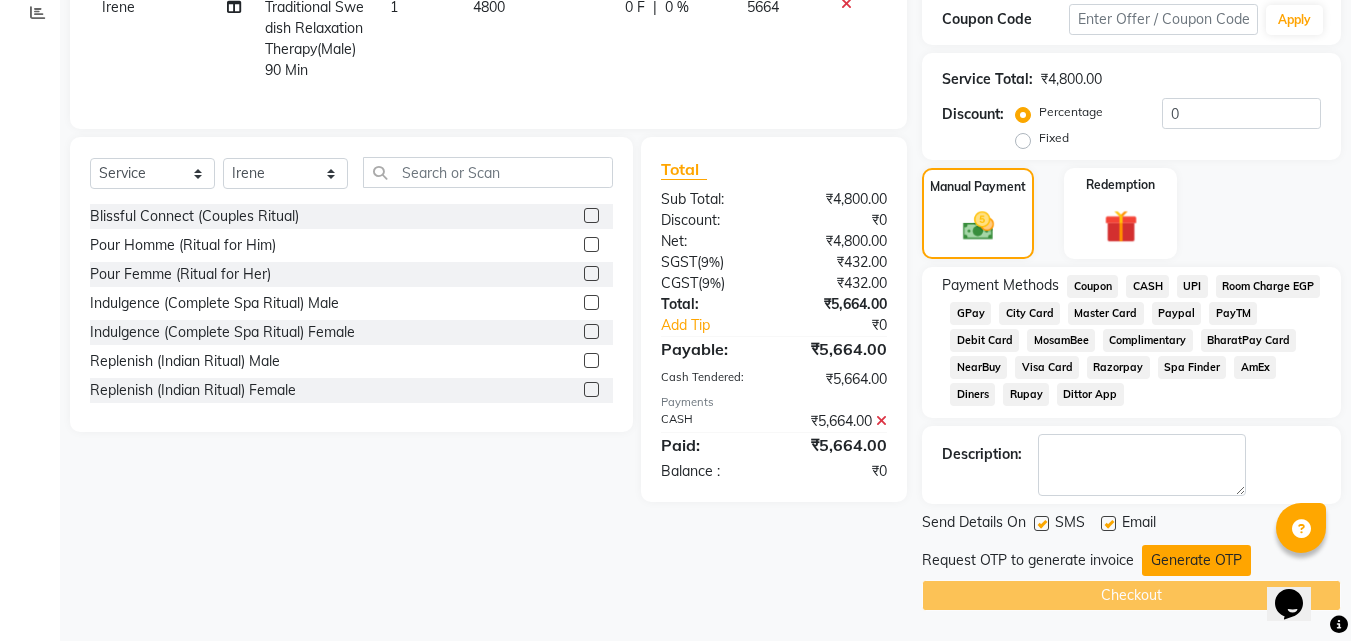 click on "Generate OTP" 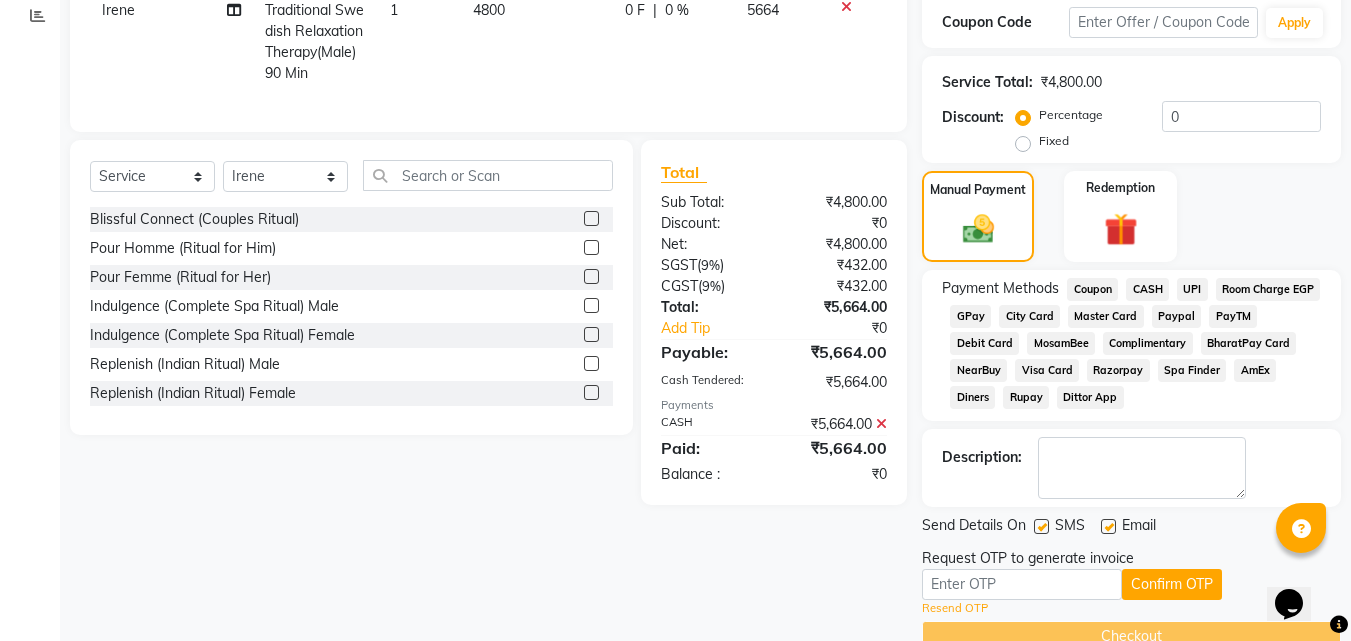 scroll, scrollTop: 383, scrollLeft: 0, axis: vertical 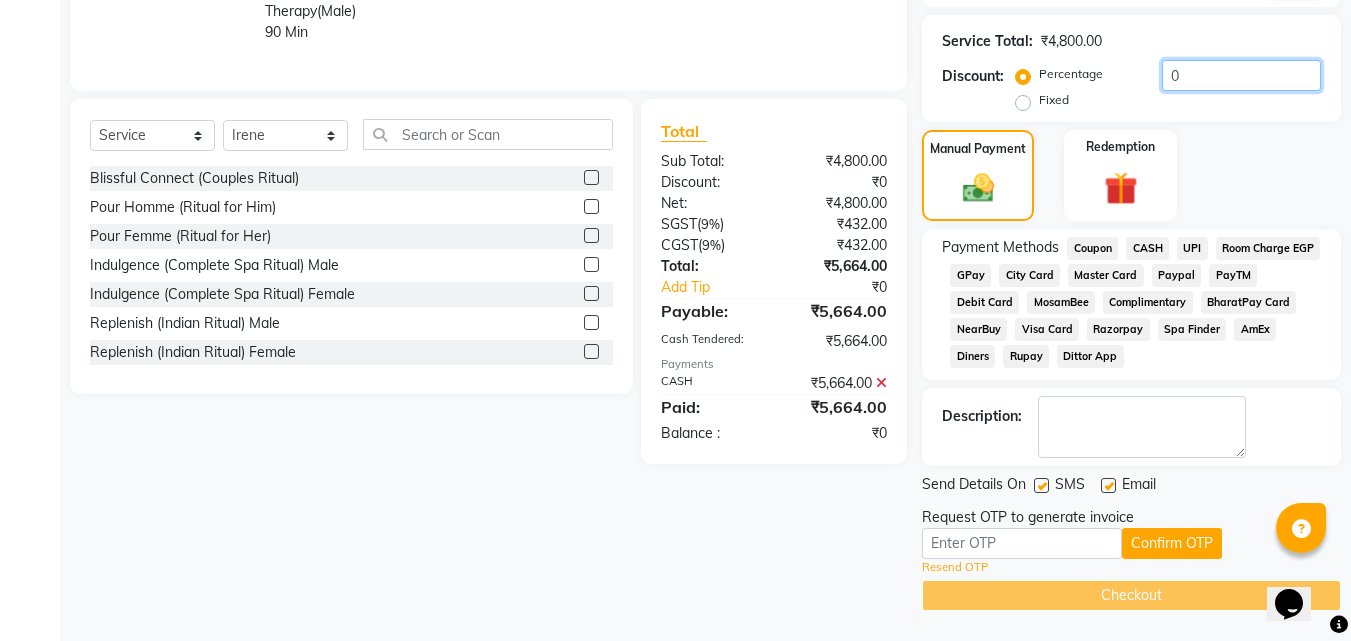 click on "0" 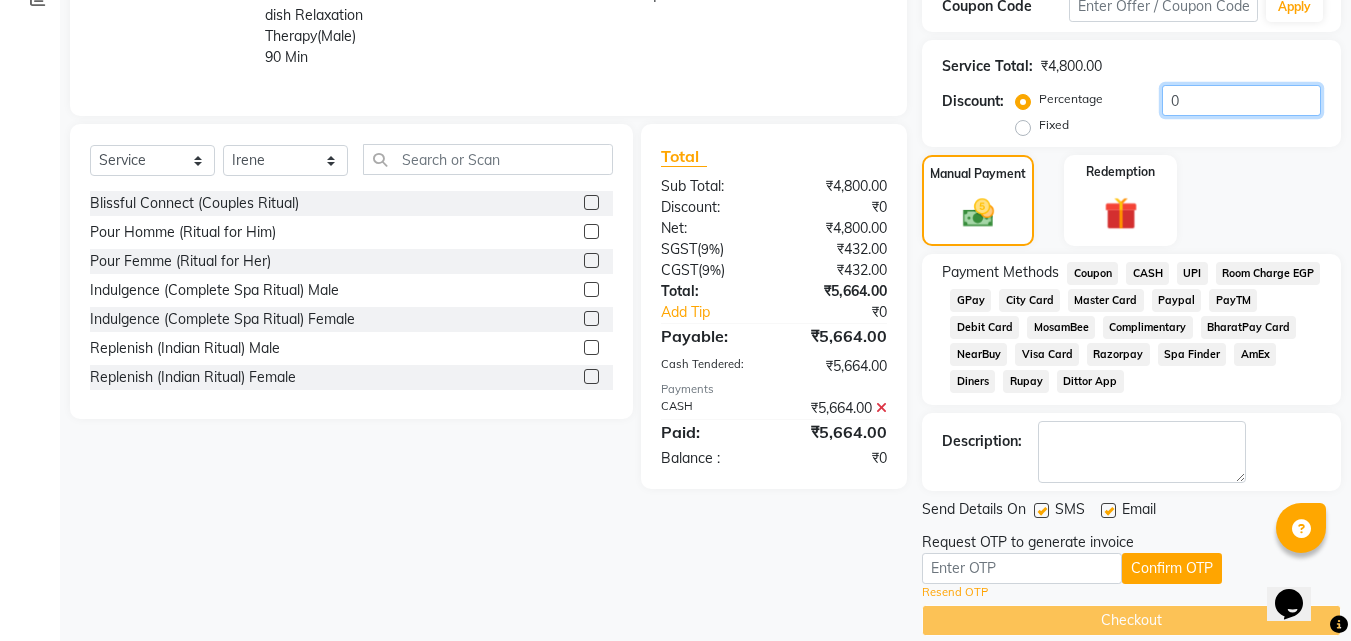 scroll, scrollTop: 383, scrollLeft: 0, axis: vertical 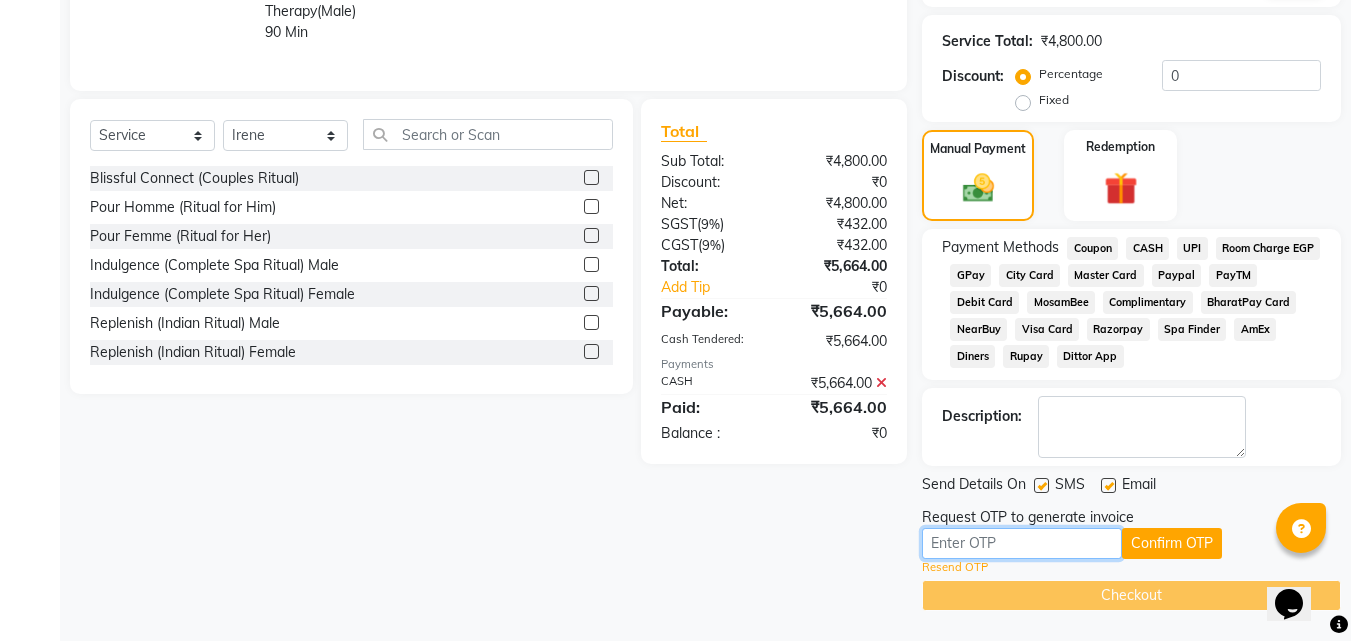 click at bounding box center (1022, 543) 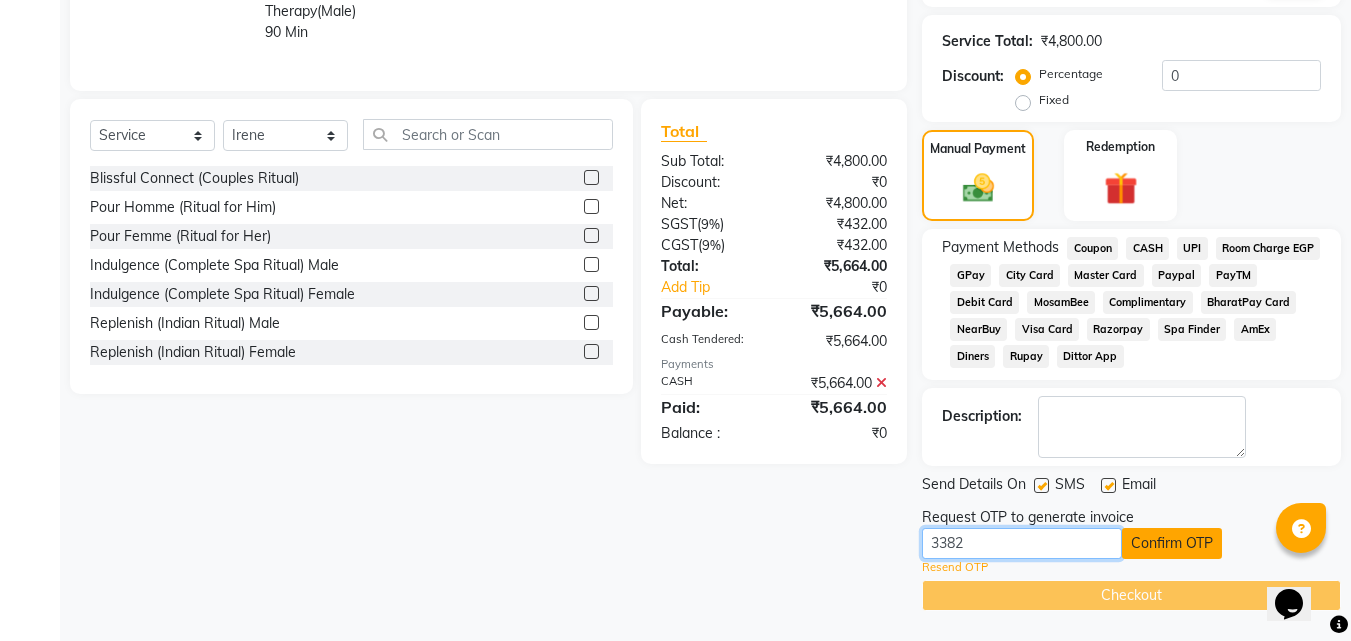 type on "3382" 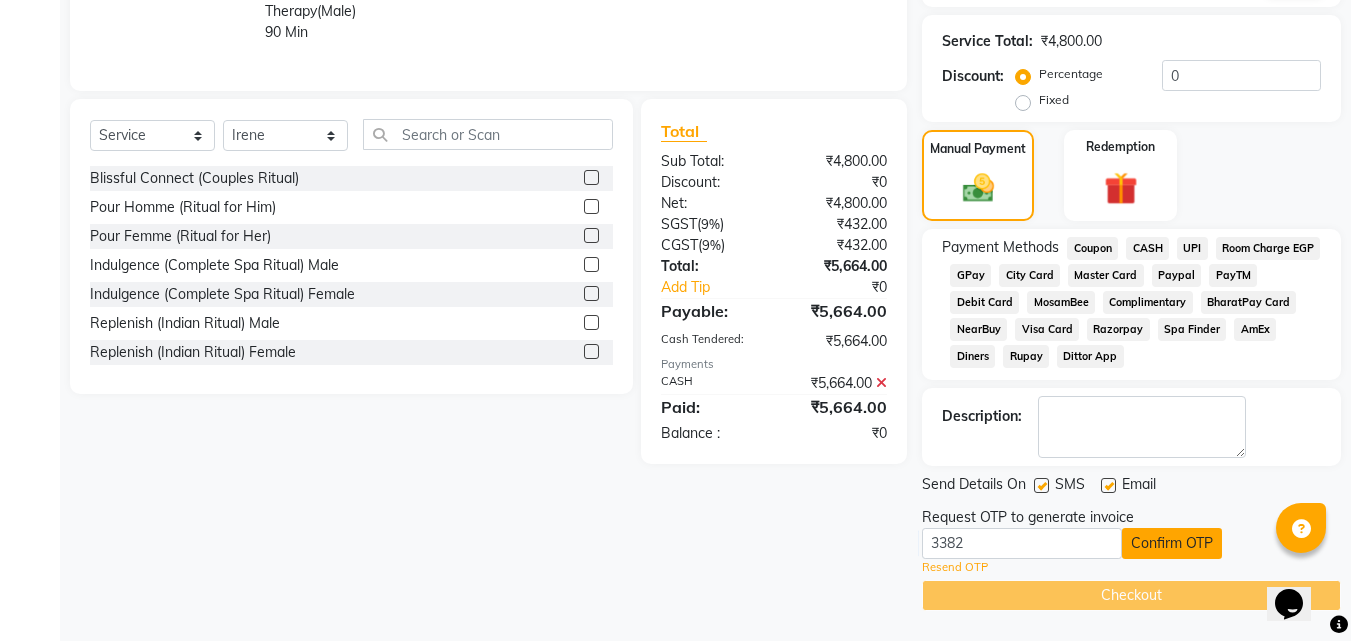click on "Confirm OTP" 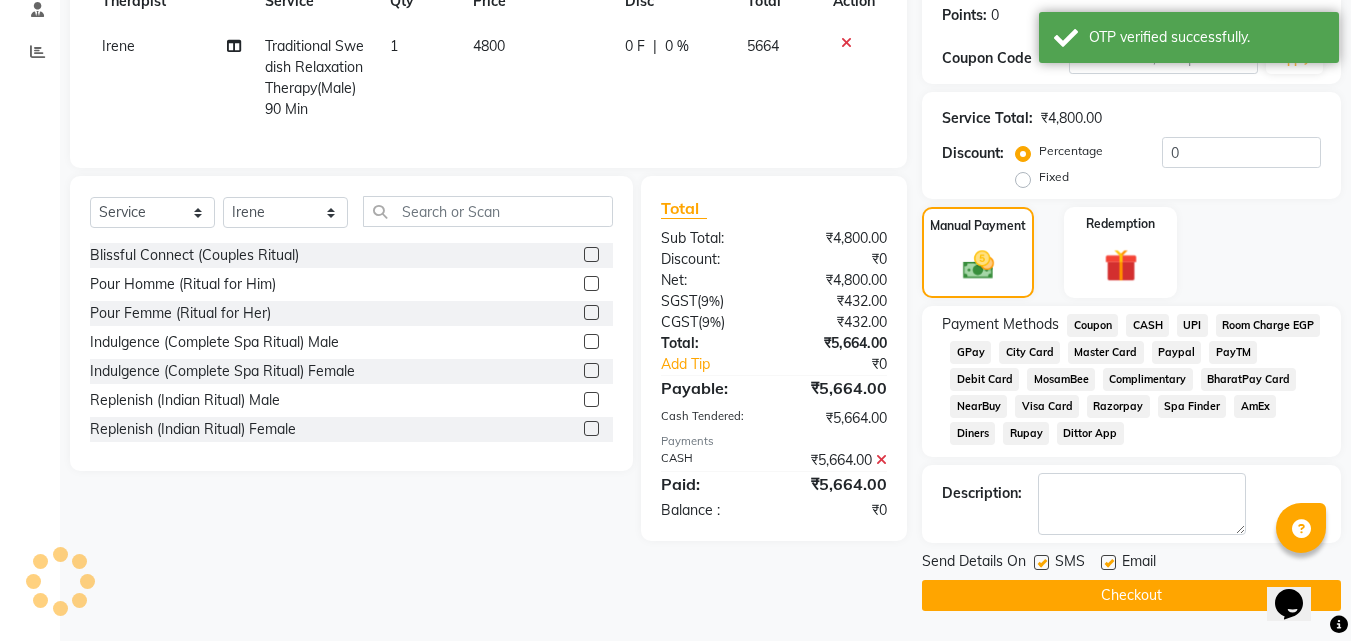 scroll, scrollTop: 306, scrollLeft: 0, axis: vertical 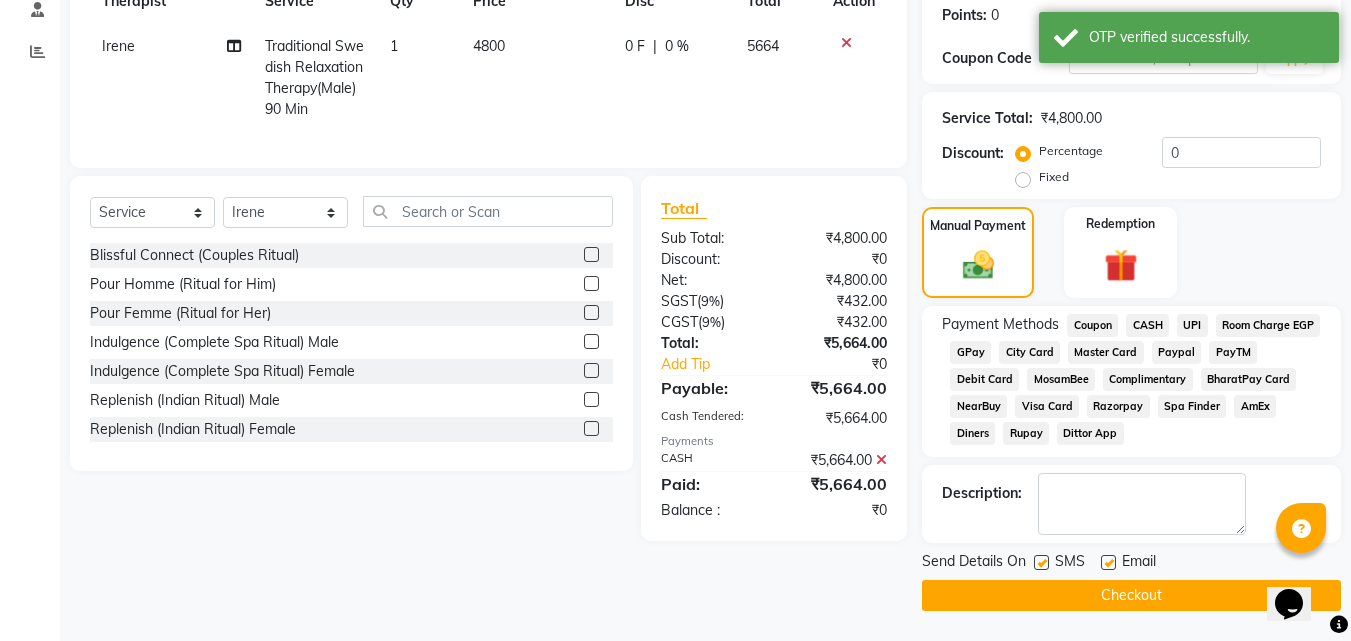 click on "Checkout" 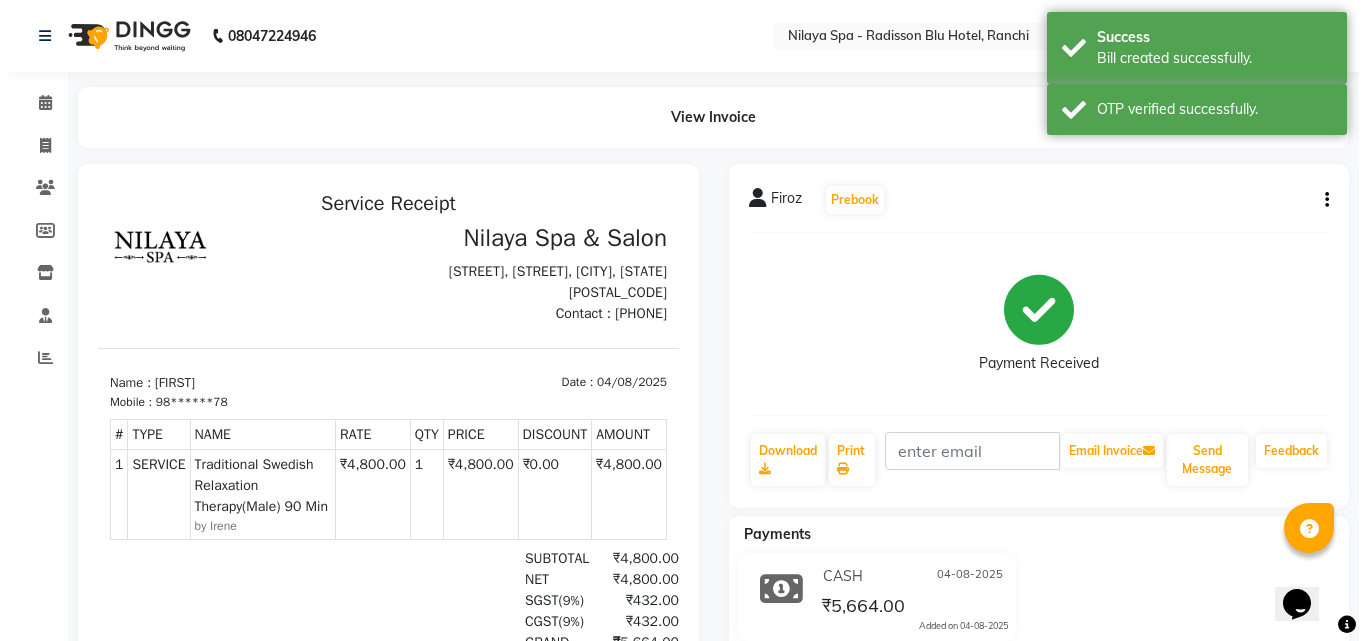 scroll, scrollTop: 0, scrollLeft: 0, axis: both 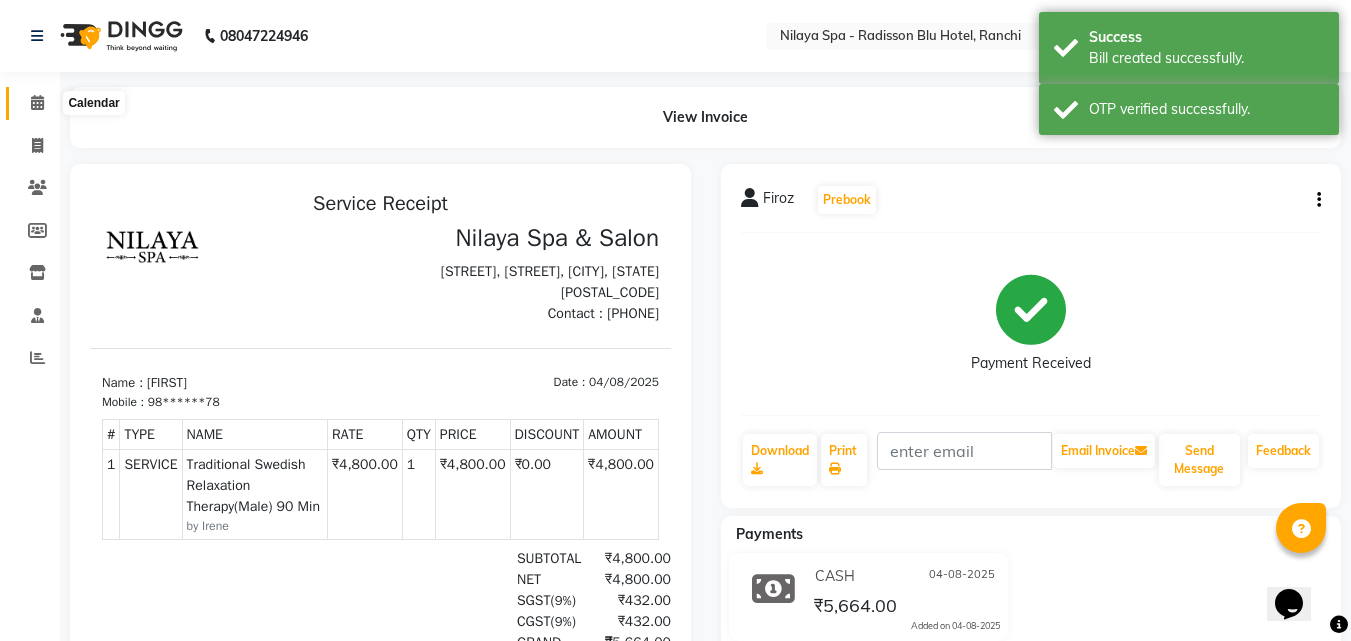 click 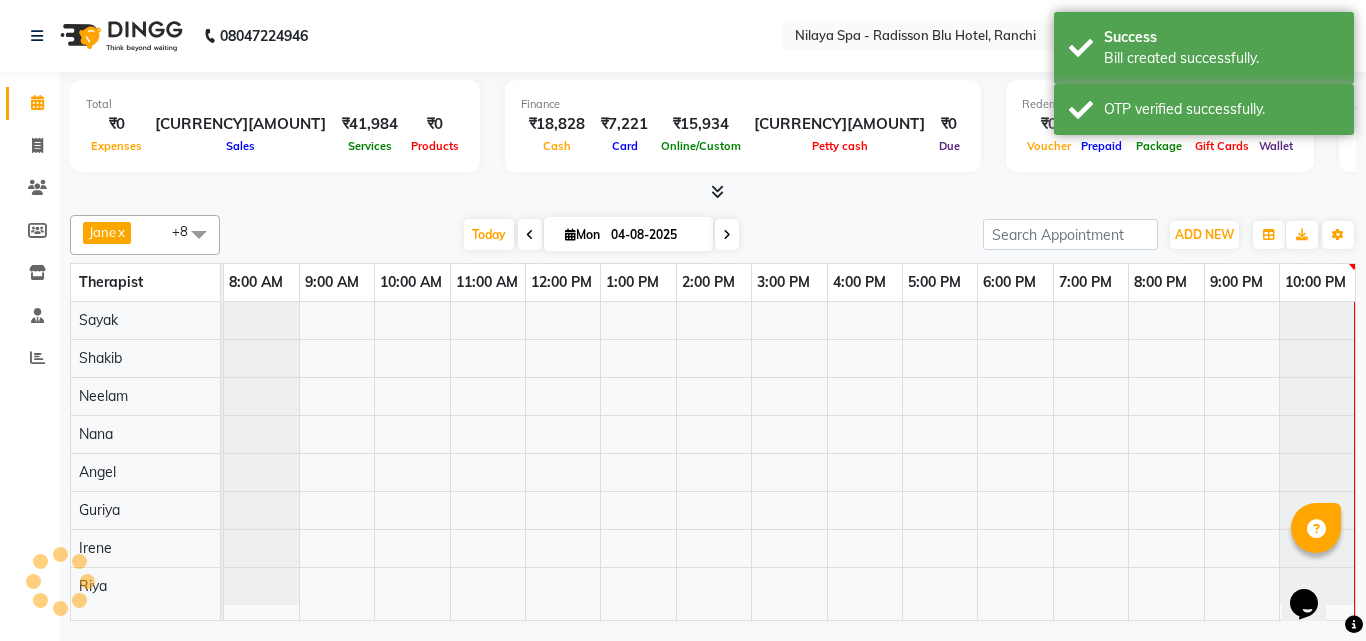 scroll, scrollTop: 0, scrollLeft: 0, axis: both 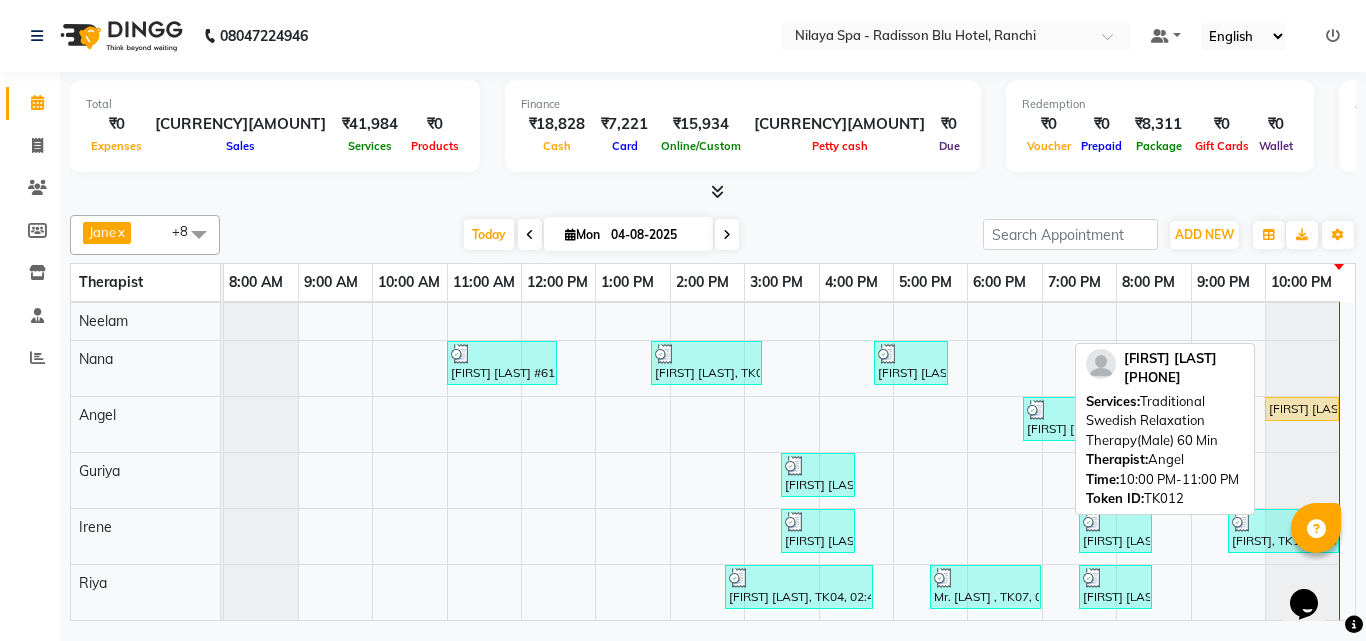 click on "[FIRST] [LAST], TK12, 10:00 PM-11:00 PM, Traditional Swedish Relaxation Therapy(Male) 60 Min" at bounding box center [1302, 409] 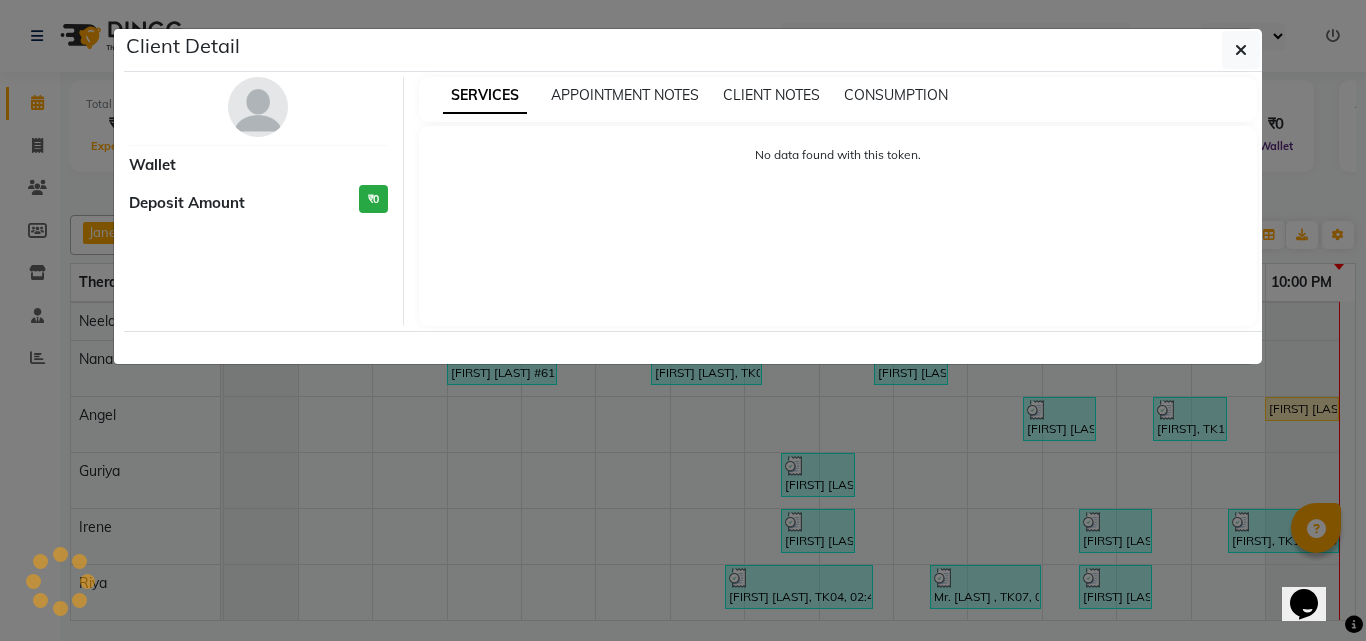 select on "1" 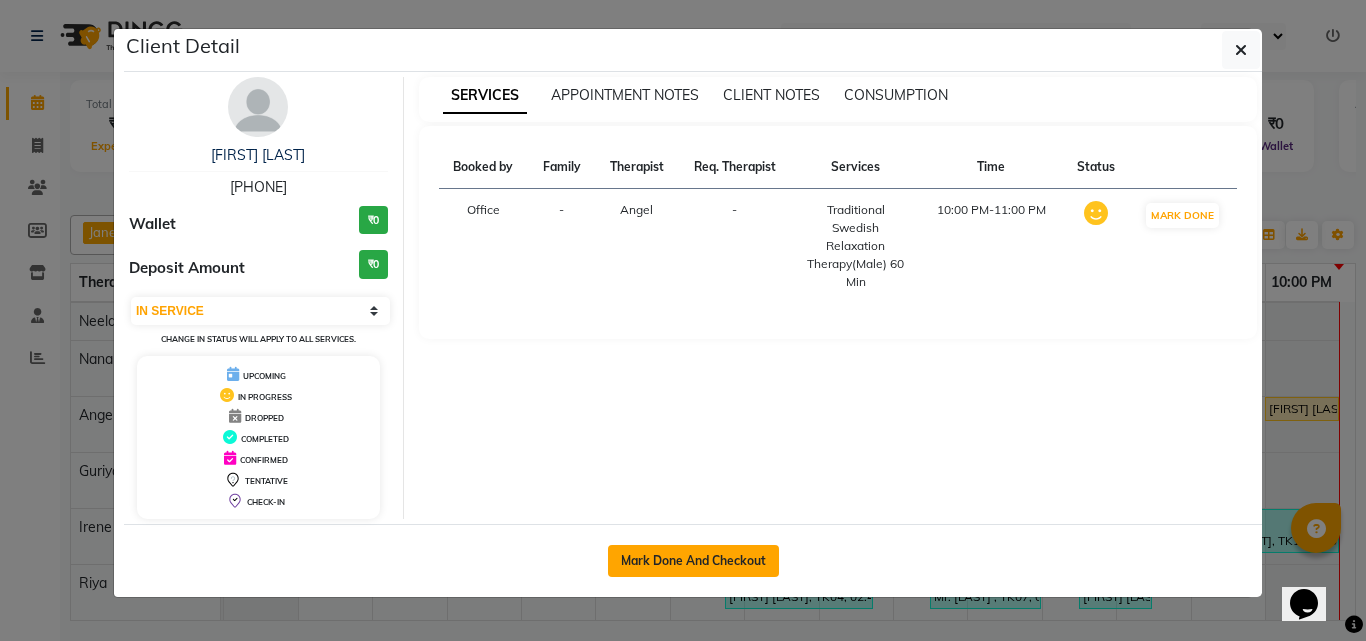 click on "Mark Done And Checkout" 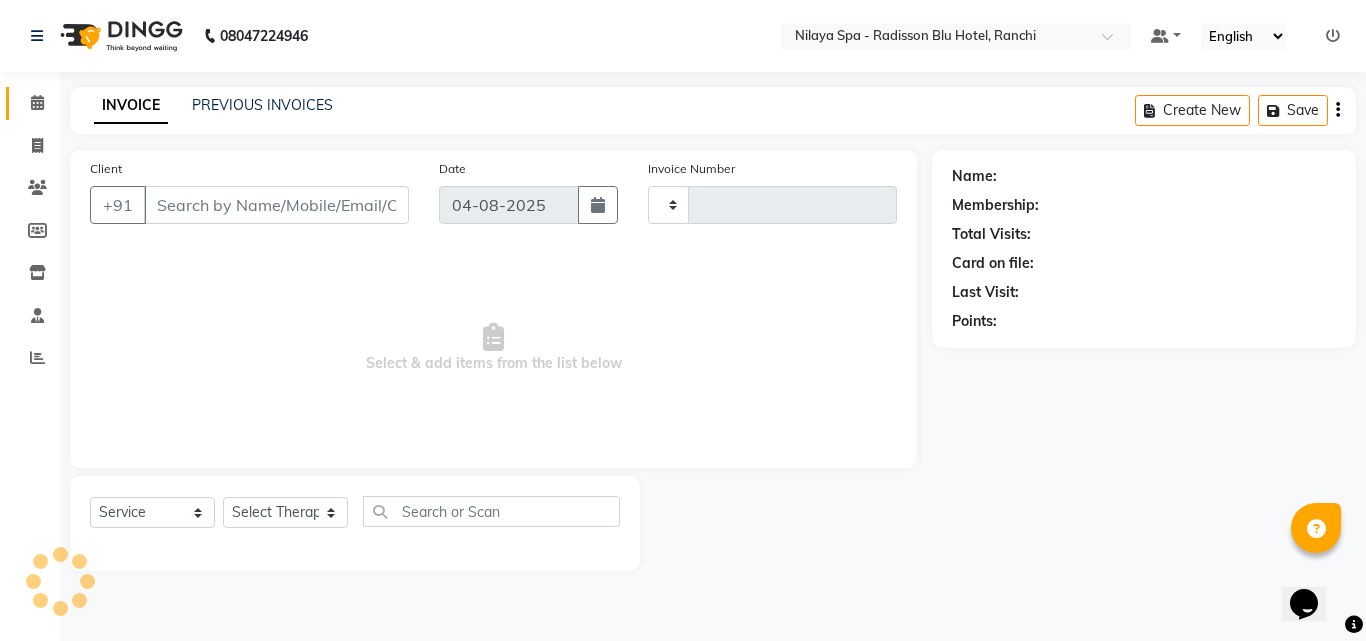 type on "1027" 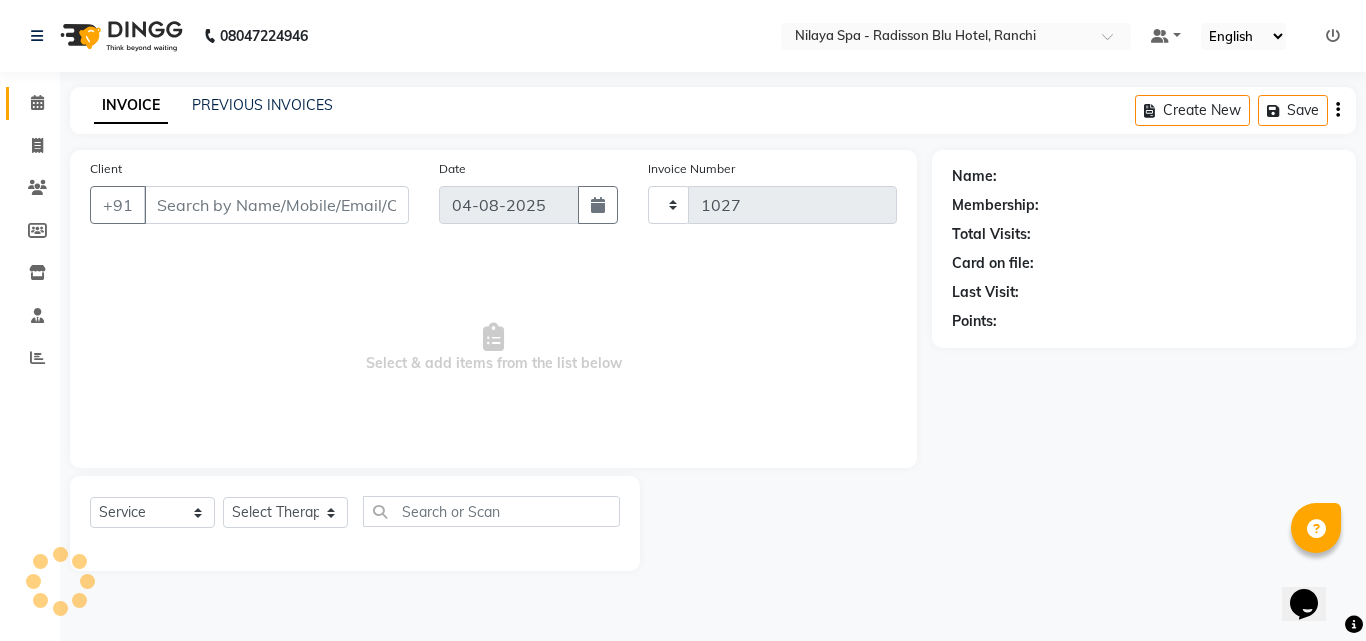 select on "8066" 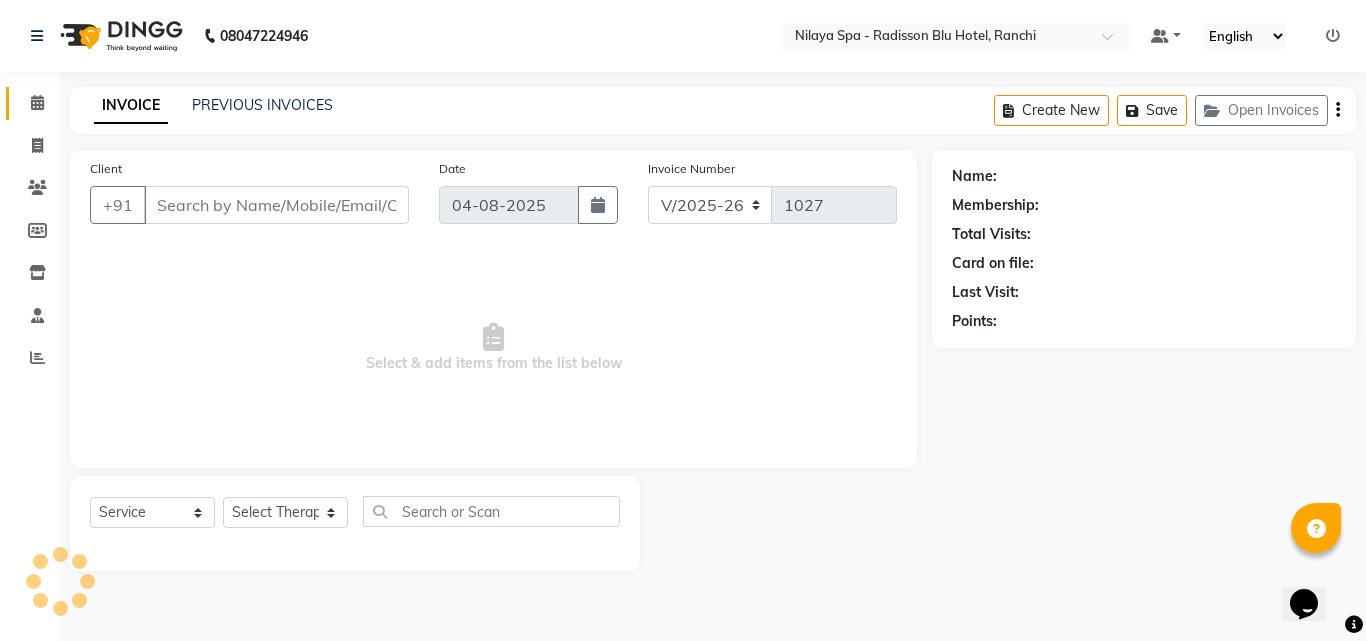 type on "75******86" 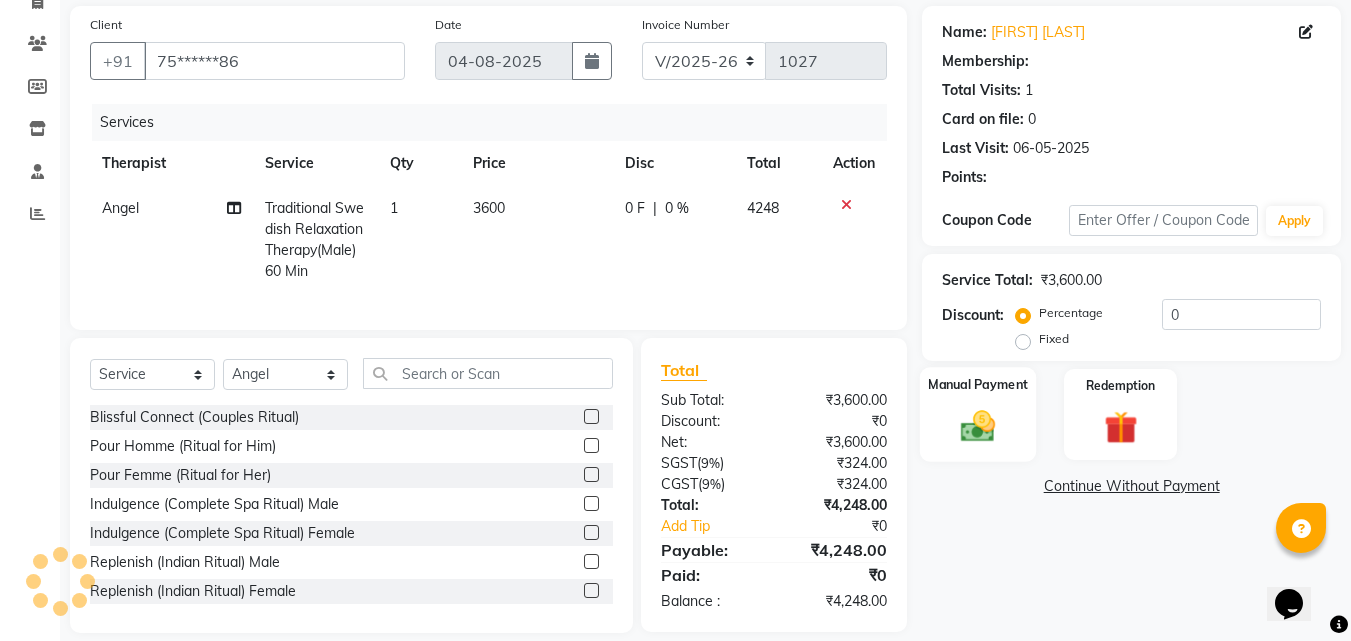 scroll, scrollTop: 181, scrollLeft: 0, axis: vertical 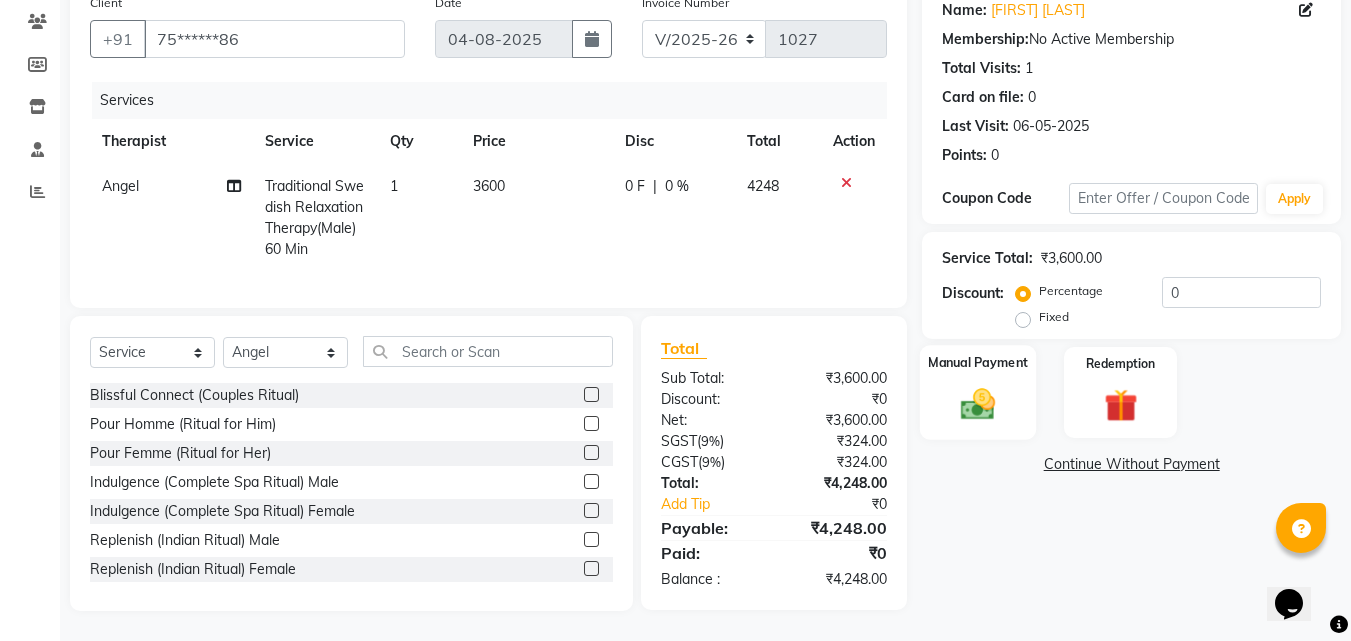 click 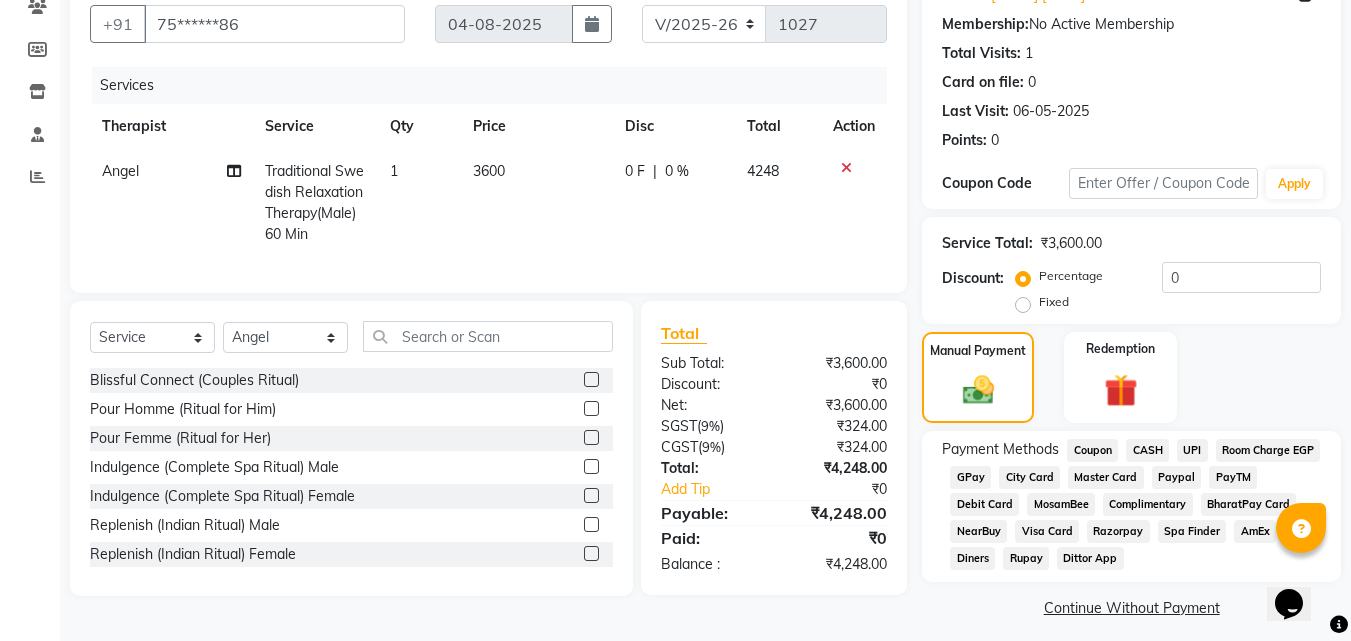 click on "Visa Card" 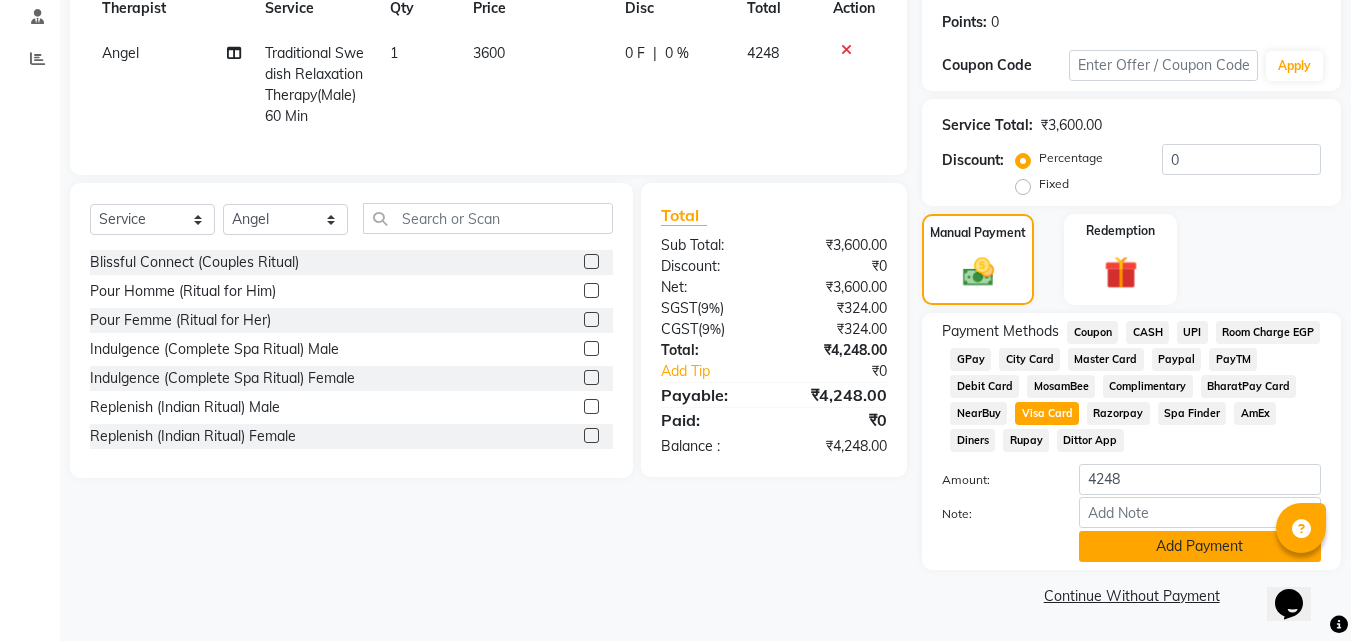 click on "Add Payment" 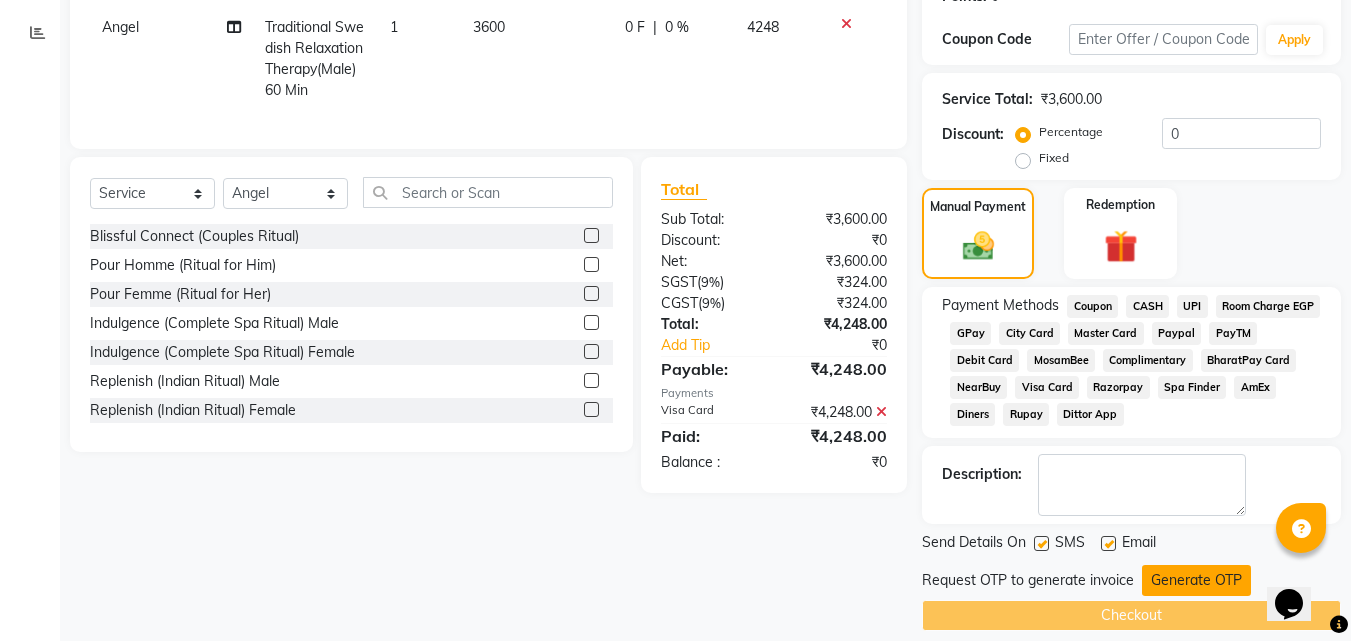 scroll, scrollTop: 345, scrollLeft: 0, axis: vertical 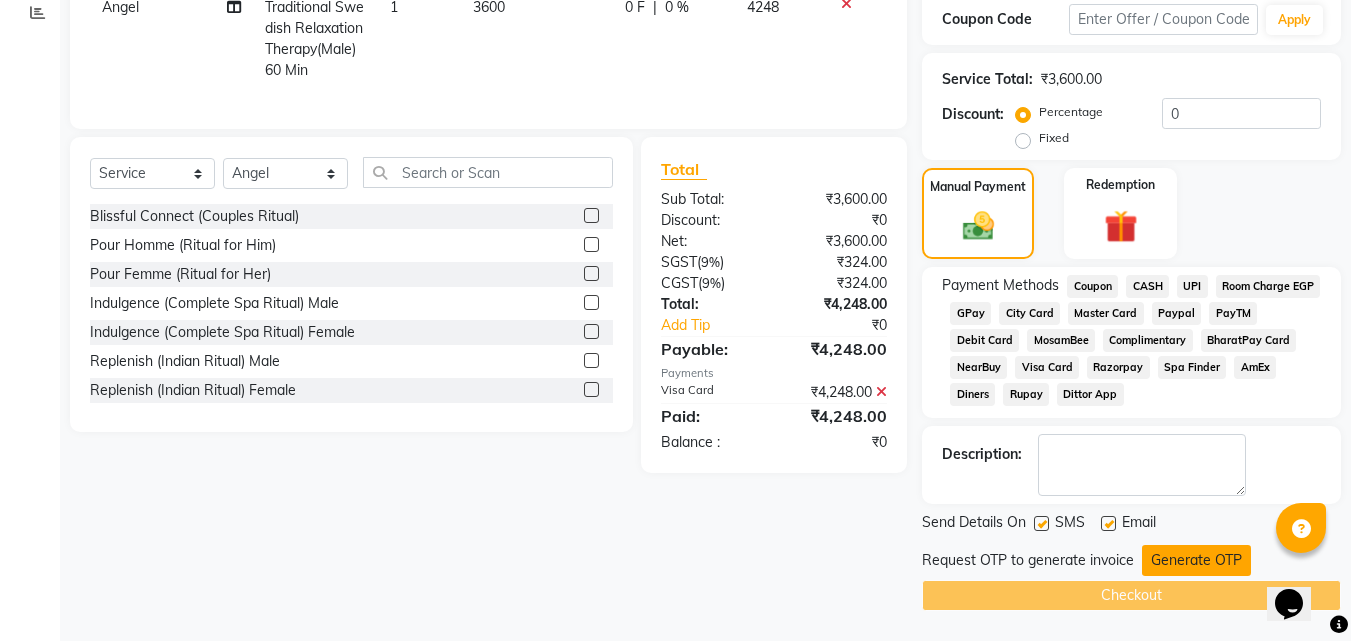 click on "Generate OTP" 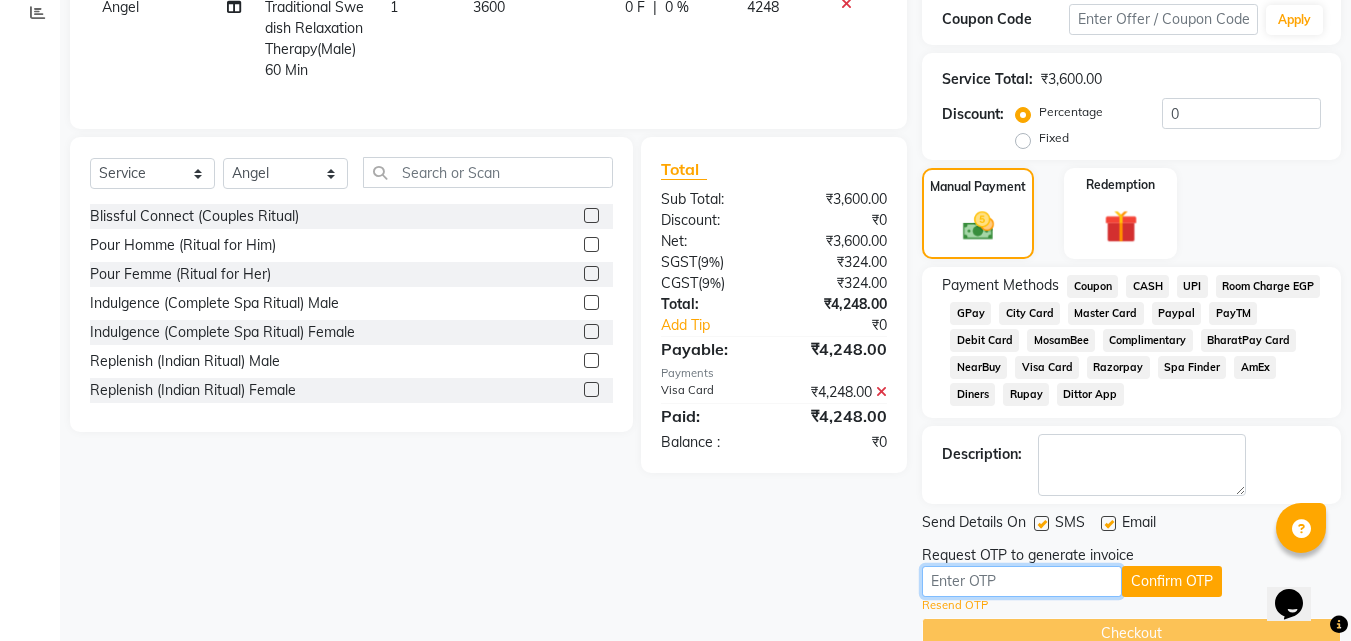 click at bounding box center [1022, 581] 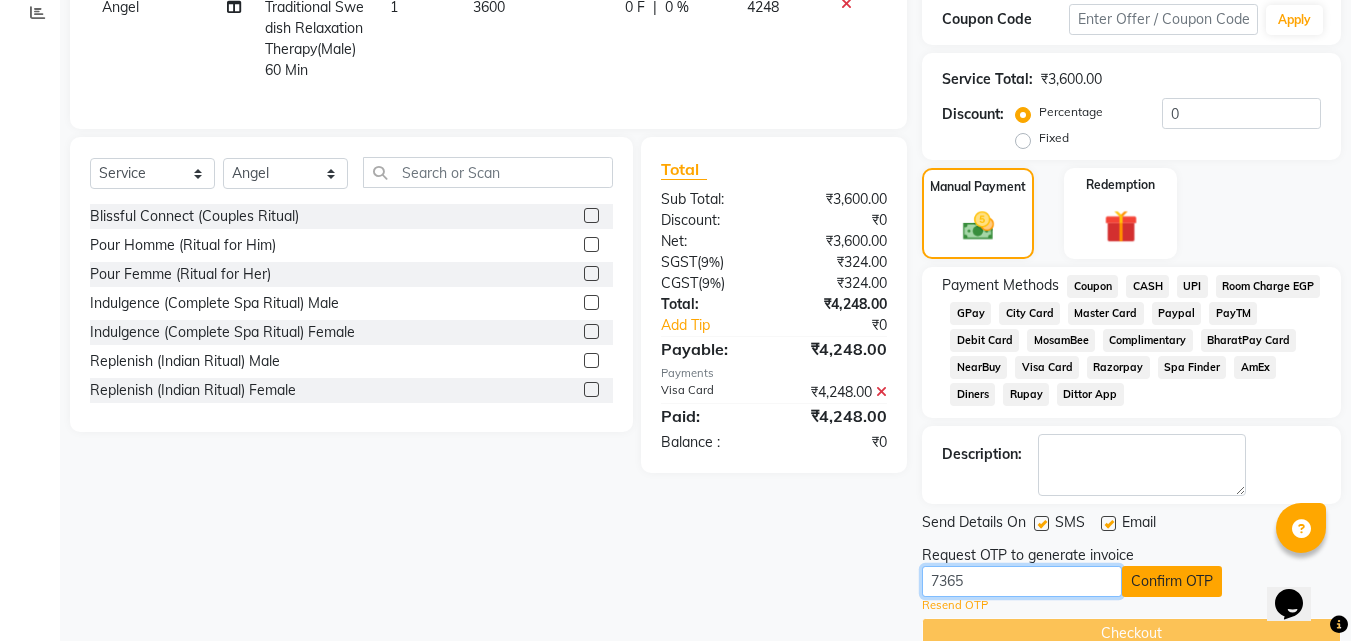 type on "7365" 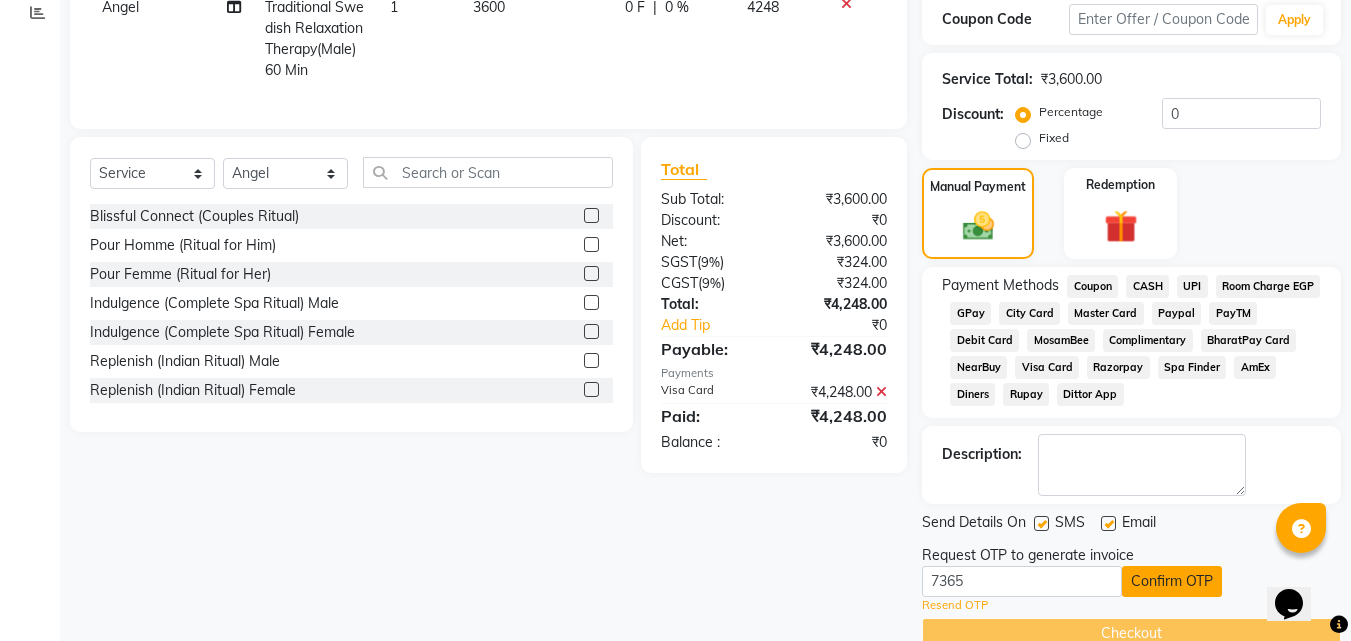 click on "Confirm OTP" 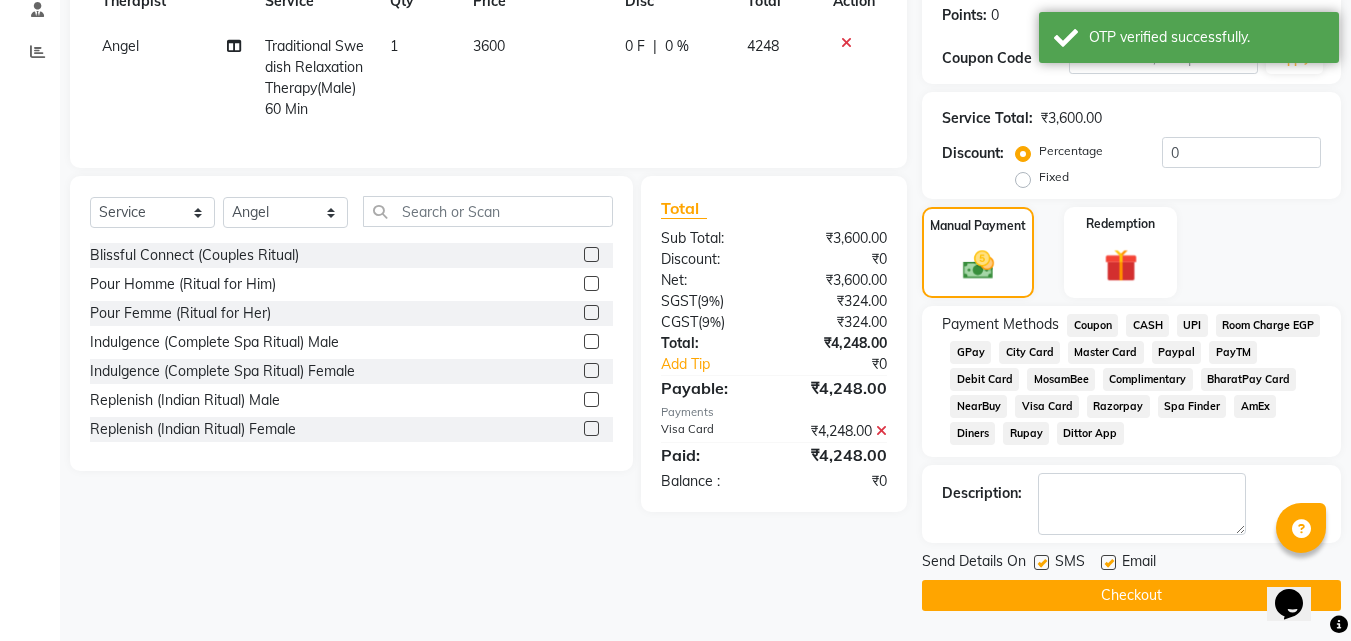 scroll, scrollTop: 306, scrollLeft: 0, axis: vertical 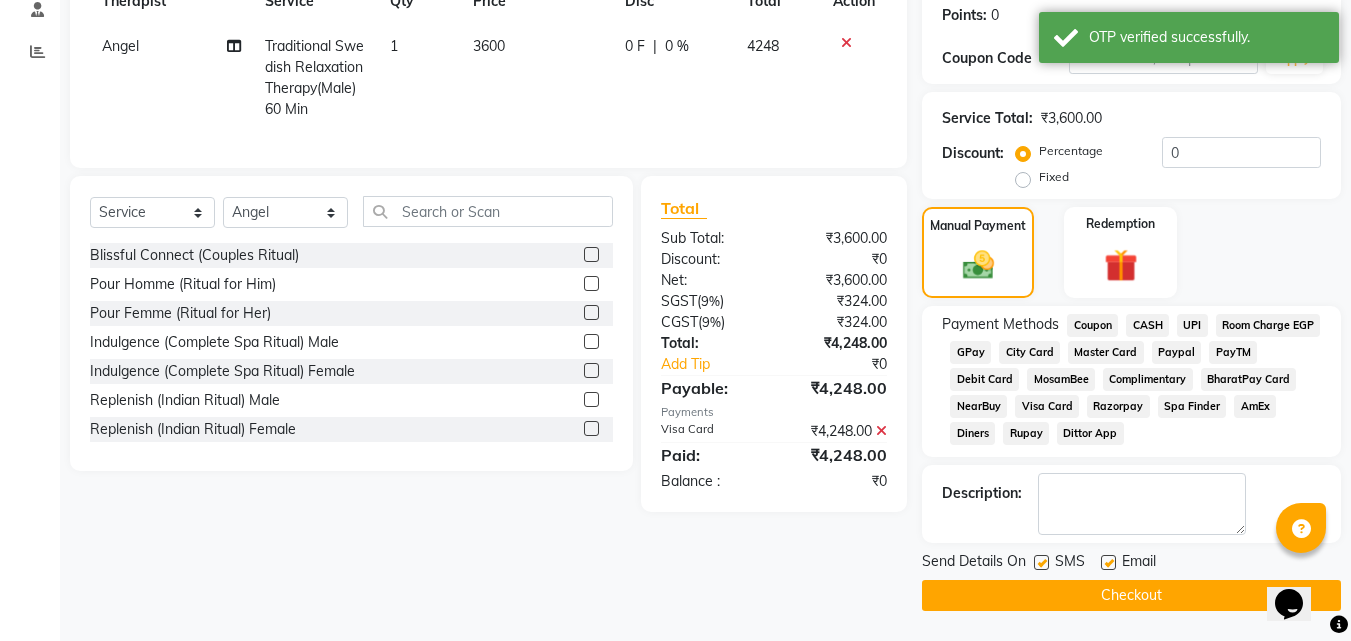click on "Checkout" 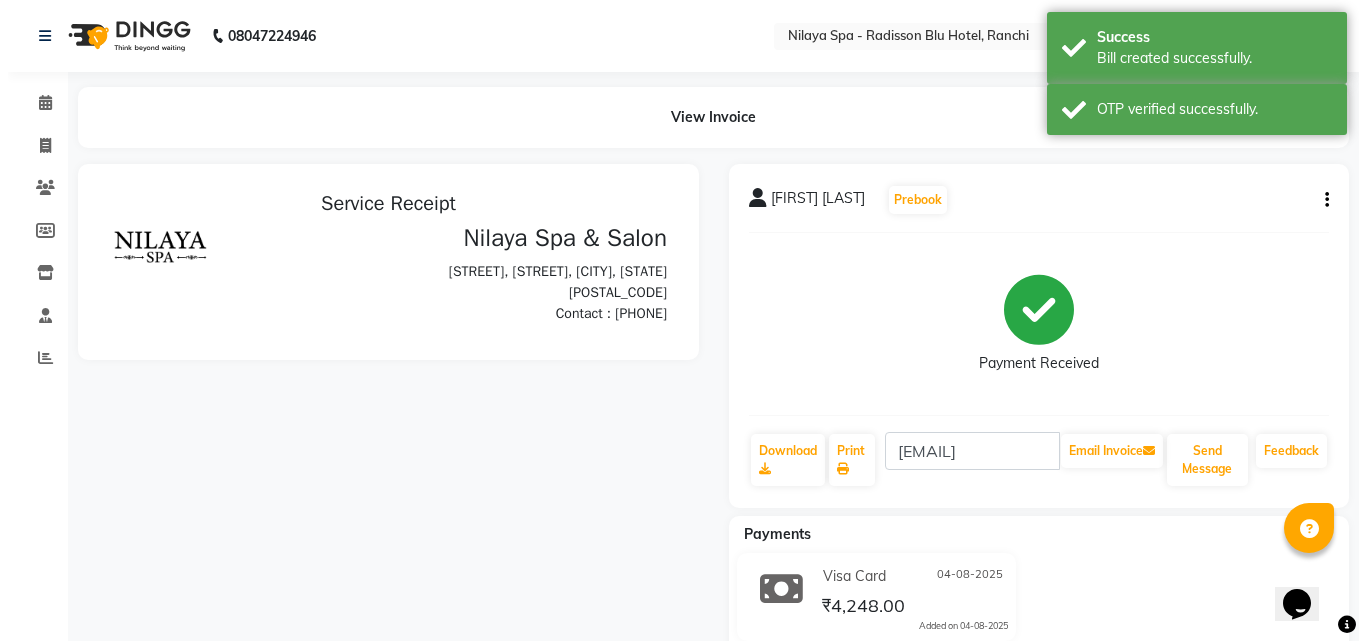 scroll, scrollTop: 0, scrollLeft: 0, axis: both 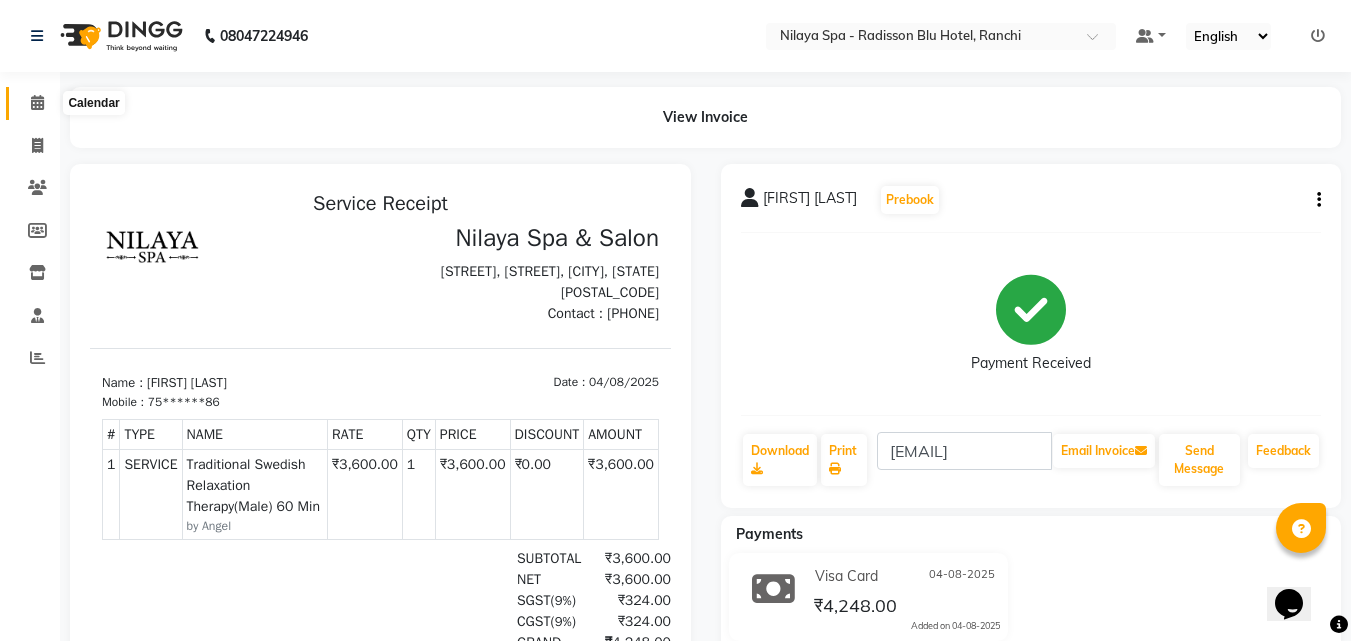 click 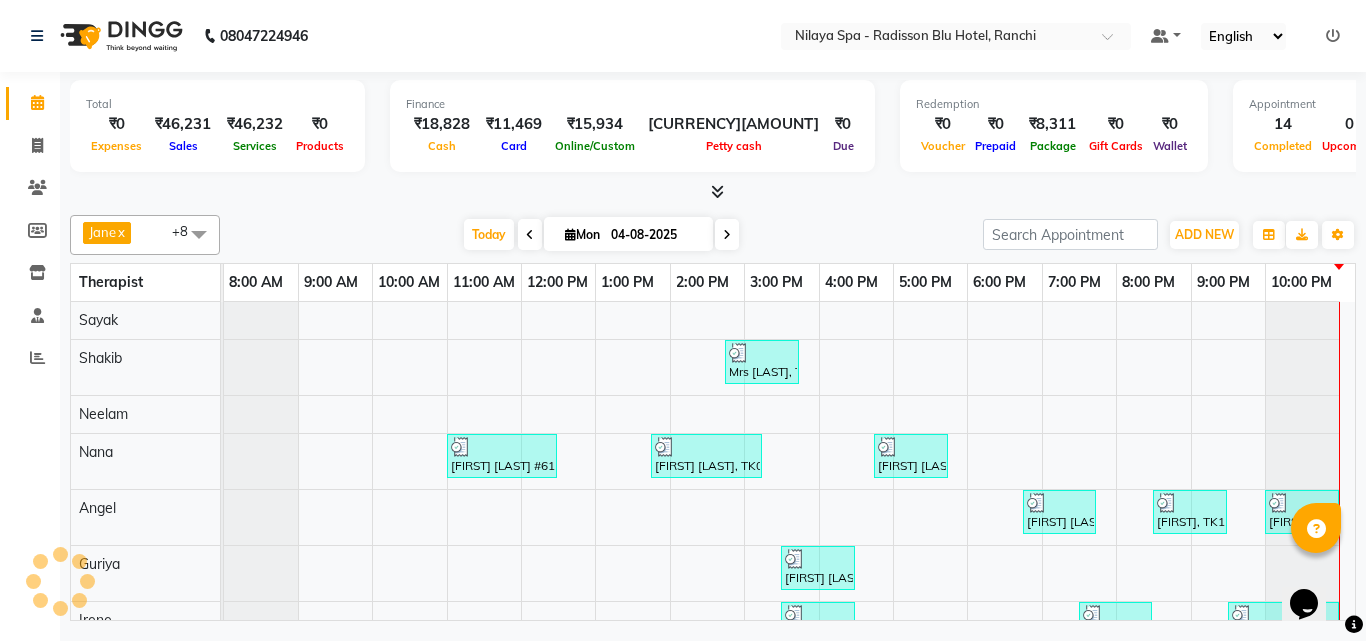 scroll, scrollTop: 0, scrollLeft: 0, axis: both 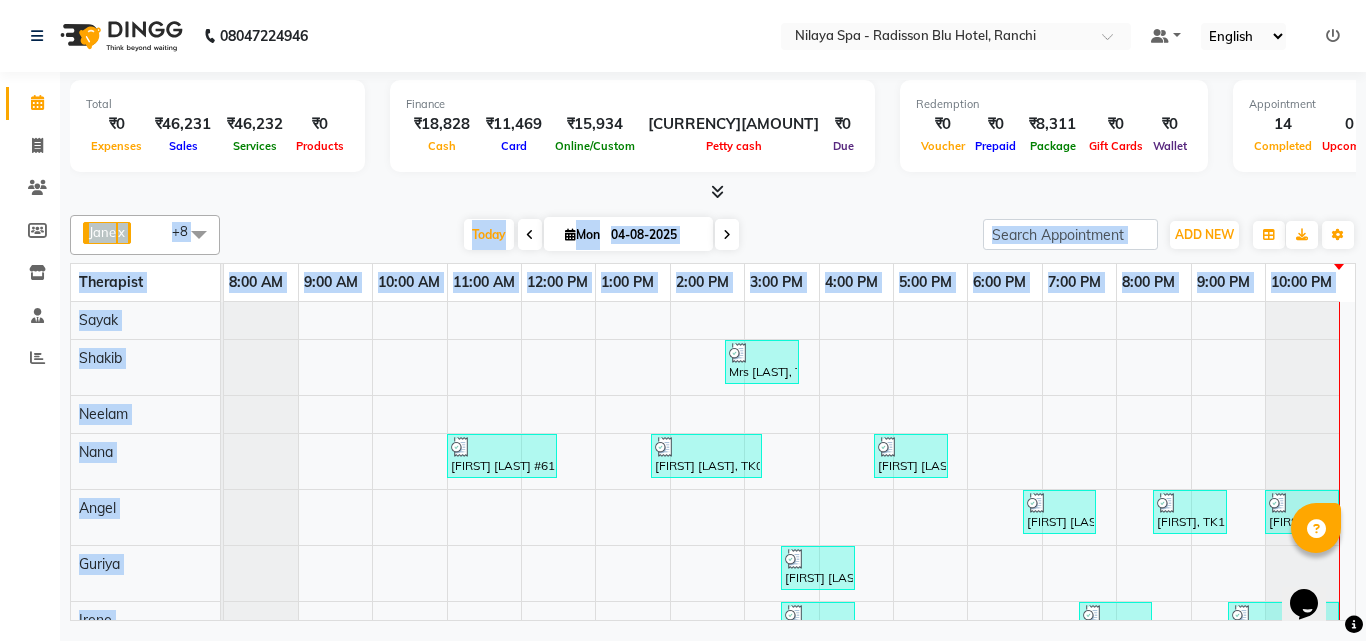 click on "Total  ₹0  Expenses ₹46,231  Sales ₹46,232  Services ₹0  Products Finance  ₹18,828  Cash ₹11,469  Card ₹15,934  Online/Custom ₹4,81,669 Petty cash ₹0 Due  Redemption  ₹0 Voucher ₹0 Prepaid ₹8,311 Package ₹0  Gift Cards ₹0  Wallet  Appointment  14 Completed 0 Upcoming 0 Ongoing 0 No show  Other sales  ₹0  Packages ₹0  Memberships ₹0  Vouchers ₹0  Prepaids ₹0  Gift Cards [FIRST]  x [FIRST]  x [FIRST]  x [FIRST]  x [FIRST]  x [FIRST]   x [FIRST]  x [FIRST]  x [FIRST]  x +8 UnSelect All [FIRST] [FIRST] [FIRST] [FIRST] [FIRST]  [FIRST] [FIRST] [FIRST] [FIRST] Today  Mon 04-08-2025 Toggle Dropdown Add Appointment Add Invoice Add Expense Add Attendance Add Client Toggle Dropdown Add Appointment Add Invoice Add Expense Add Attendance Add Client ADD NEW Toggle Dropdown Add Appointment Add Invoice Add Expense Add Attendance Add Client [FIRST]  x [FIRST]  x [FIRST]  x [FIRST]  x [FIRST]  x [FIRST]   x [FIRST]  x [FIRST]  x [FIRST]  x +8 UnSelect All [FIRST] [FIRST] [FIRST] [FIRST] [FIRST]  [FIRST] [FIRST] [FIRST] [FIRST] Group By" 